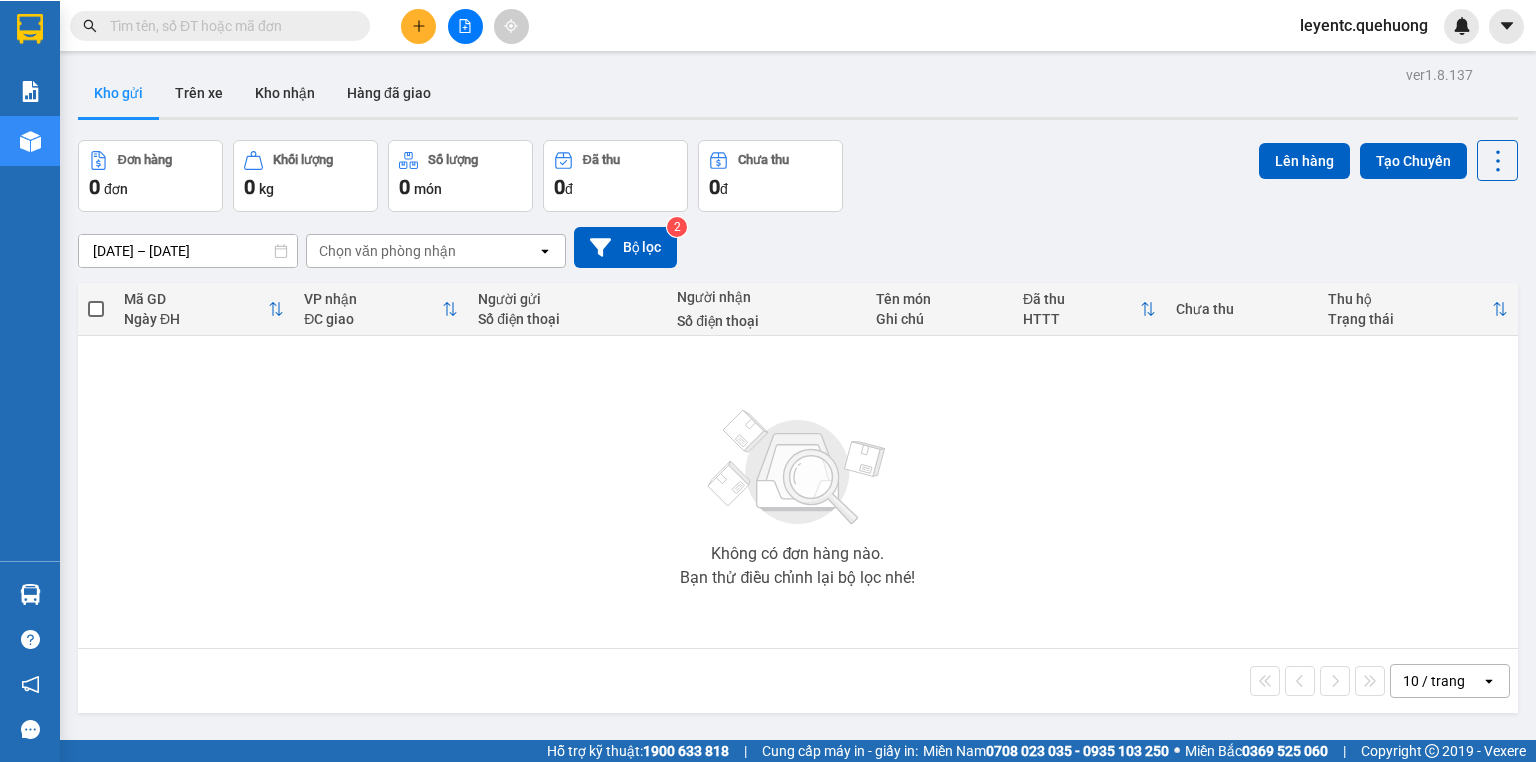 scroll, scrollTop: 0, scrollLeft: 0, axis: both 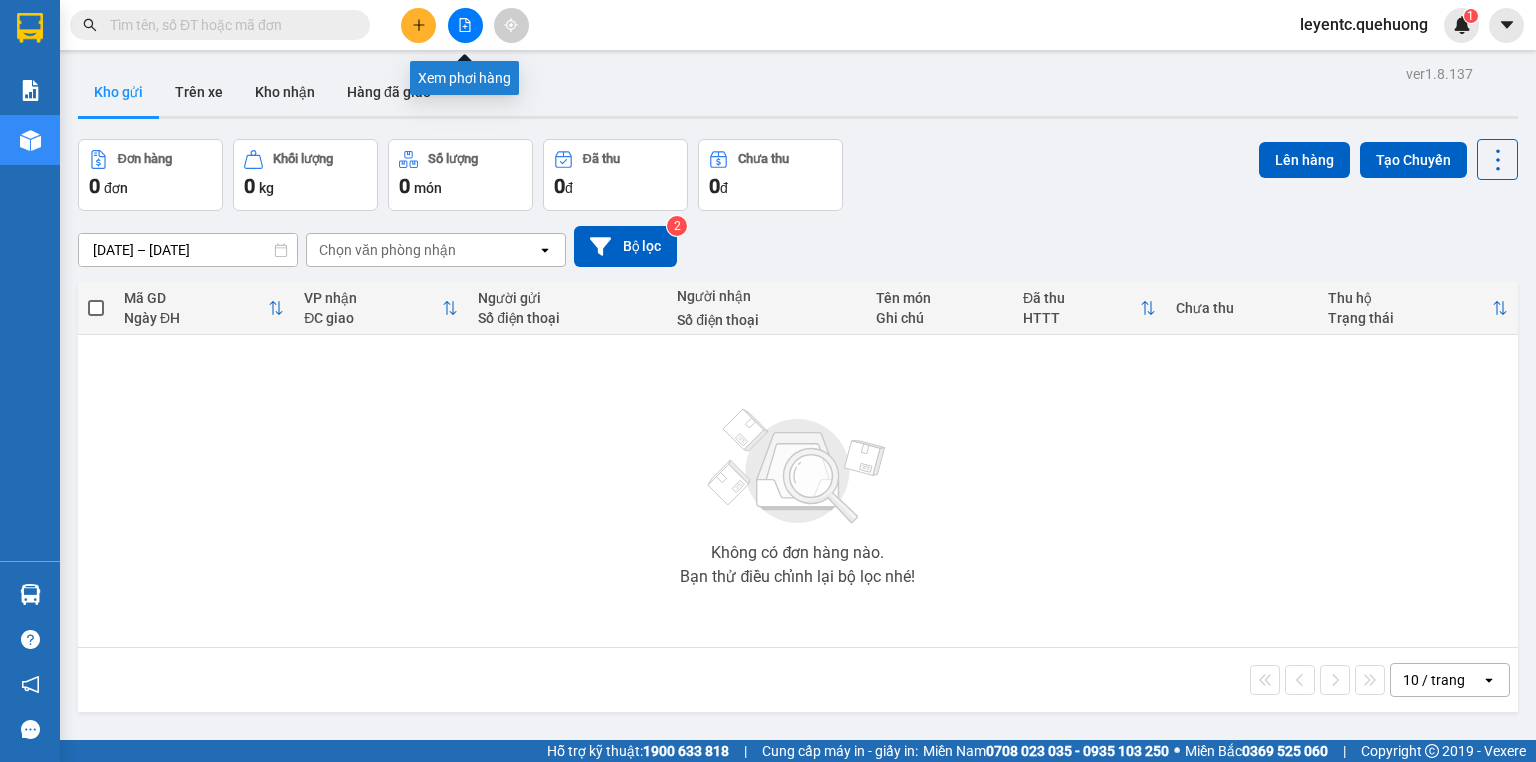 click 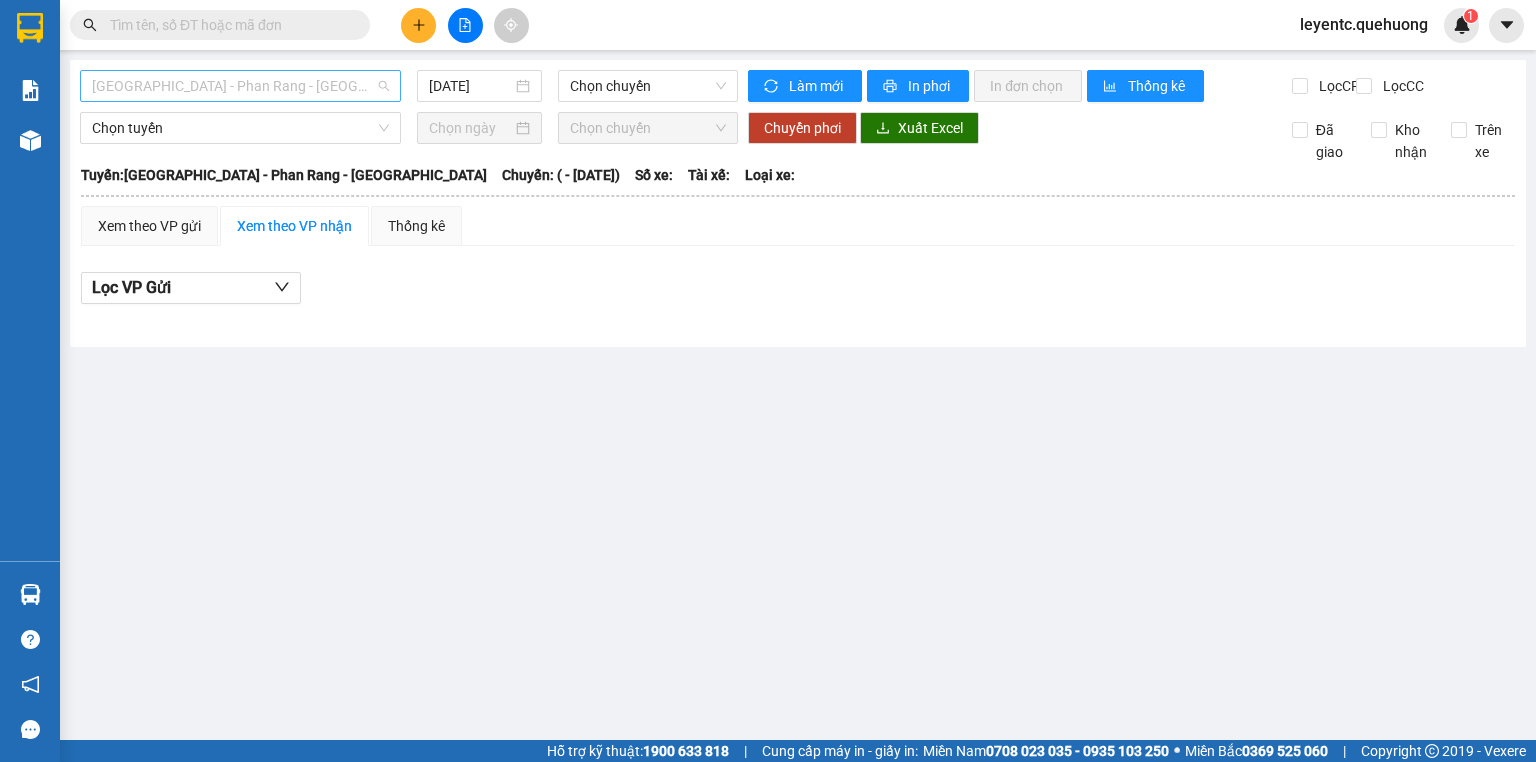 click on "[GEOGRAPHIC_DATA] - Phan Rang - [GEOGRAPHIC_DATA]" at bounding box center [240, 86] 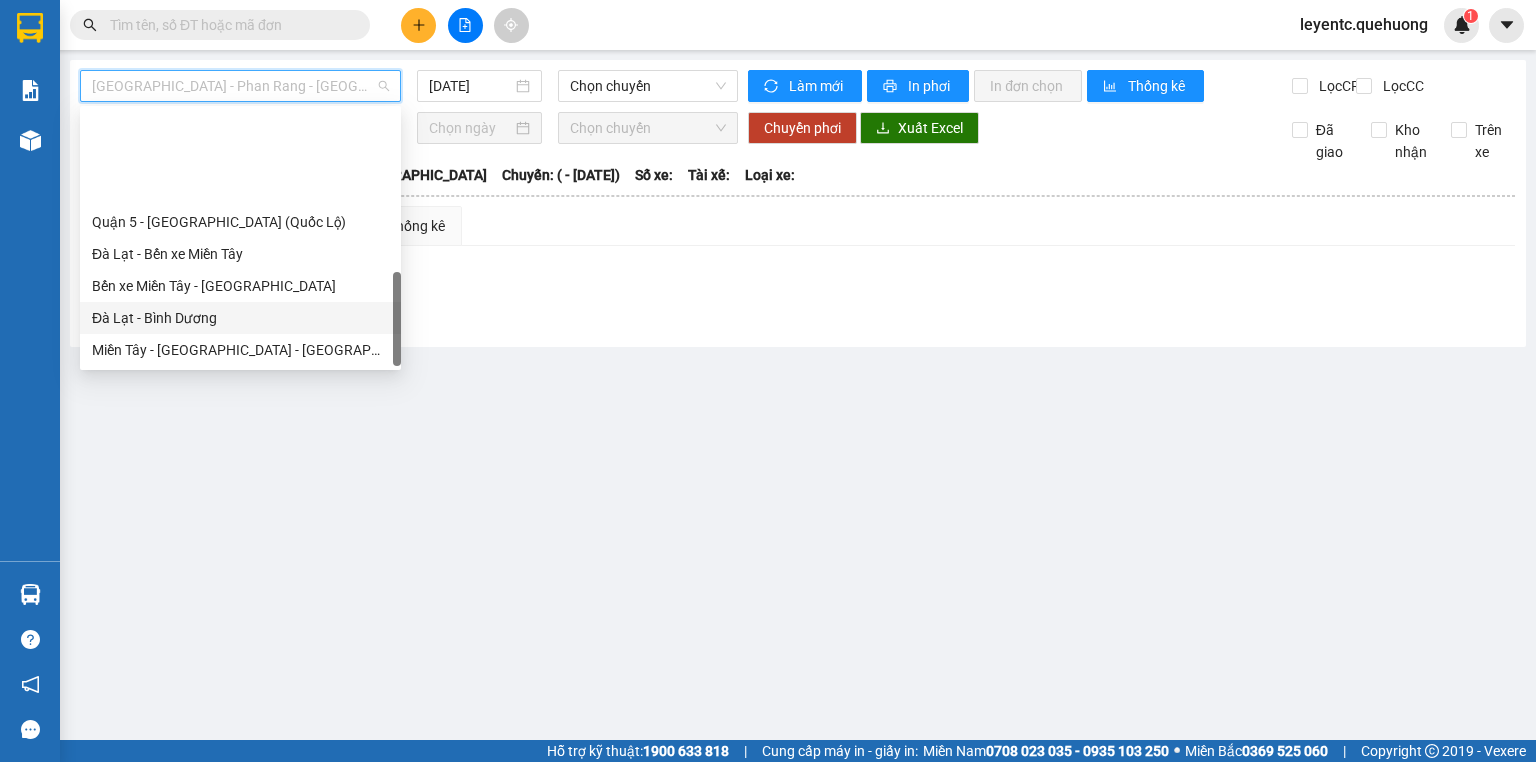 scroll, scrollTop: 608, scrollLeft: 0, axis: vertical 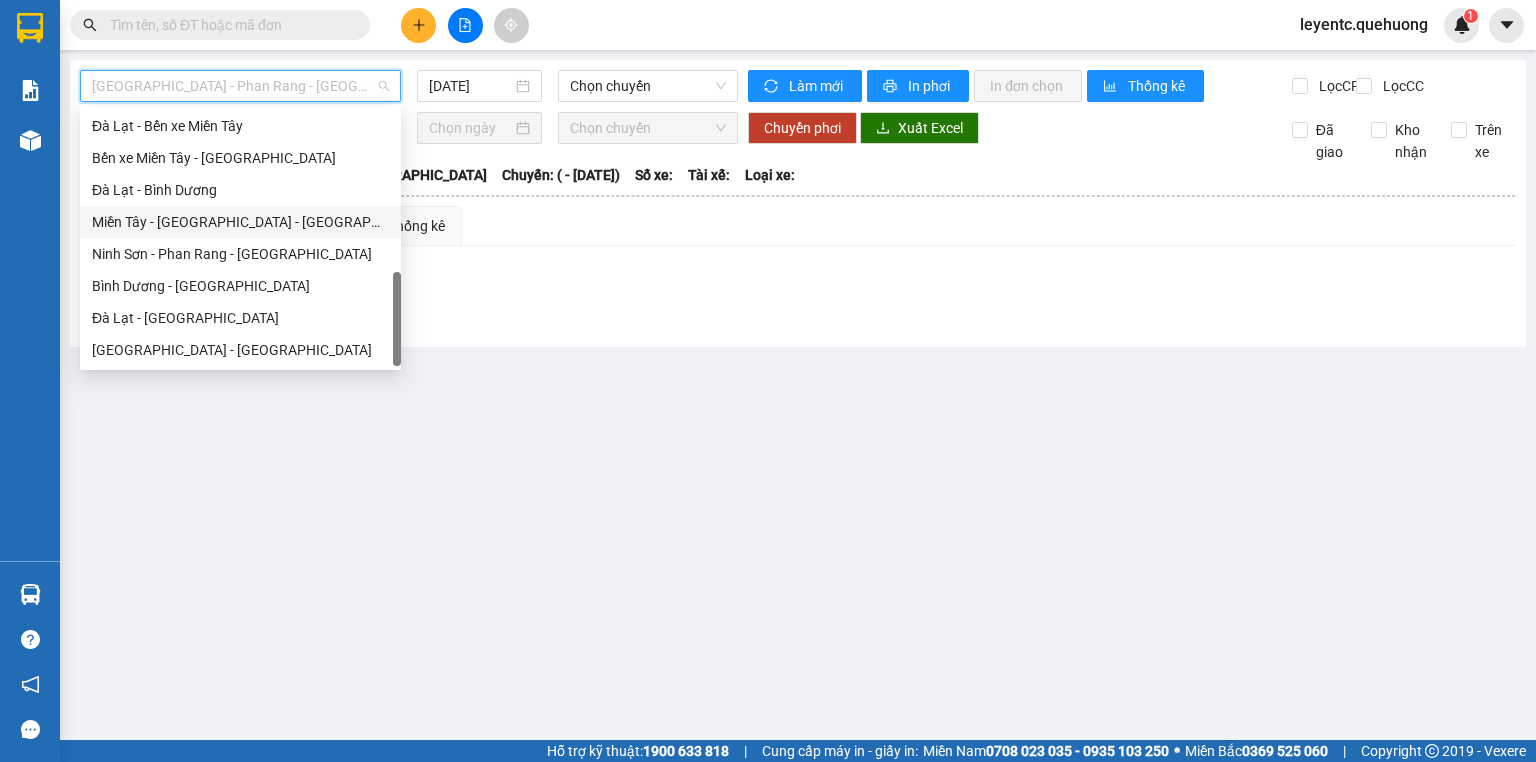 click on "Miền Tây - [GEOGRAPHIC_DATA] - [GEOGRAPHIC_DATA]" at bounding box center [240, 222] 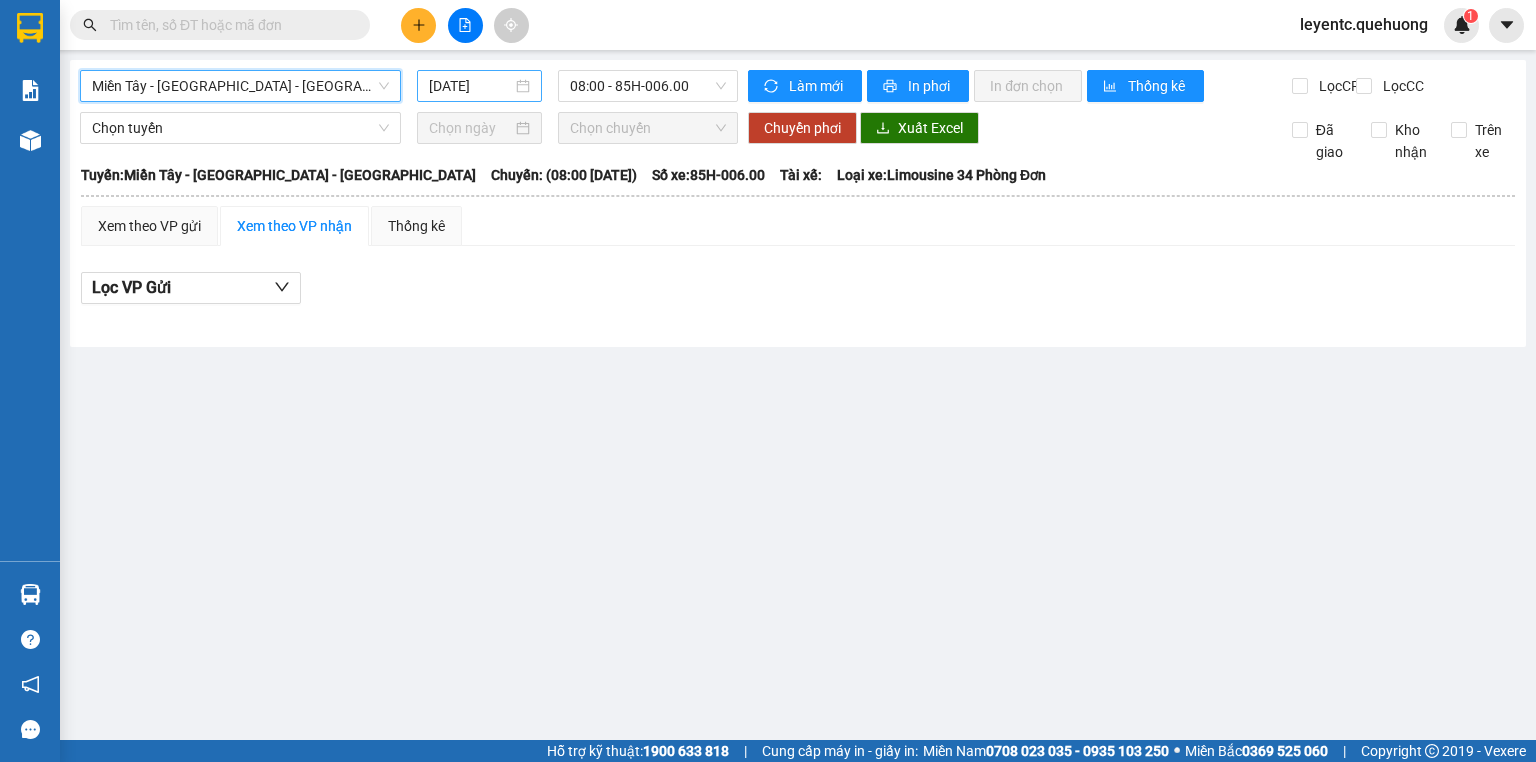 click on "[DATE]" at bounding box center (470, 86) 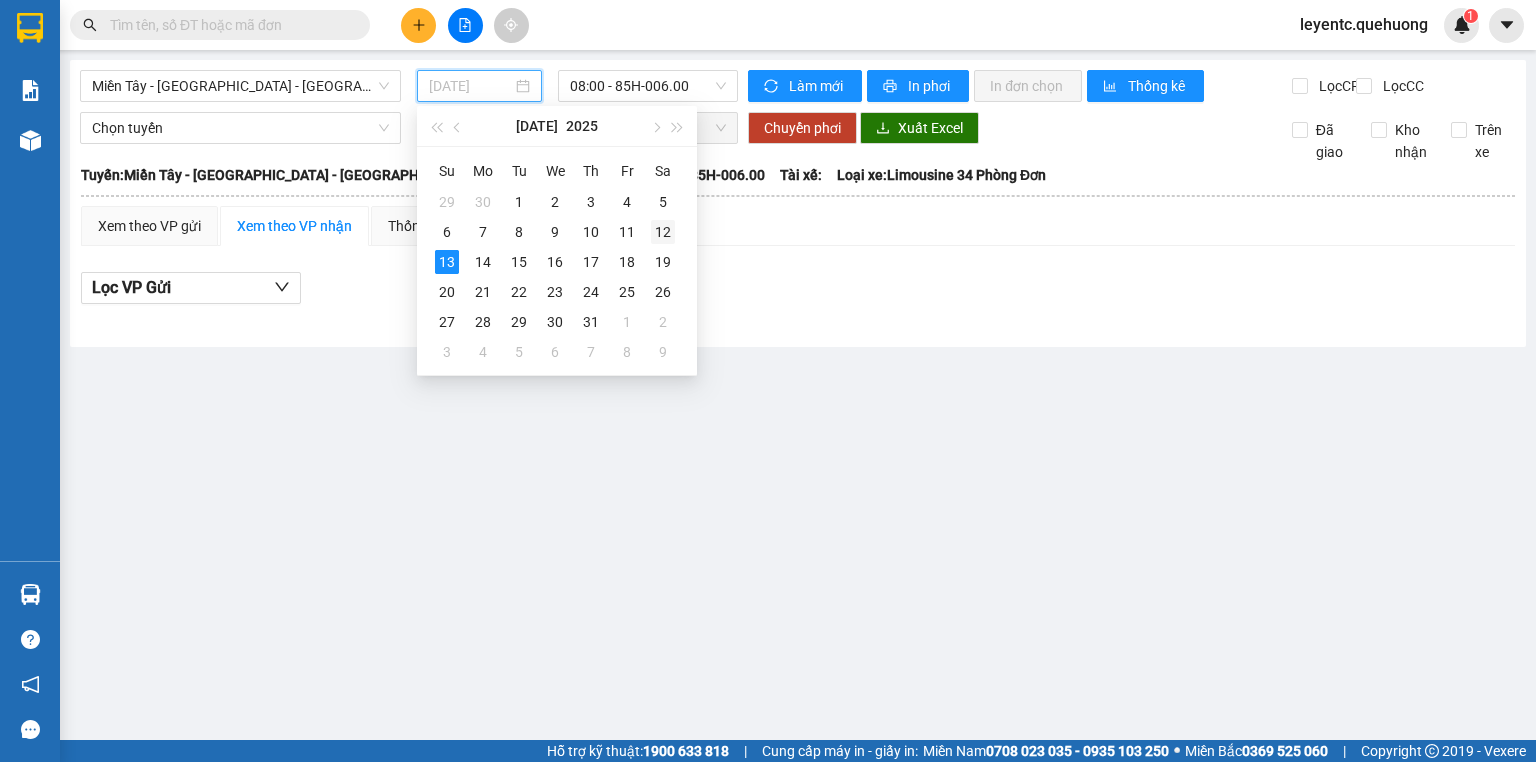click on "12" at bounding box center [663, 232] 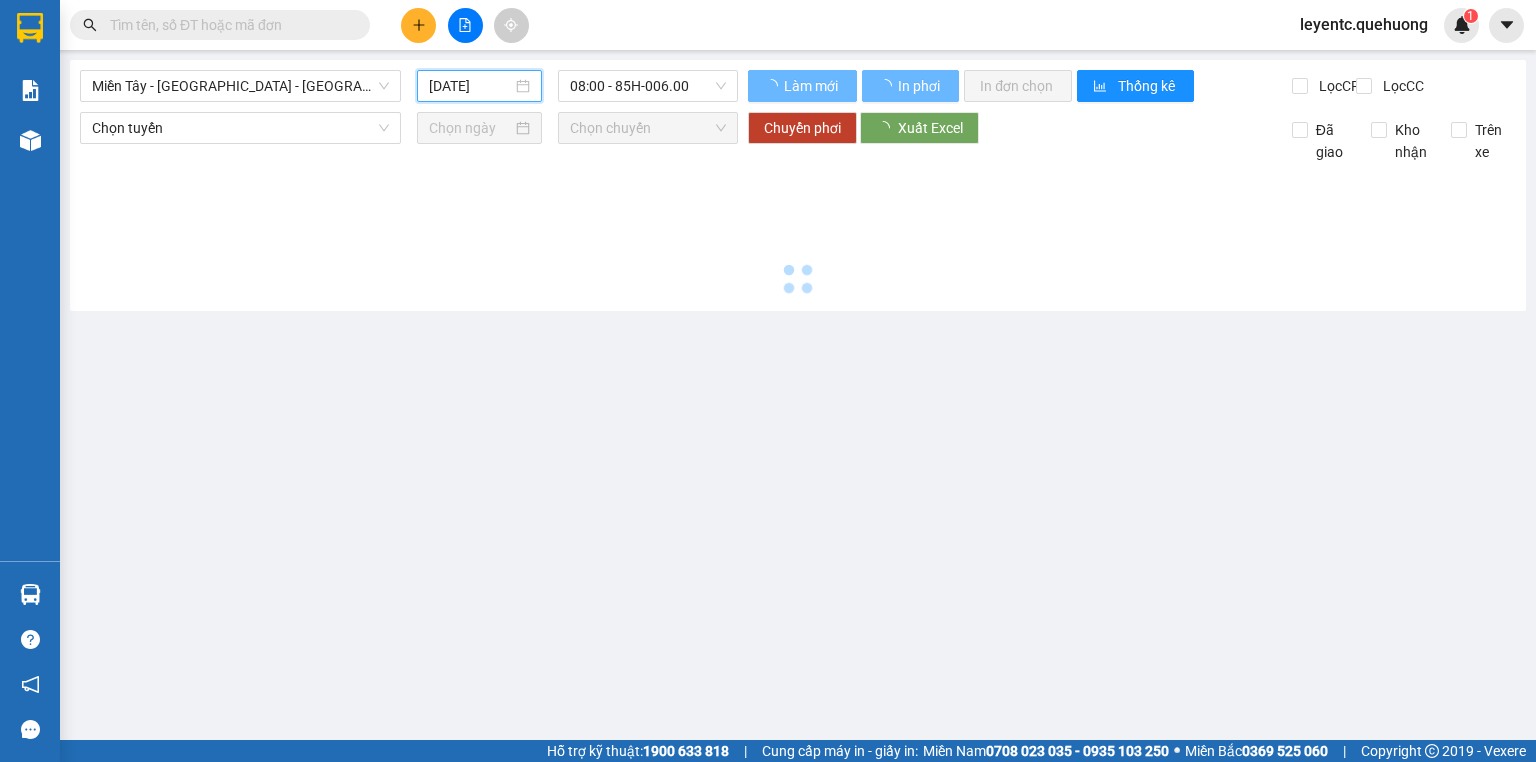type on "[DATE]" 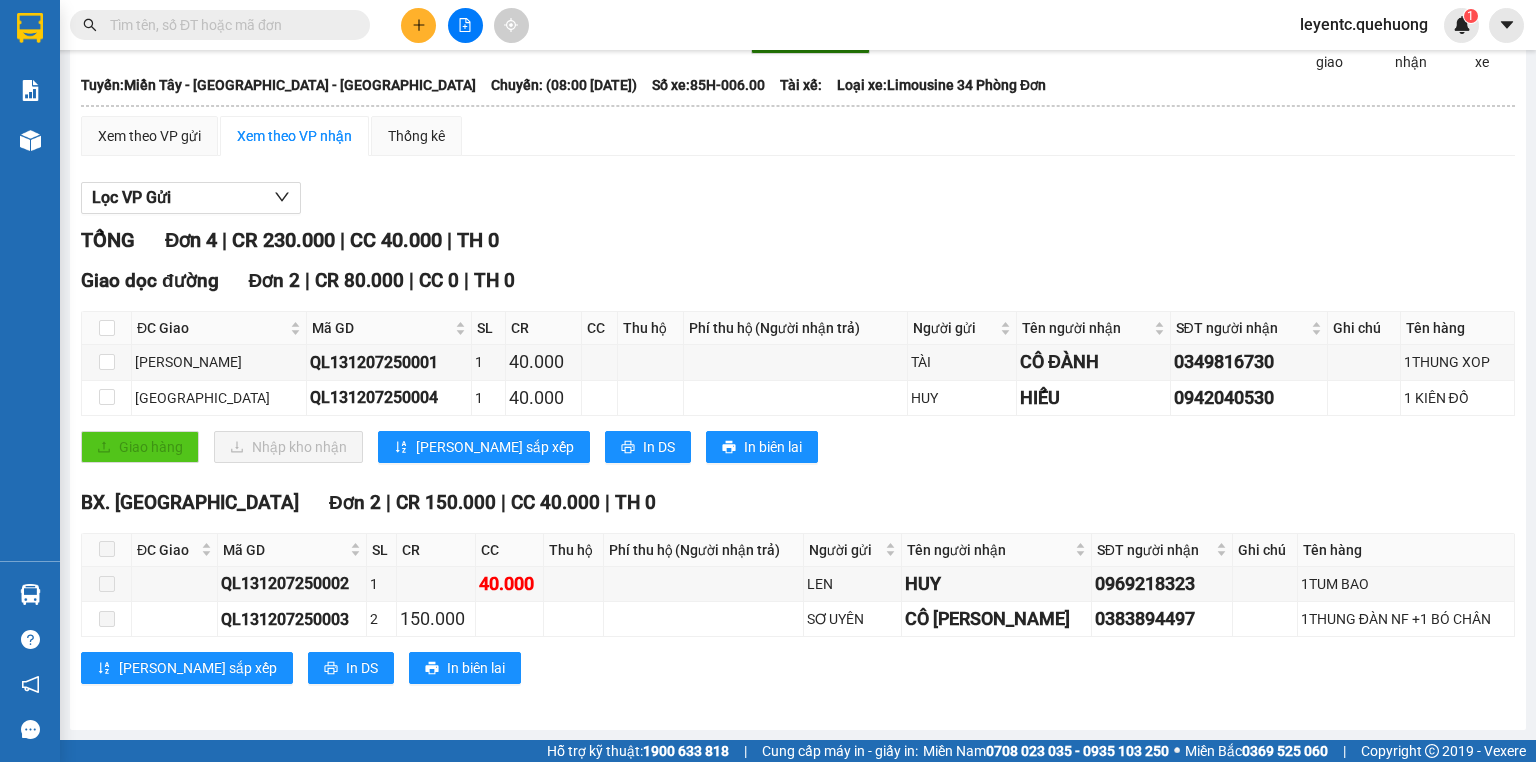 scroll, scrollTop: 0, scrollLeft: 0, axis: both 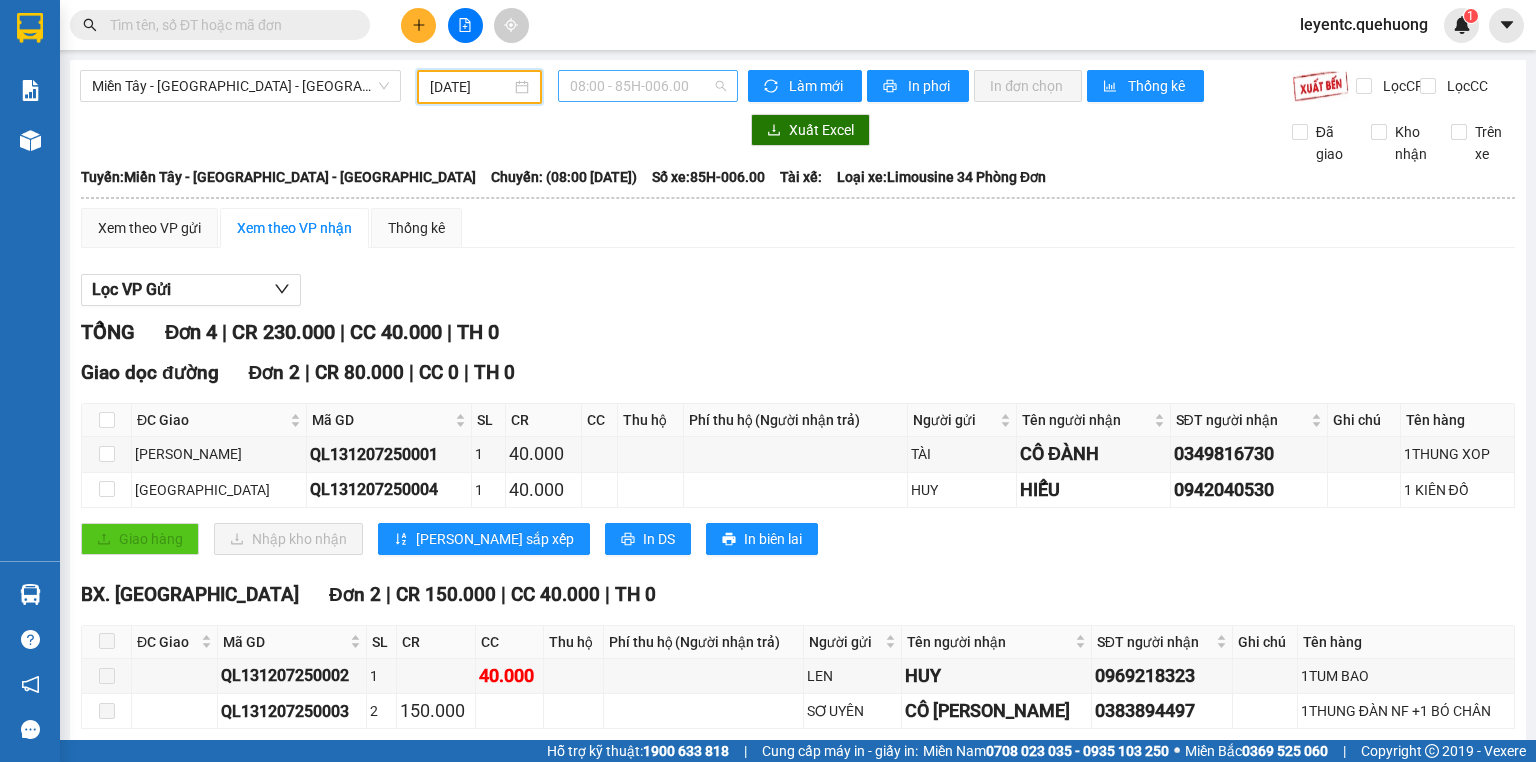 click on "08:00     - 85H-006.00" at bounding box center [648, 86] 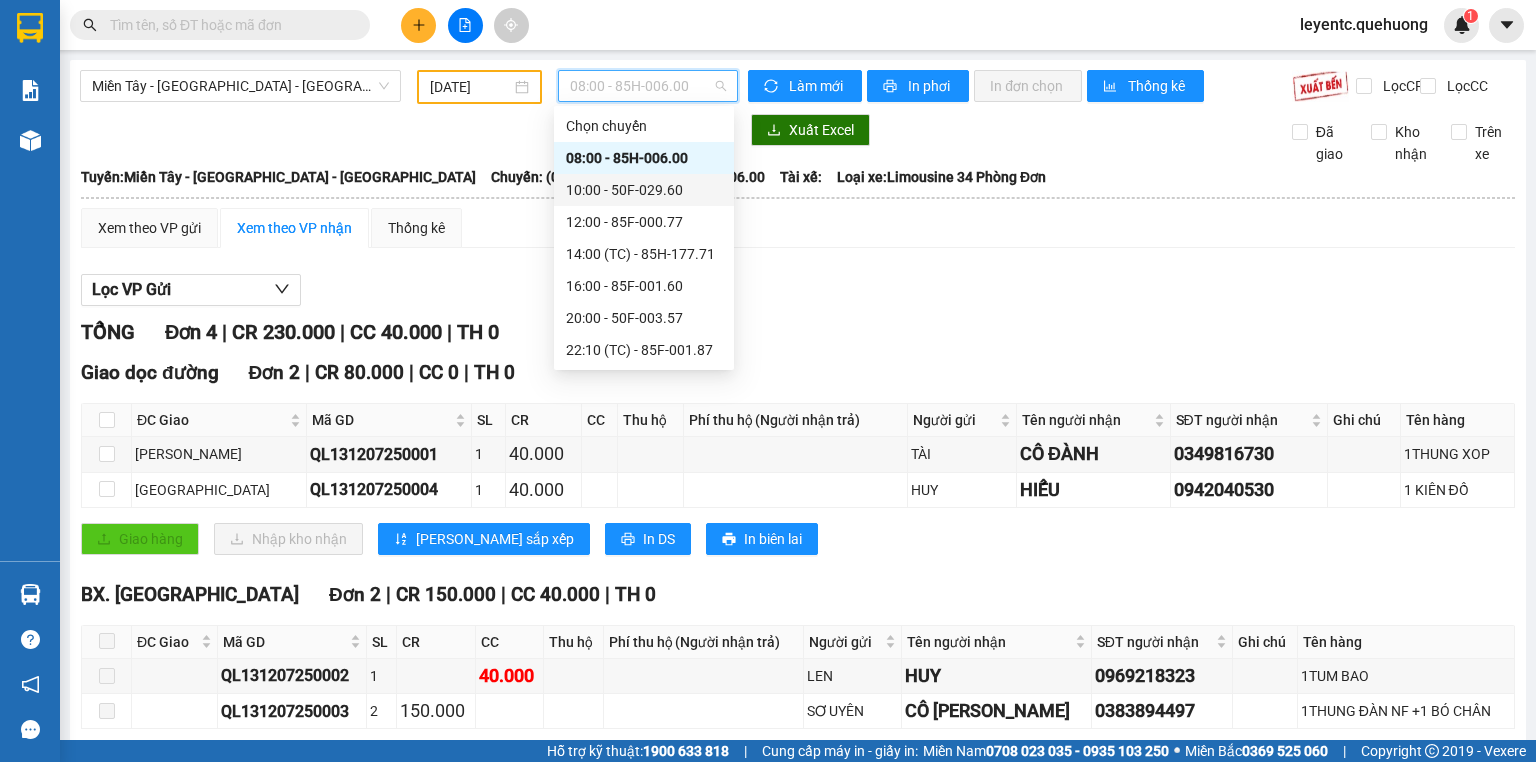 click on "10:00     - 50F-029.60" at bounding box center (644, 190) 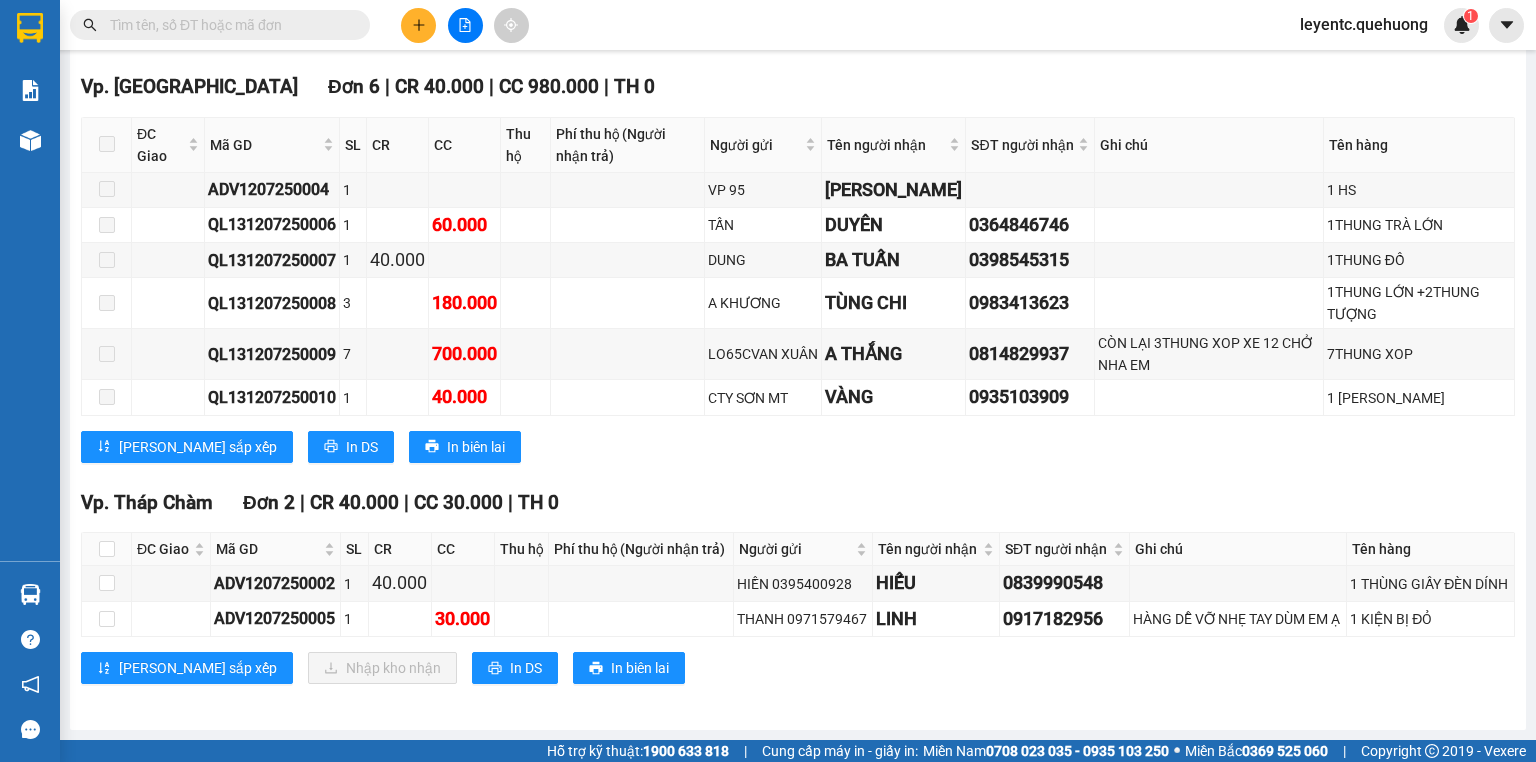 scroll, scrollTop: 722, scrollLeft: 0, axis: vertical 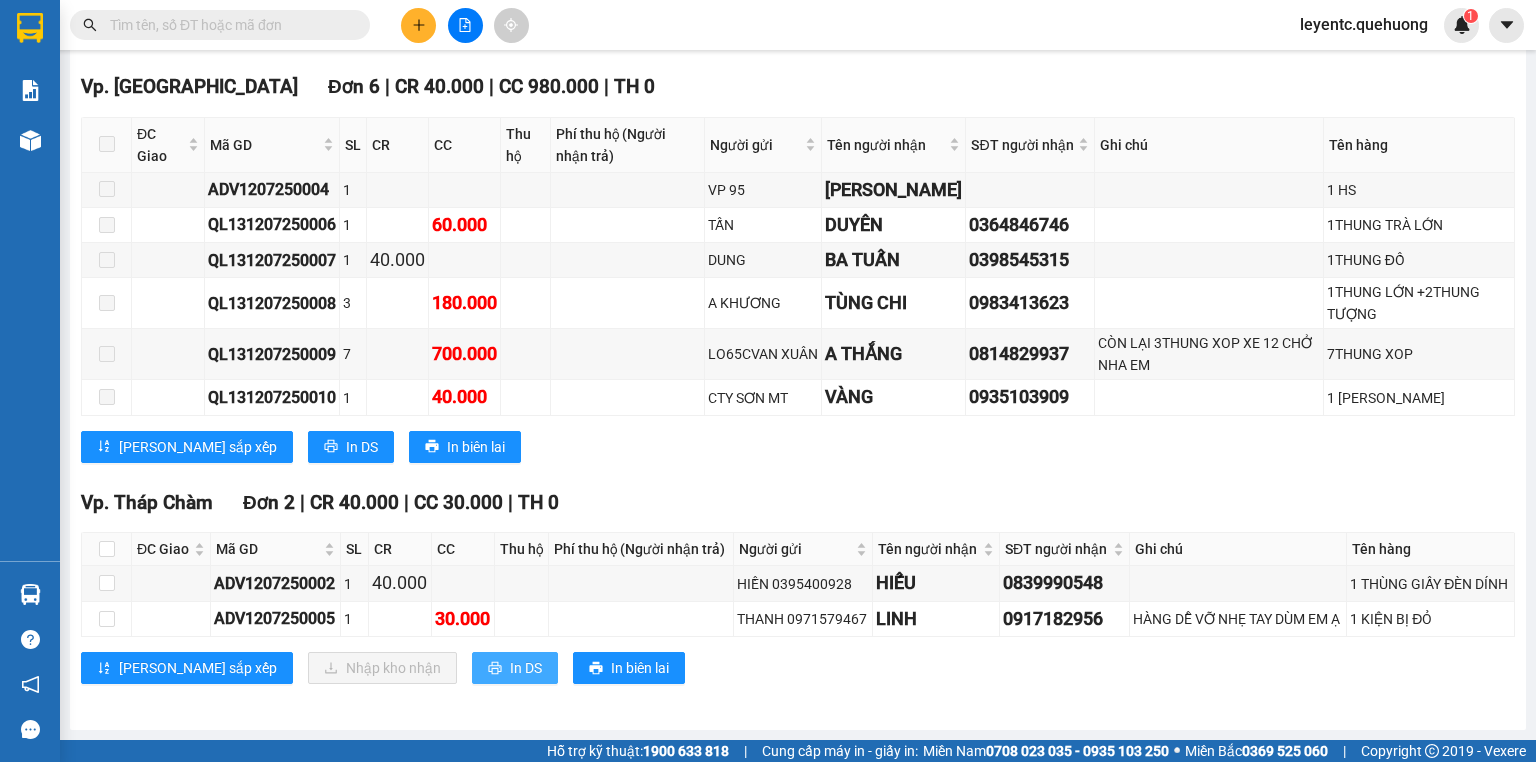 click on "In DS" at bounding box center (526, 668) 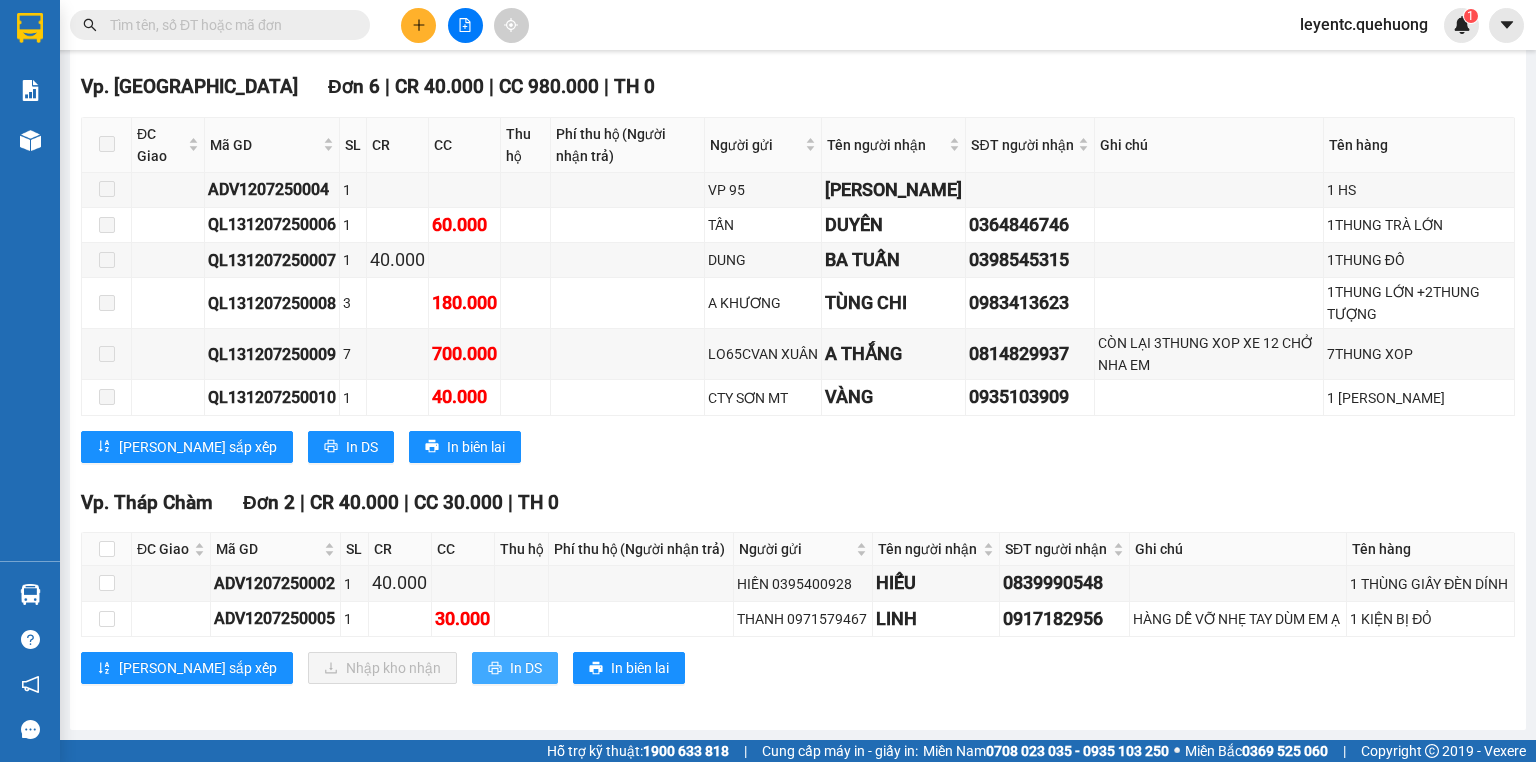 scroll, scrollTop: 0, scrollLeft: 0, axis: both 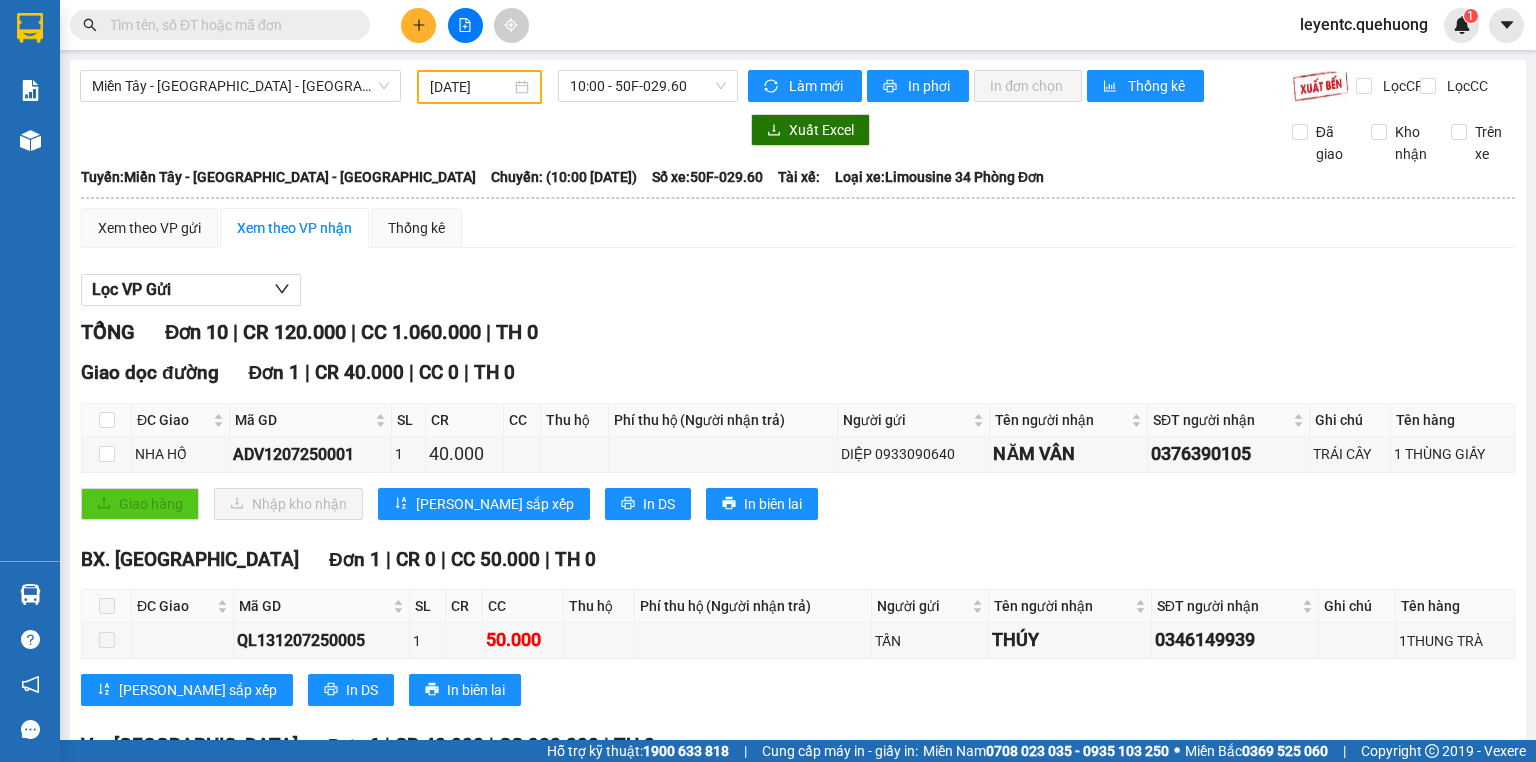 click on "Miền Tây - [GEOGRAPHIC_DATA] - [GEOGRAPHIC_DATA]  [DATE] 10:00     - 50F-029.60" at bounding box center (409, 87) 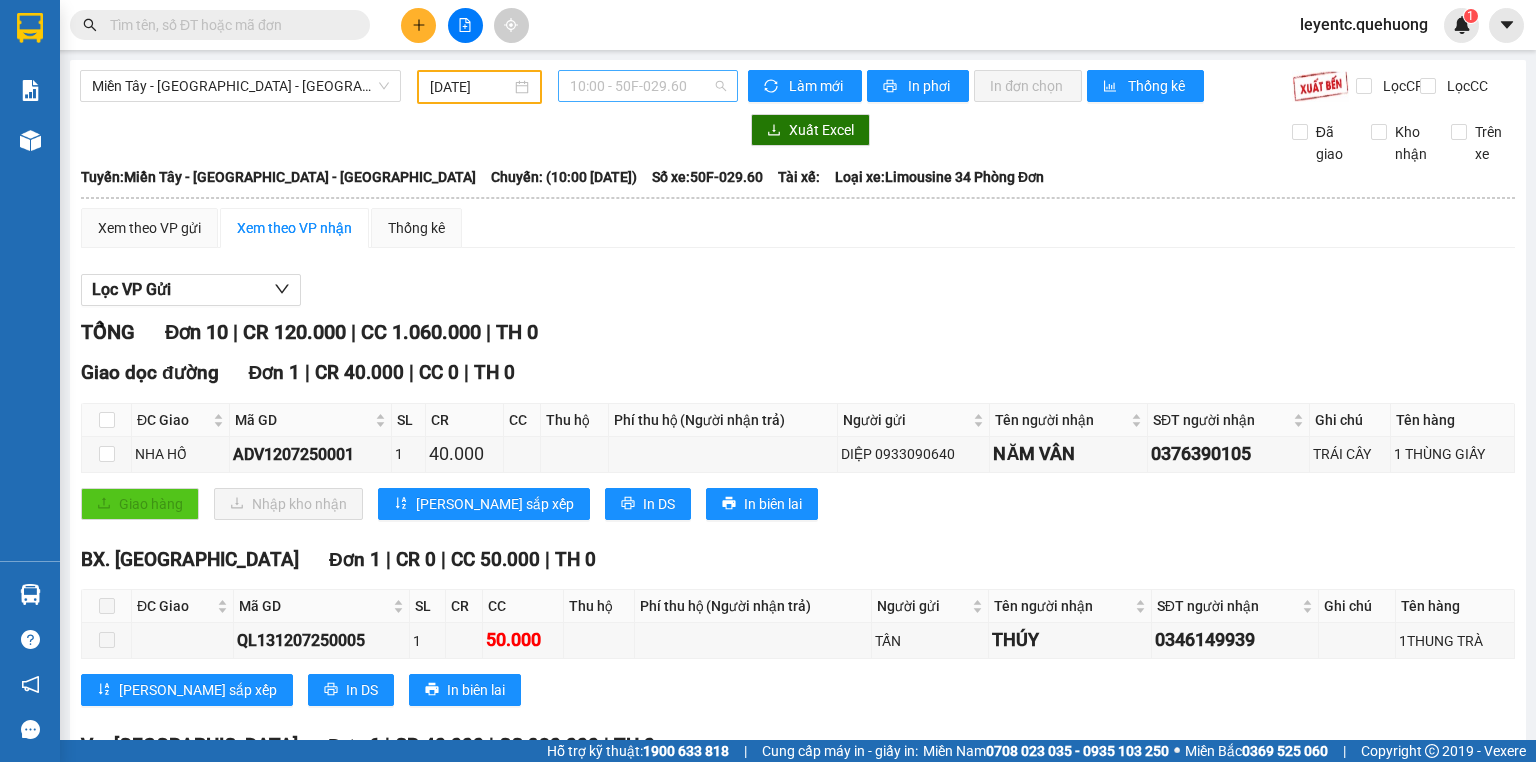 click on "10:00     - 50F-029.60" at bounding box center (648, 86) 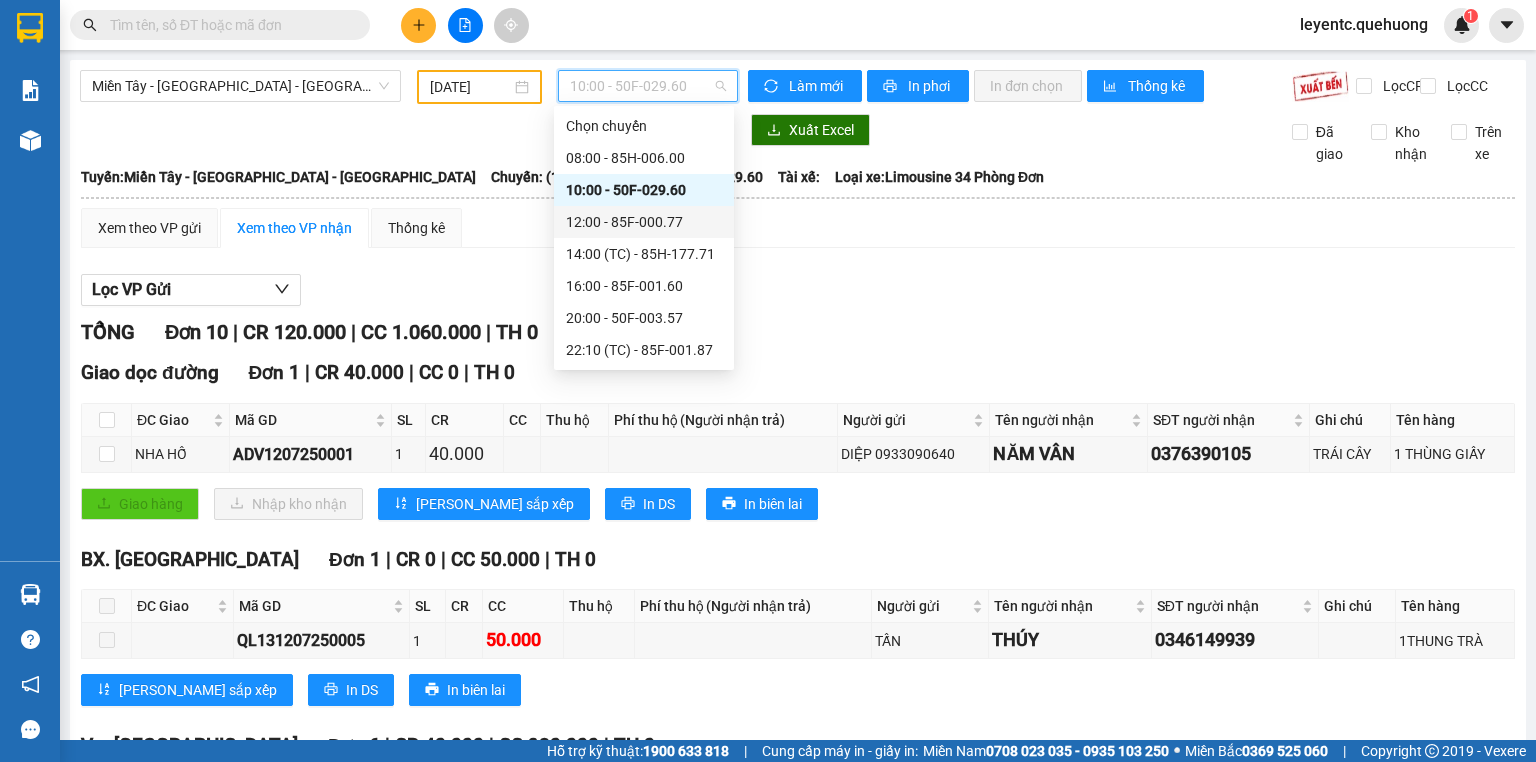 click on "12:00     - 85F-000.77" at bounding box center (644, 222) 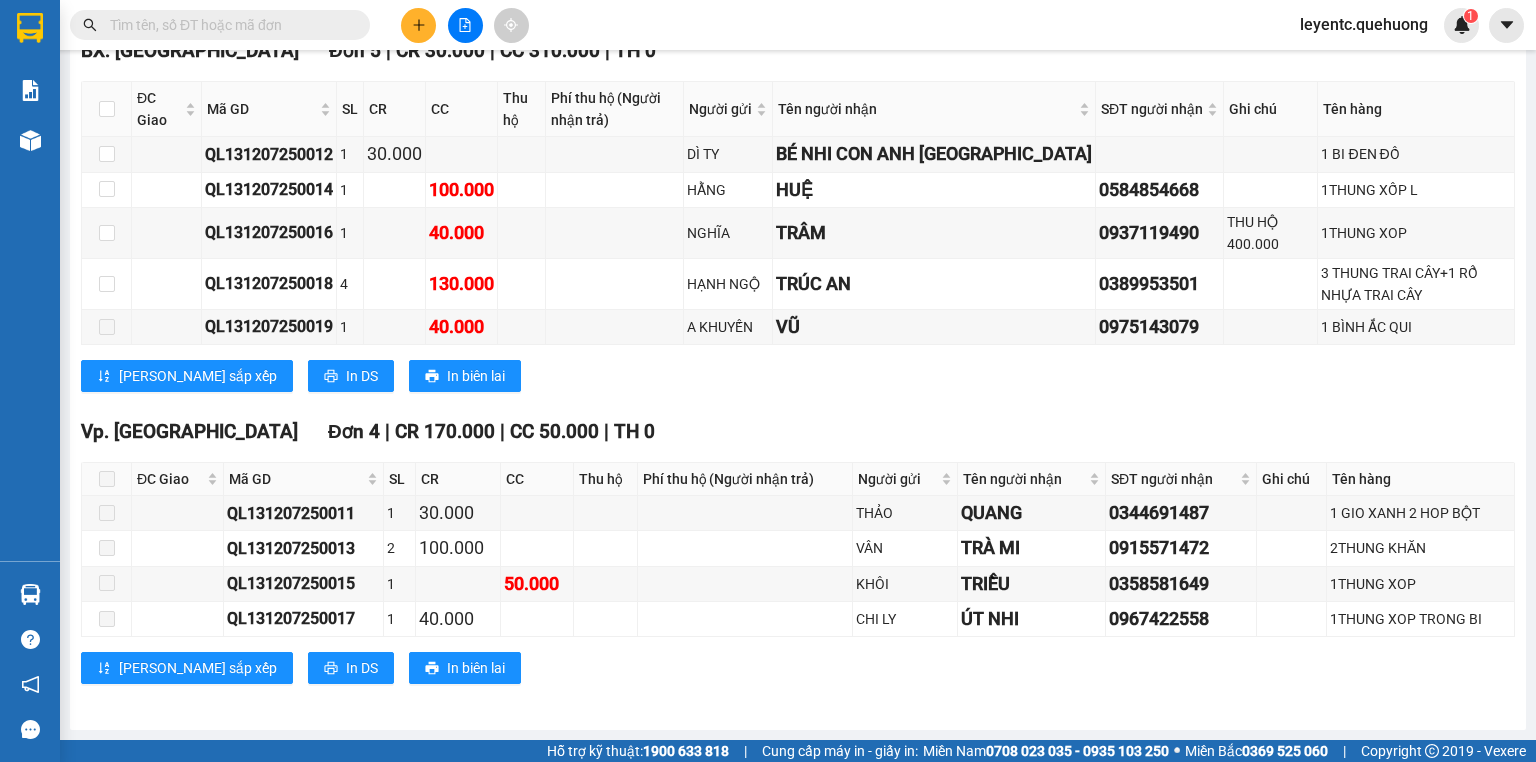 scroll, scrollTop: 0, scrollLeft: 0, axis: both 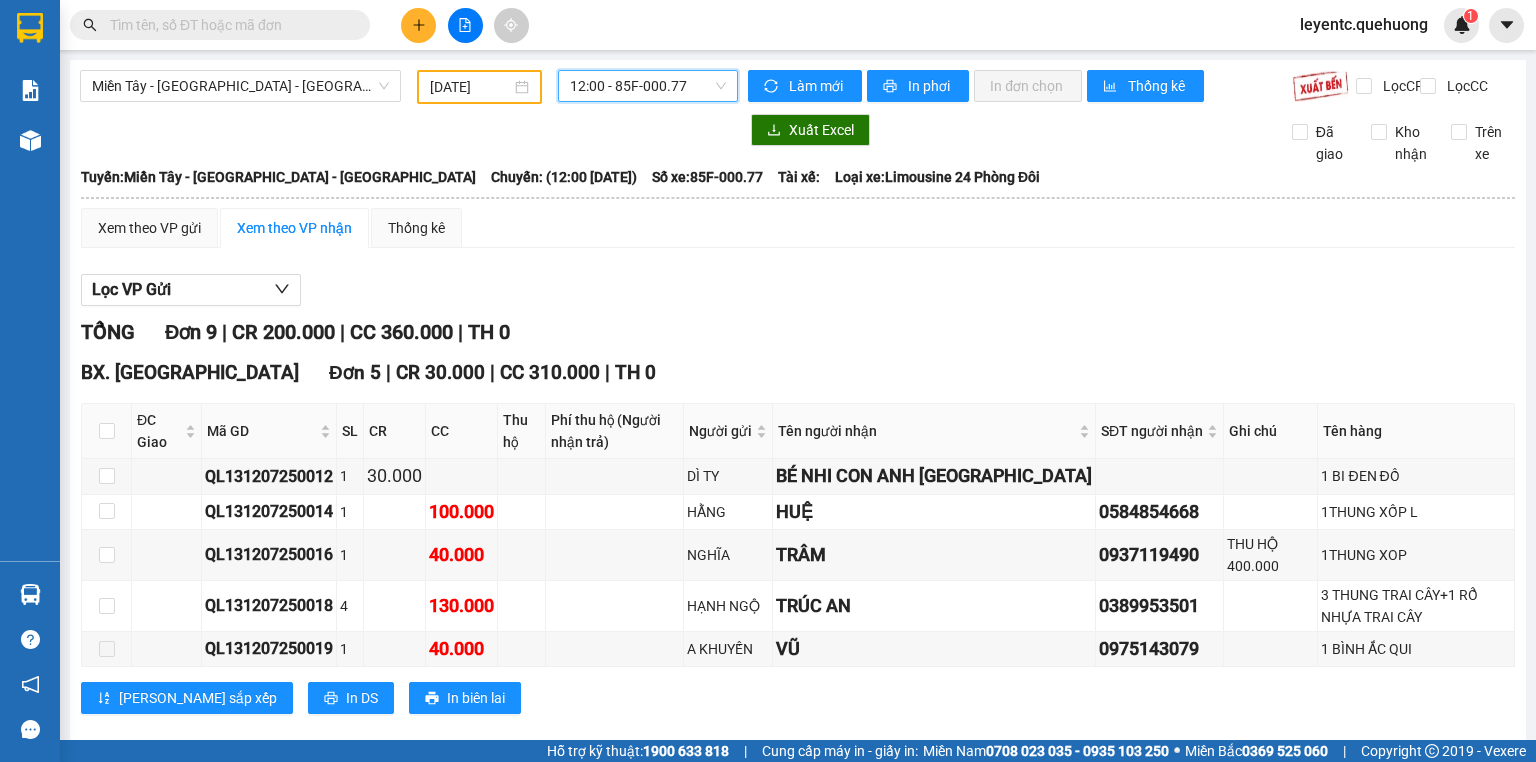 click on "12:00     - 85F-000.77" at bounding box center (648, 86) 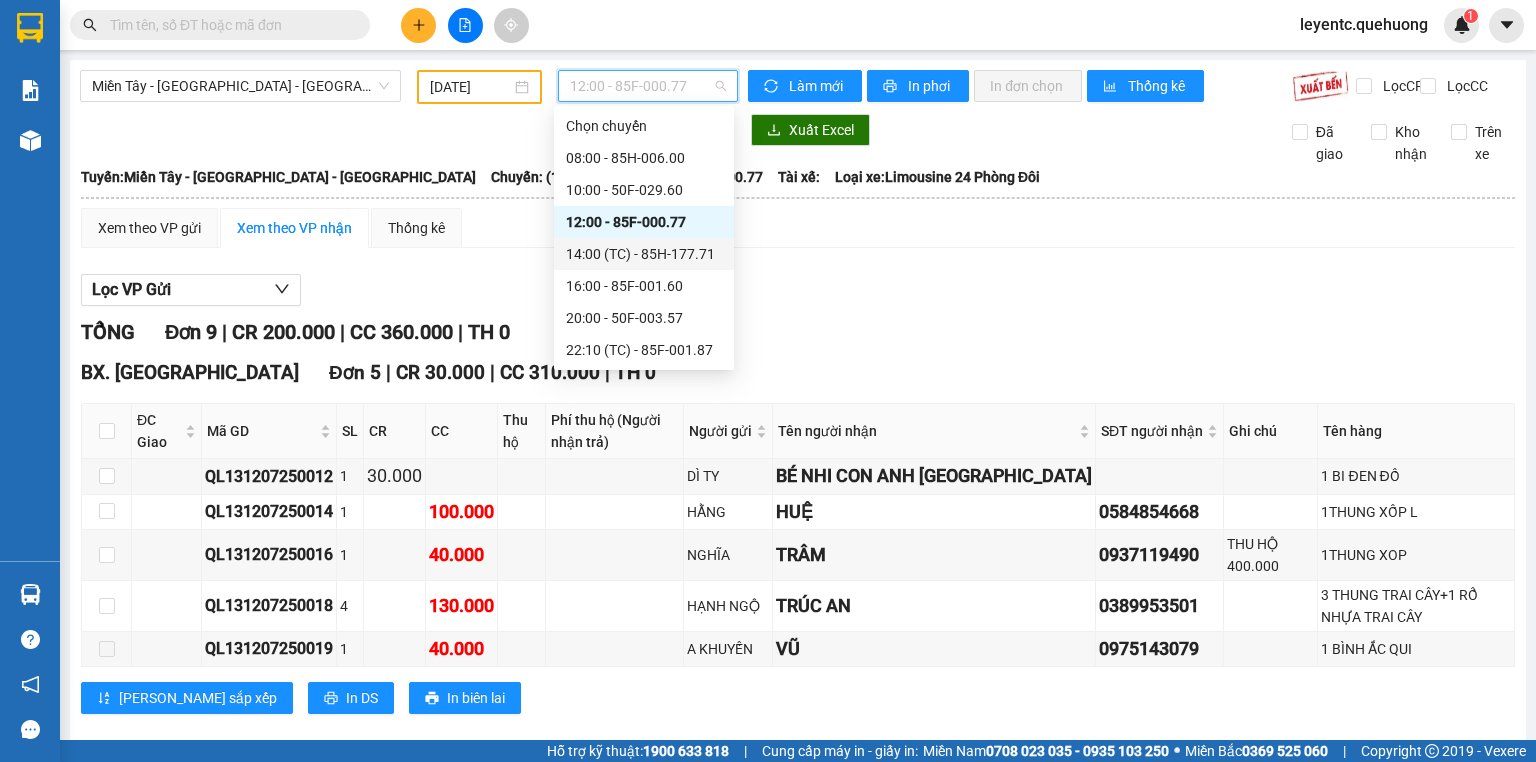 click on "14:00   (TC)   - 85H-177.71" at bounding box center [644, 254] 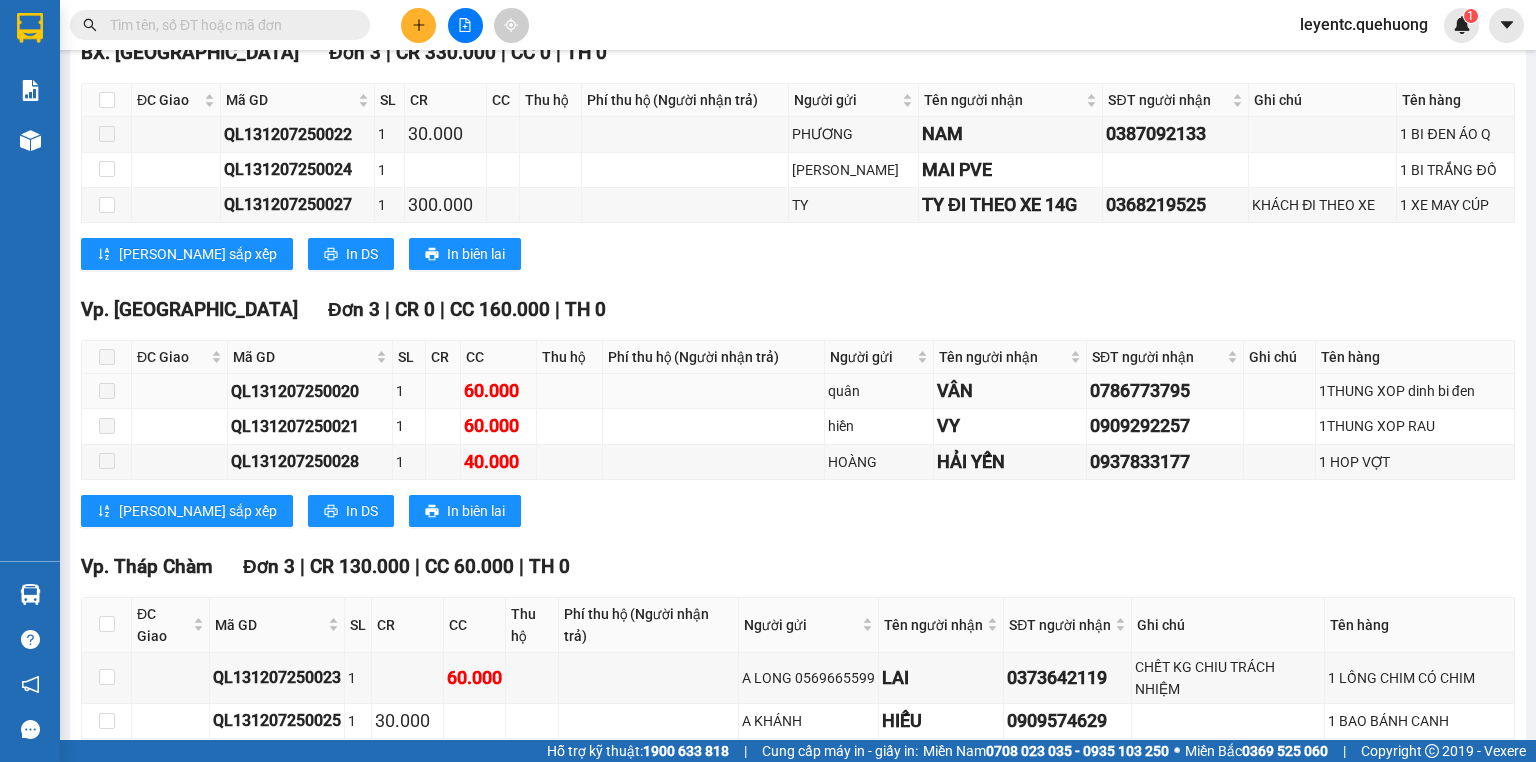 scroll, scrollTop: 483, scrollLeft: 0, axis: vertical 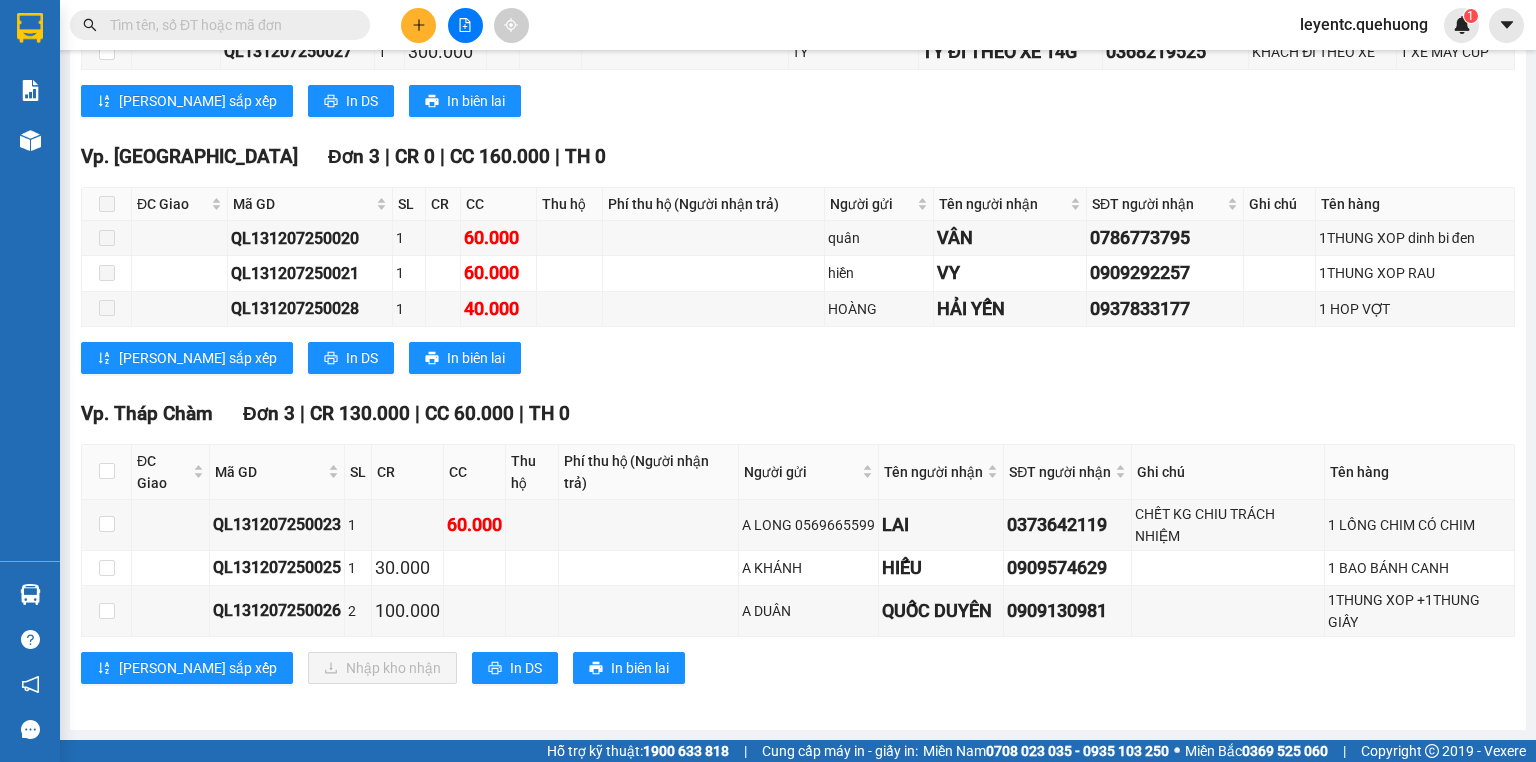 click on "TỔNG Đơn   9 | CR   460.000 | CC   220.000 | TH   0 BX. [GEOGRAPHIC_DATA]   3 | CR   330.000 | CC   0 | TH   0 ĐC Giao Mã GD SL CR CC Thu hộ Phí thu hộ (Người nhận trả) Người gửi Tên người nhận SĐT người nhận Ghi chú Tên hàng Ký nhận                             QL131207250022 1 30.000 PHƯƠNG  NAM 0387092133 1 BI ĐEN ÁO Q QL131207250024 1 CHI HẰNG  MAI  PVE  1 BI TRẮNG ĐỒ QL131207250027 1 300.000 TY  TY ĐI THEO XE 14G  0368219525 KHÁCH ĐI THEO XE 1 XE MAY CÚP  Lưu sắp xếp In DS In biên lai An Anh Limousine   19008678   Số 2 [PERSON_NAME] nối dài, P. Văn Hải Vp. Tháp Chàm  -  07:09 [DATE] Tuyến:  [GEOGRAPHIC_DATA] - Phan Rang - [GEOGRAPHIC_DATA]:   (14:00 [DATE]) Số xe:  85H-177.71 Tài xế:  Loại xe:  Limousine 34 Phòng Đơn ĐC Giao Mã GD SL CR CC Thu hộ Phí thu hộ (Người nhận trả) Người gửi Tên người nhận SĐT người nhận Ghi chú Tên hàng Ký nhận BX. [GEOGRAPHIC_DATA]" at bounding box center (798, 276) 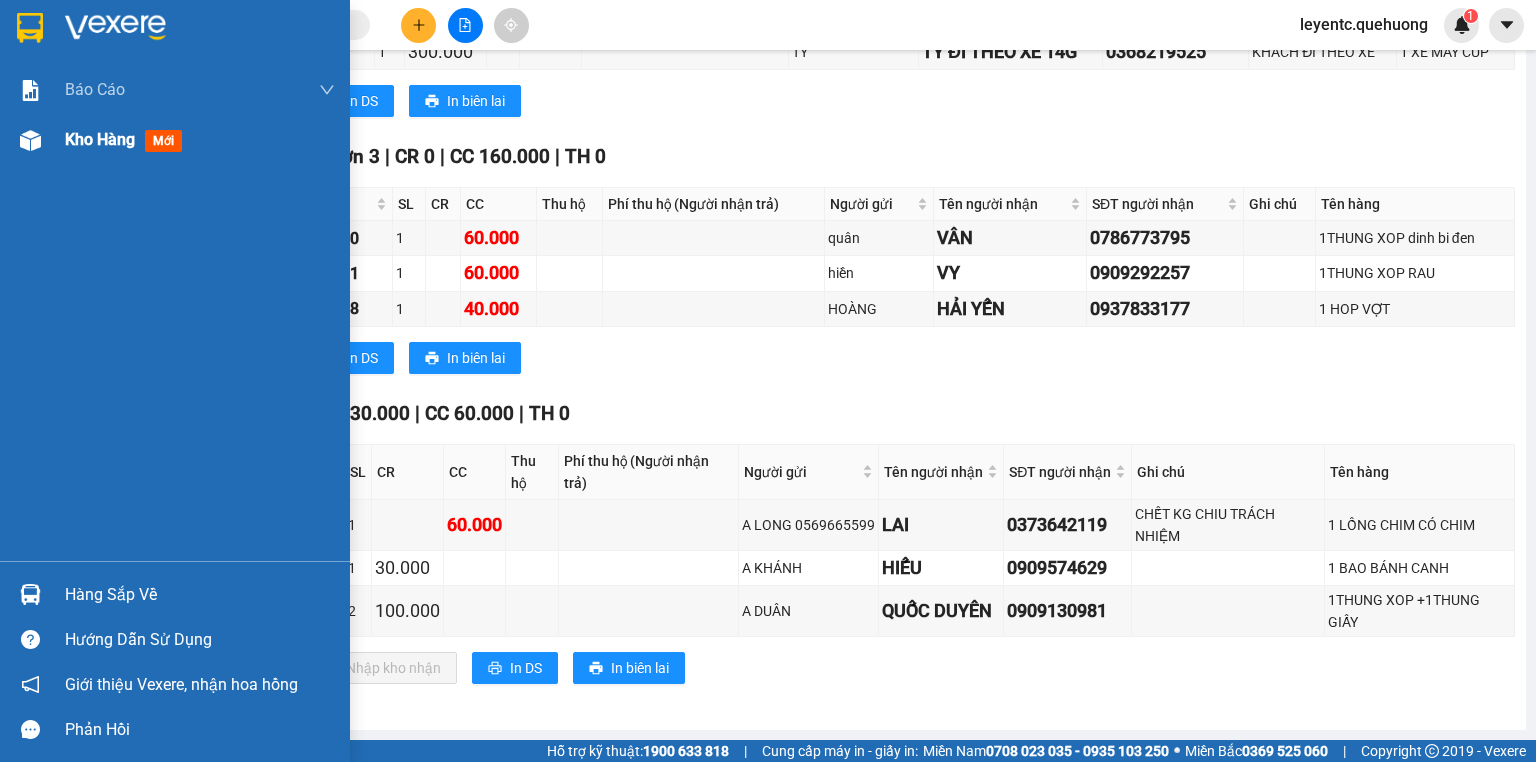 click on "Kho hàng" at bounding box center (100, 139) 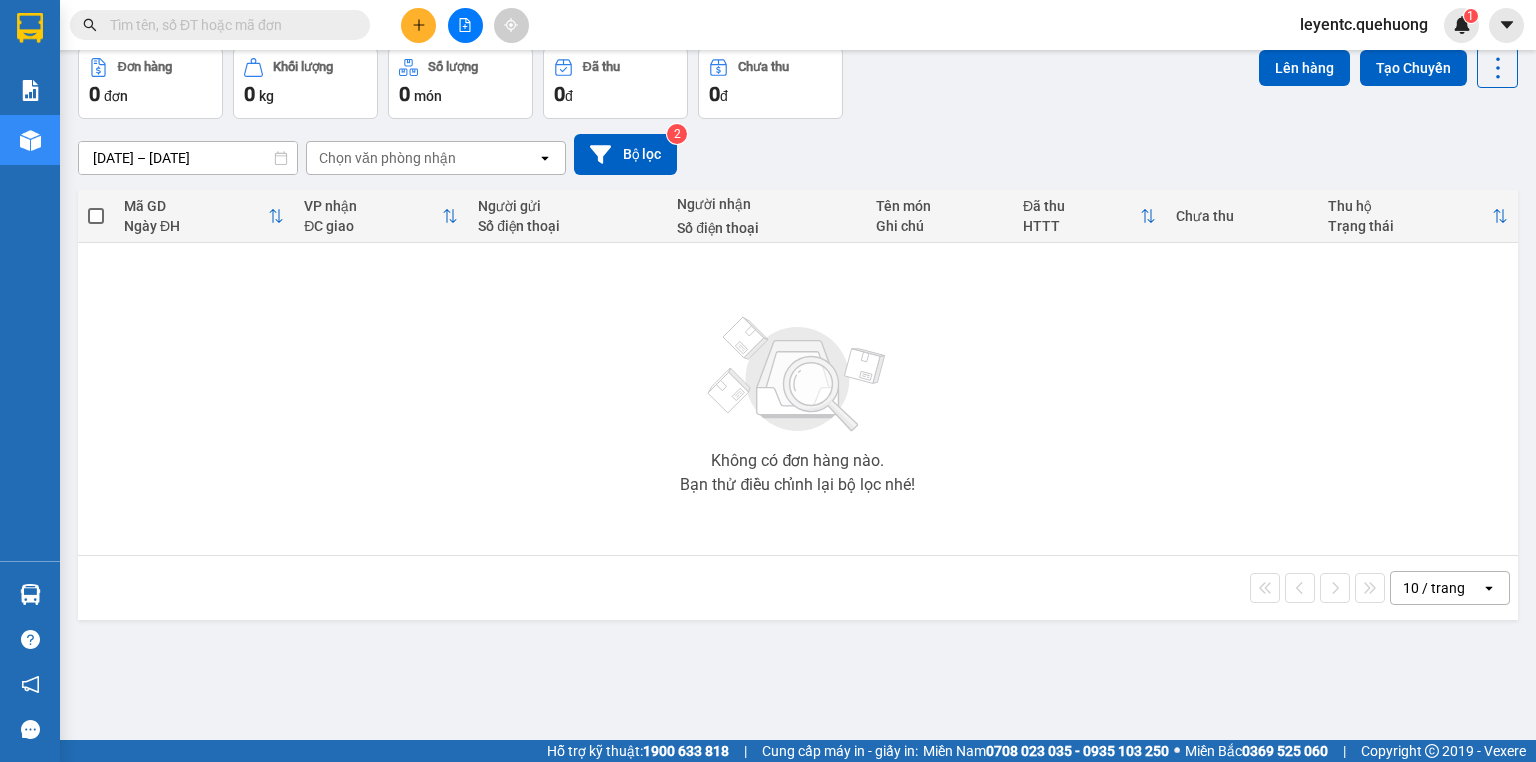 scroll, scrollTop: 0, scrollLeft: 0, axis: both 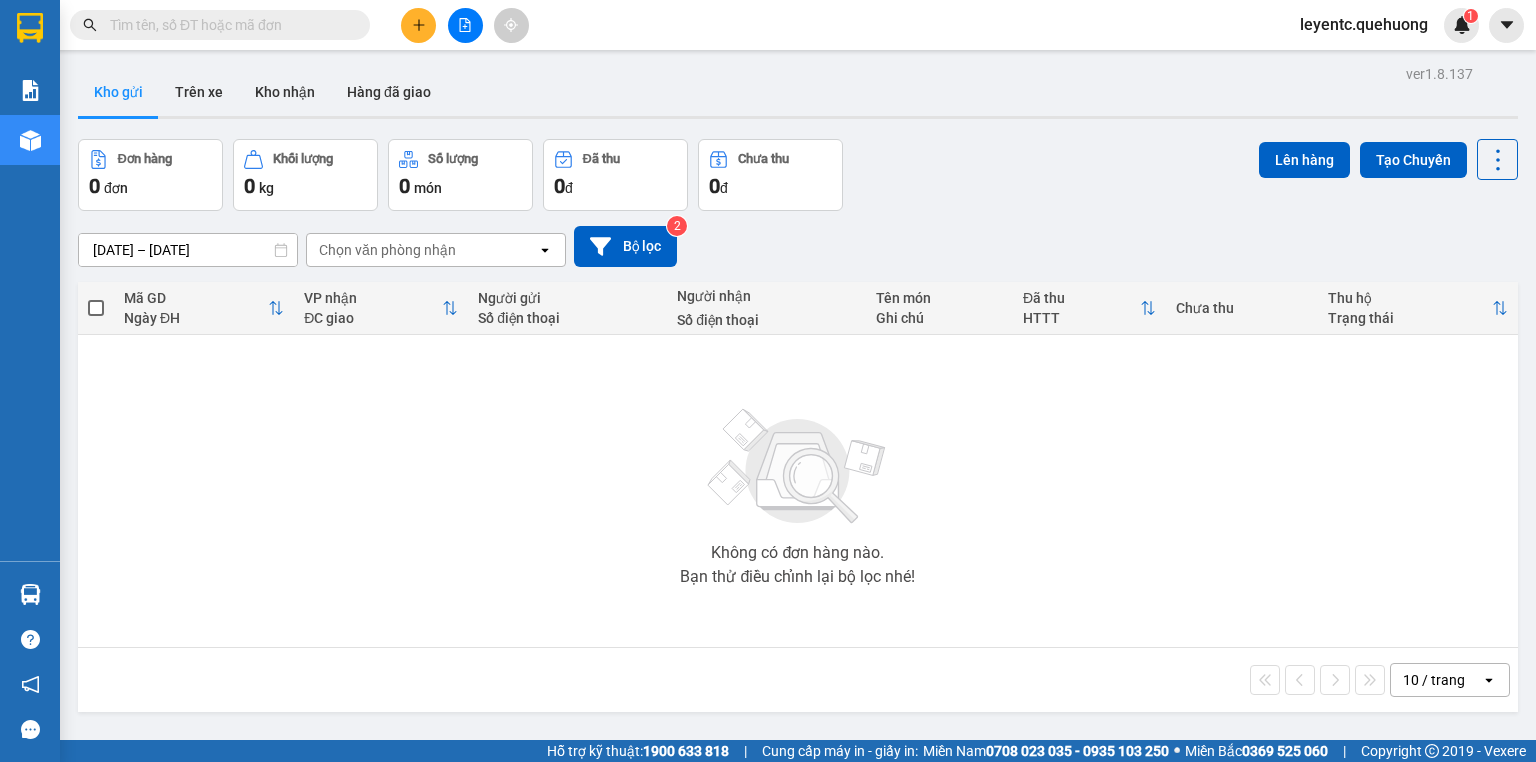 click on "Đơn hàng 0 đơn Khối lượng 0 kg Số lượng 0 món Đã thu 0  đ Chưa thu 0  đ Lên hàng Tạo Chuyến" at bounding box center [798, 175] 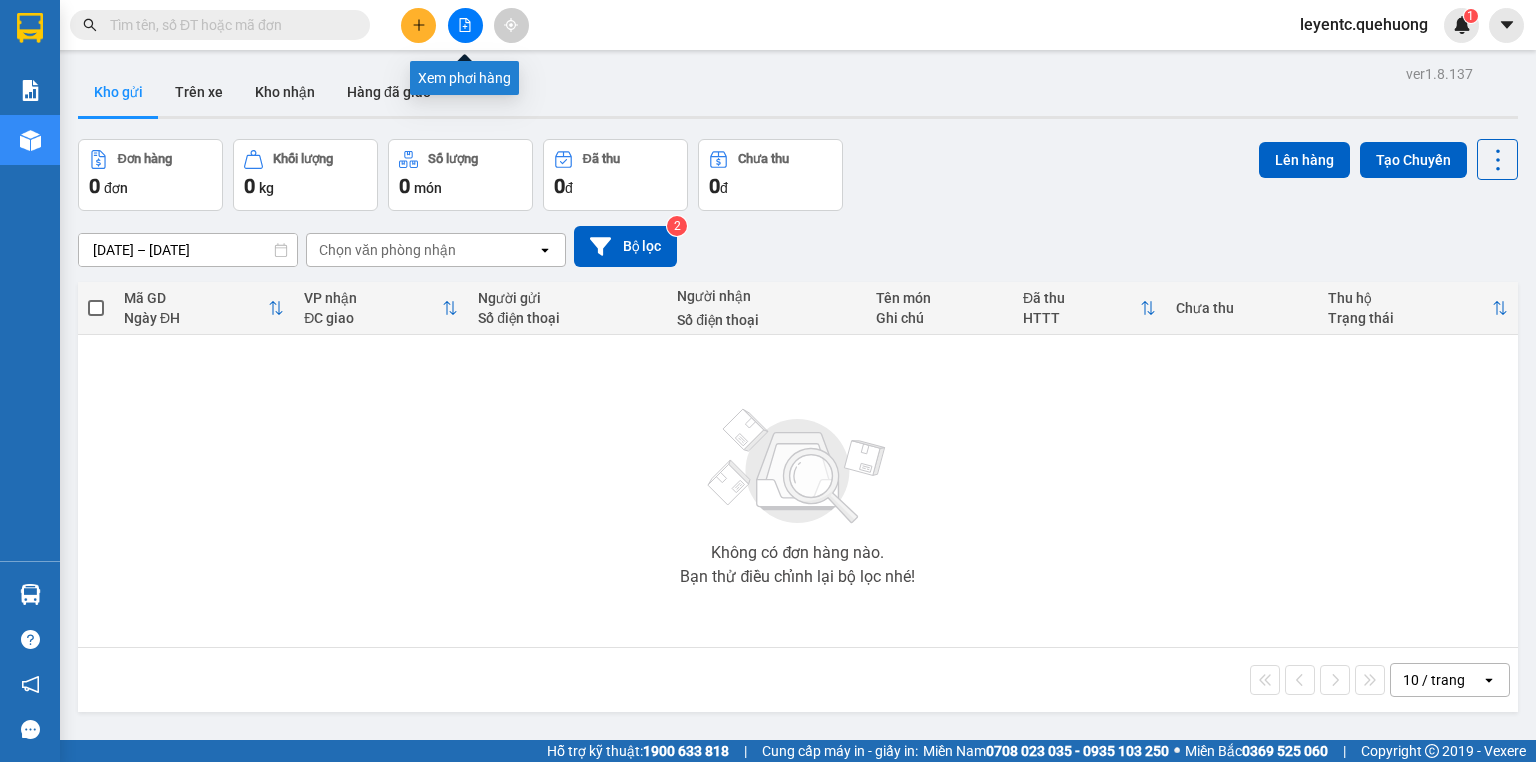 click at bounding box center [465, 25] 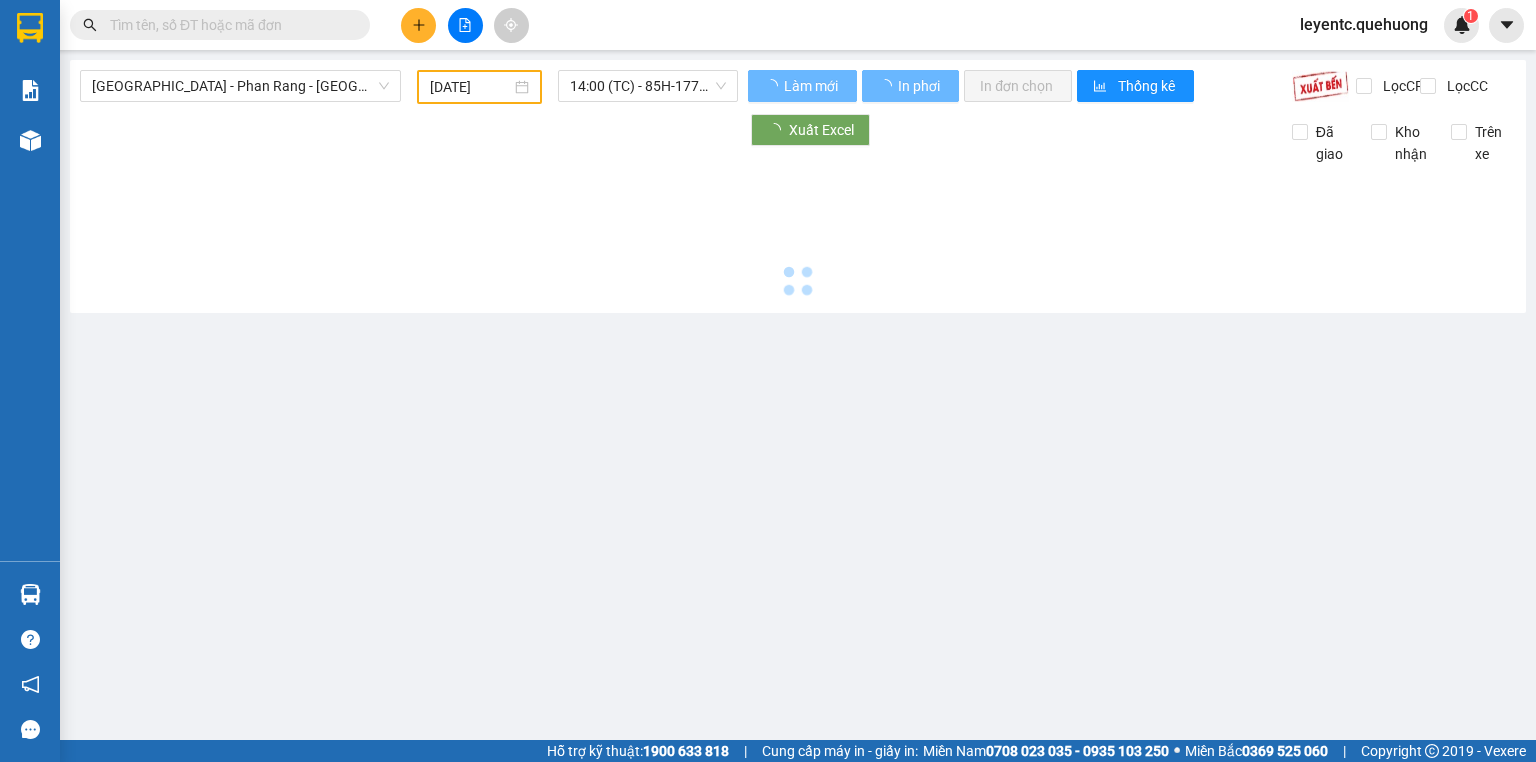 type on "[DATE]" 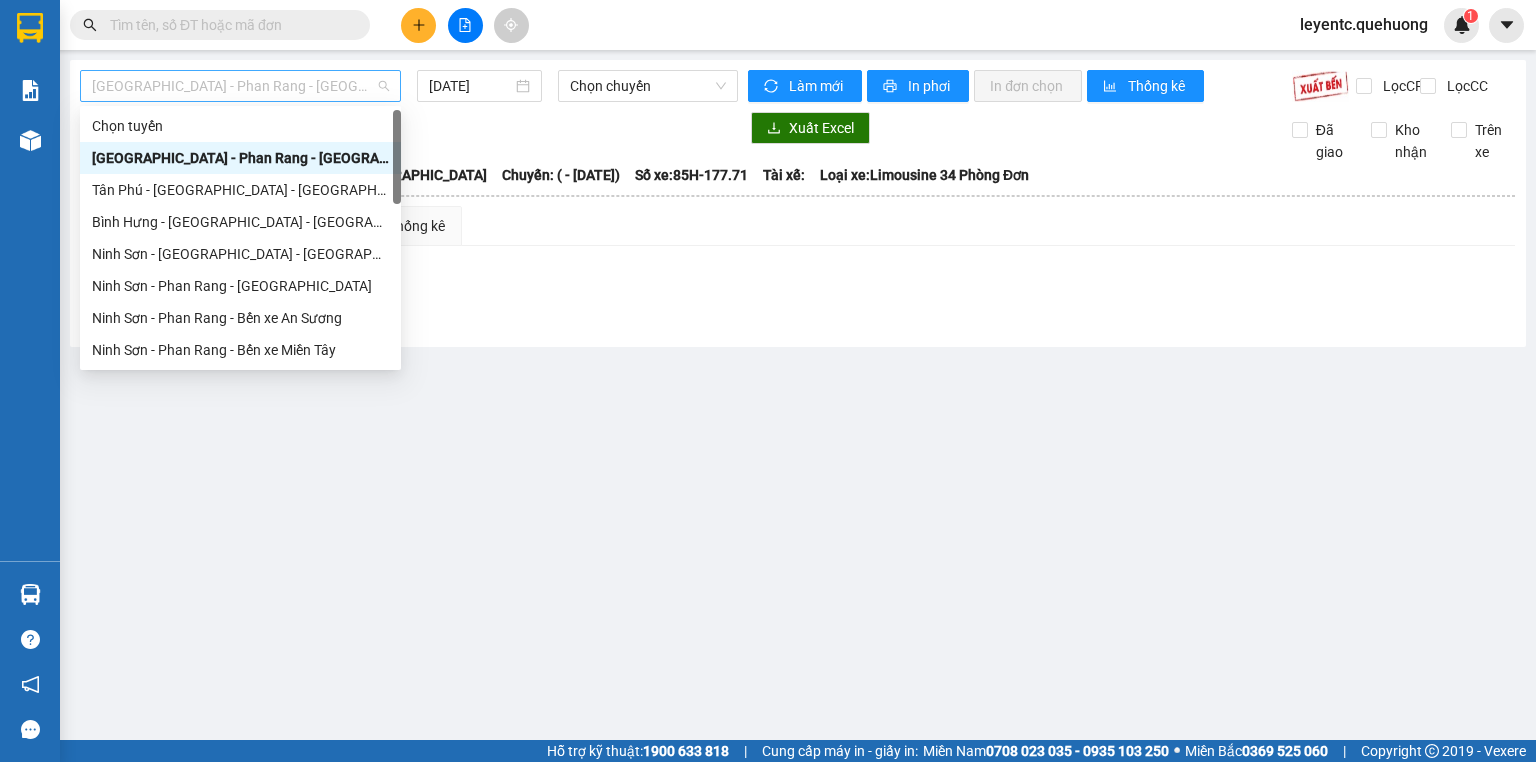 click on "[GEOGRAPHIC_DATA] - Phan Rang - [GEOGRAPHIC_DATA]" at bounding box center [240, 86] 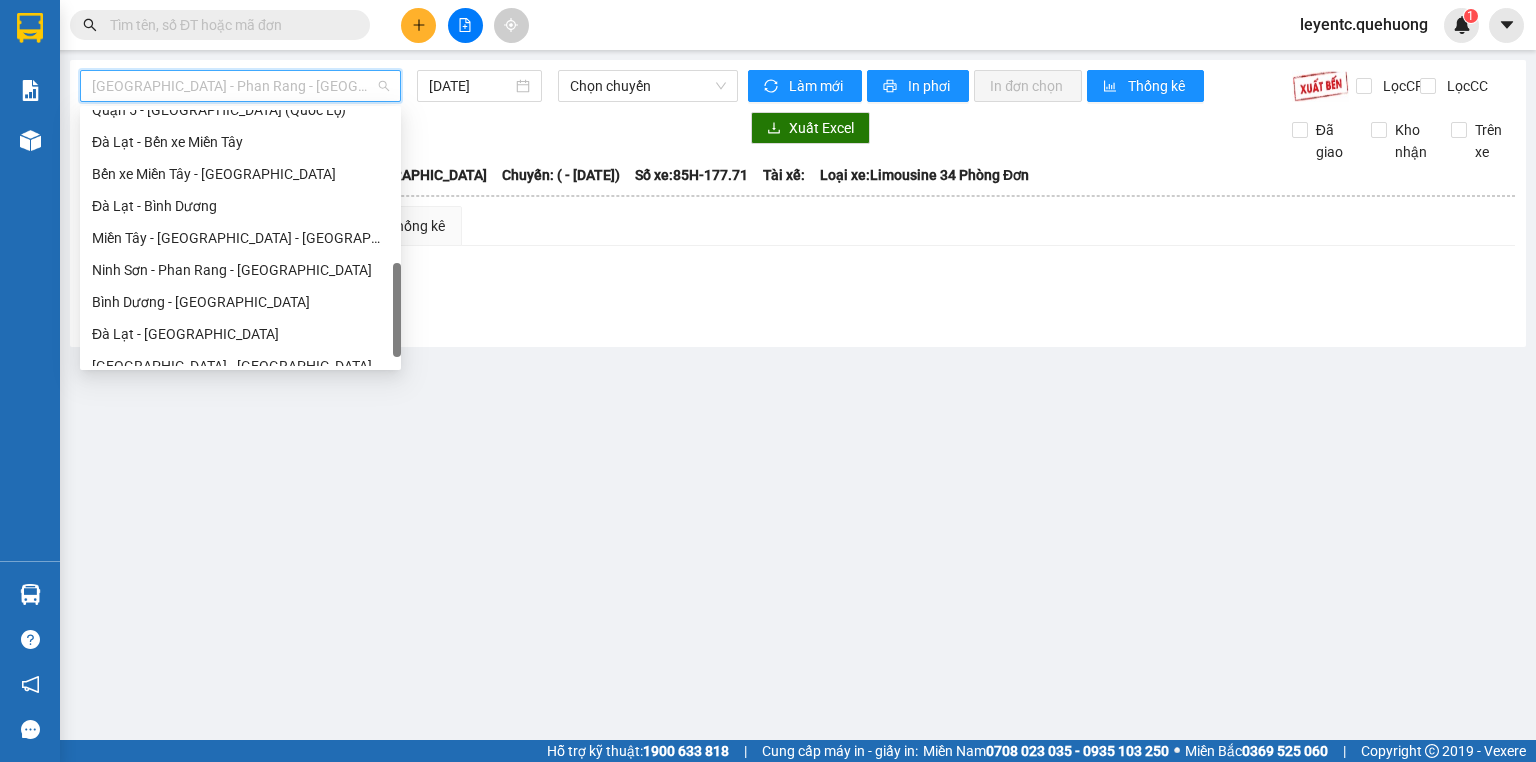 scroll, scrollTop: 608, scrollLeft: 0, axis: vertical 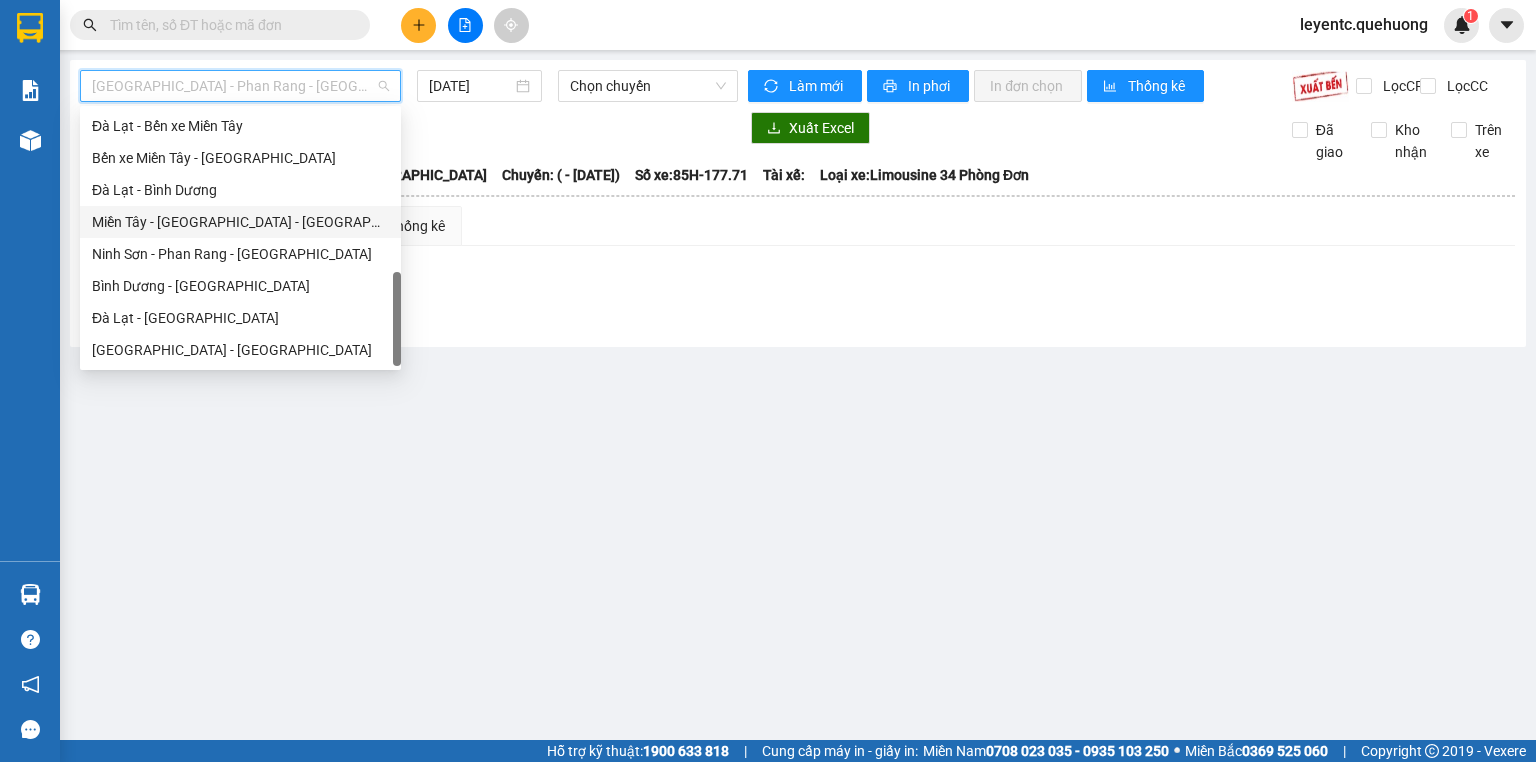 click on "Miền Tây - [GEOGRAPHIC_DATA] - [GEOGRAPHIC_DATA]" at bounding box center (240, 222) 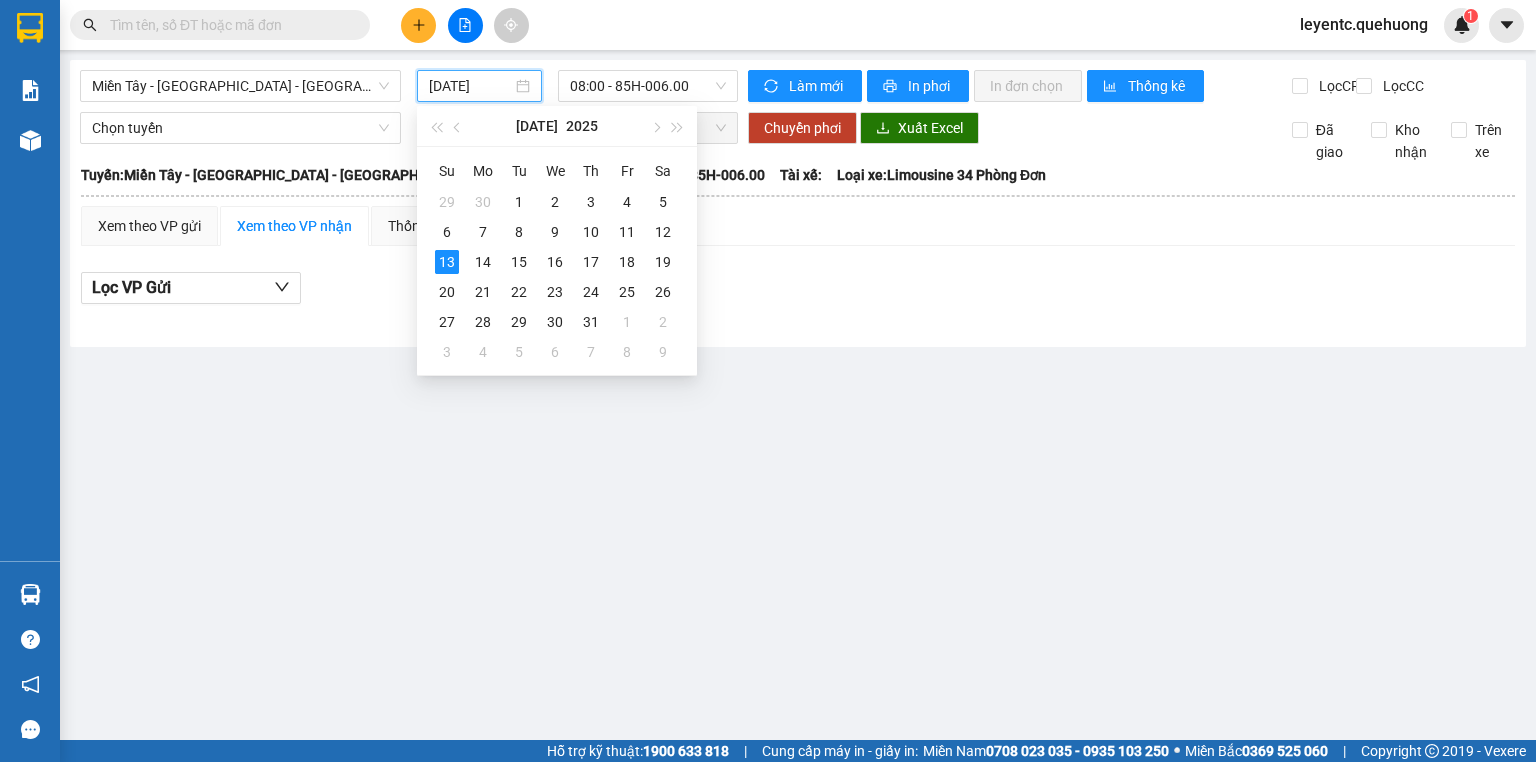 click on "[DATE]" at bounding box center [470, 86] 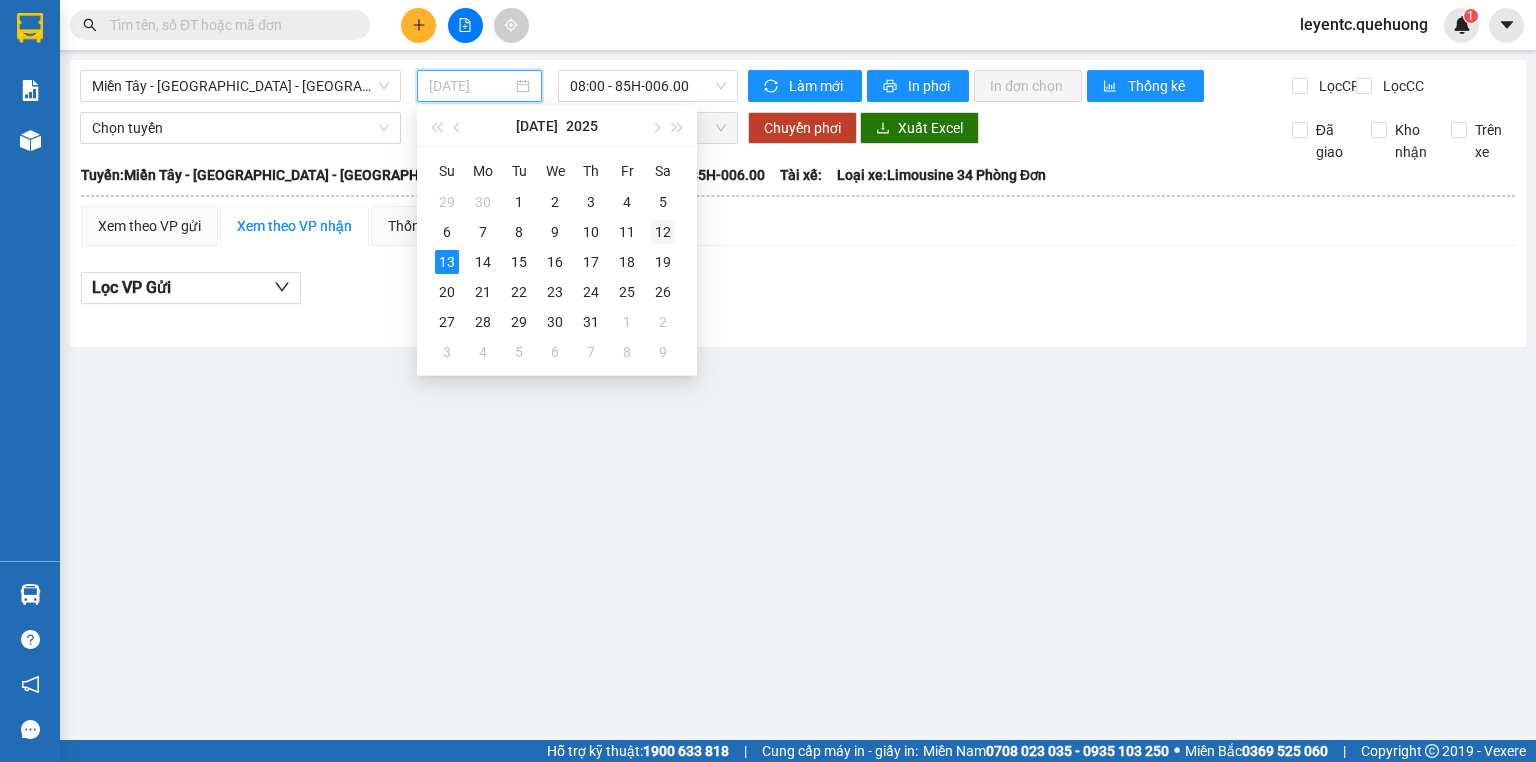 click on "12" at bounding box center [663, 232] 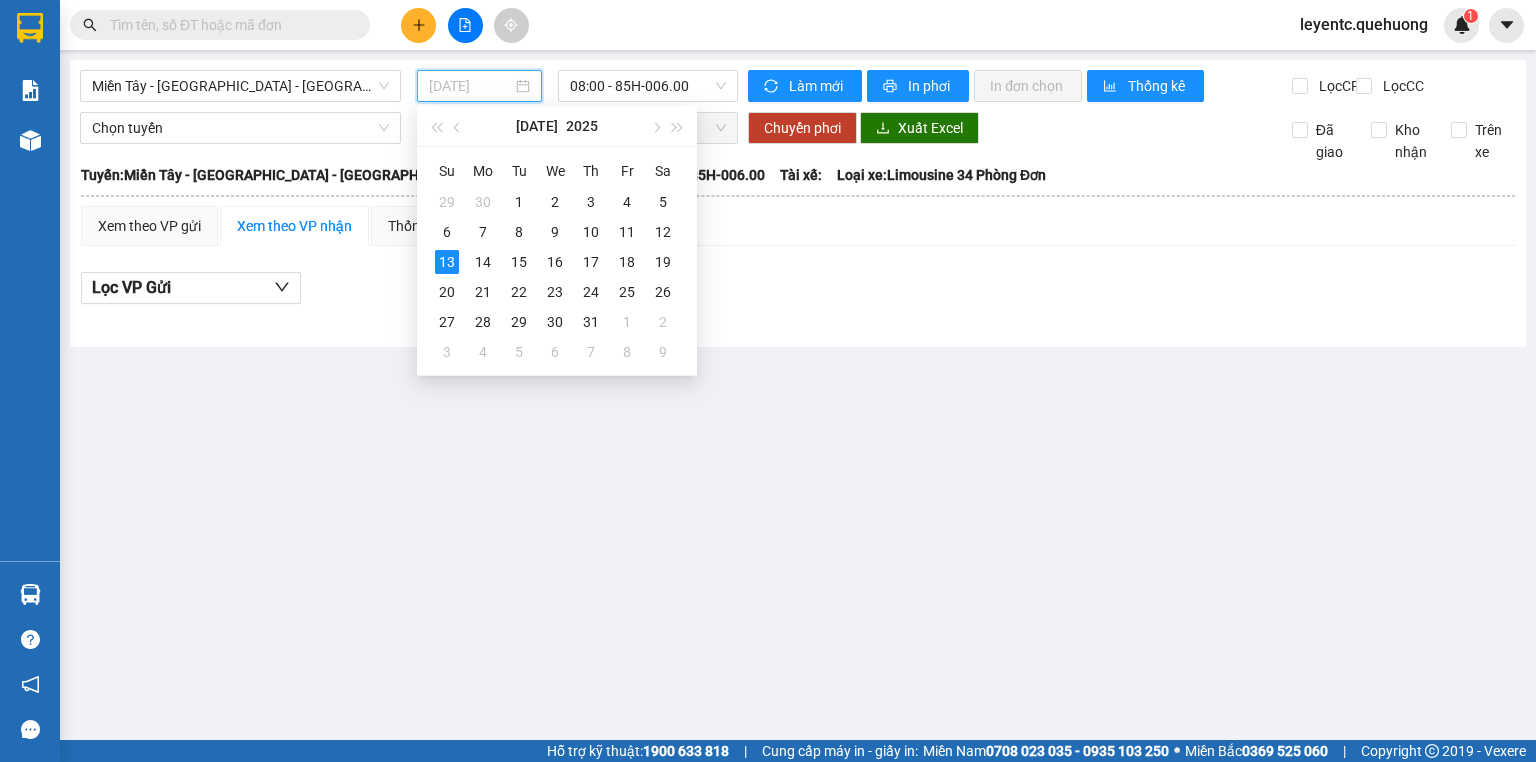 type on "[DATE]" 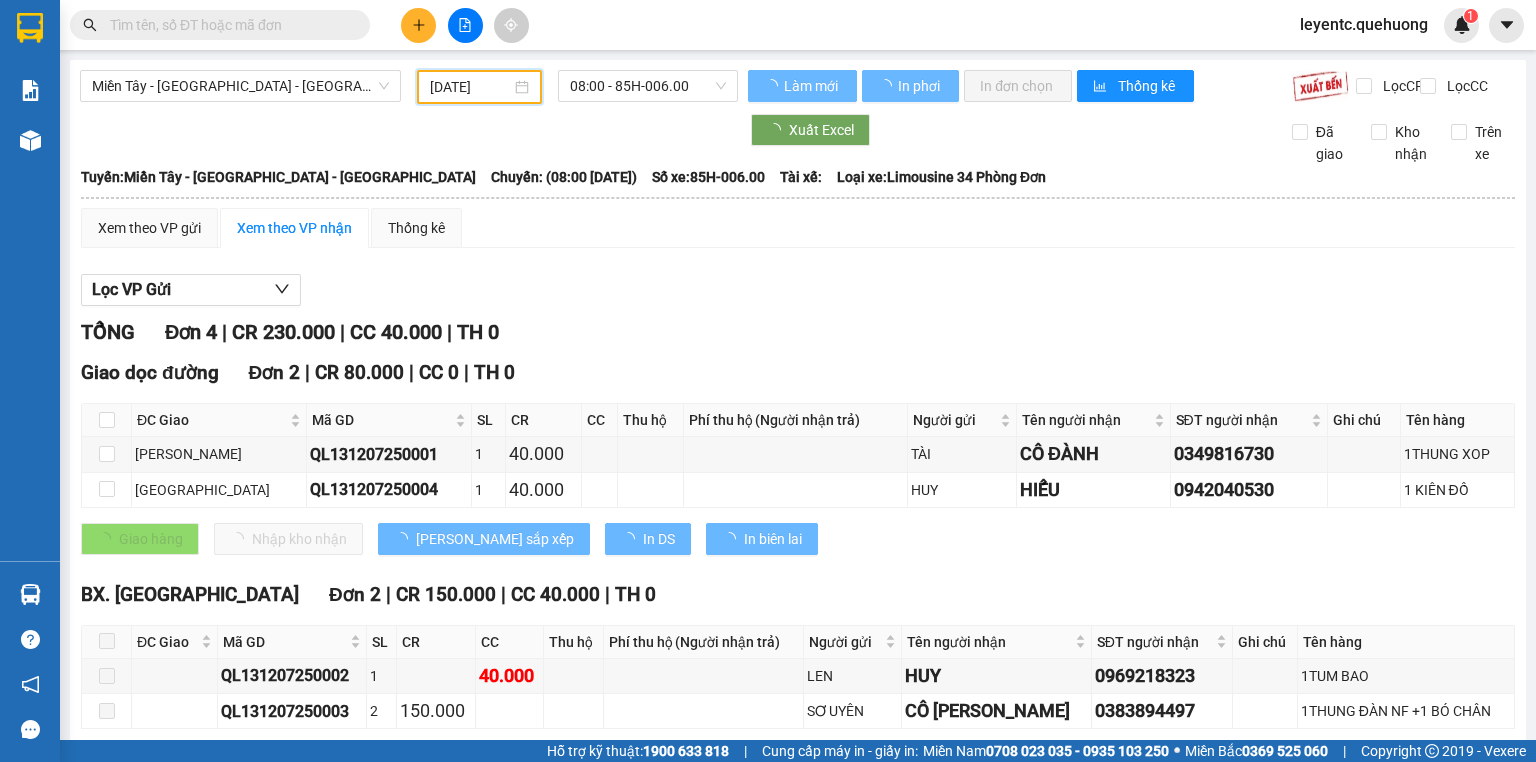 click on "08:00     - 85H-006.00" at bounding box center [648, 86] 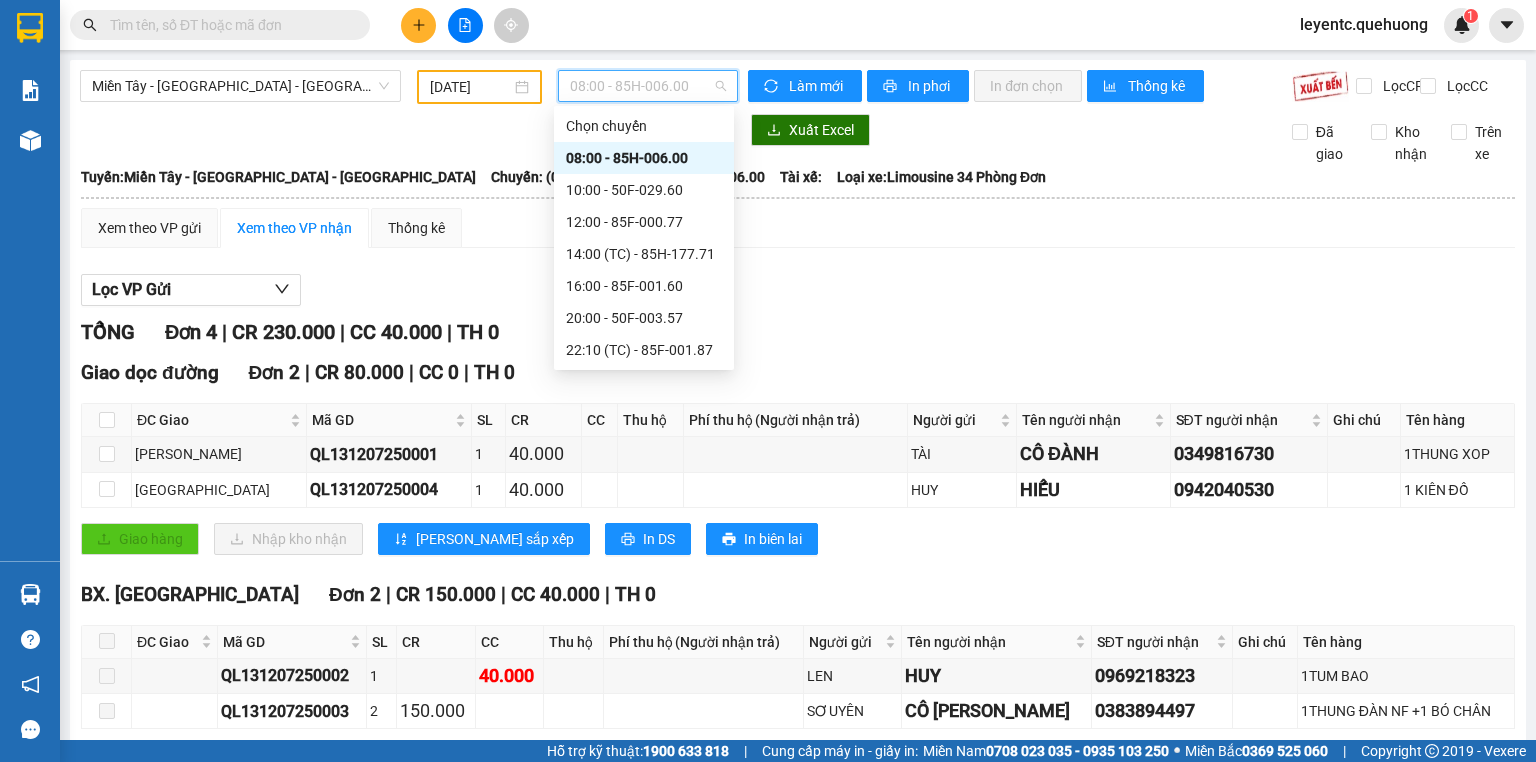 scroll, scrollTop: 80, scrollLeft: 0, axis: vertical 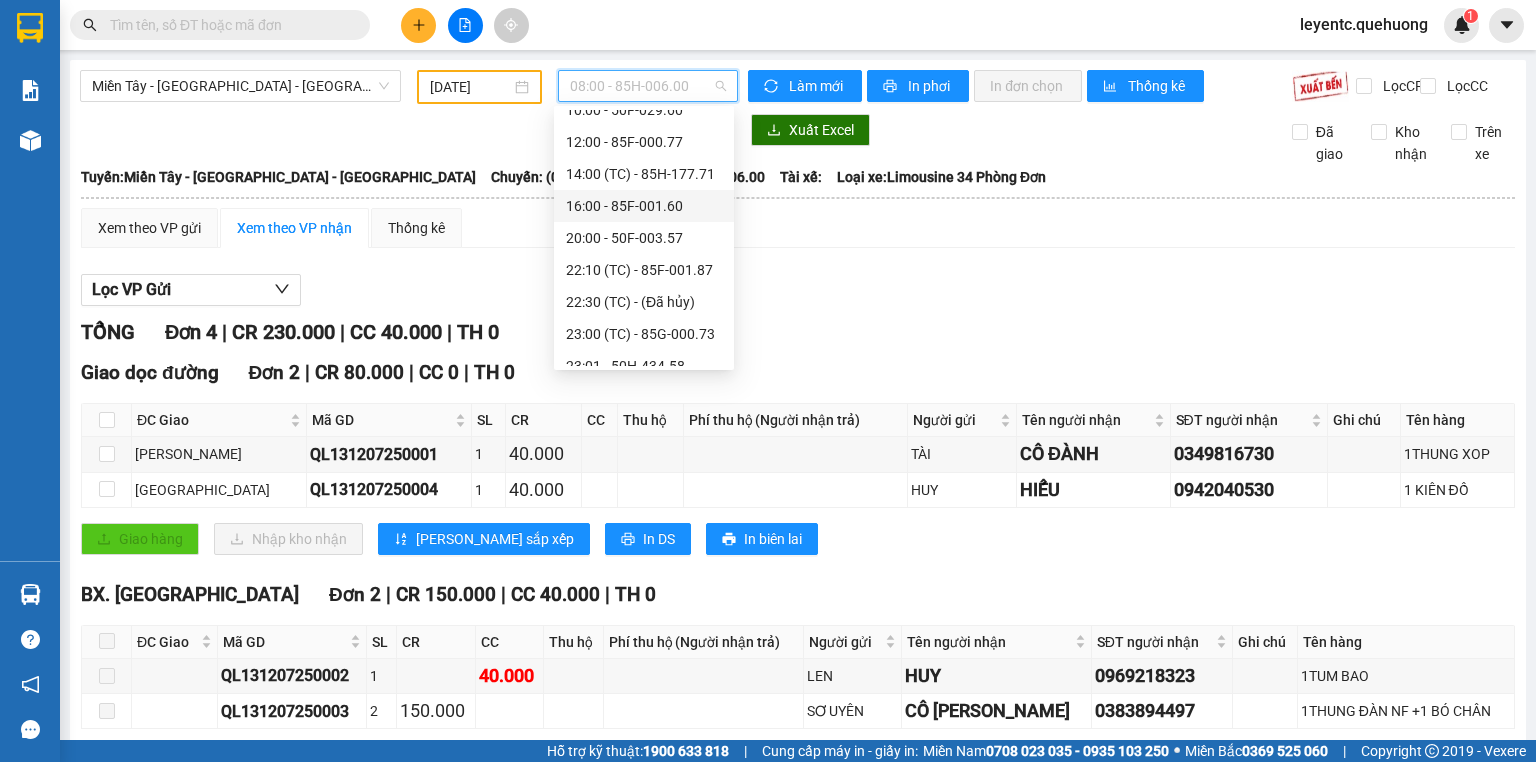 click on "16:00     - 85F-001.60" at bounding box center [644, 206] 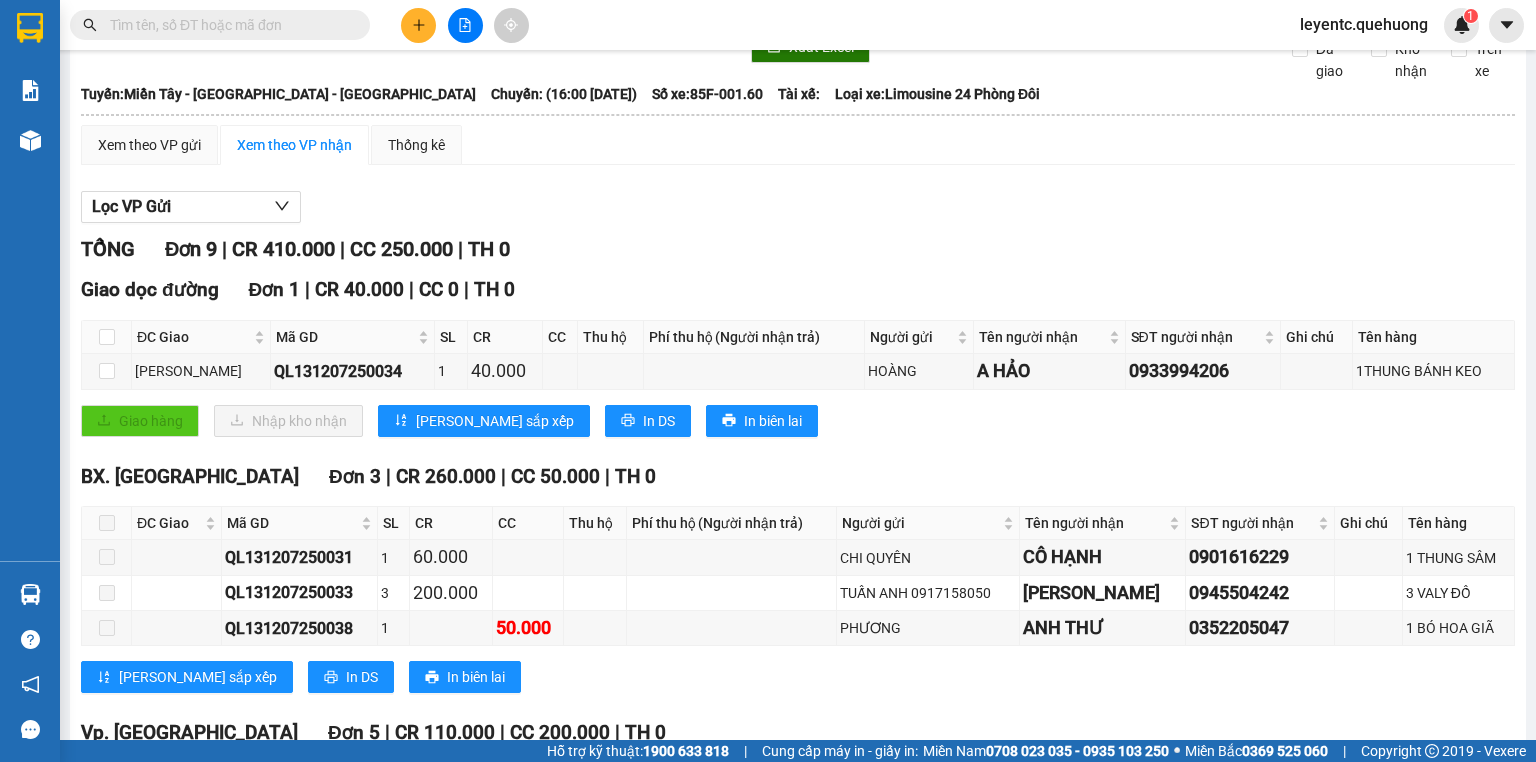 scroll, scrollTop: 0, scrollLeft: 0, axis: both 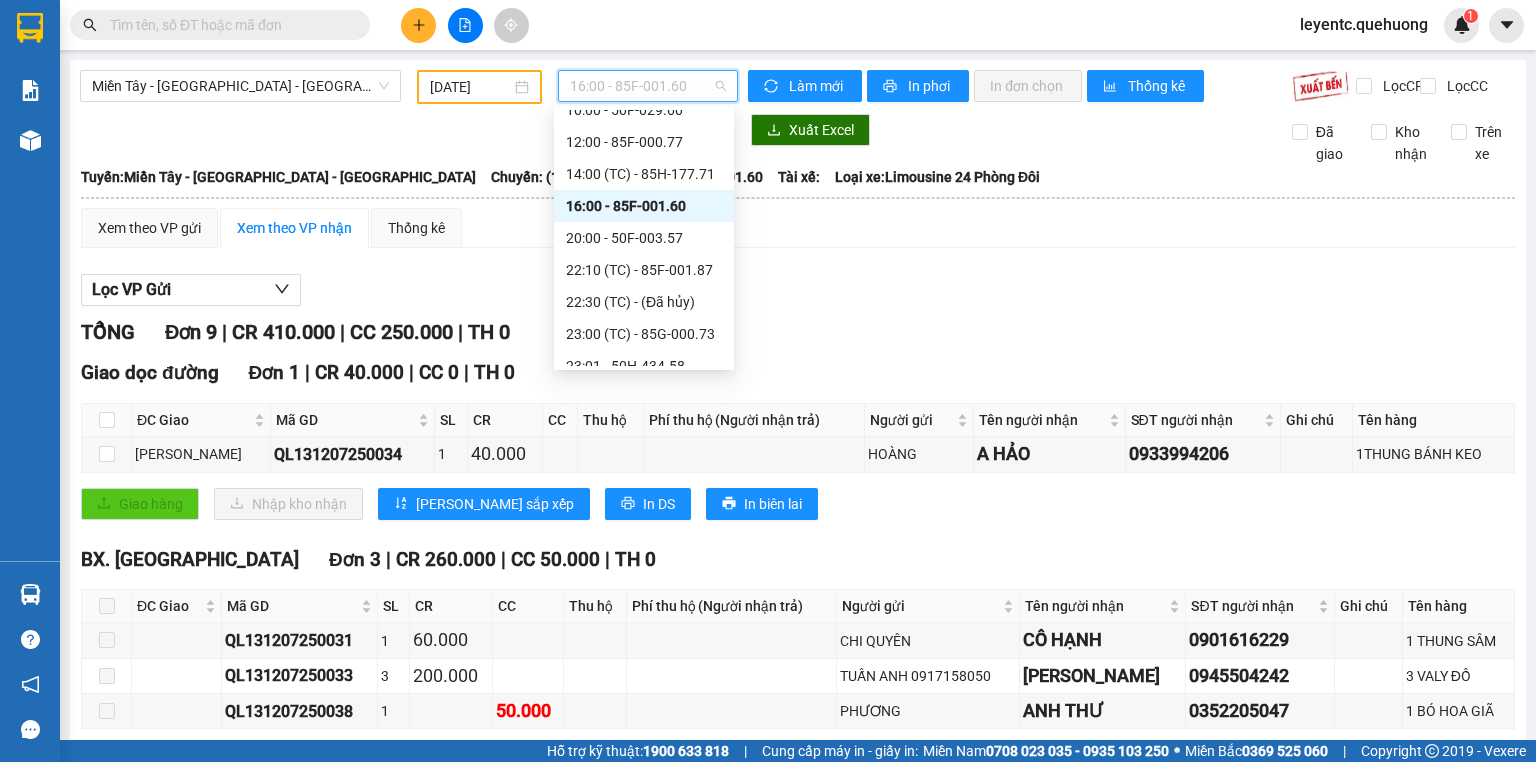 click on "16:00     - 85F-001.60" at bounding box center (648, 86) 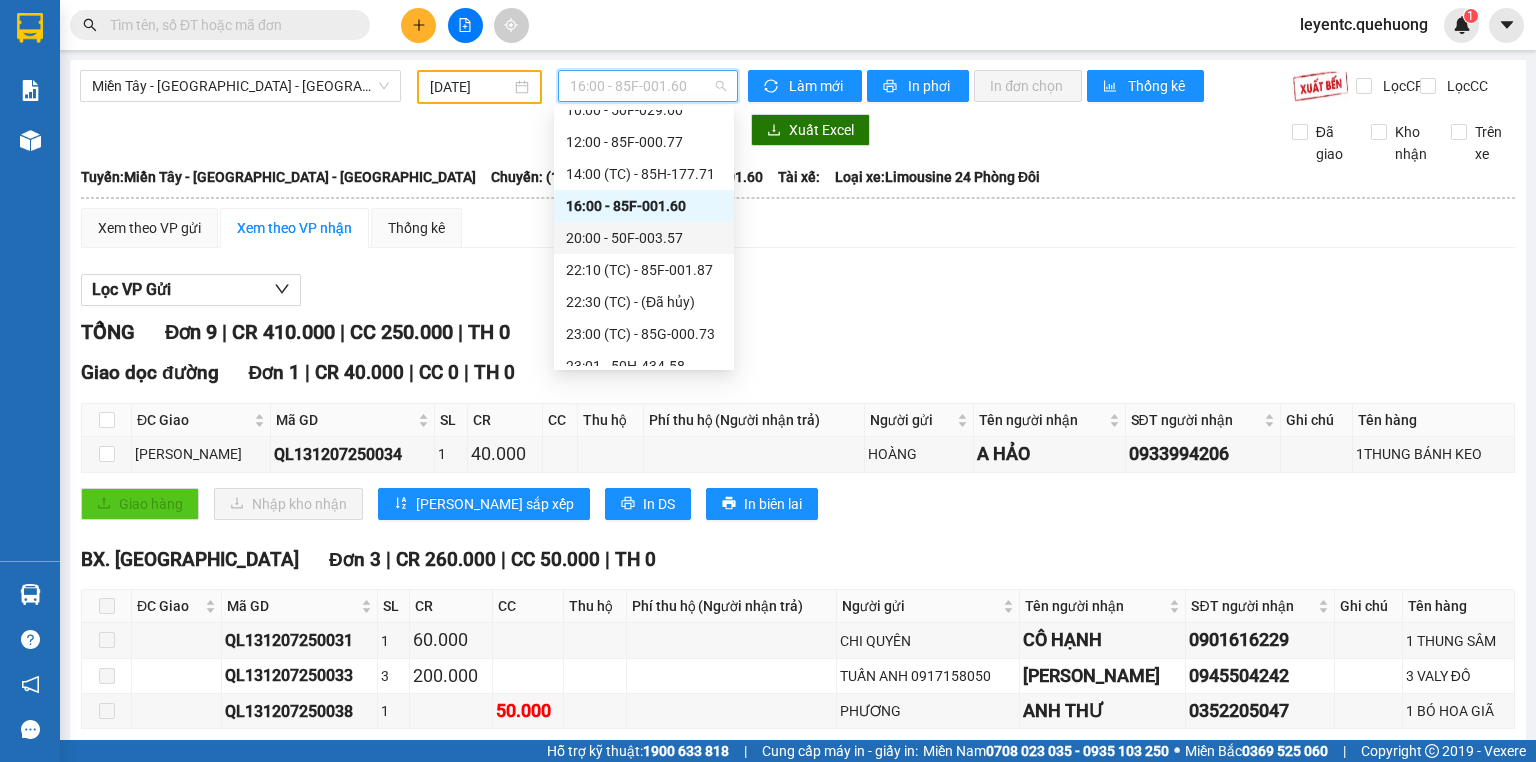 click on "20:00     - 50F-003.57" at bounding box center (644, 238) 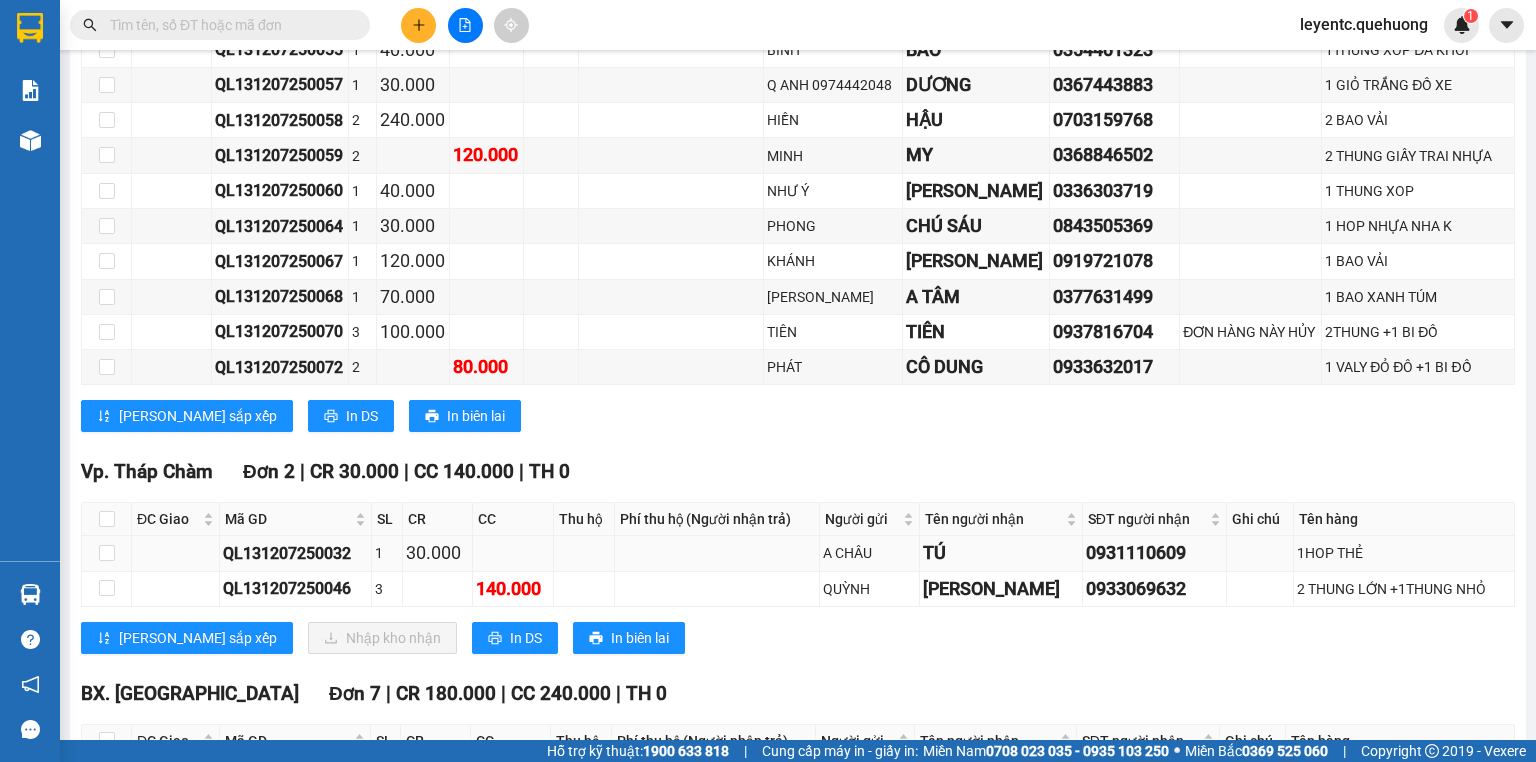 scroll, scrollTop: 1492, scrollLeft: 0, axis: vertical 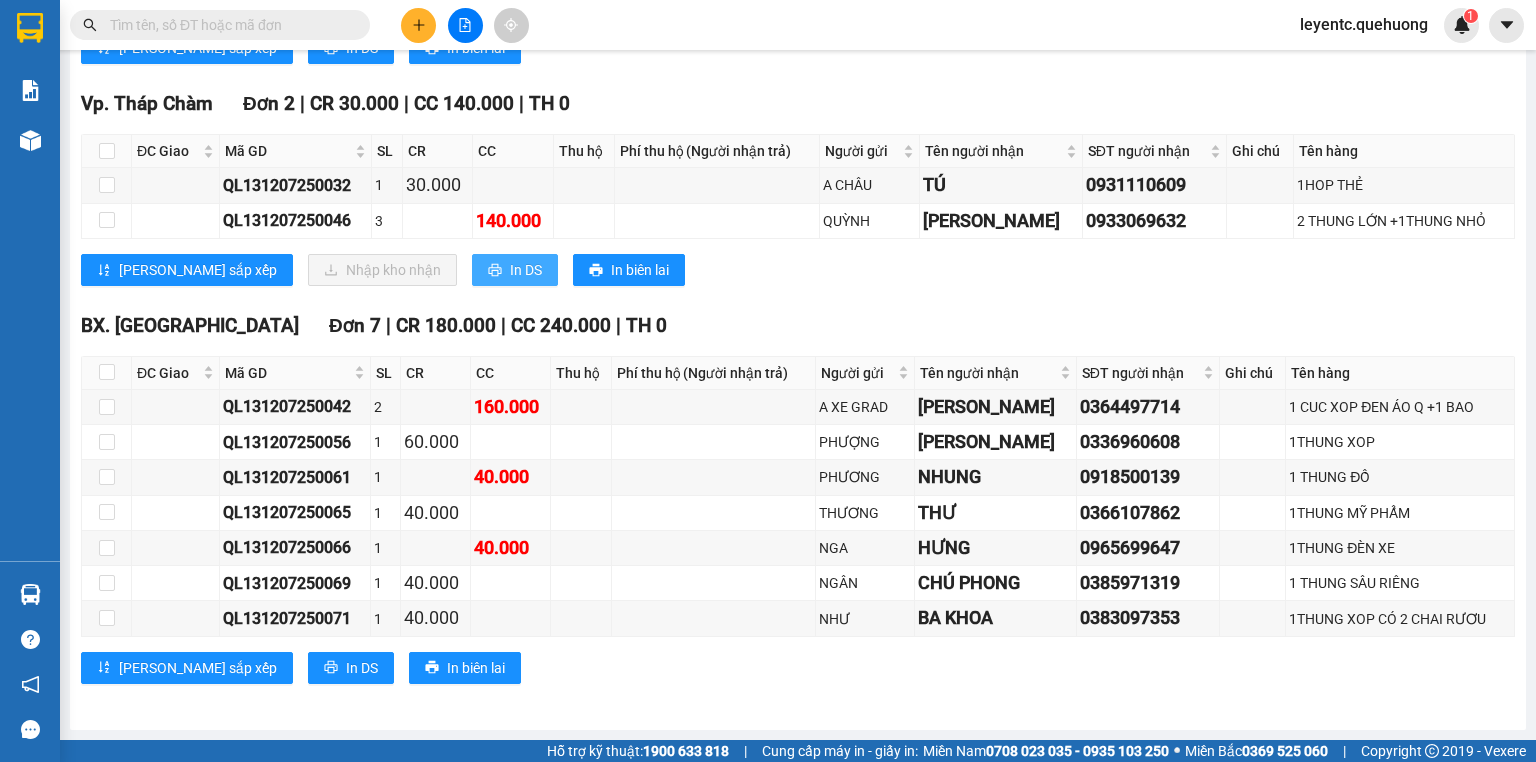 click on "In DS" at bounding box center [526, 270] 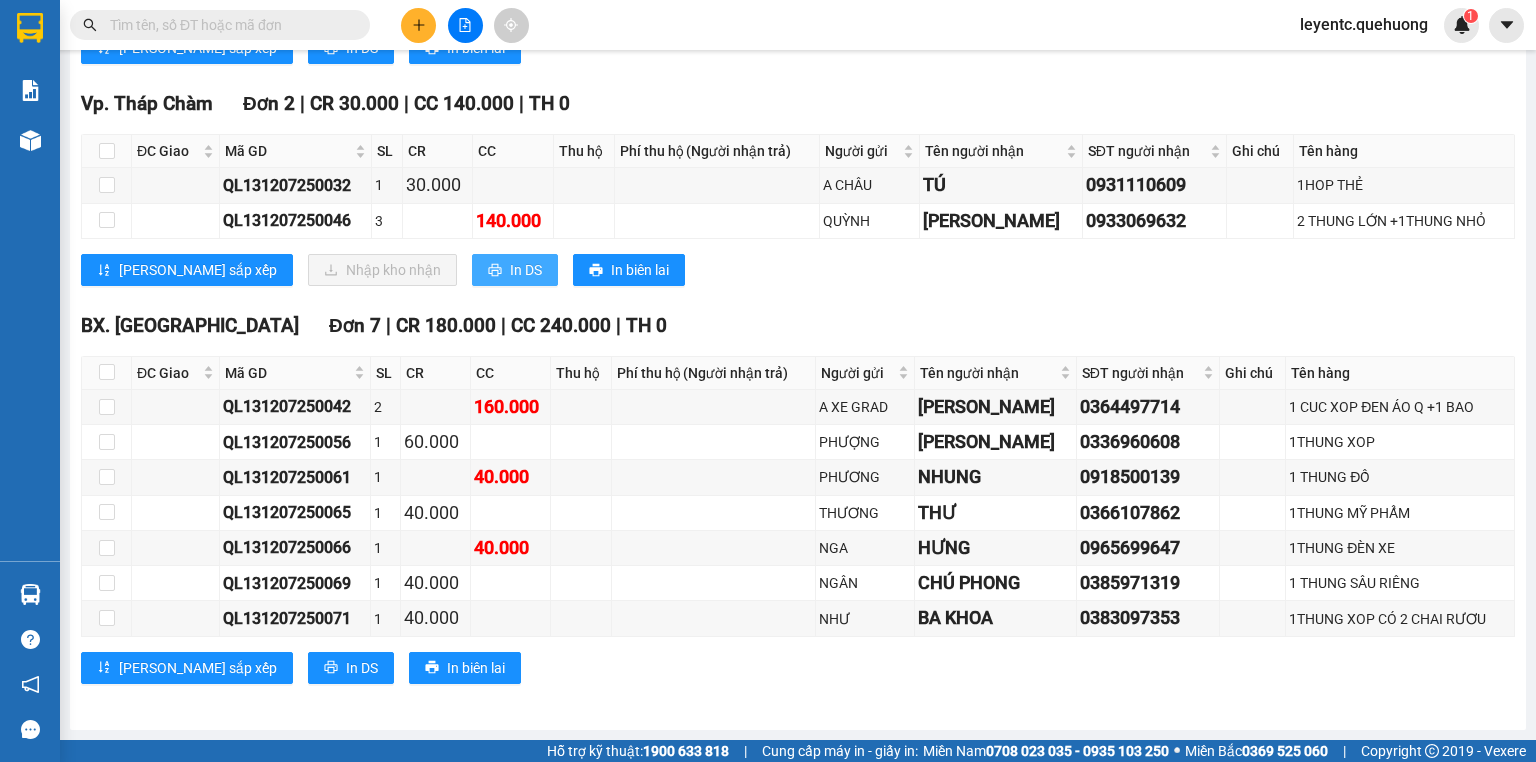 scroll, scrollTop: 0, scrollLeft: 0, axis: both 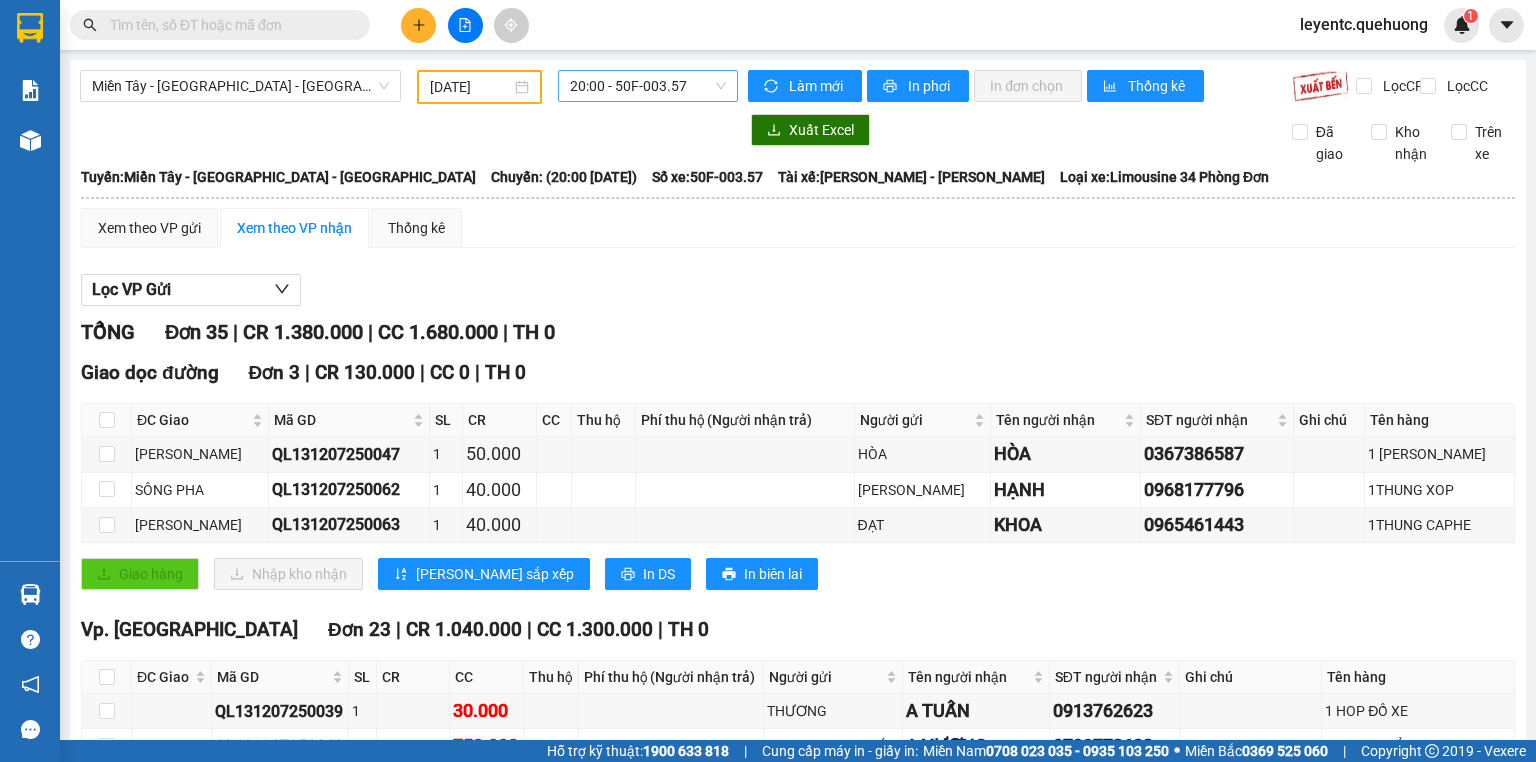 click on "20:00     - 50F-003.57" at bounding box center [648, 86] 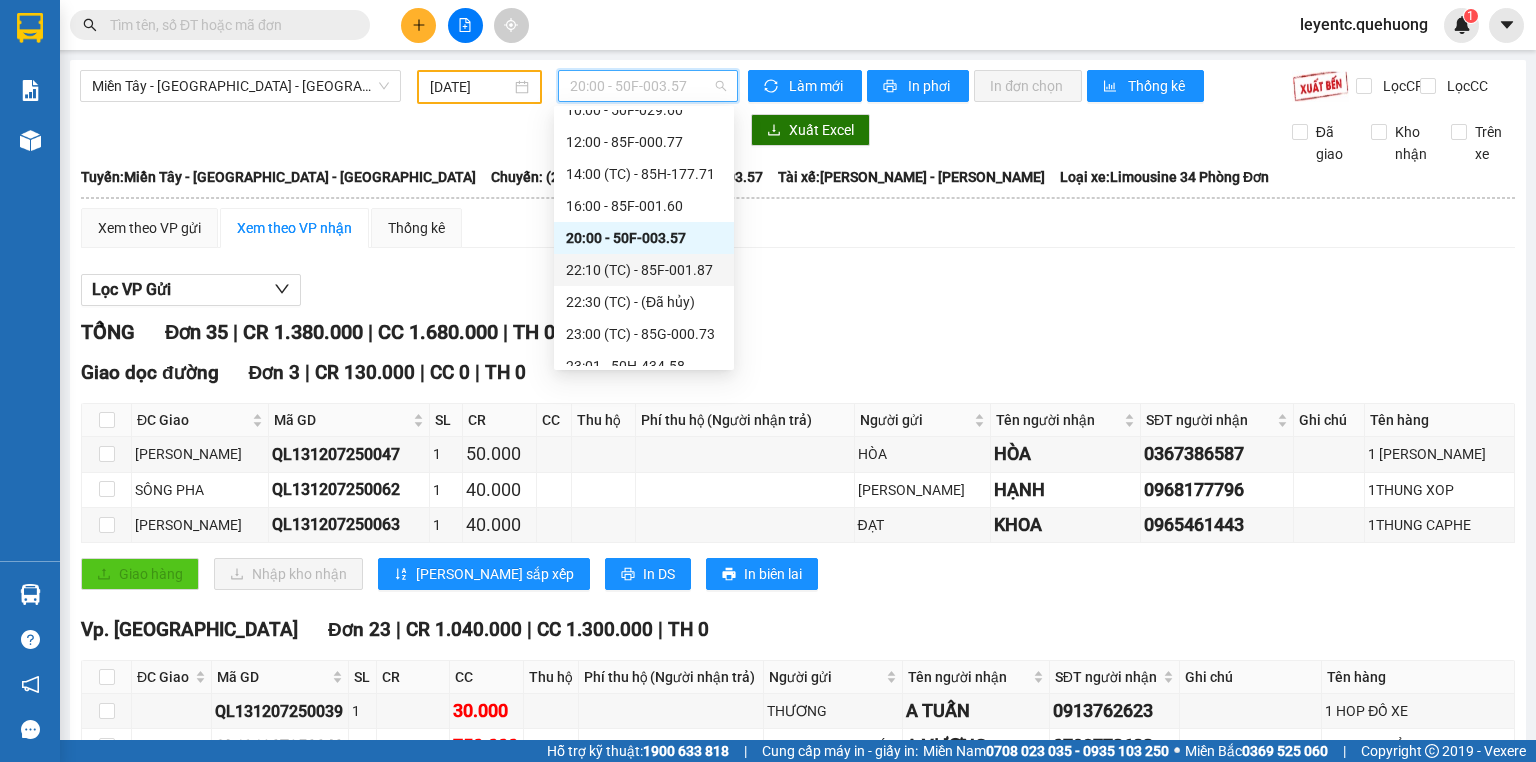 scroll, scrollTop: 288, scrollLeft: 0, axis: vertical 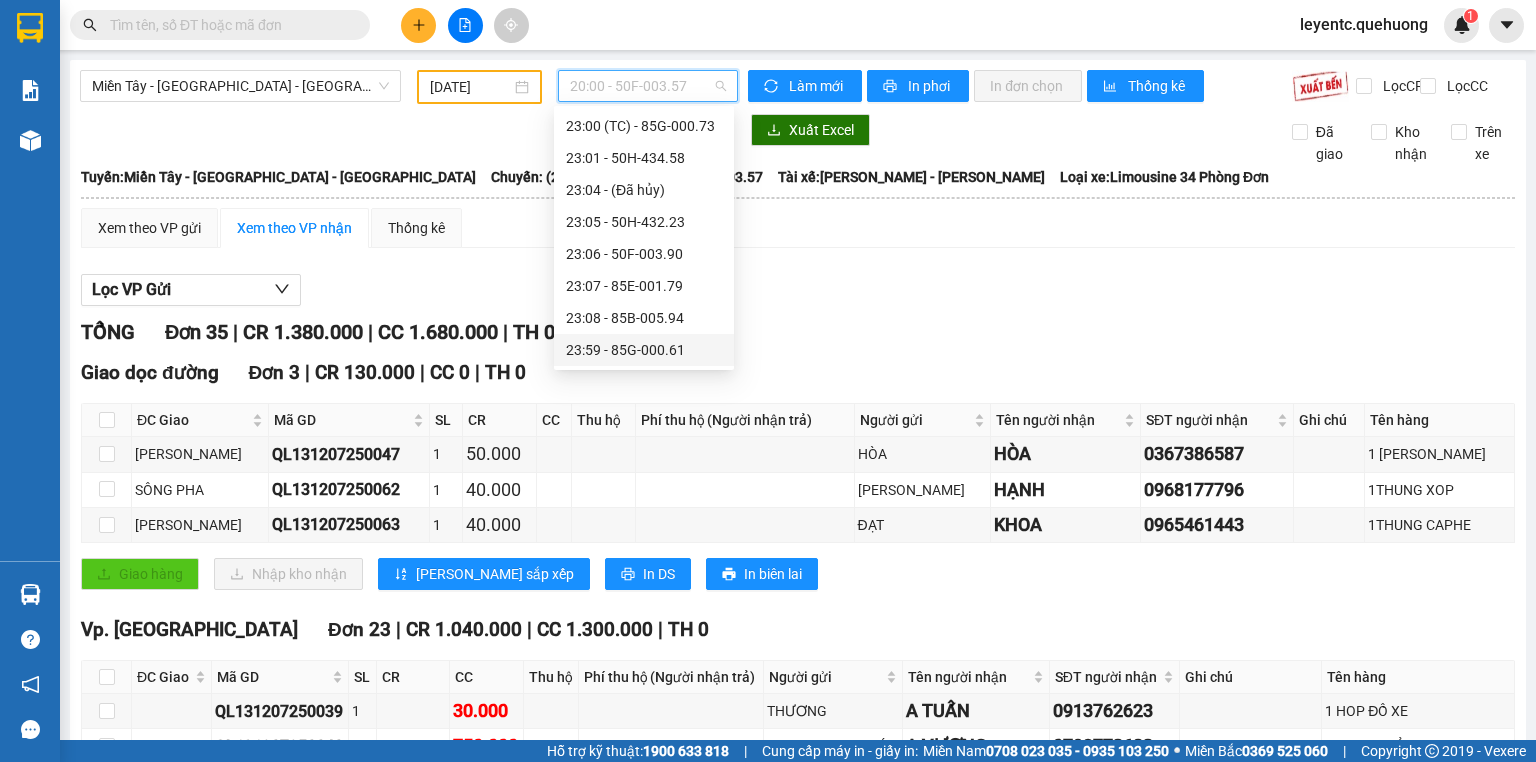 click on "23:59     - 85G-000.61" at bounding box center [644, 350] 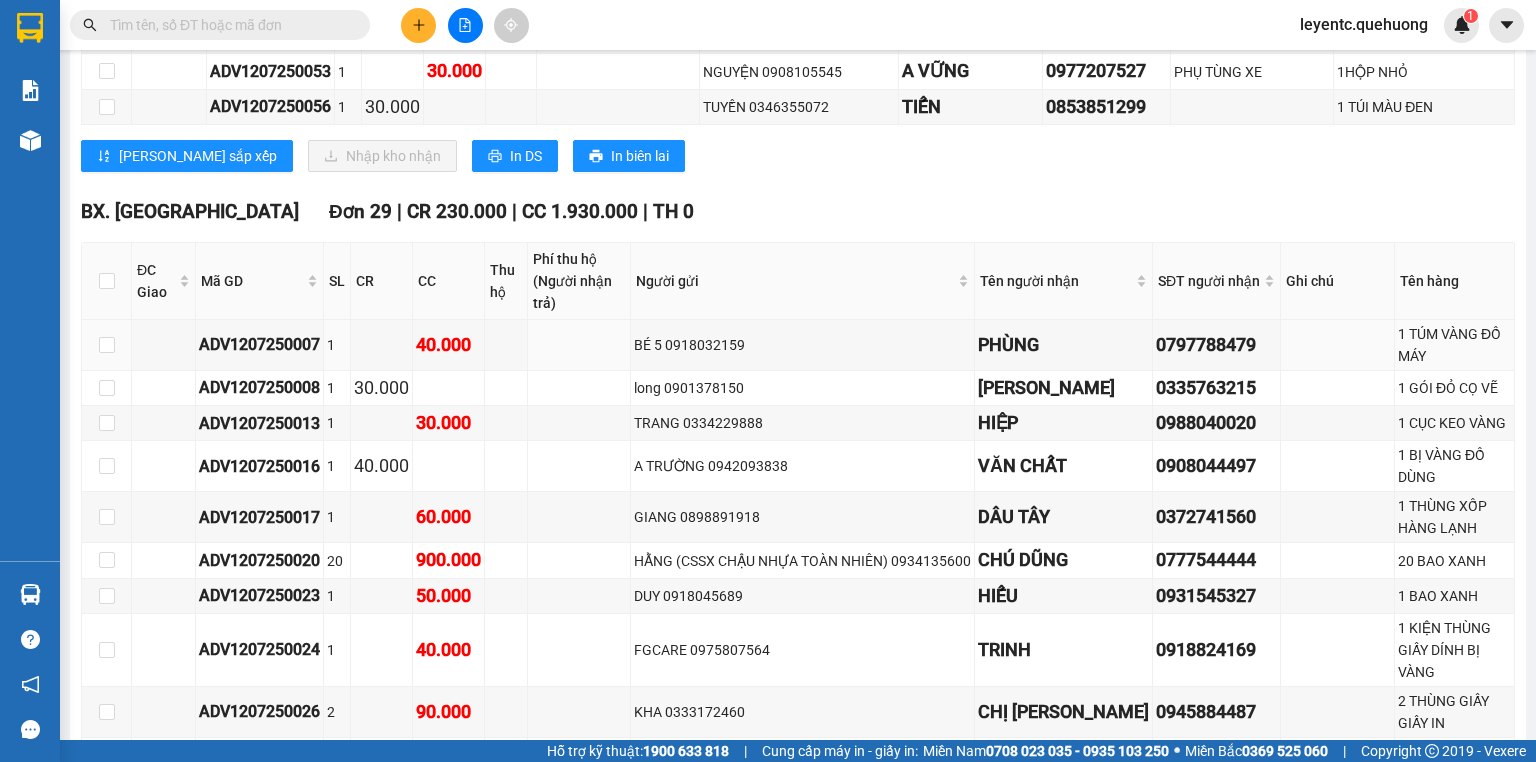 scroll, scrollTop: 1440, scrollLeft: 0, axis: vertical 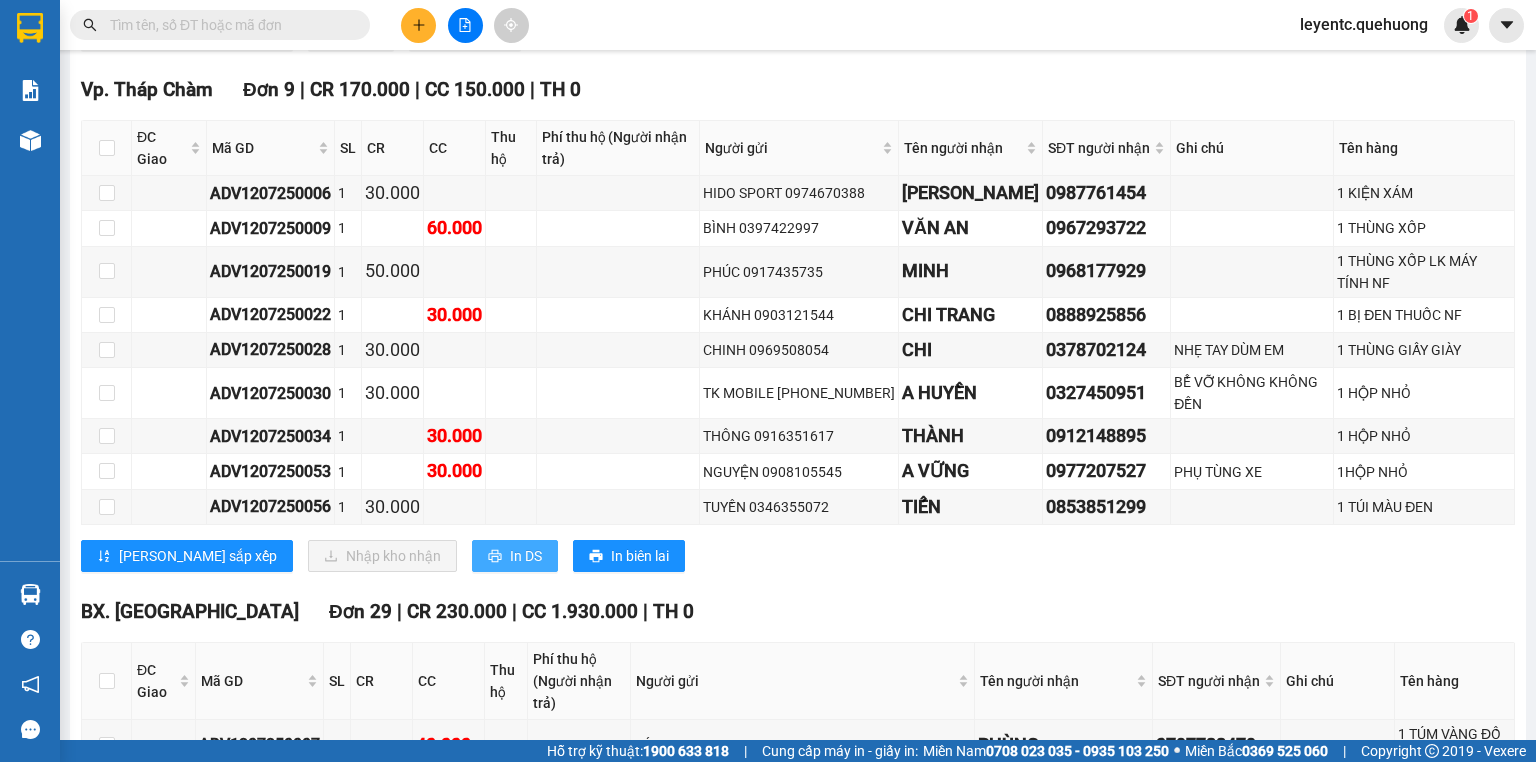 click on "In DS" at bounding box center [526, 556] 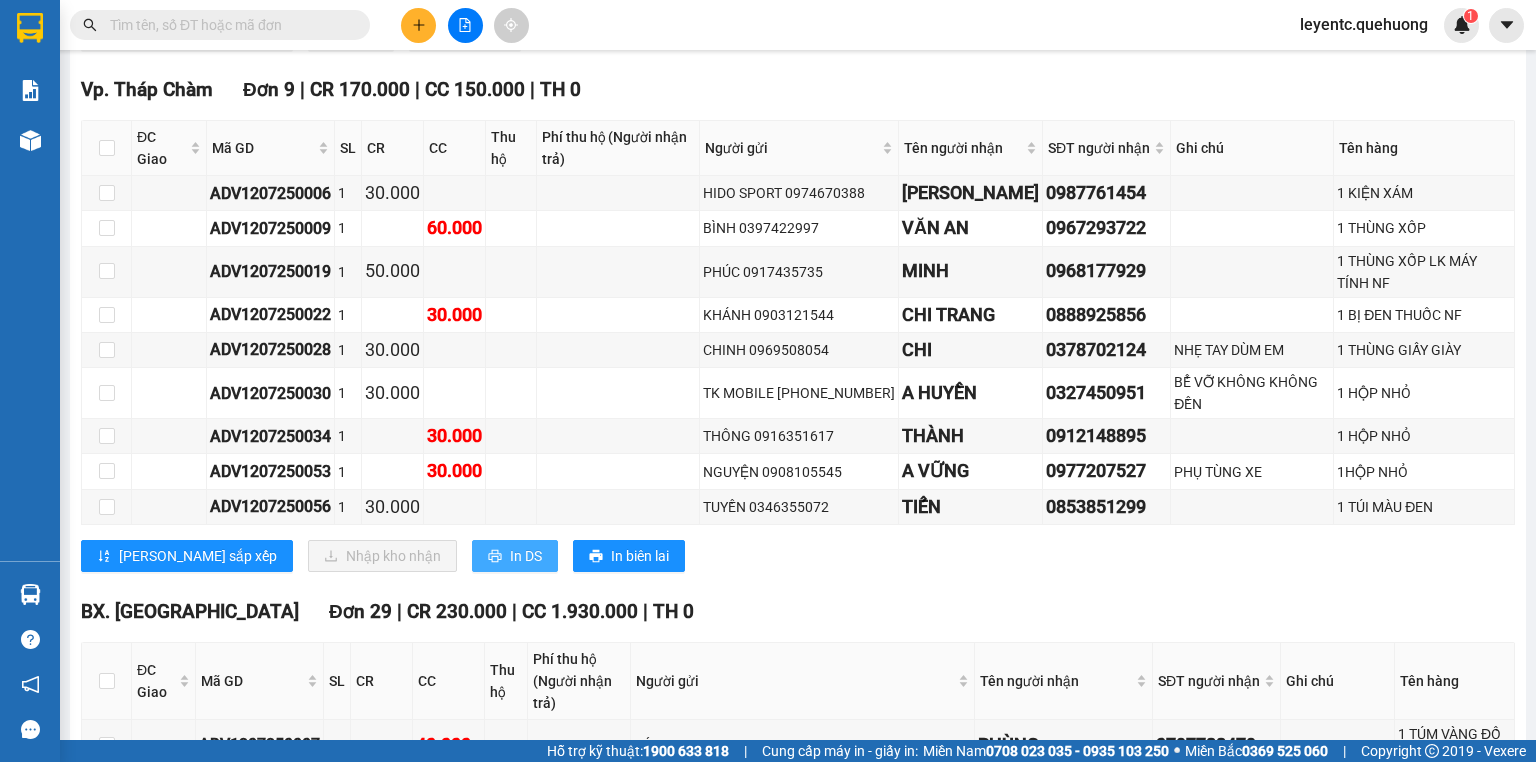scroll, scrollTop: 0, scrollLeft: 0, axis: both 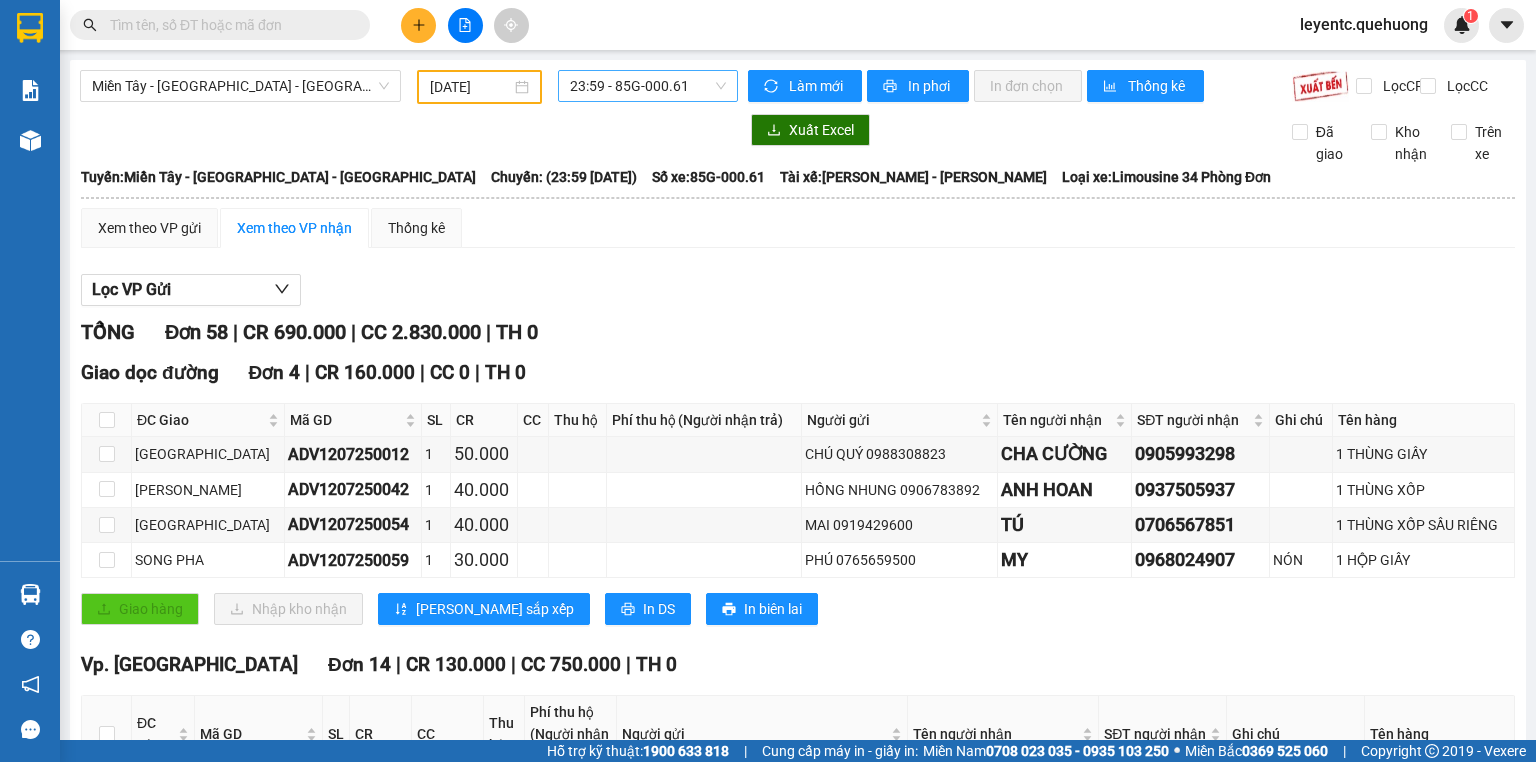 click on "23:59     - 85G-000.61" at bounding box center [648, 86] 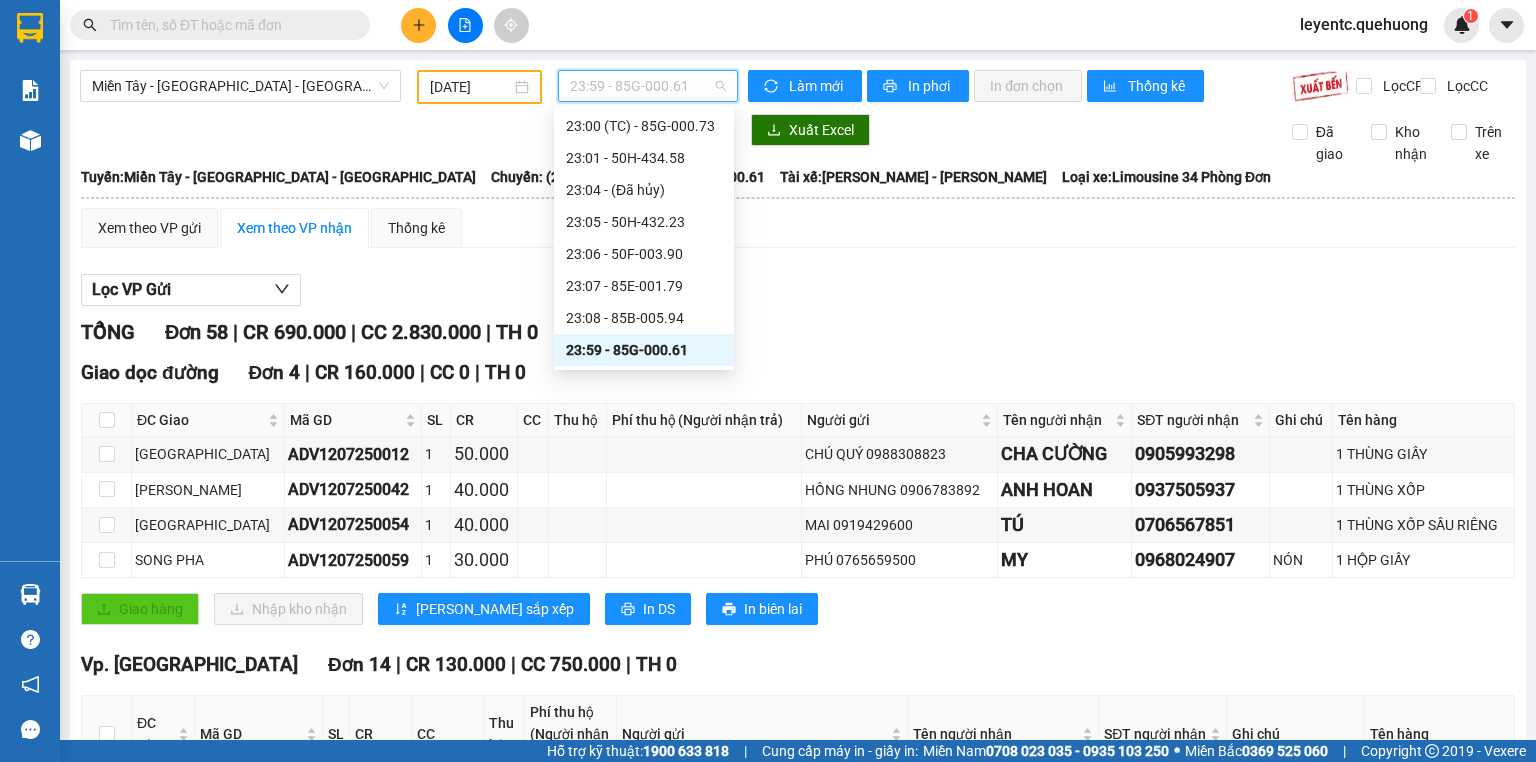 scroll, scrollTop: 0, scrollLeft: 0, axis: both 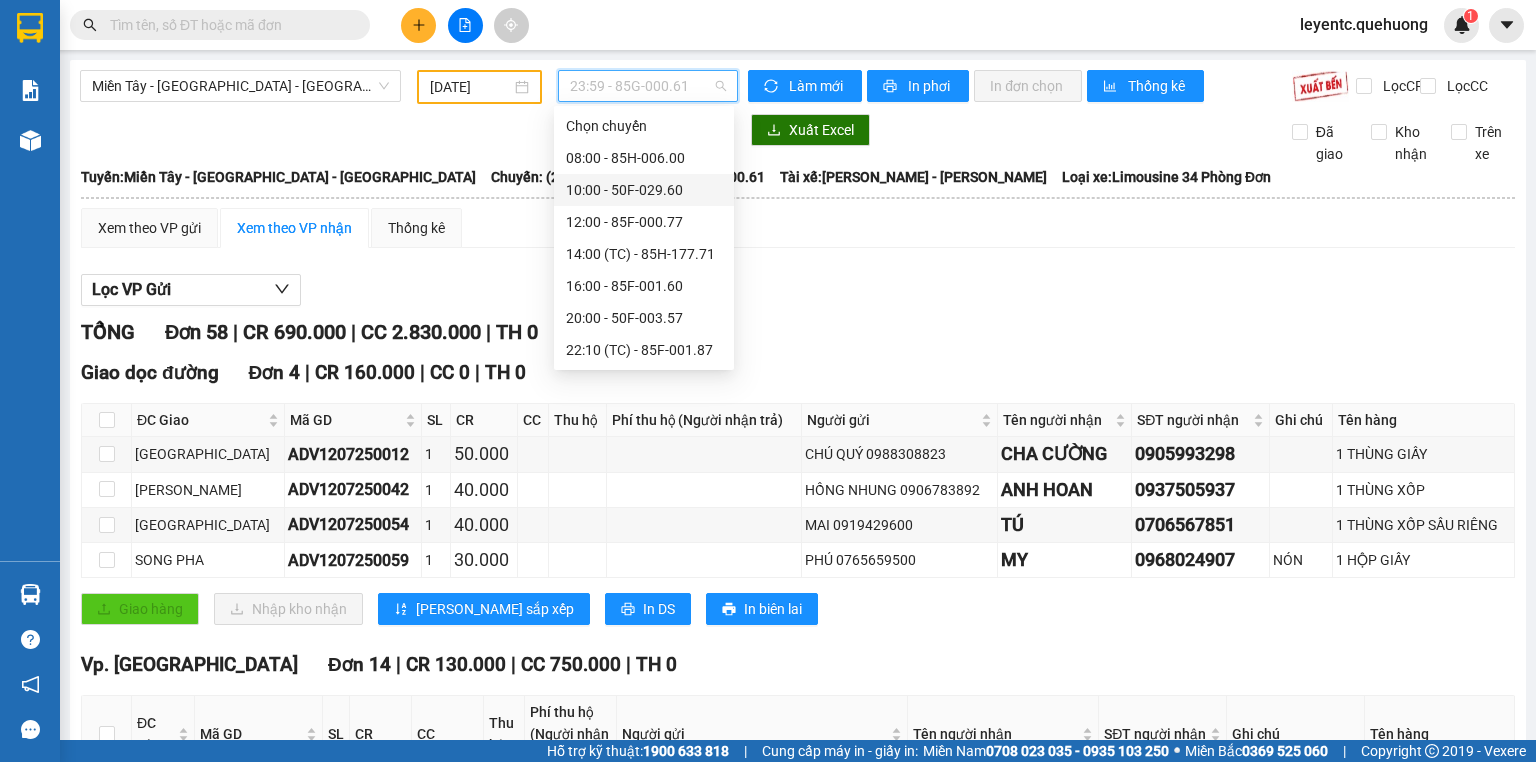 click on "10:00     - 50F-029.60" at bounding box center (644, 190) 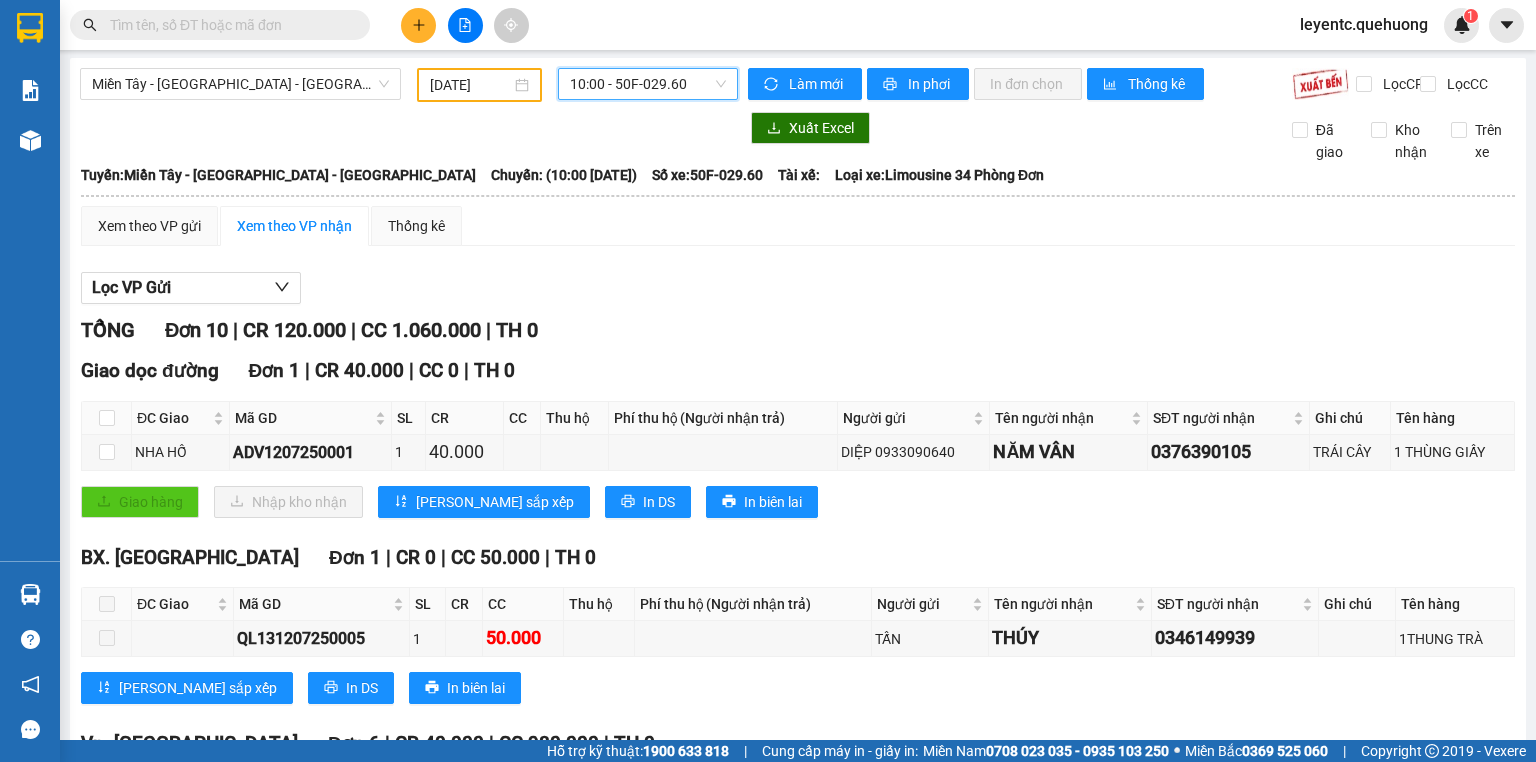 scroll, scrollTop: 0, scrollLeft: 0, axis: both 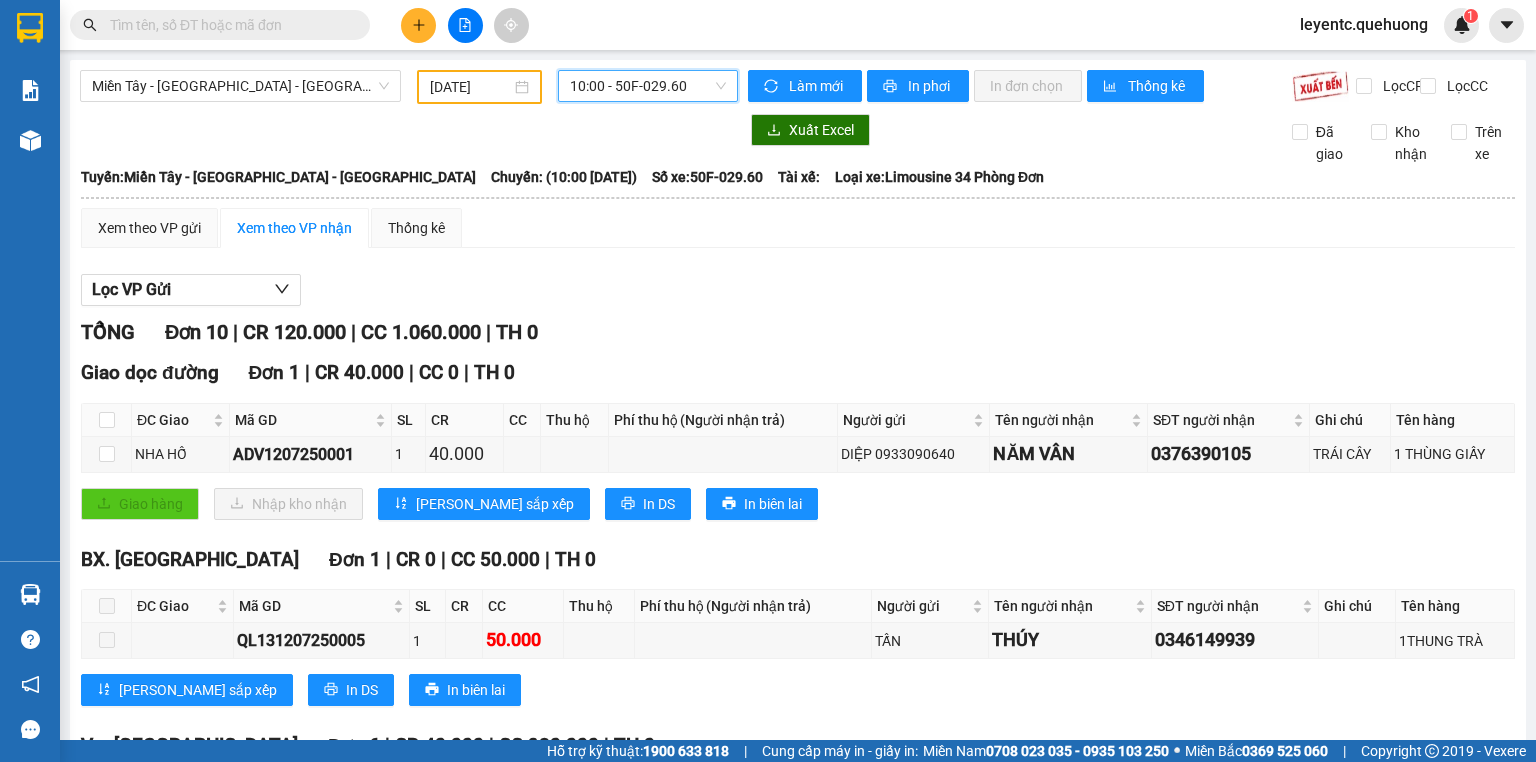click on "10:00     - 50F-029.60" at bounding box center (648, 86) 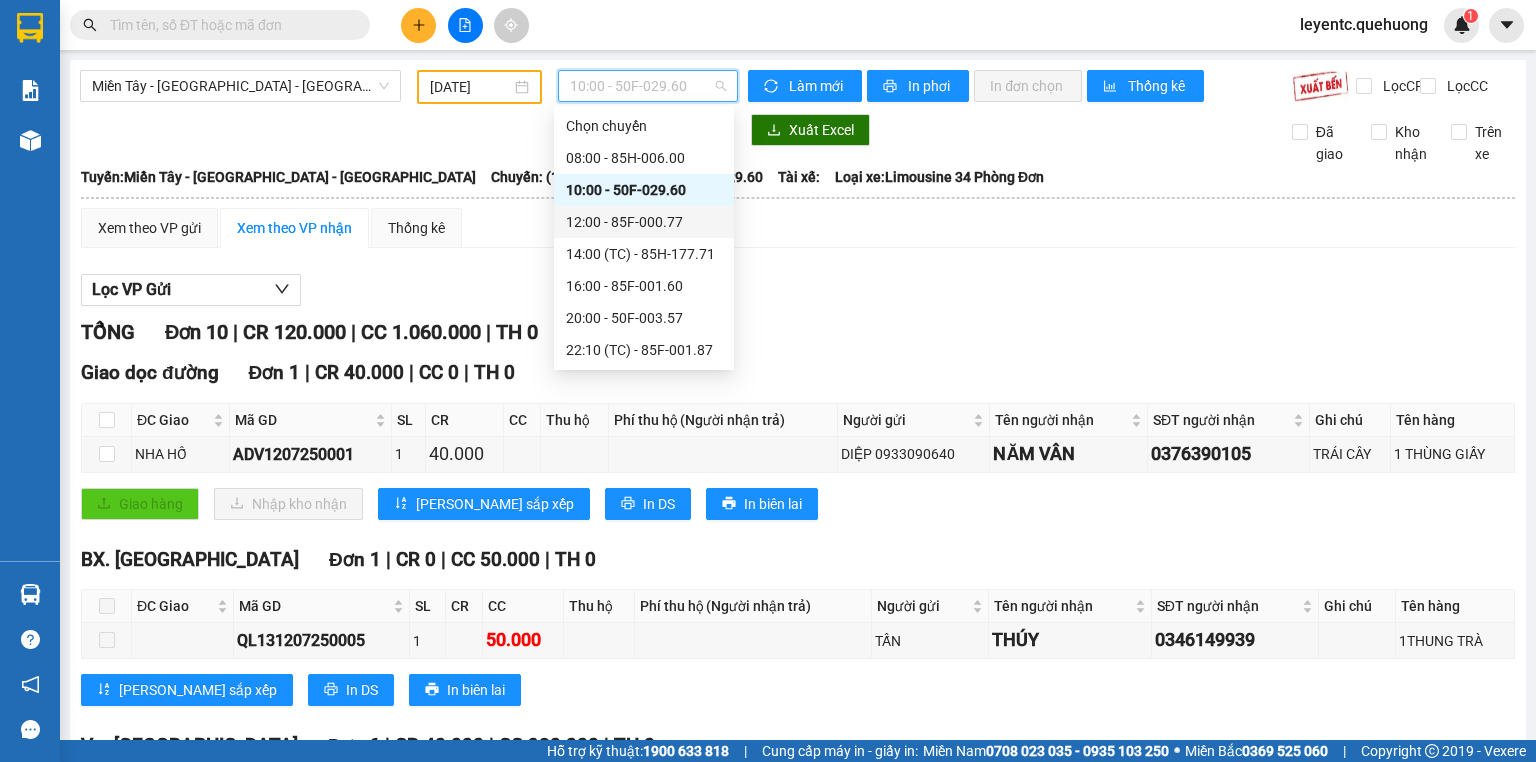 click on "12:00     - 85F-000.77" at bounding box center (644, 222) 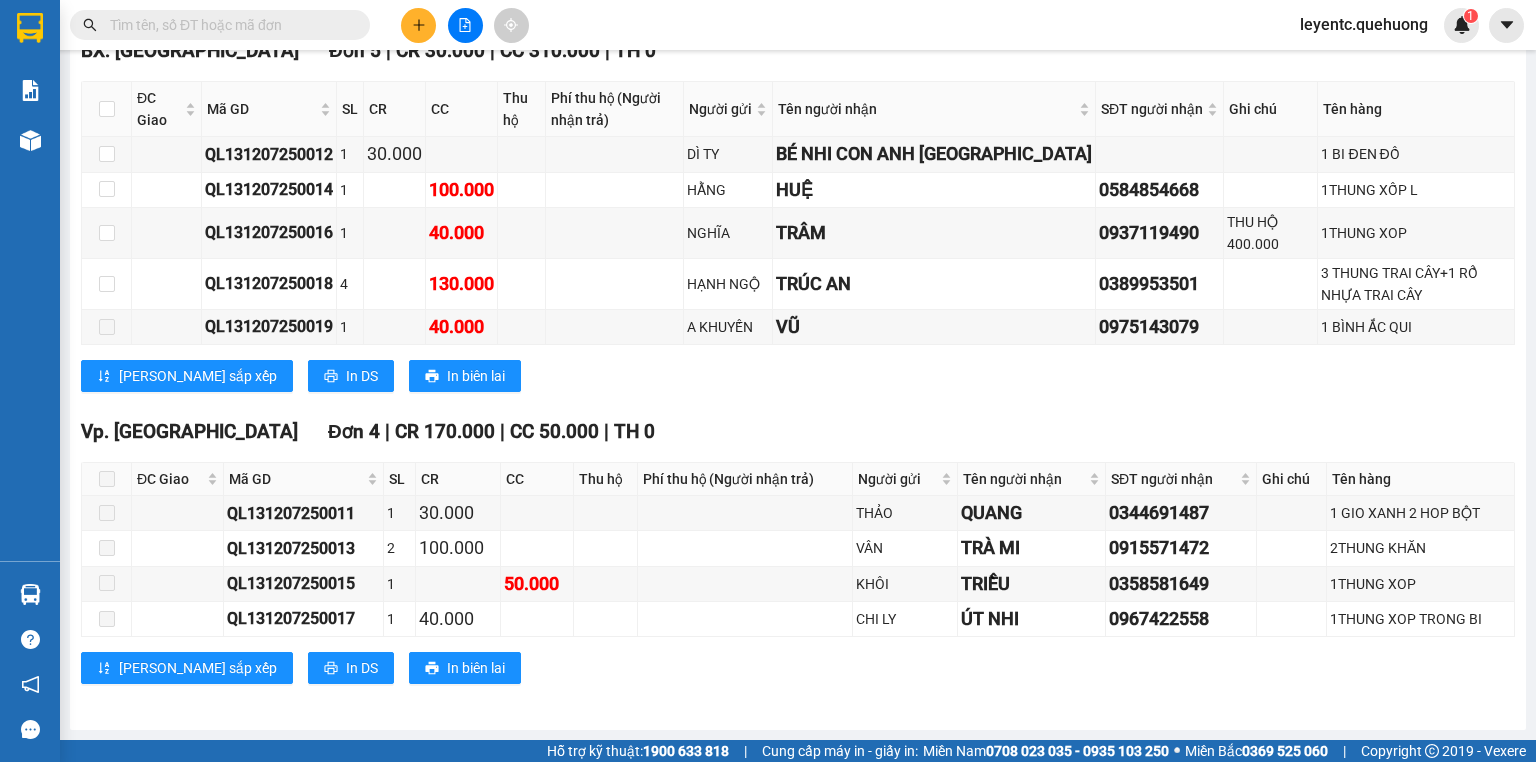 scroll, scrollTop: 0, scrollLeft: 0, axis: both 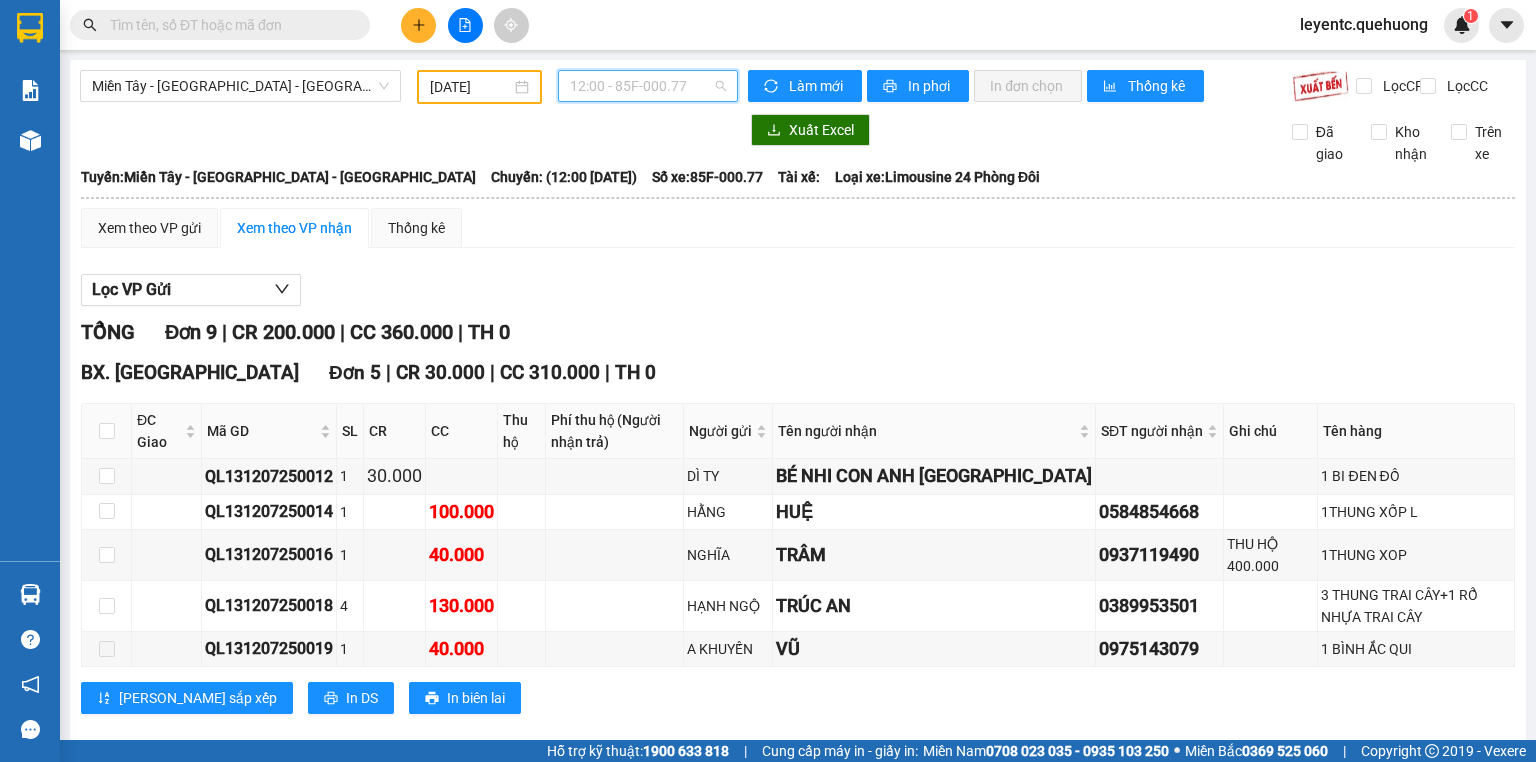 click on "12:00     - 85F-000.77" at bounding box center (648, 86) 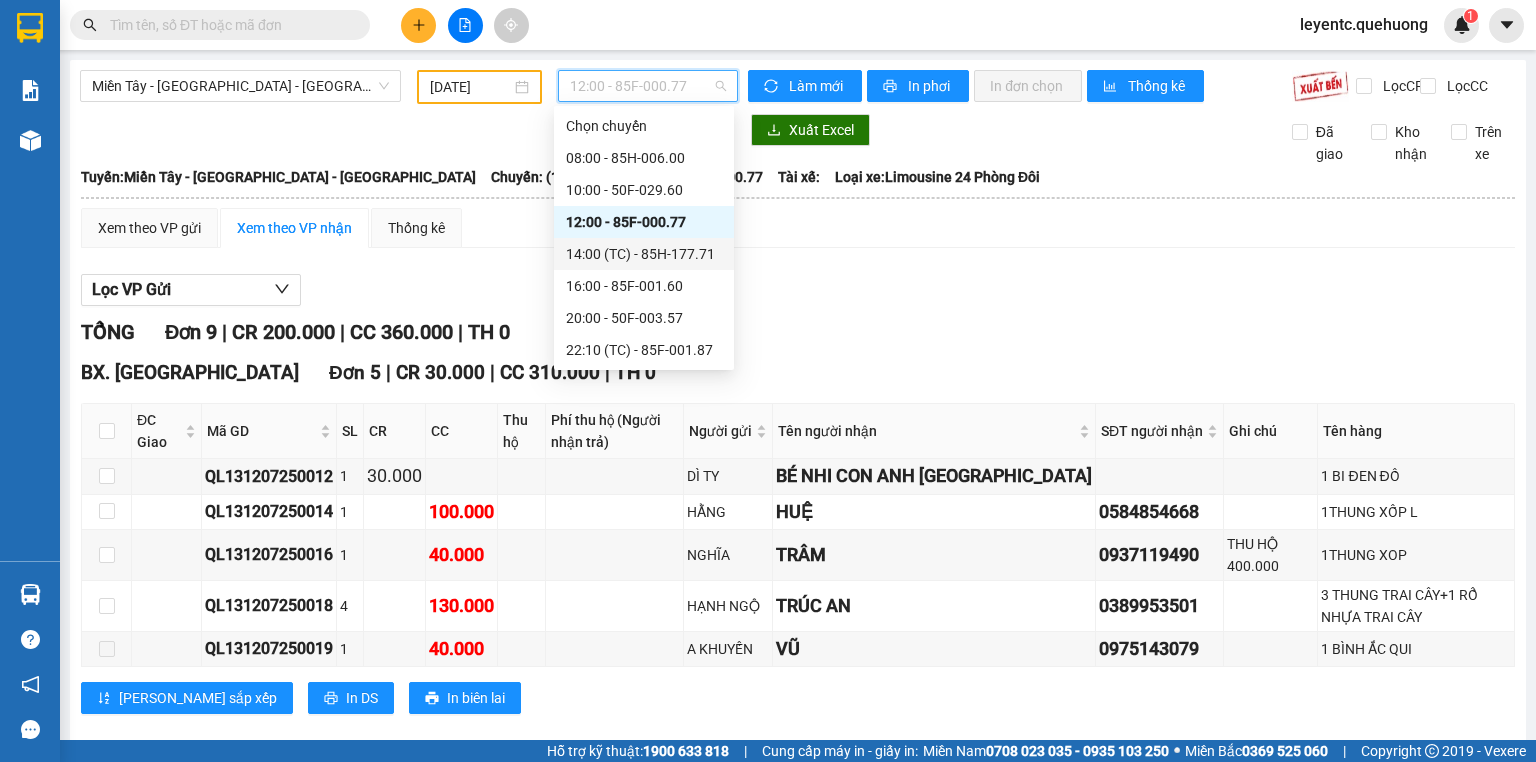 click on "14:00   (TC)   - 85H-177.71" at bounding box center (644, 254) 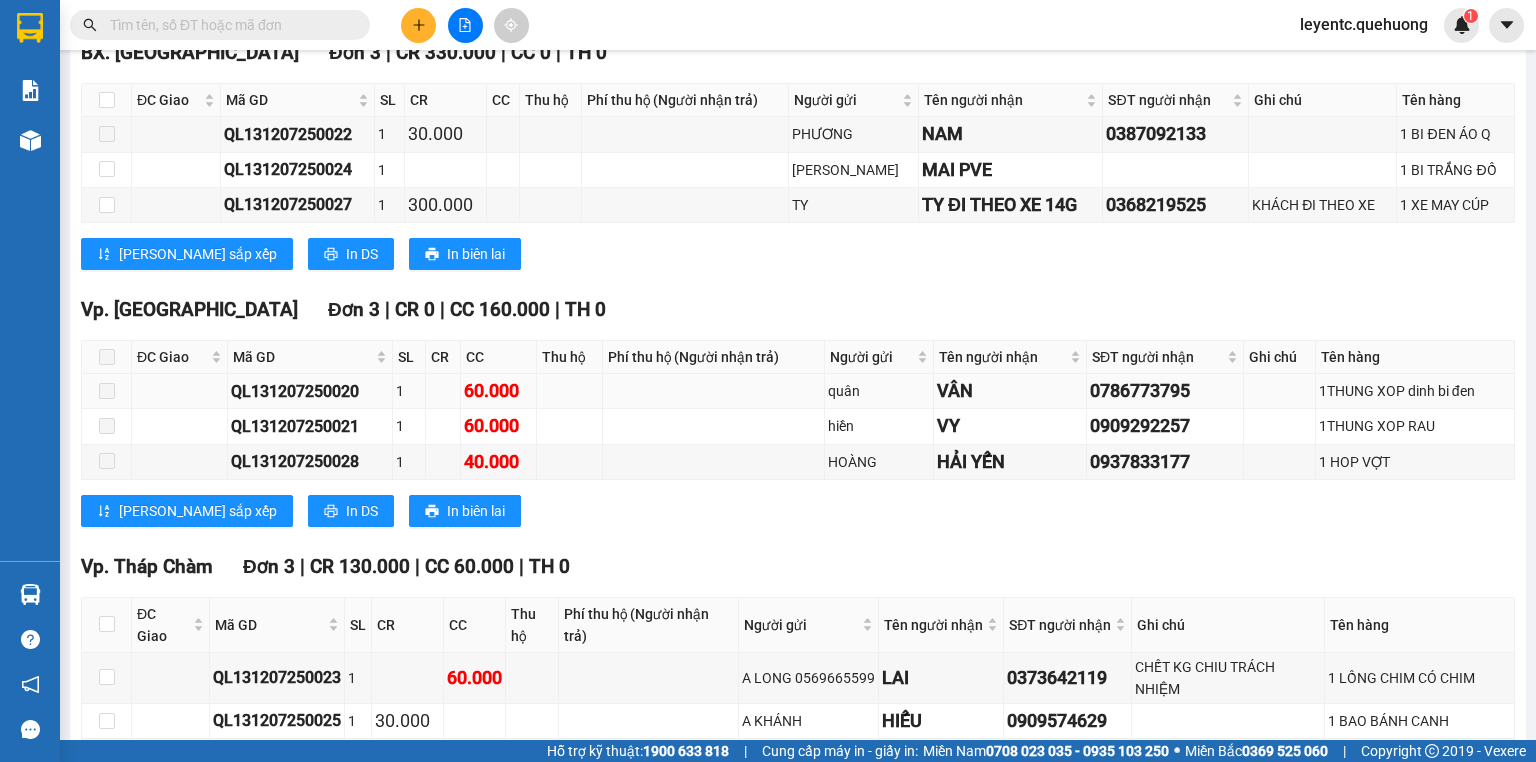 scroll, scrollTop: 483, scrollLeft: 0, axis: vertical 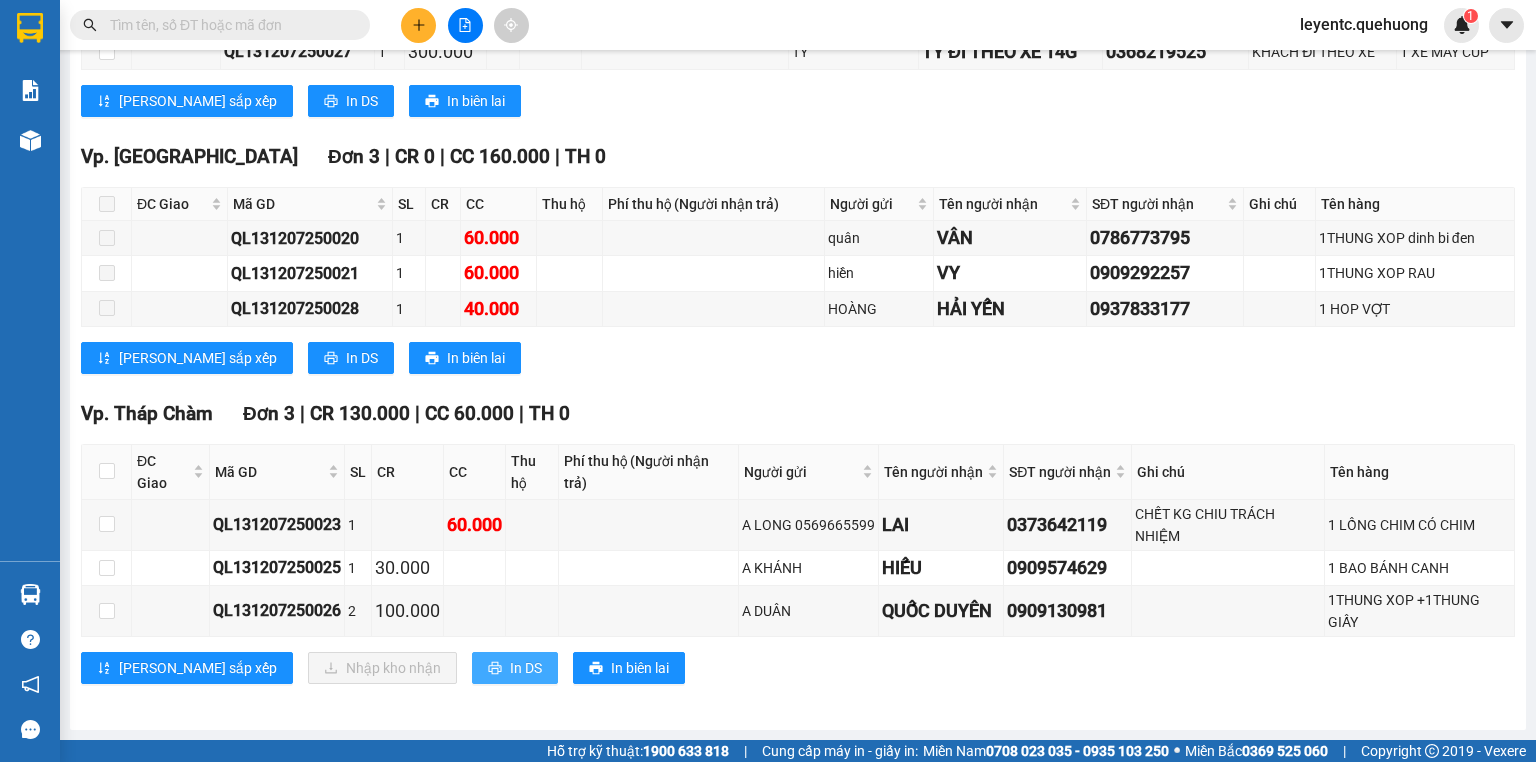 click on "In DS" at bounding box center (526, 668) 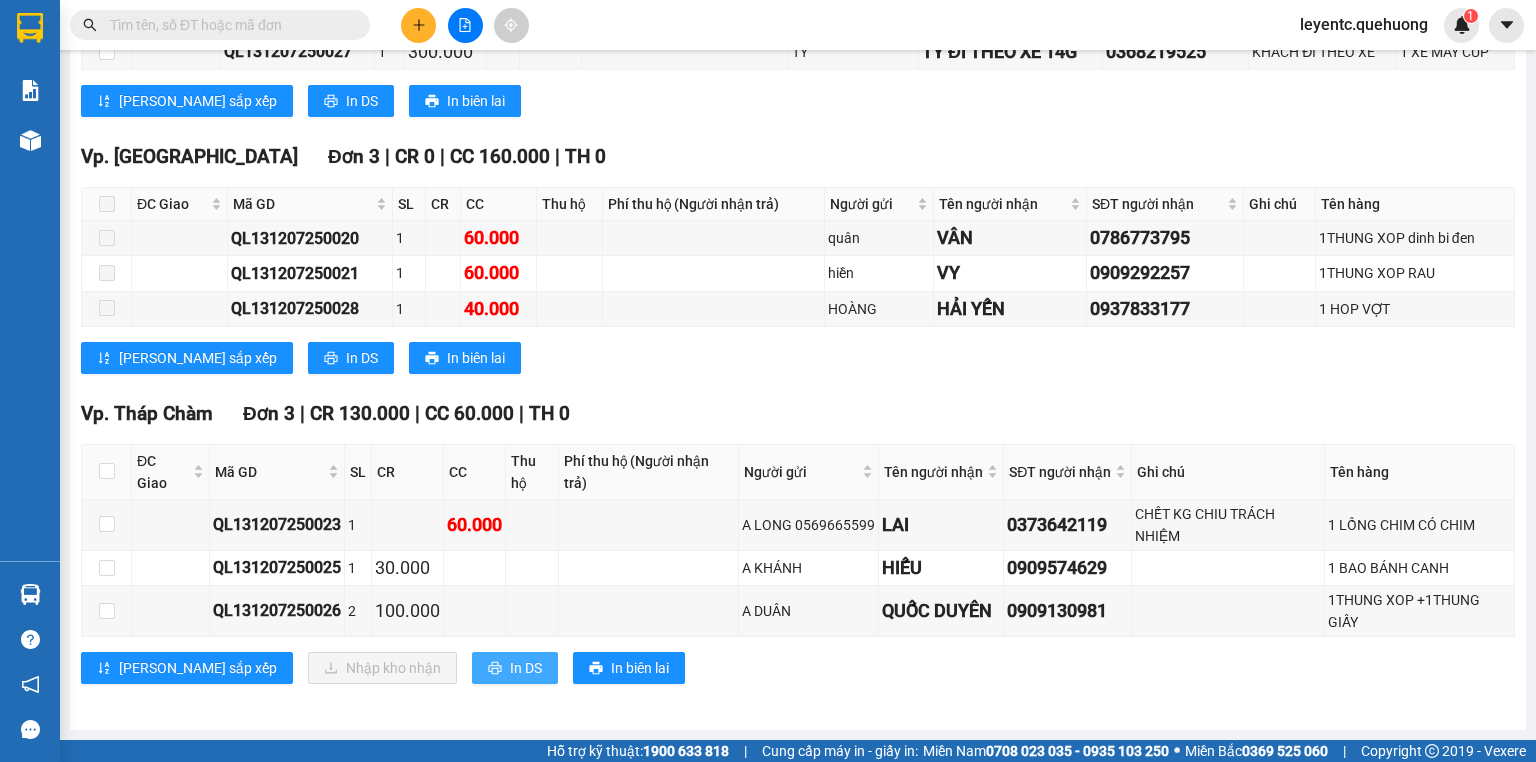 scroll, scrollTop: 0, scrollLeft: 0, axis: both 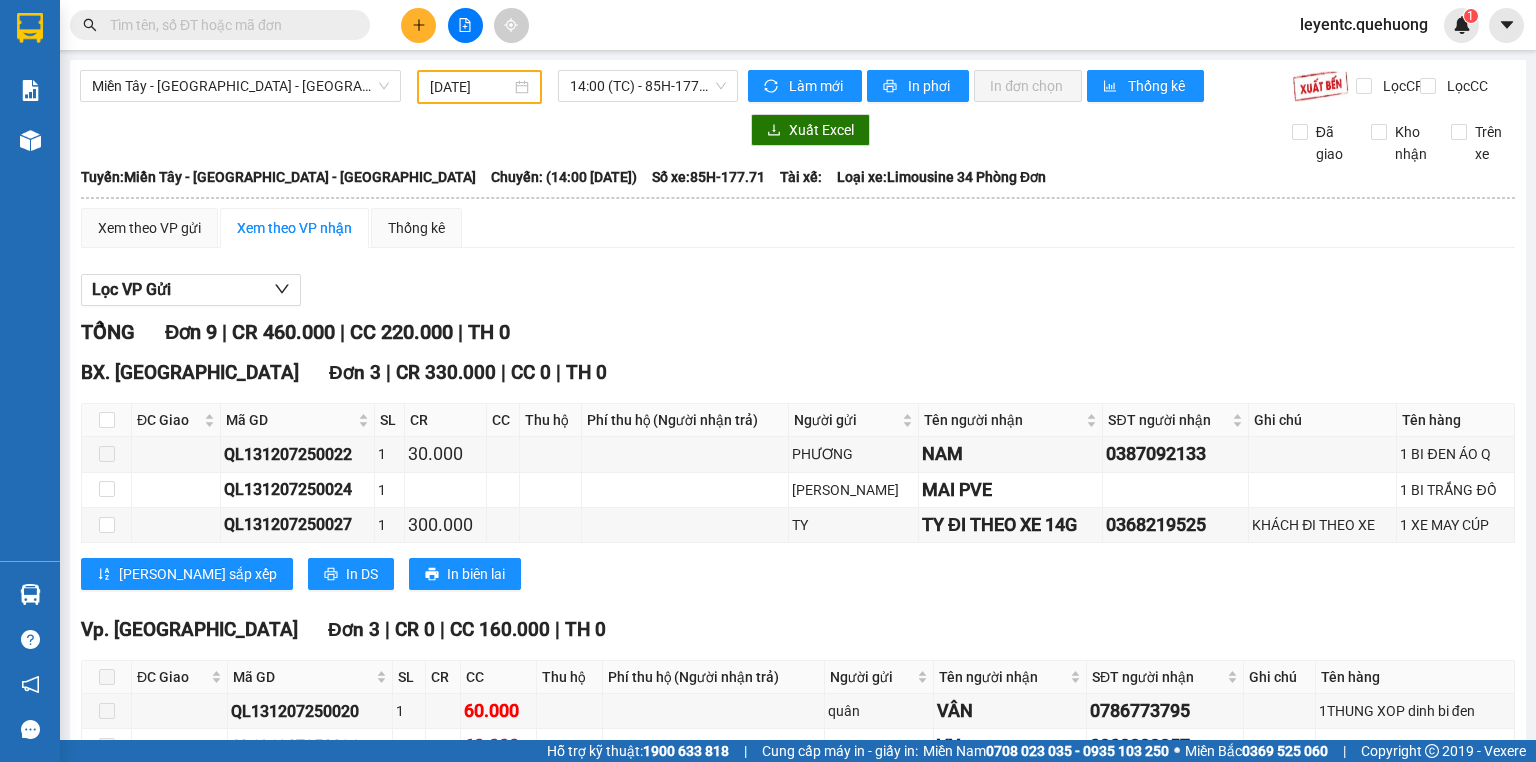 click at bounding box center (220, 25) 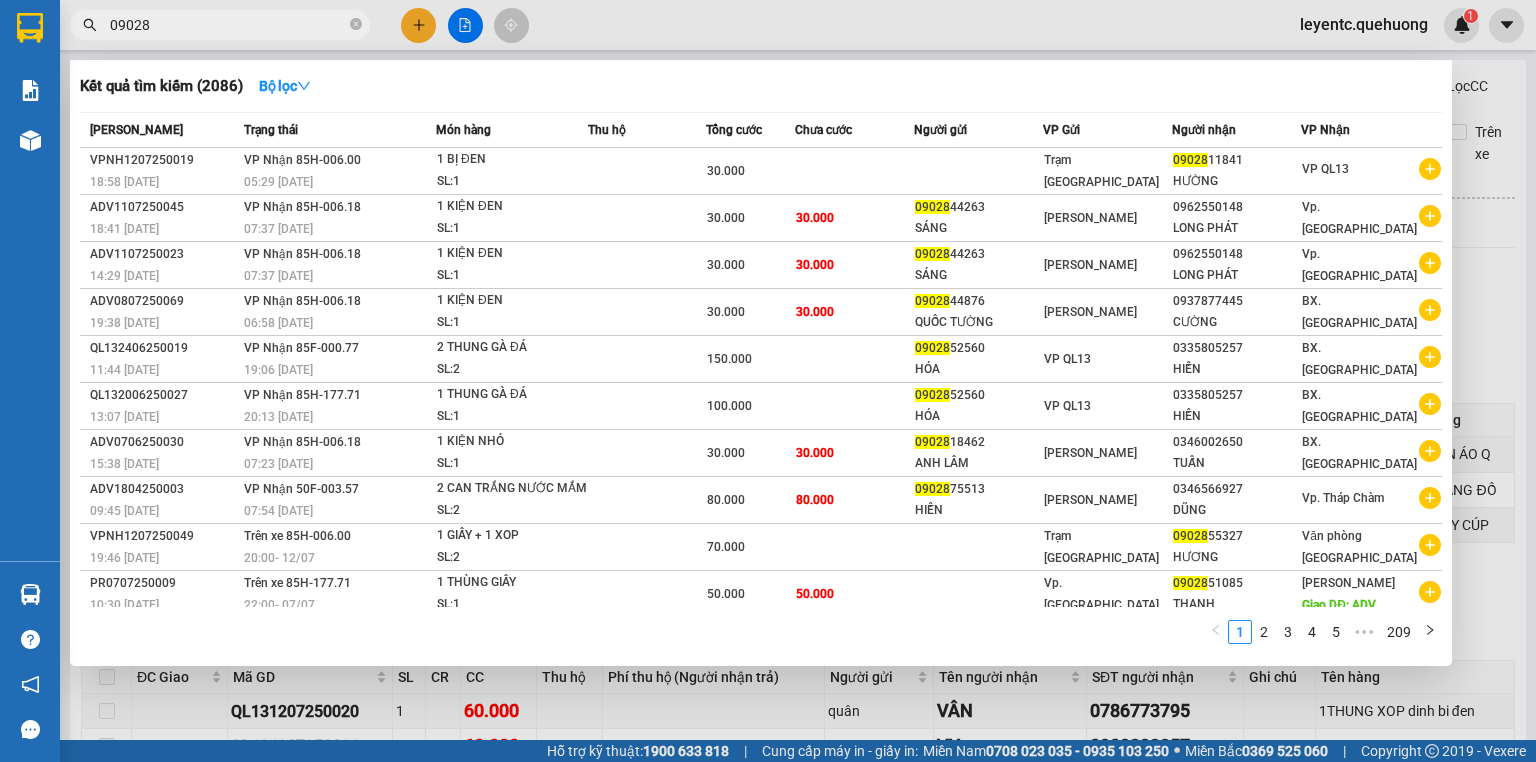 type on "09028" 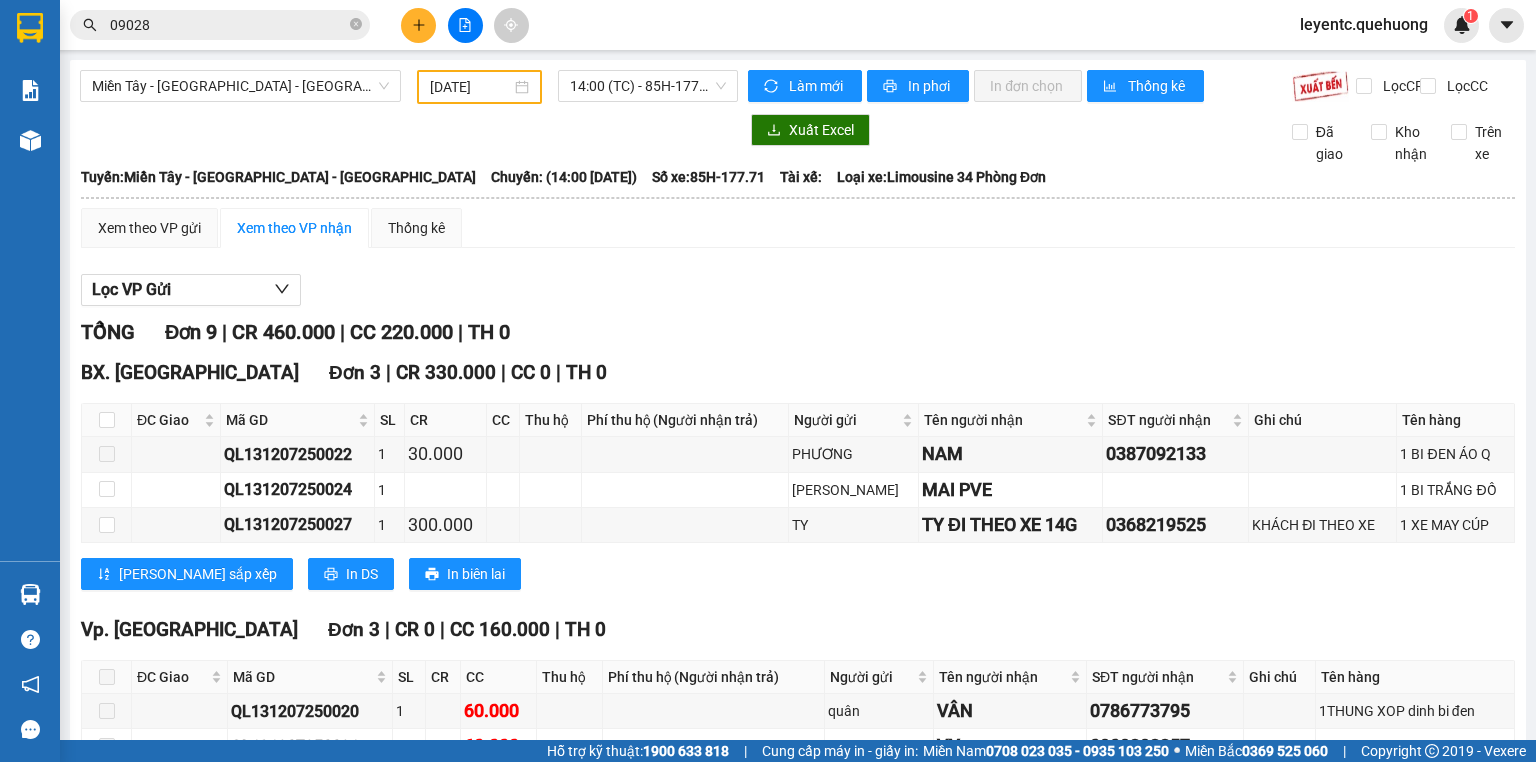 click at bounding box center [418, 25] 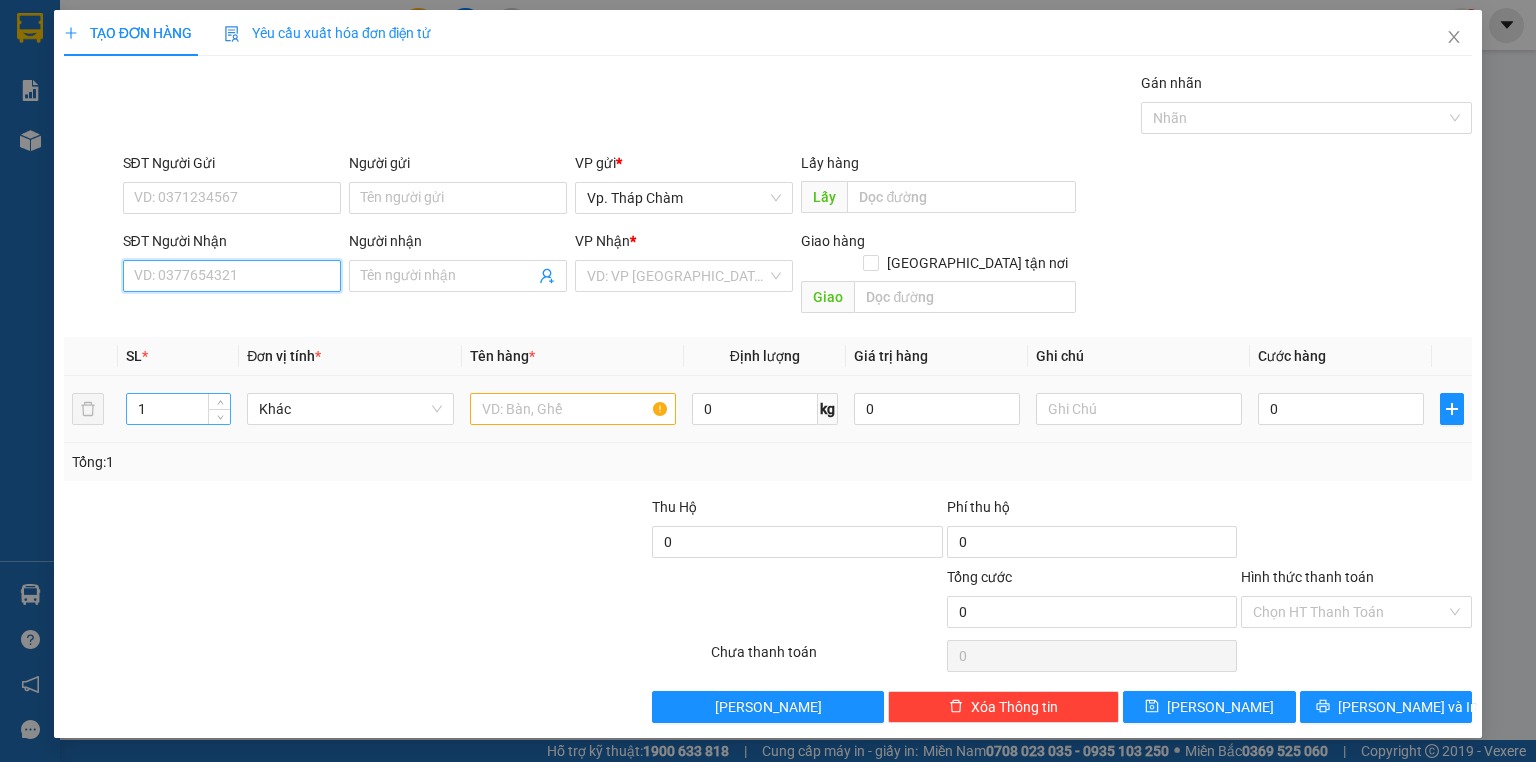 click on "SĐT Người Nhận" at bounding box center (232, 276) 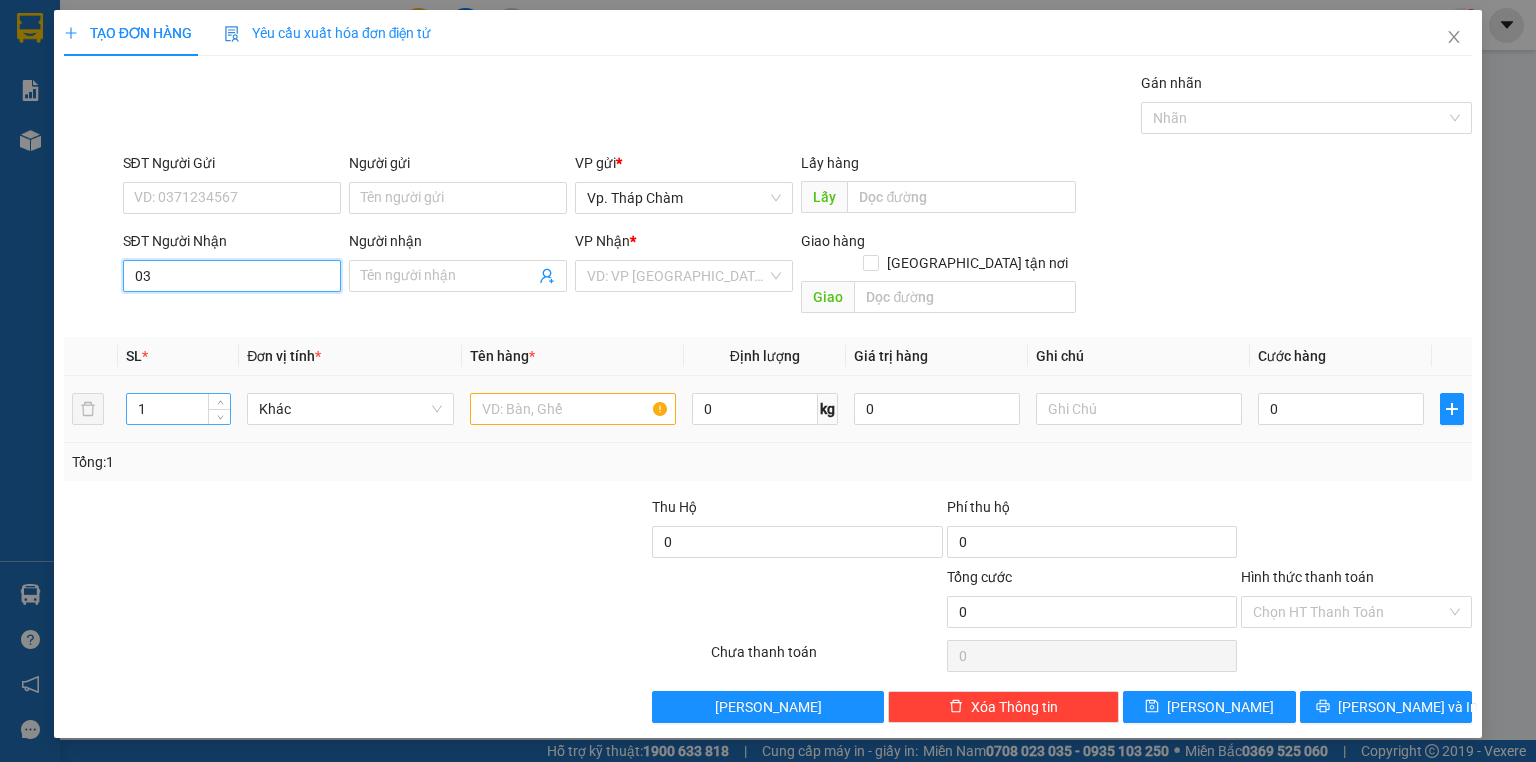 type on "0" 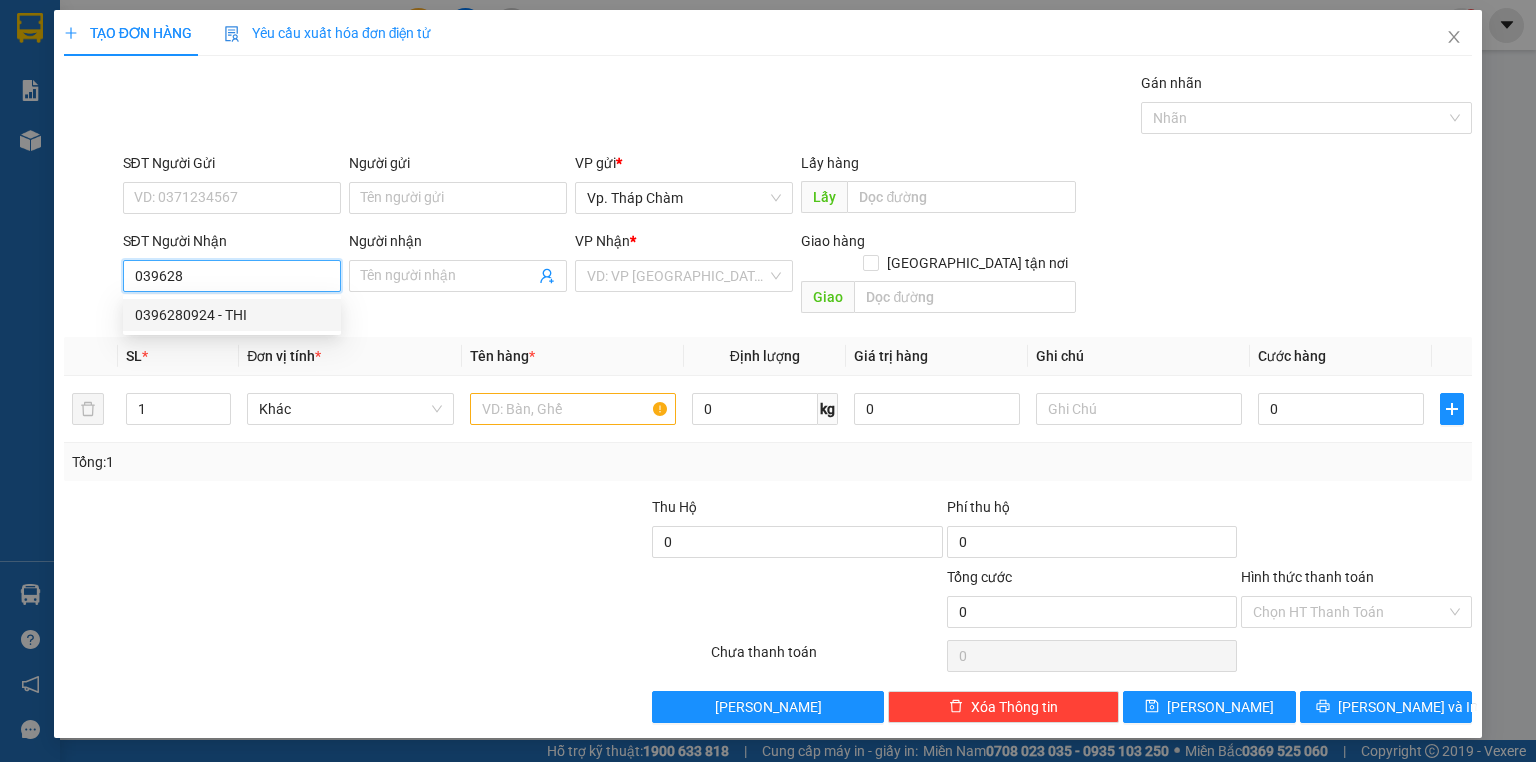 click on "0396280924 - THI" at bounding box center [232, 315] 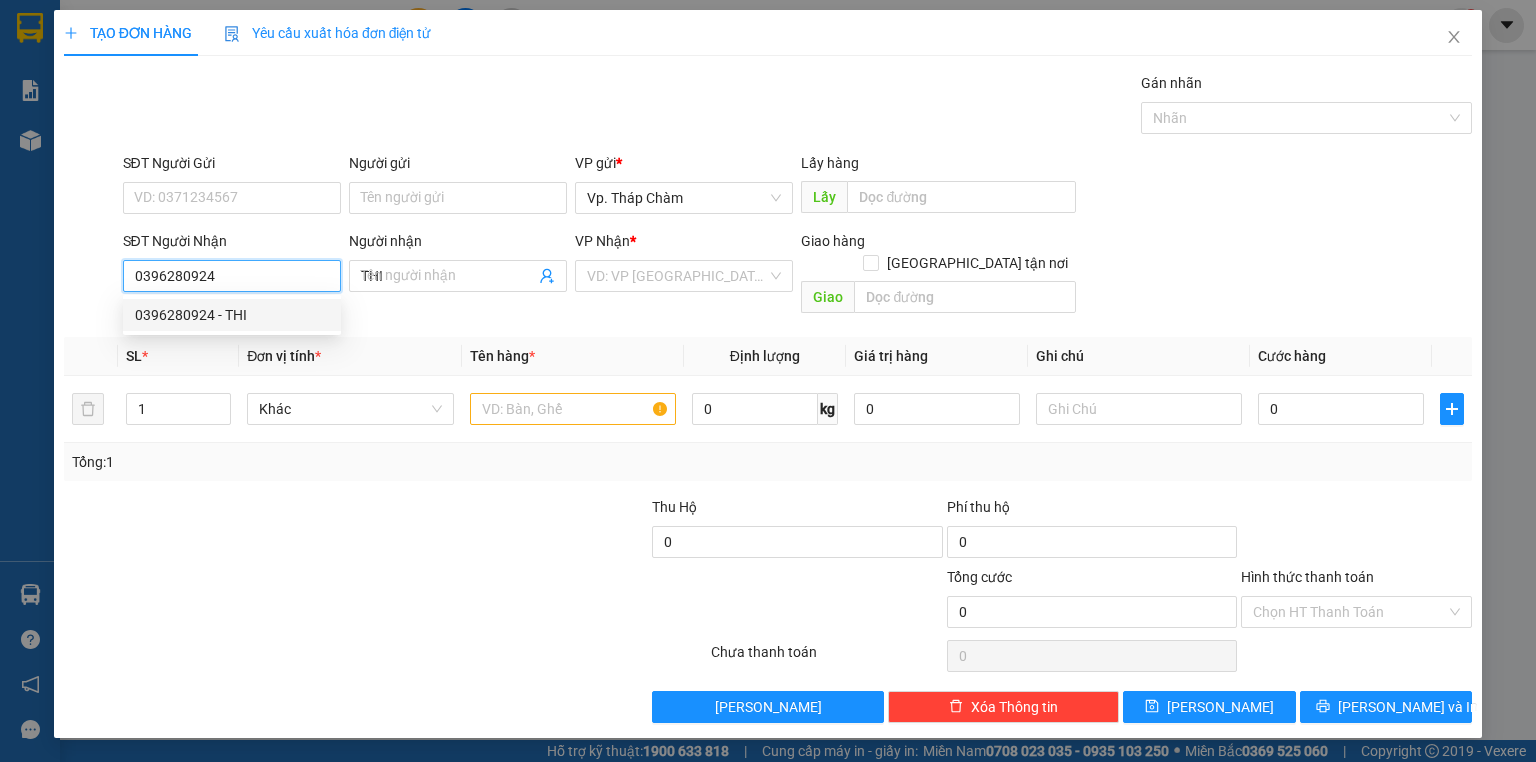 type on "50.000" 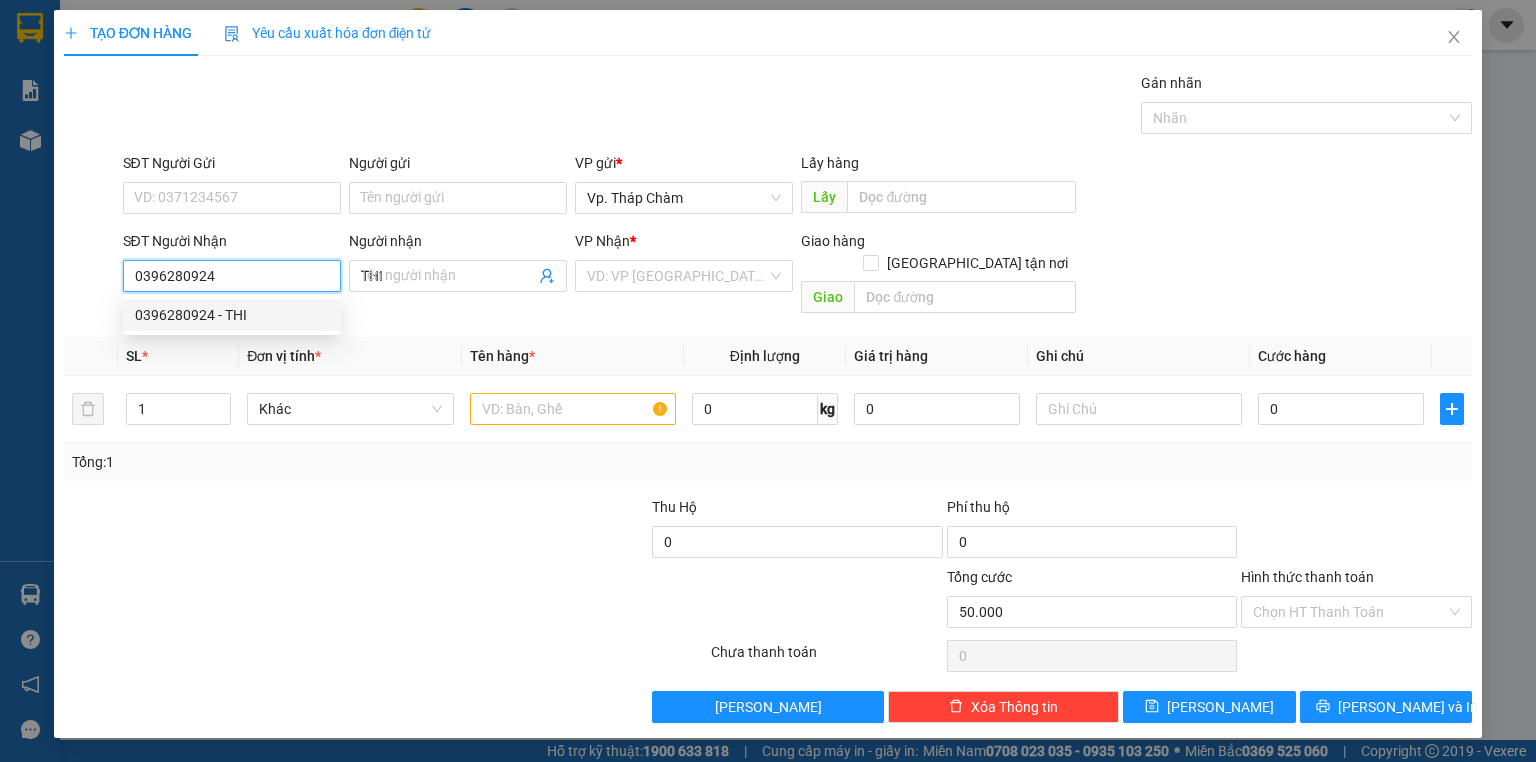 type on "50.000" 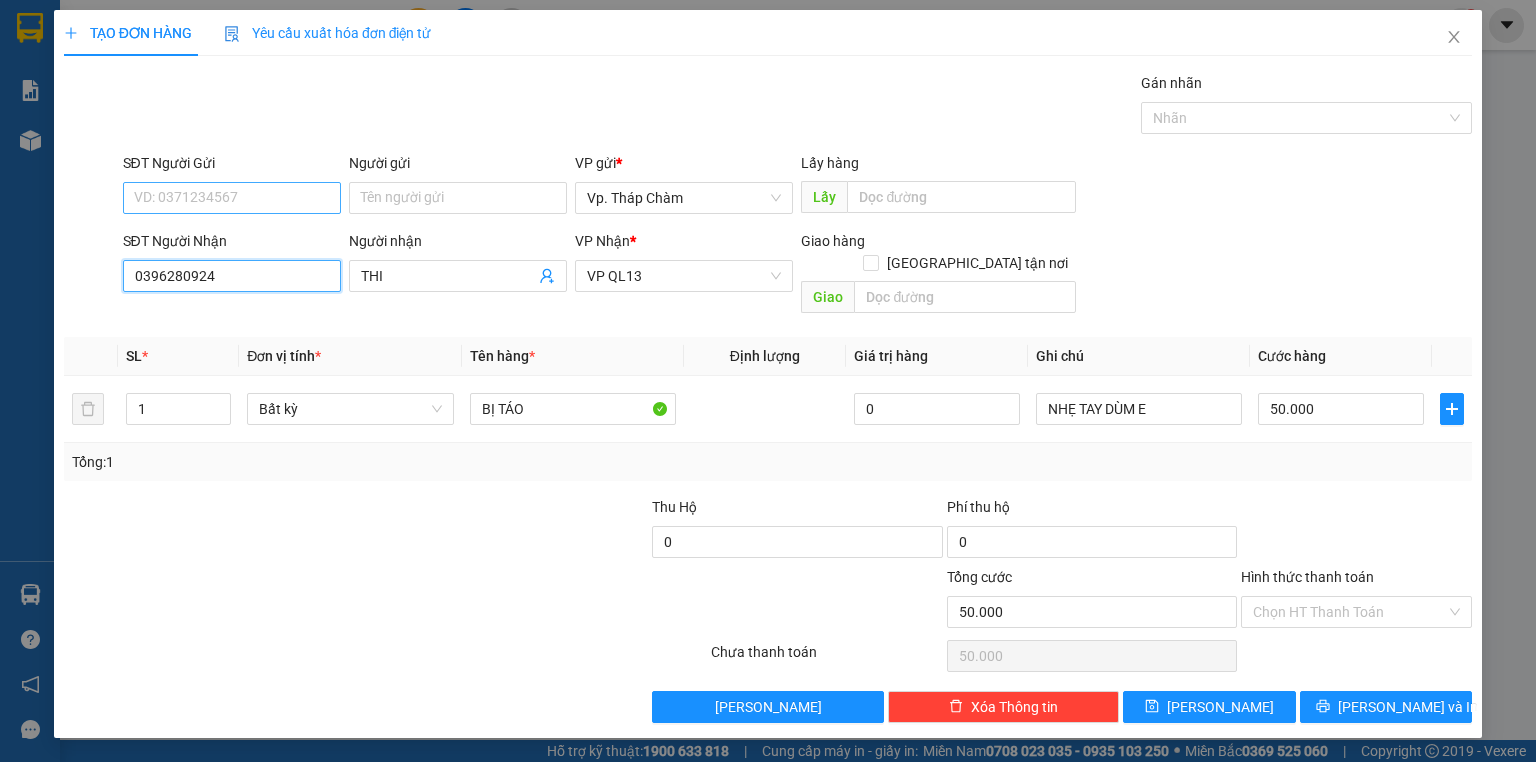 type on "0396280924" 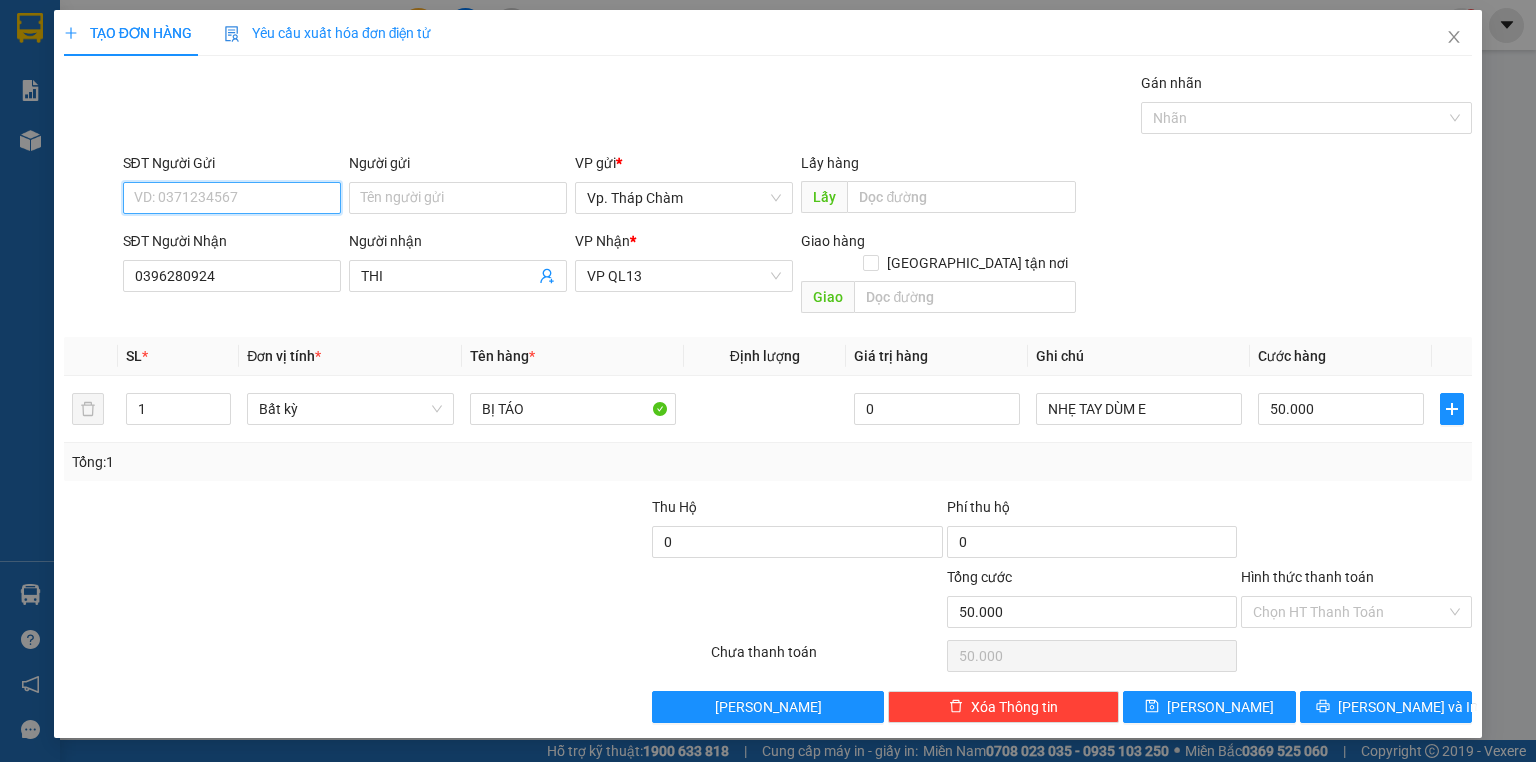 click on "SĐT Người Gửi" at bounding box center (232, 198) 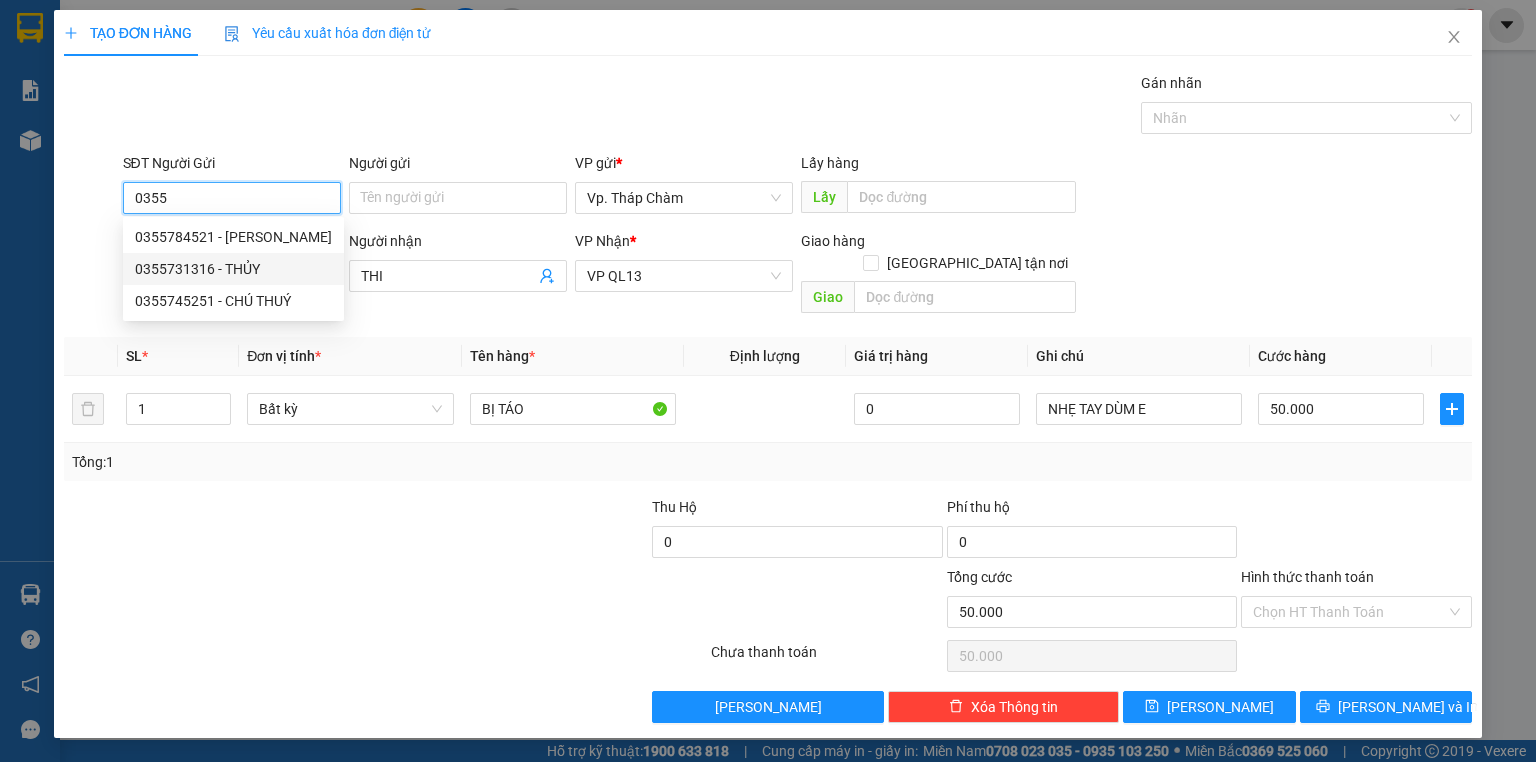 click on "0355731316 - THỦY" at bounding box center (233, 269) 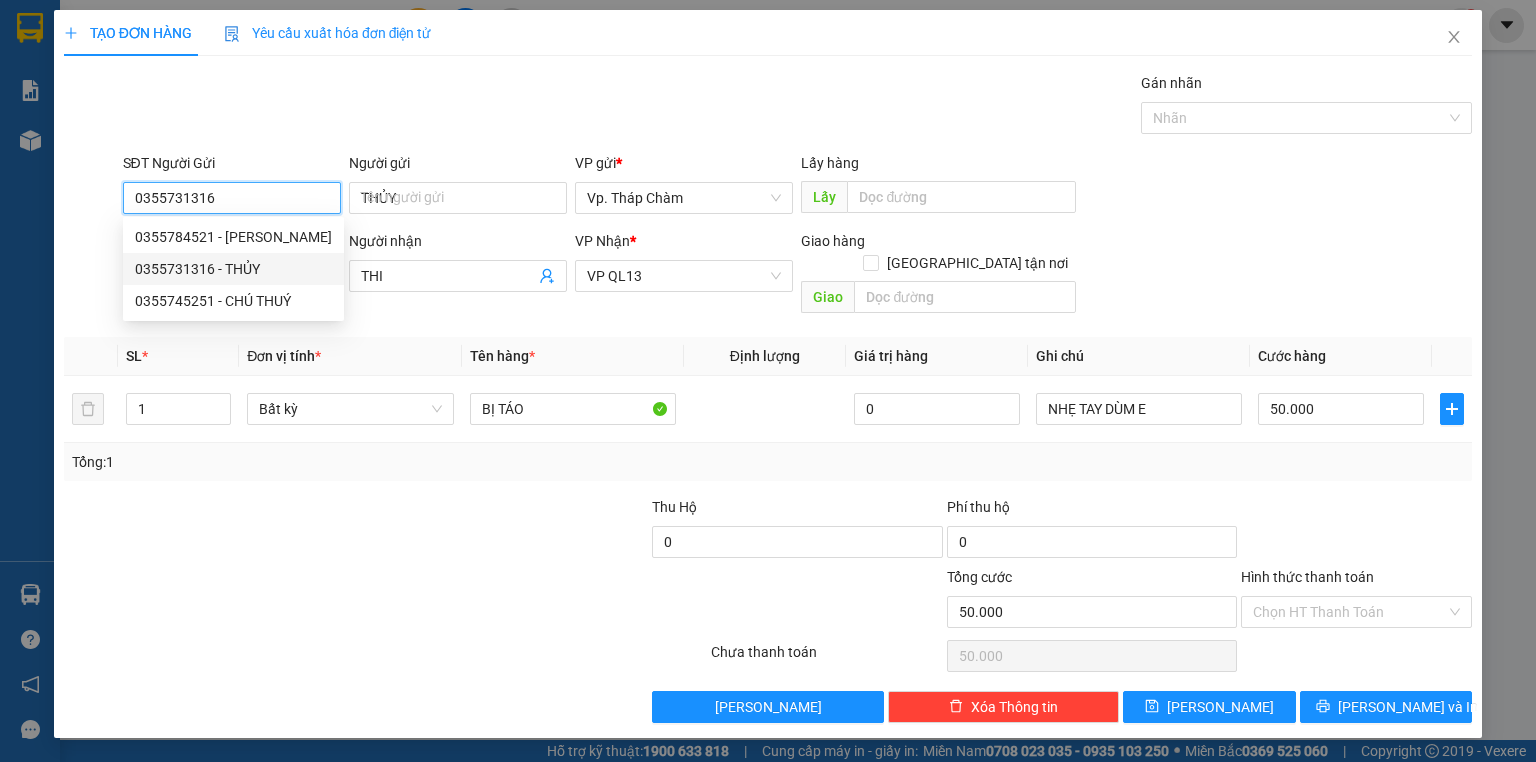 type on "40.000" 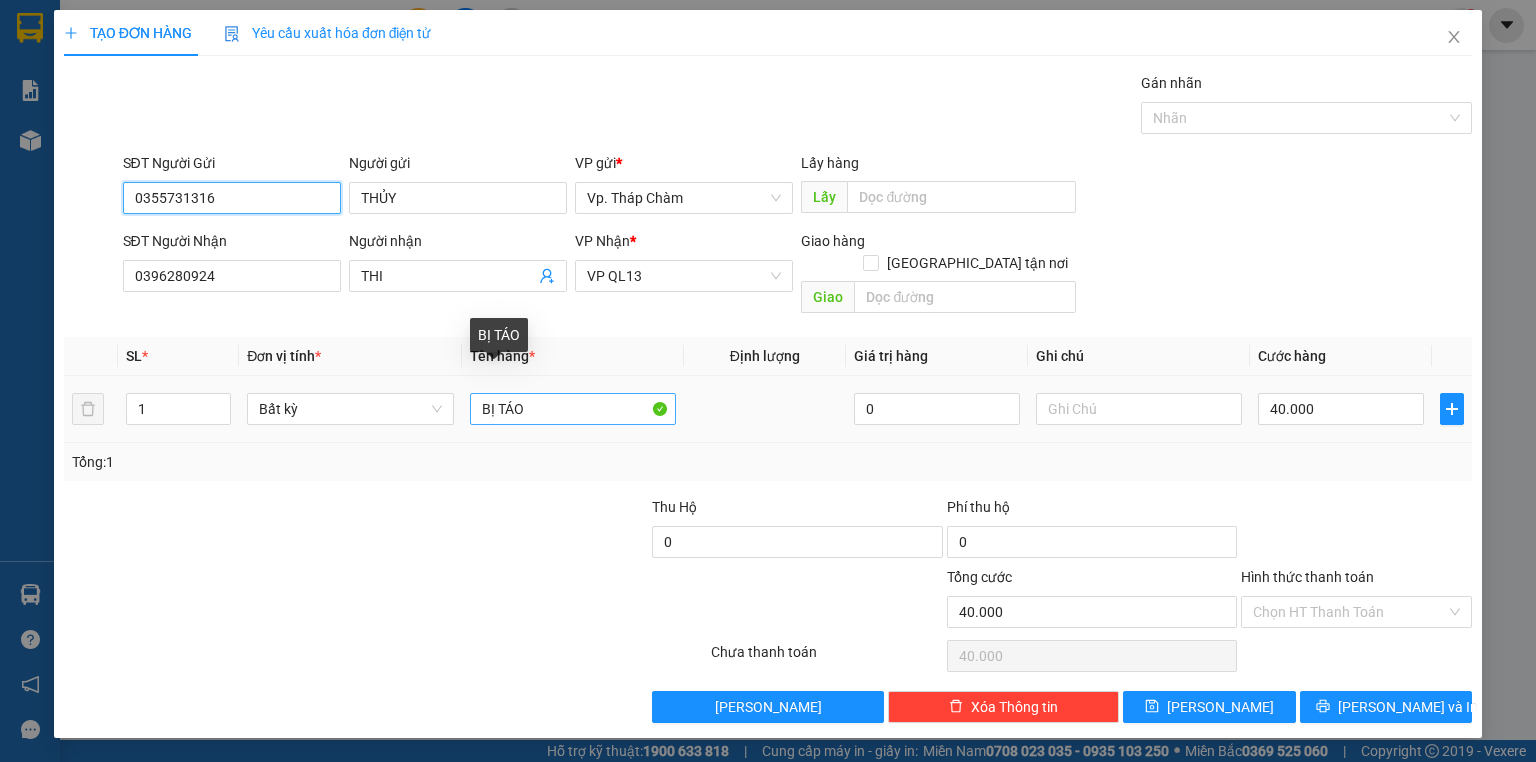 type on "0355731316" 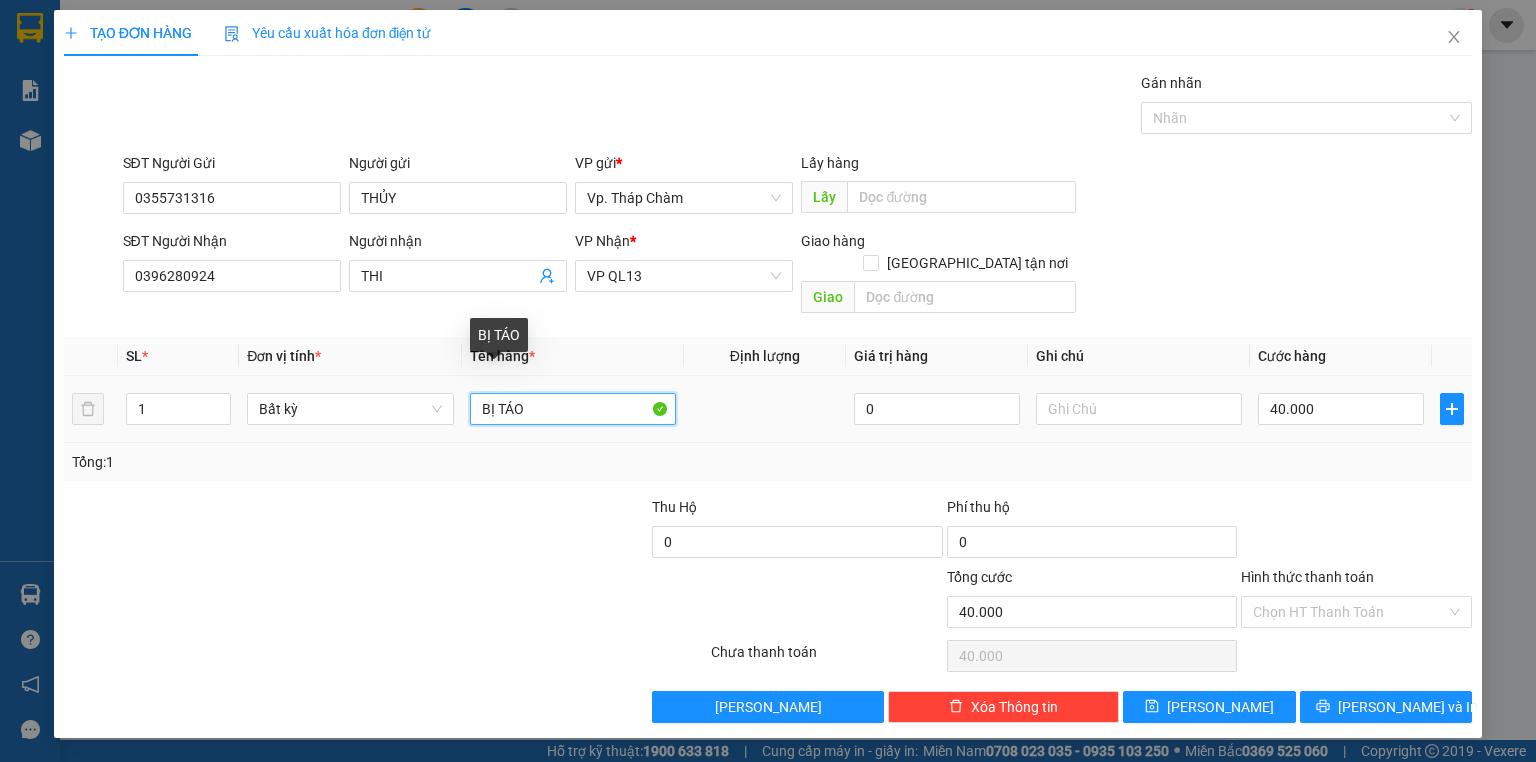 drag, startPoint x: 492, startPoint y: 390, endPoint x: 466, endPoint y: 390, distance: 26 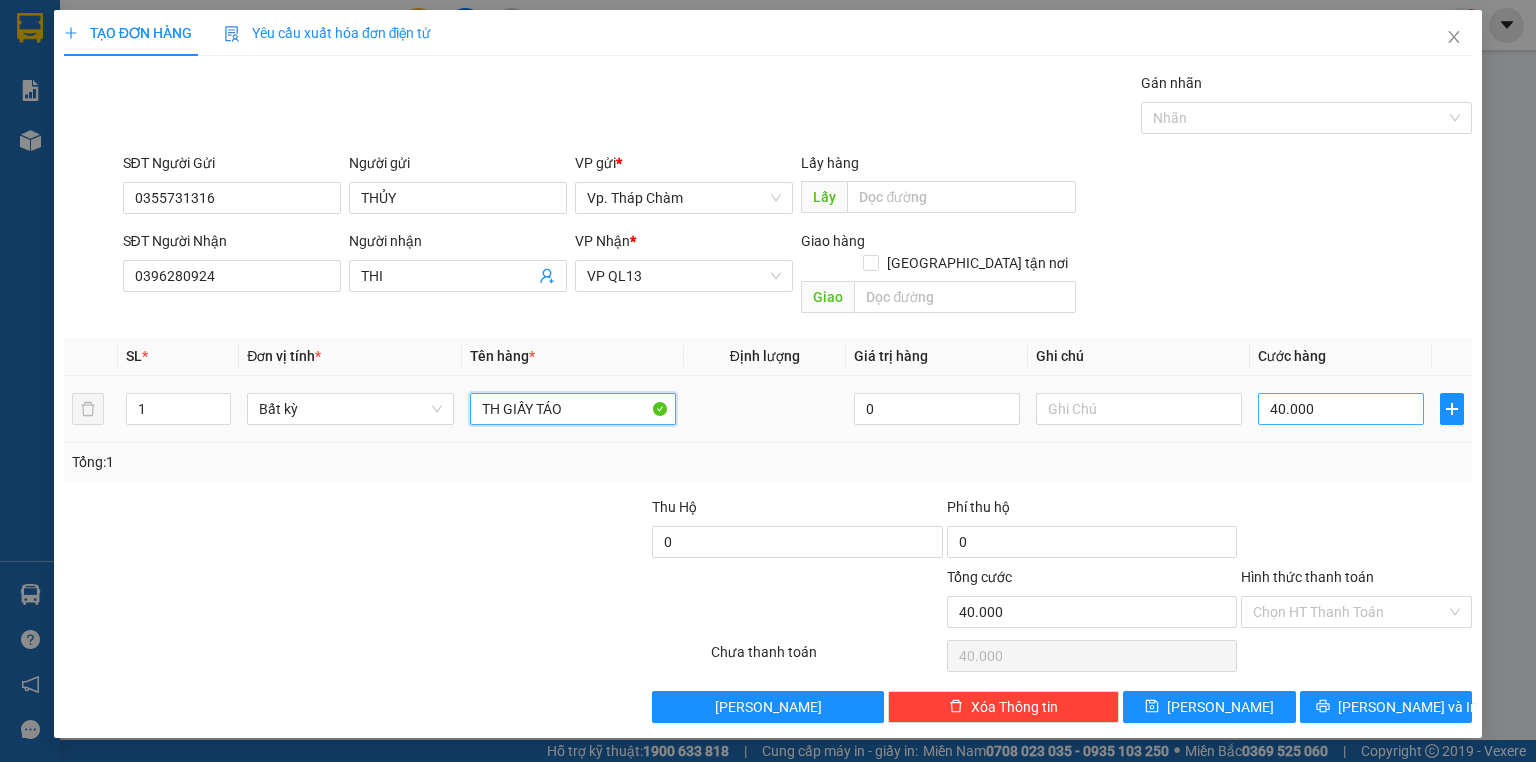 type on "TH GIẤY TÁO" 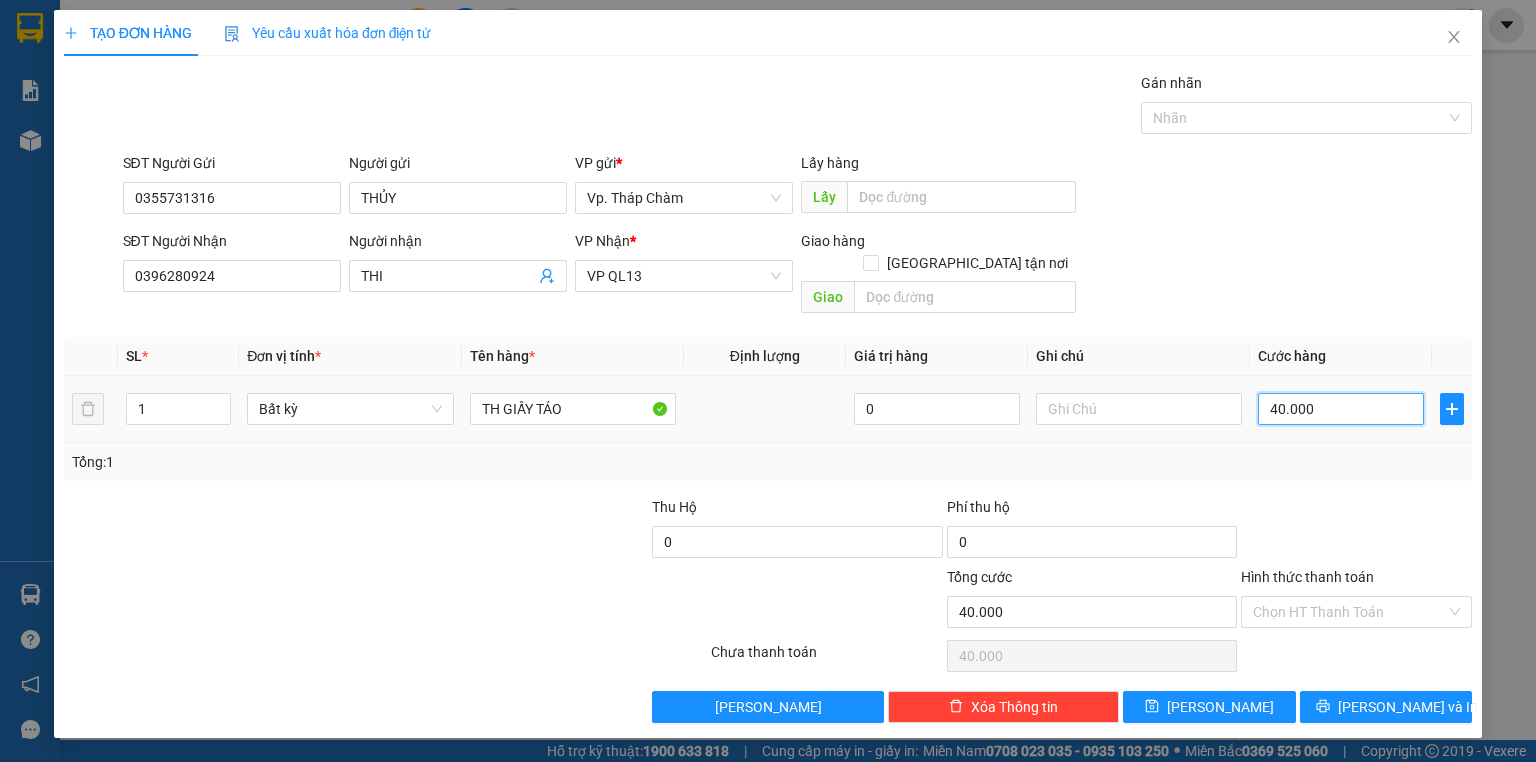 click on "40.000" at bounding box center [1341, 409] 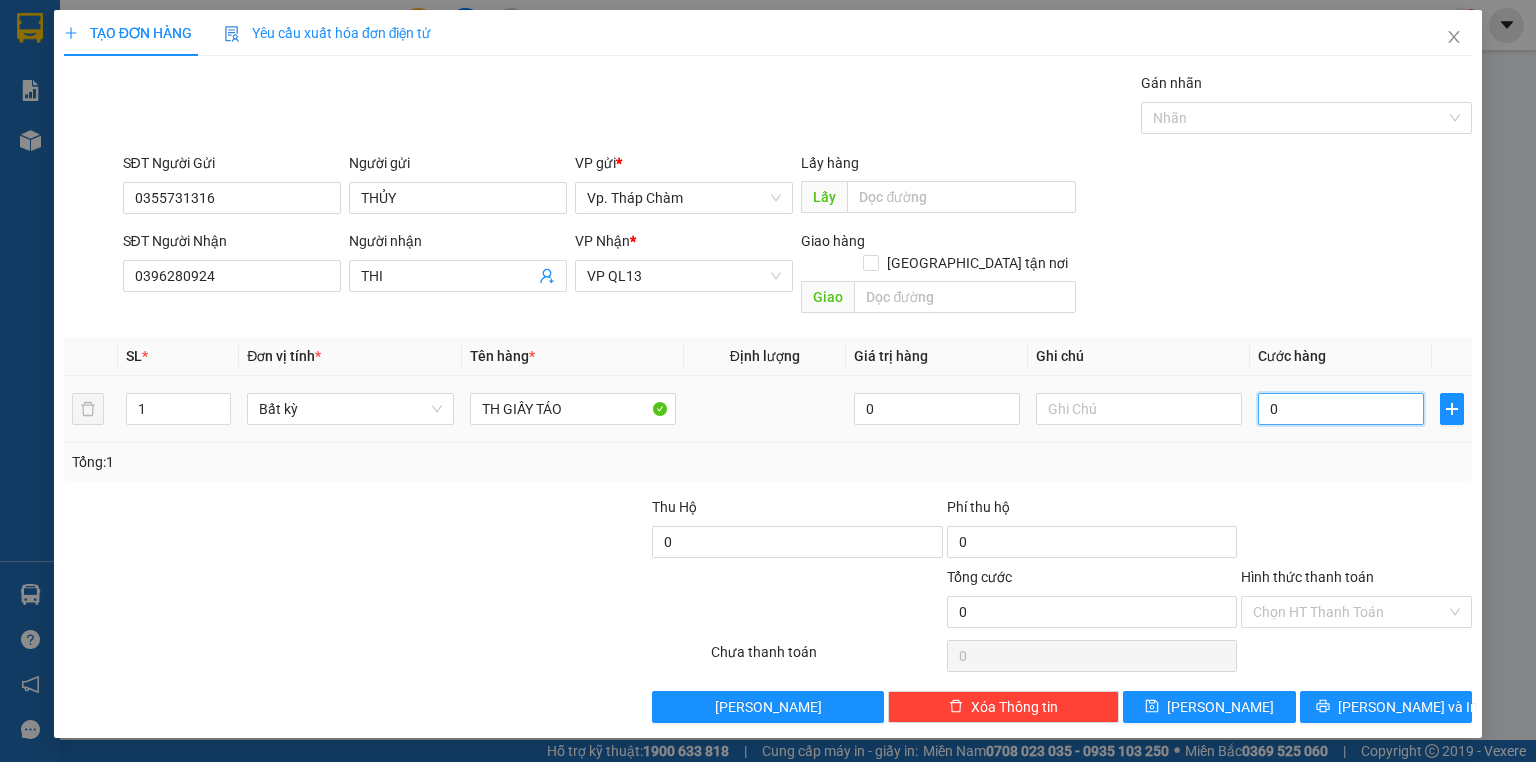 type on "3" 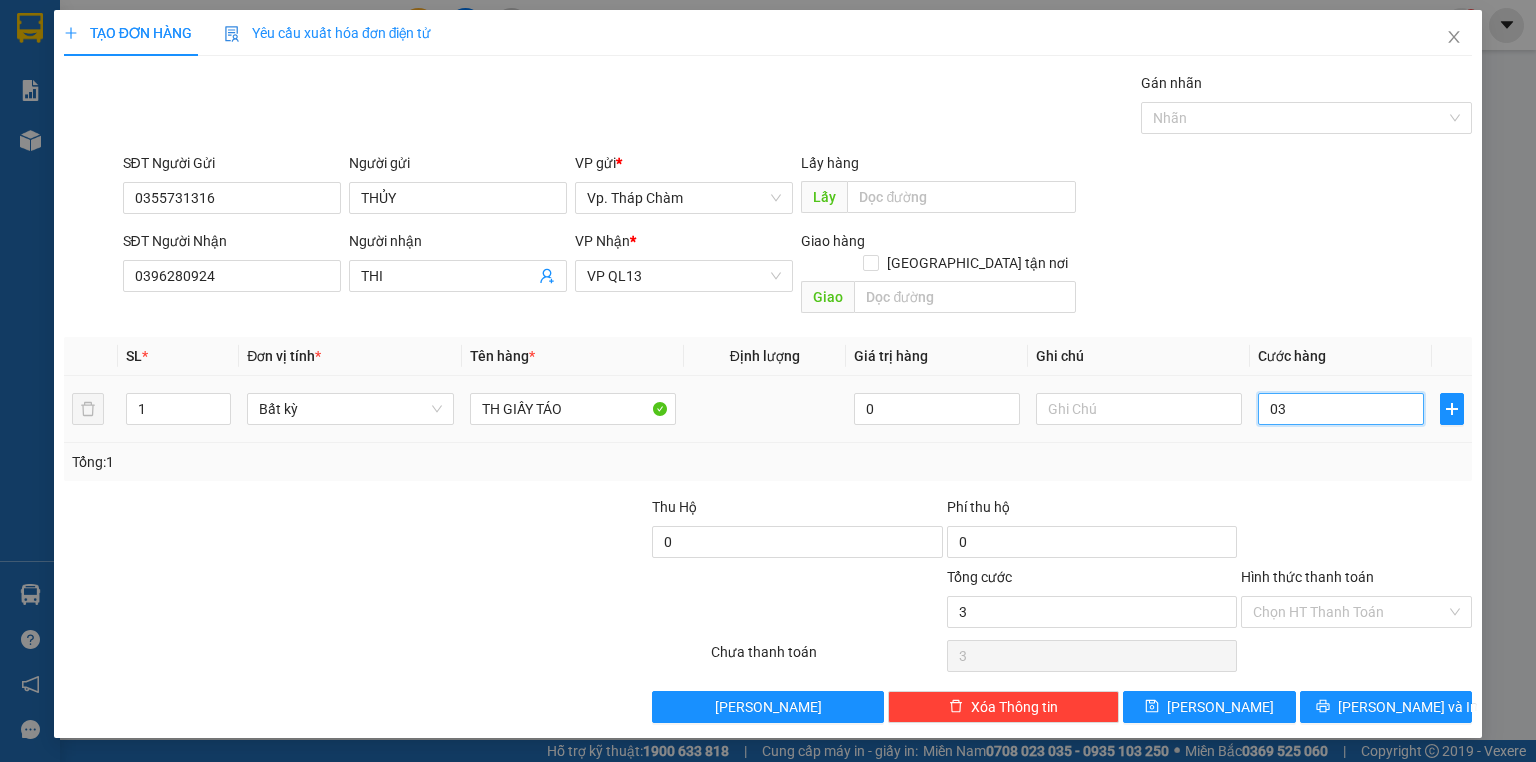 type on "30" 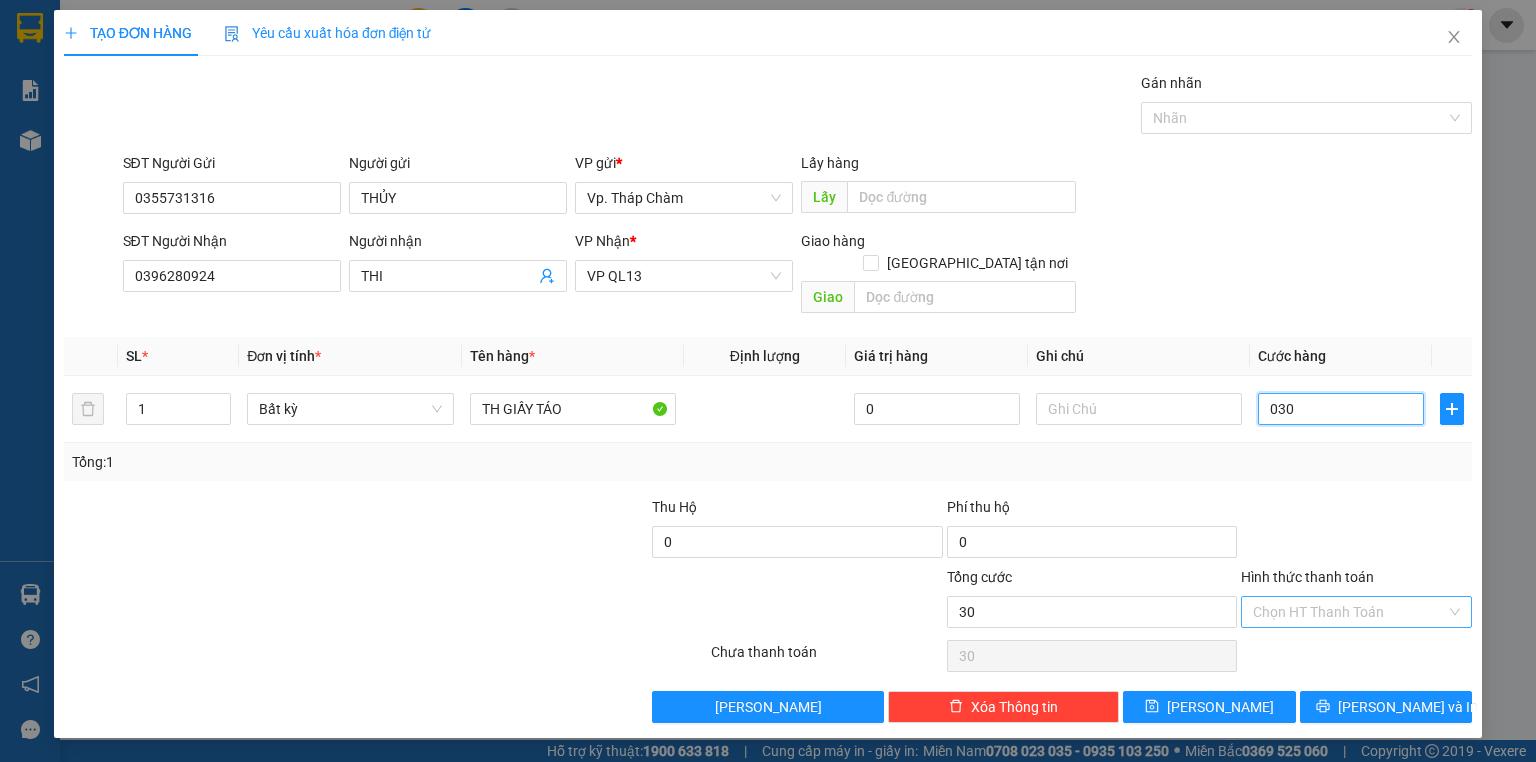 type on "030" 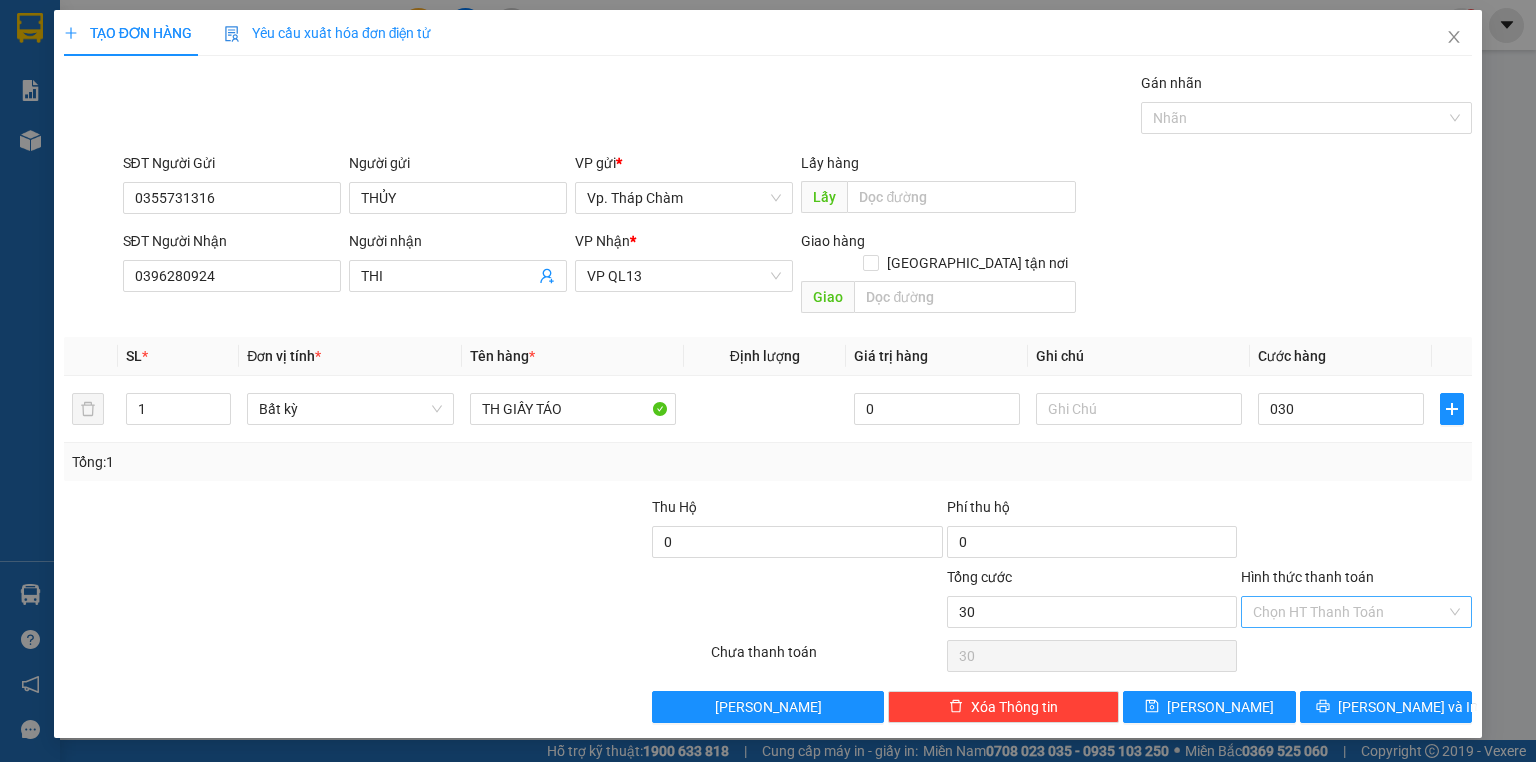type on "30.000" 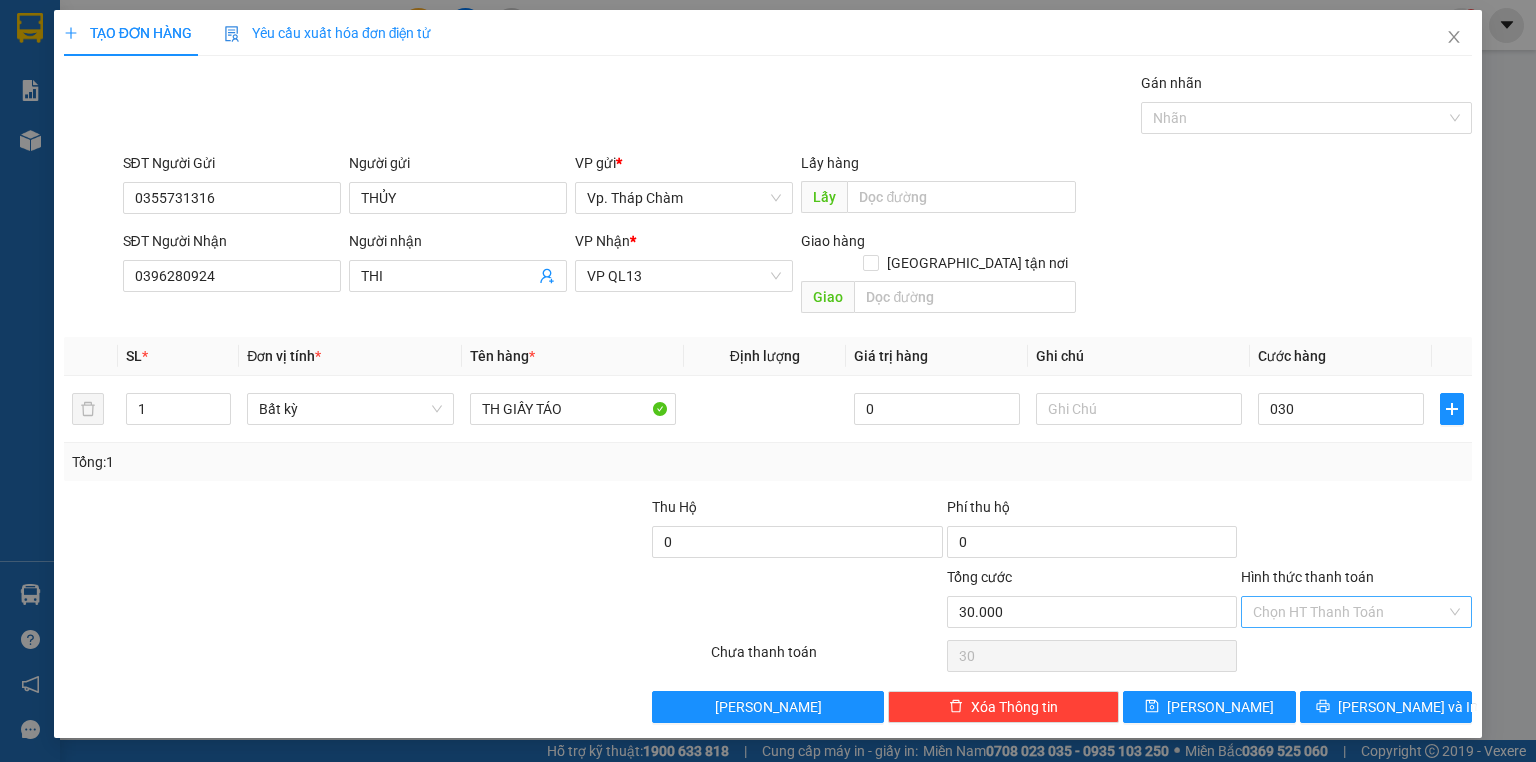 type on "30.000" 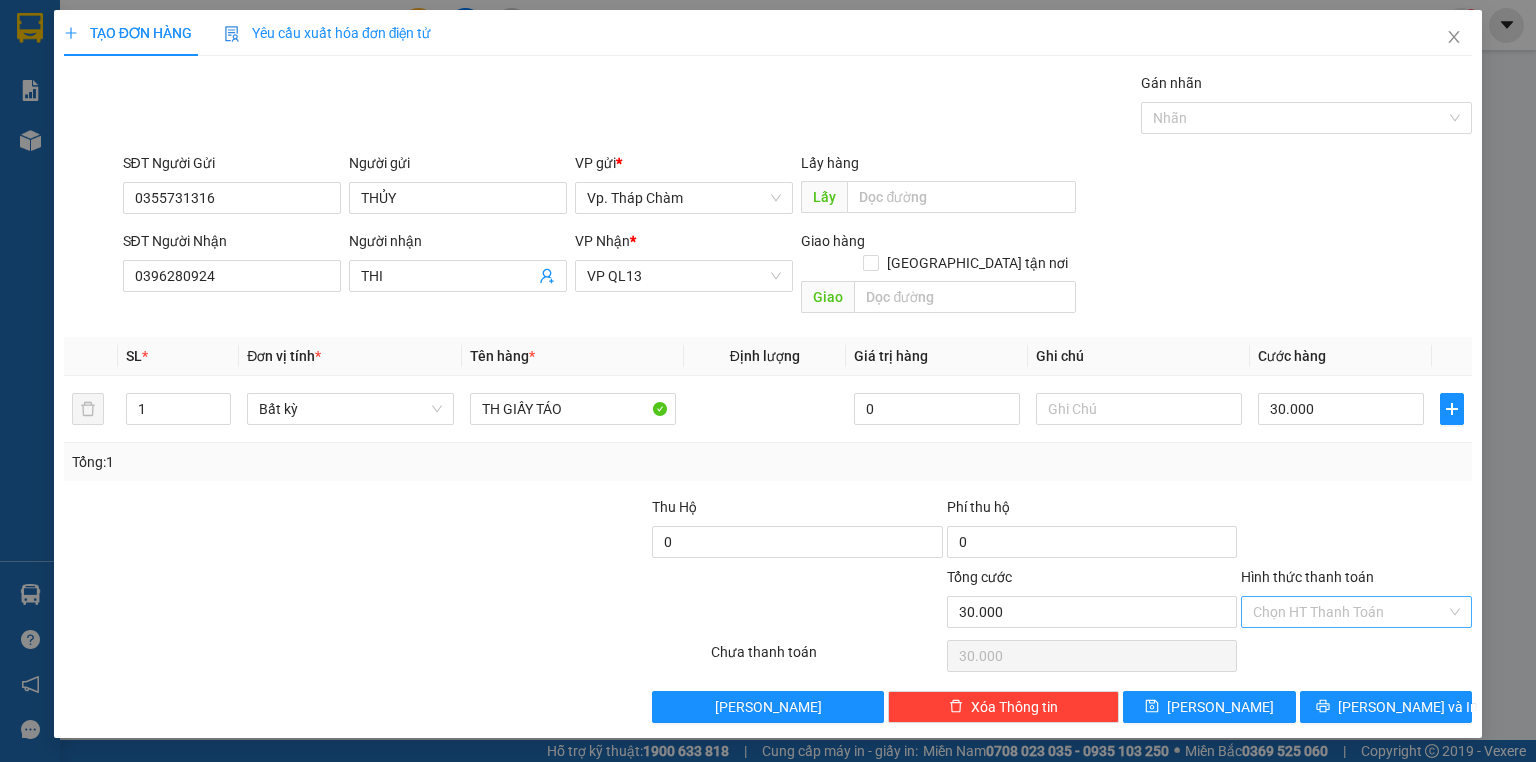 click on "Hình thức thanh toán" at bounding box center [1349, 612] 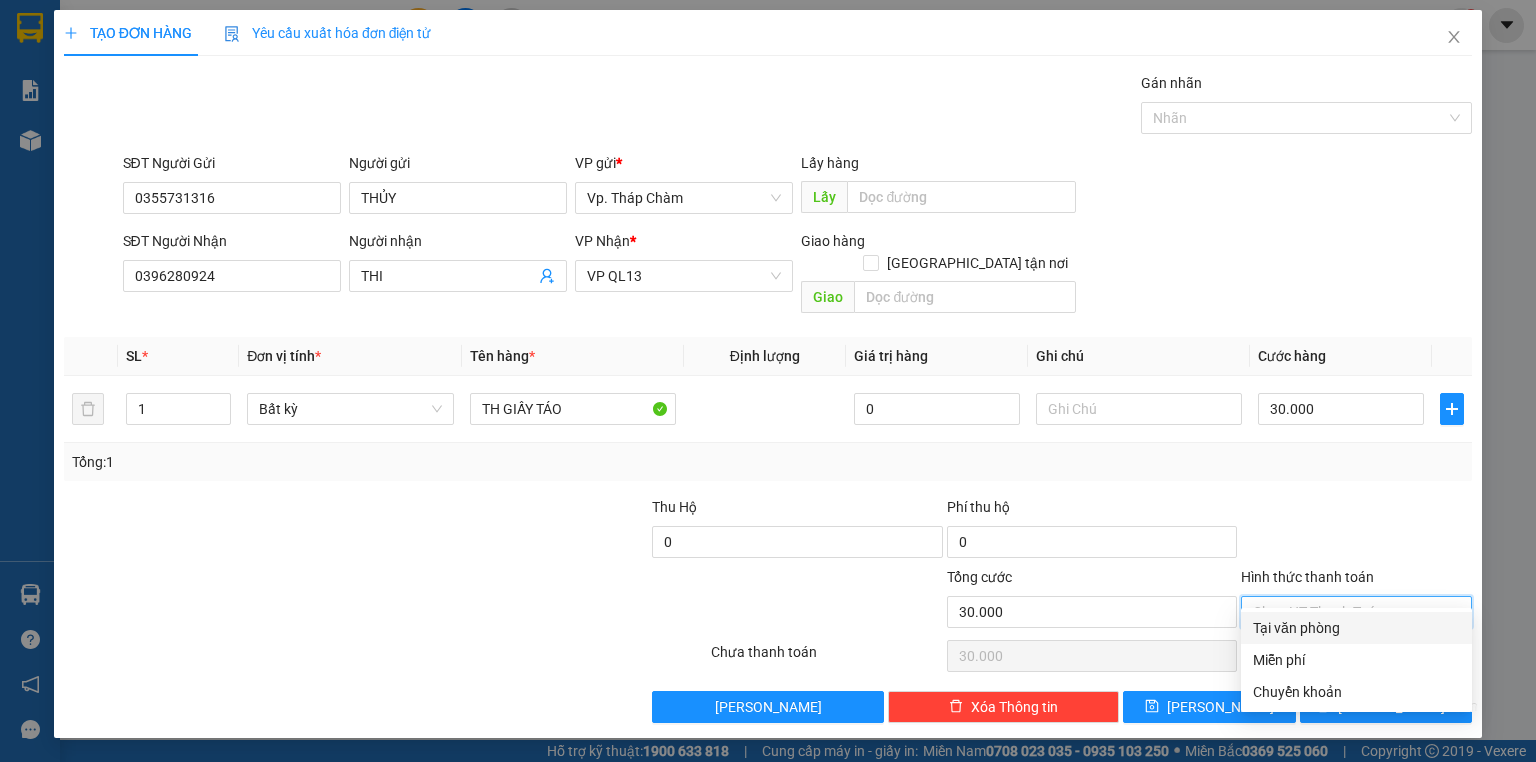 click on "Tại văn phòng" at bounding box center (1356, 628) 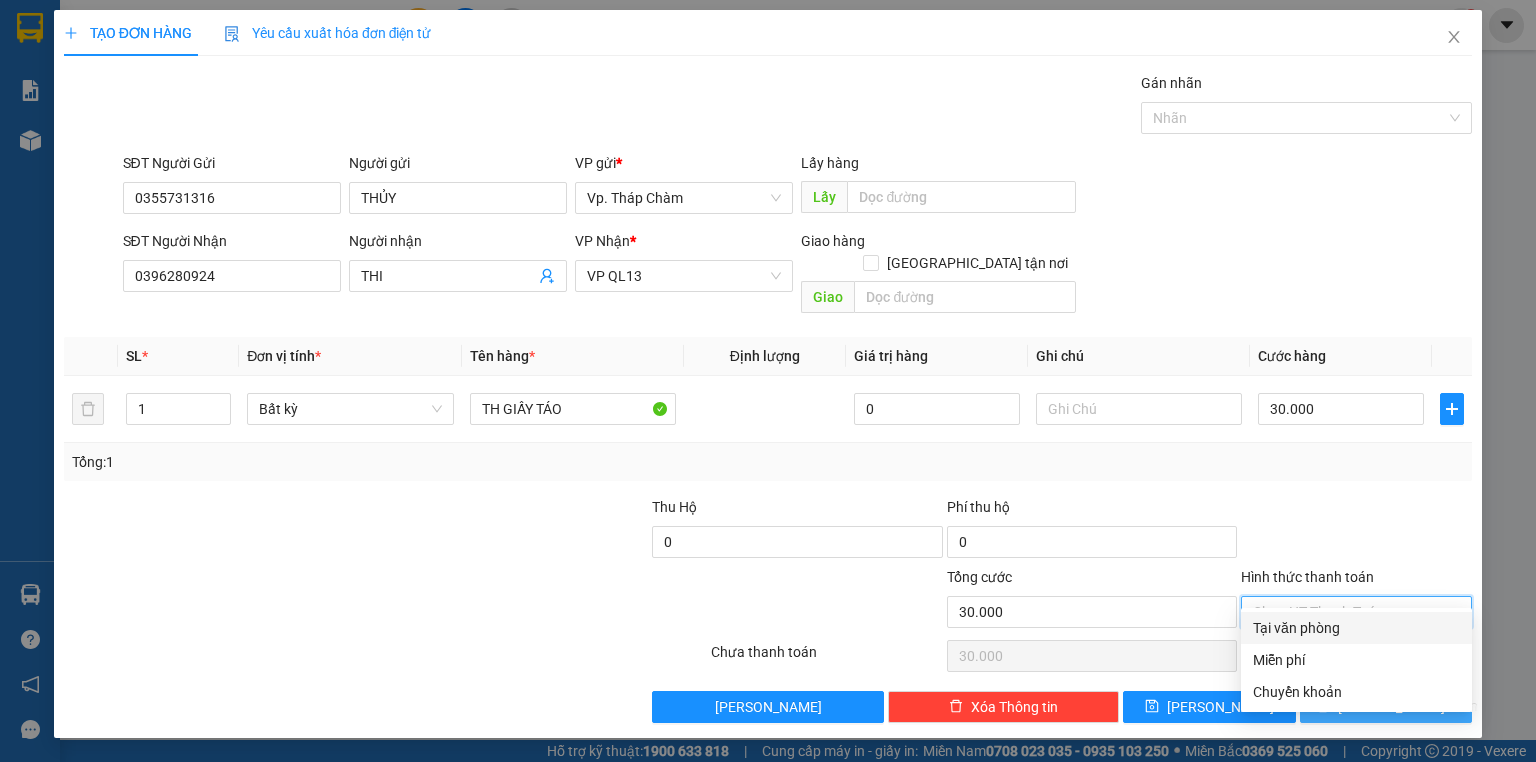 type on "0" 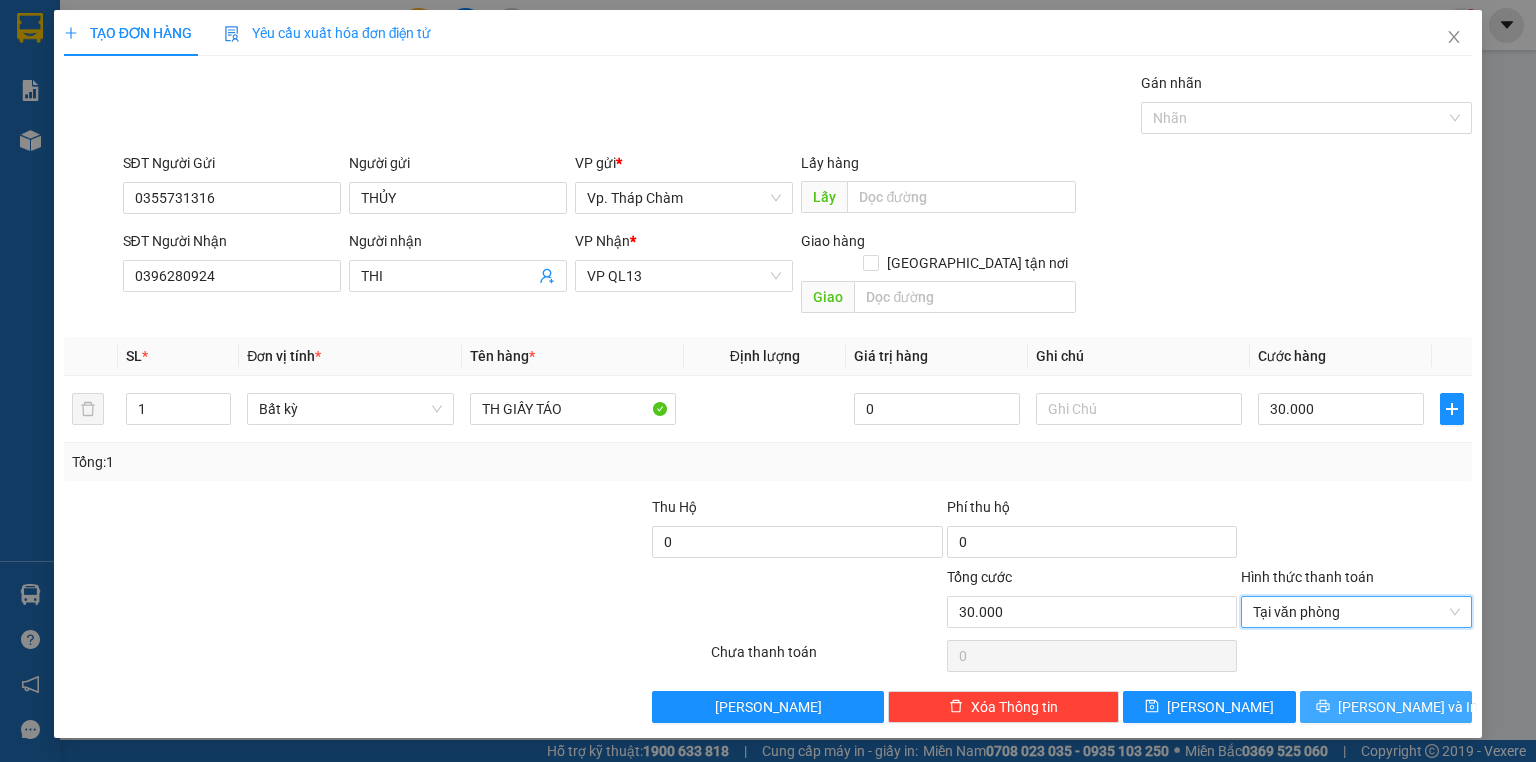 click on "[PERSON_NAME] và In" at bounding box center [1386, 707] 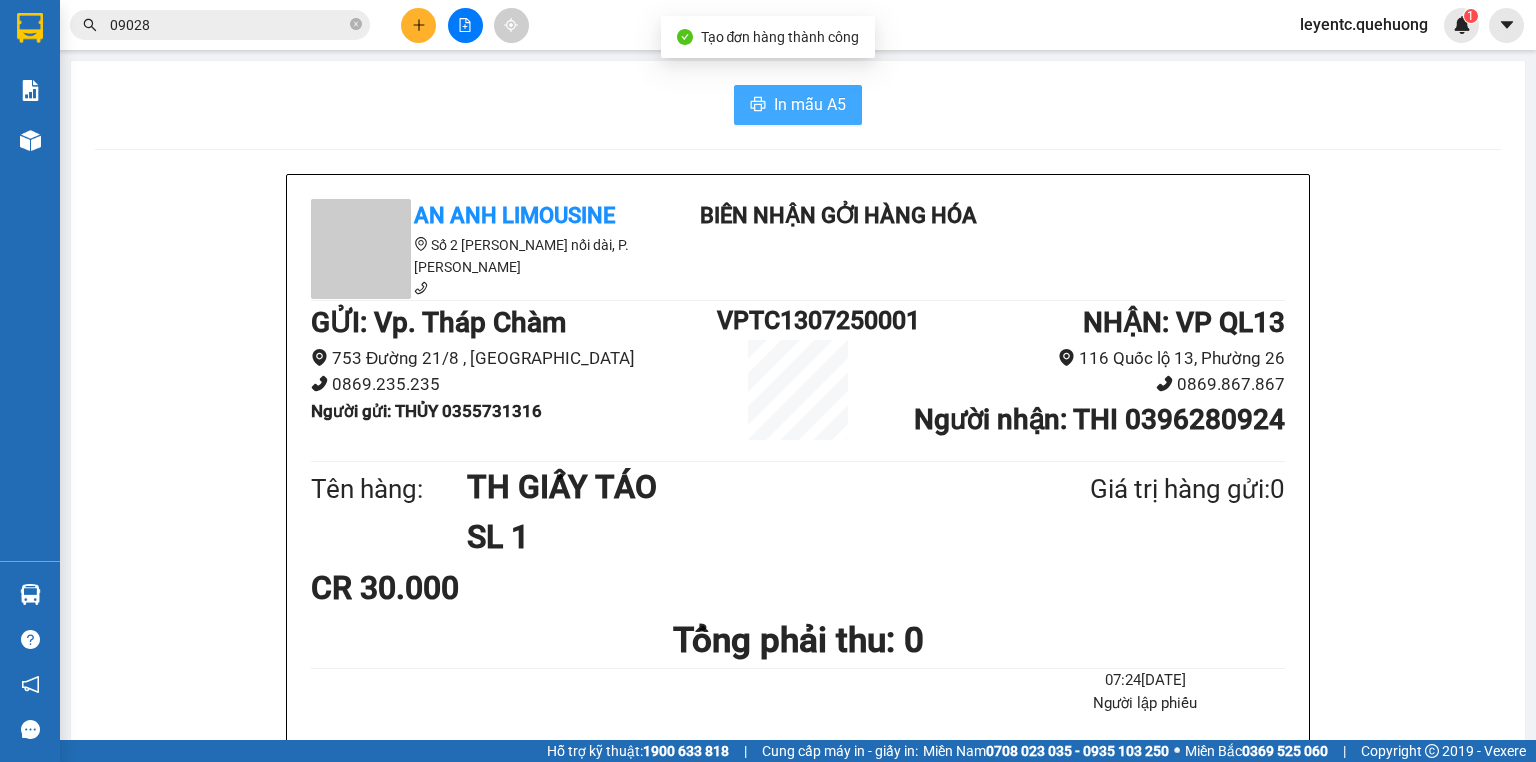 click on "In mẫu A5" at bounding box center [810, 104] 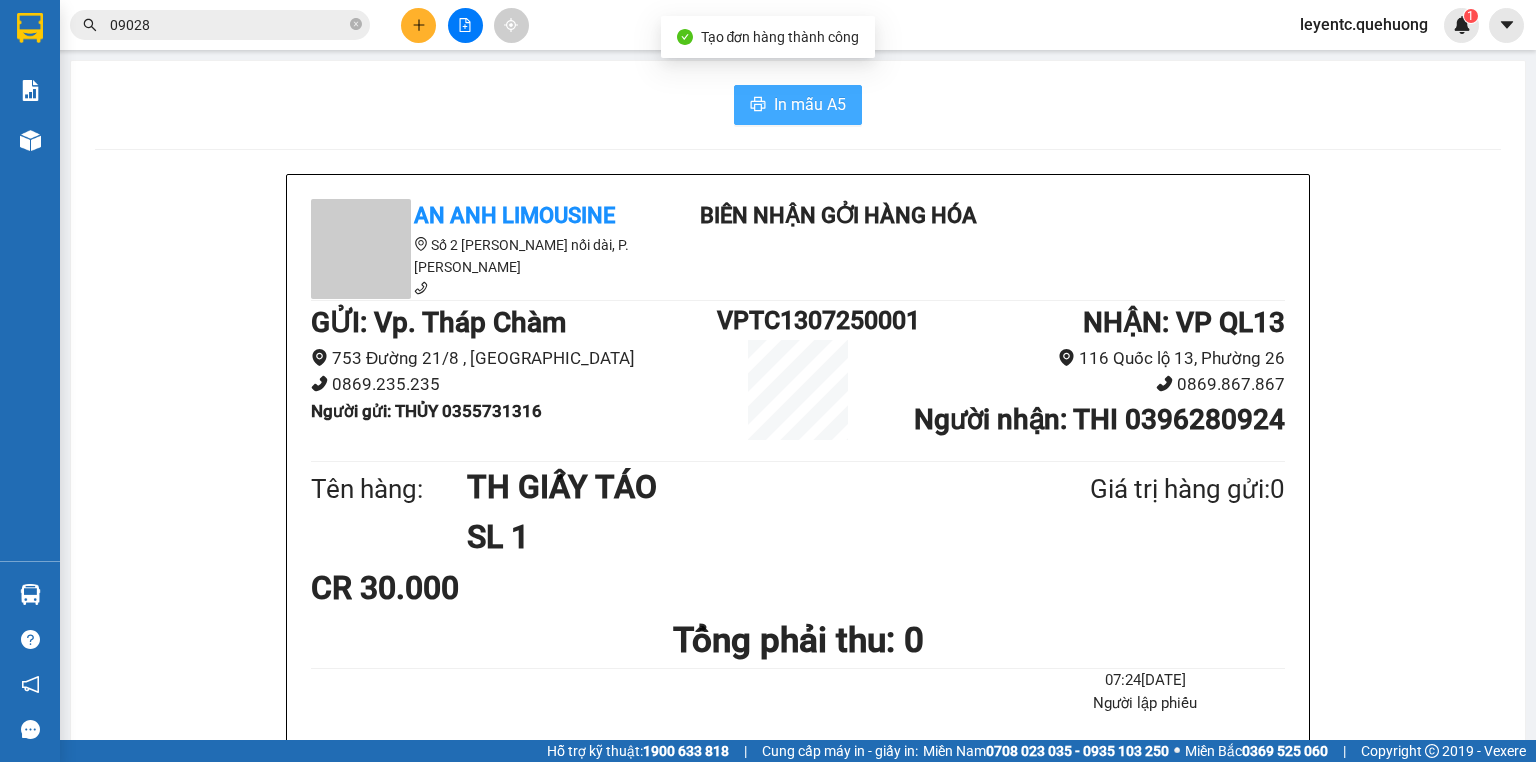 scroll, scrollTop: 0, scrollLeft: 0, axis: both 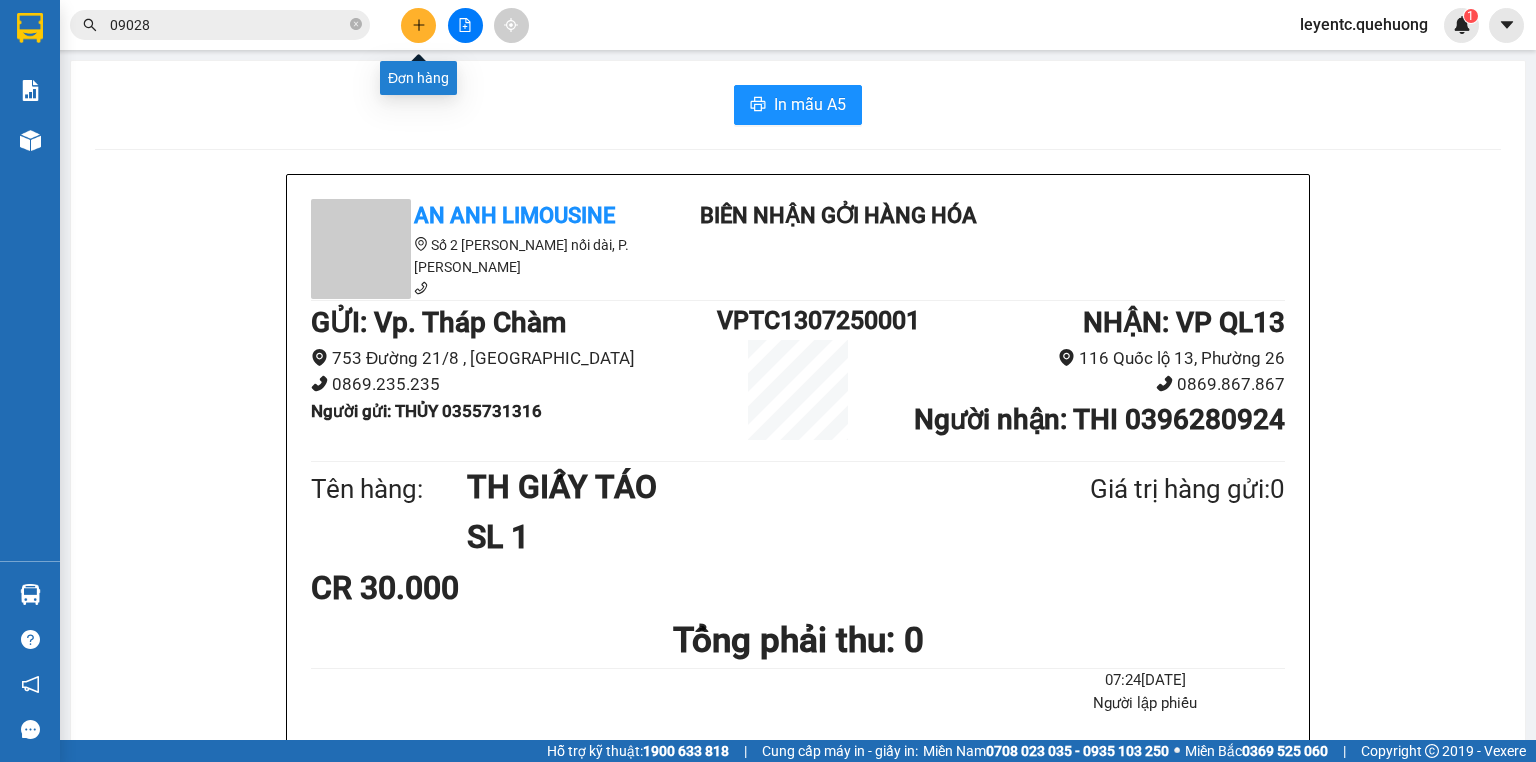 click at bounding box center (418, 25) 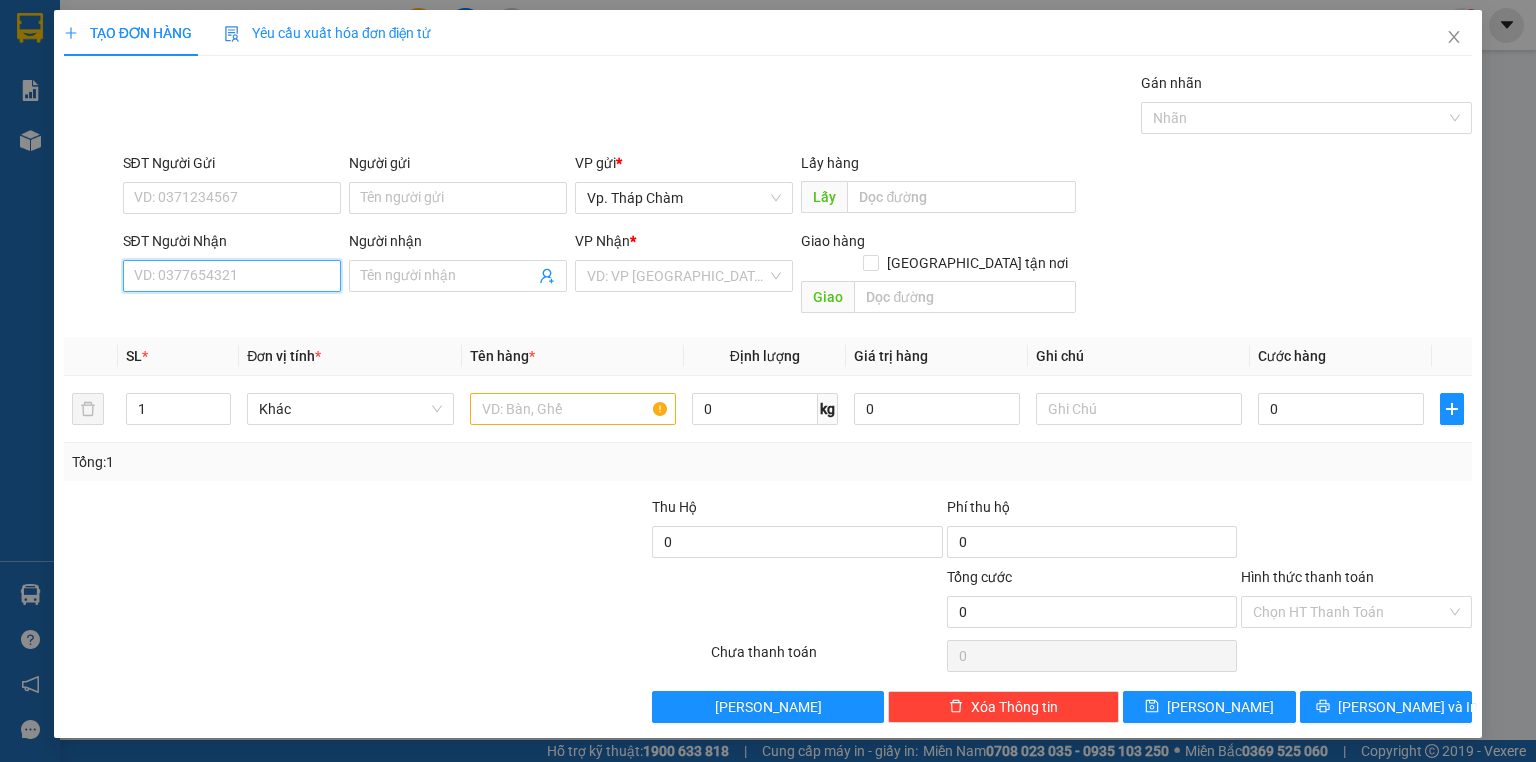 click on "SĐT Người Nhận" at bounding box center [232, 276] 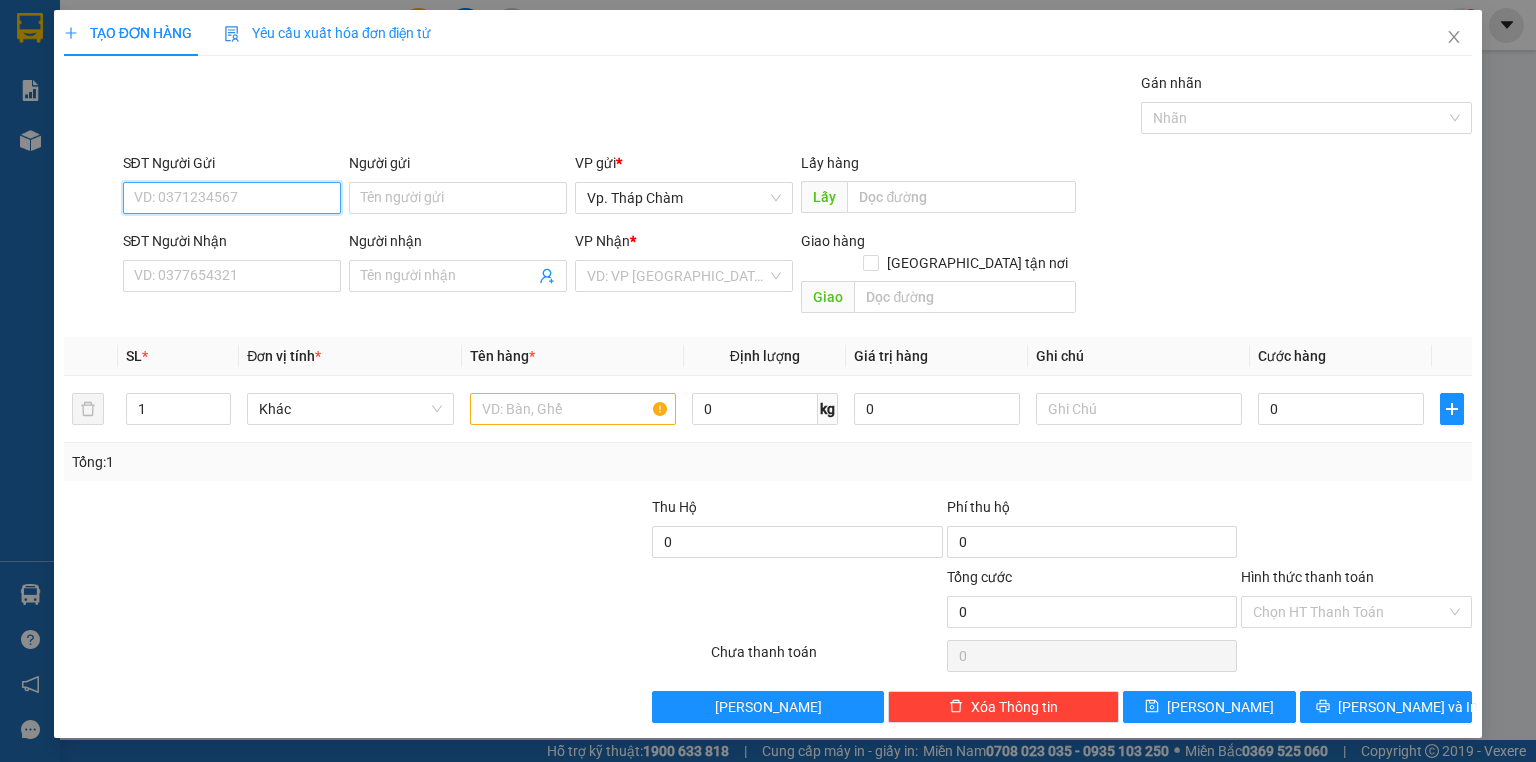 click on "SĐT Người Gửi" at bounding box center (232, 198) 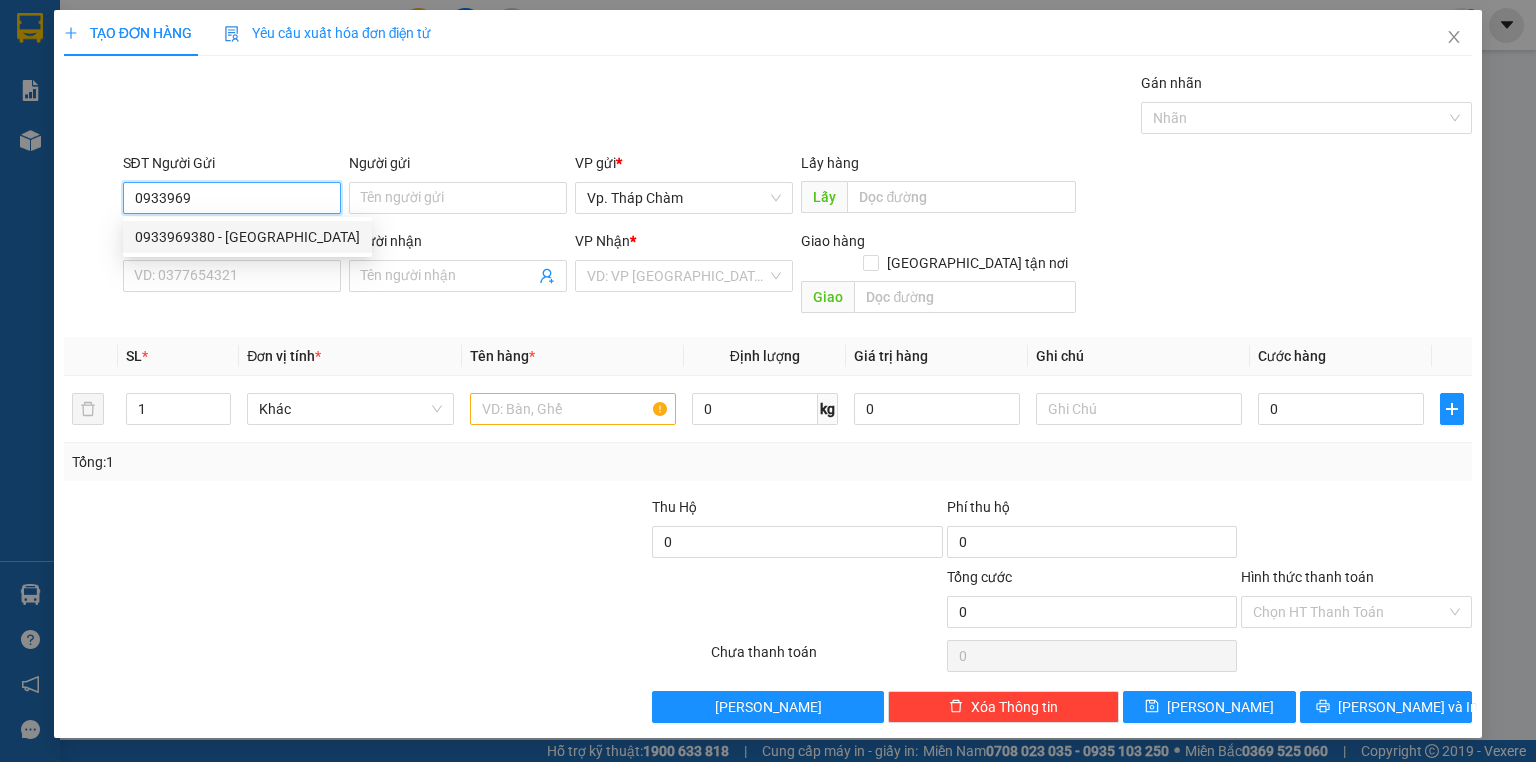 click on "0933969380 - [GEOGRAPHIC_DATA]" at bounding box center [247, 237] 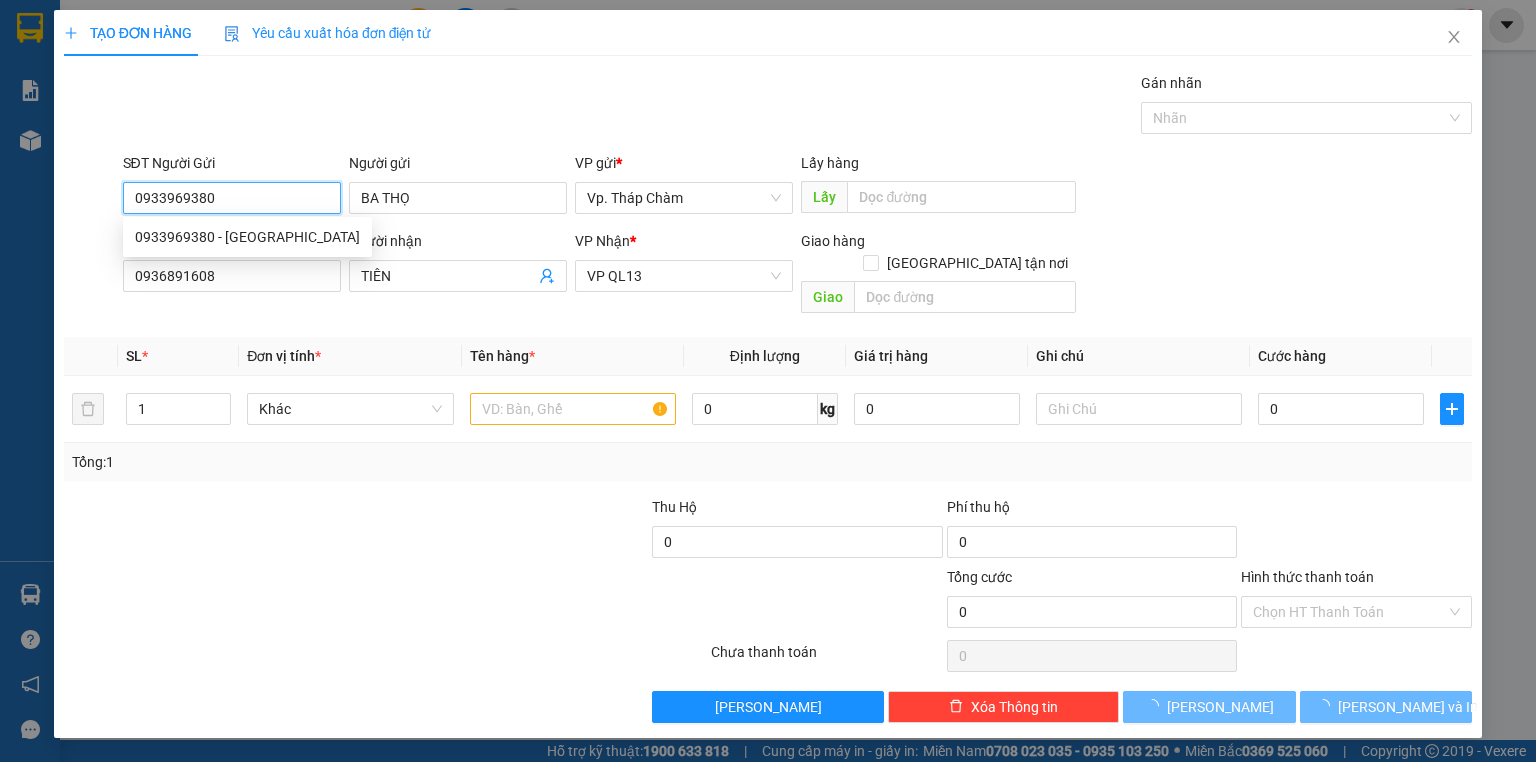 type on "150.000" 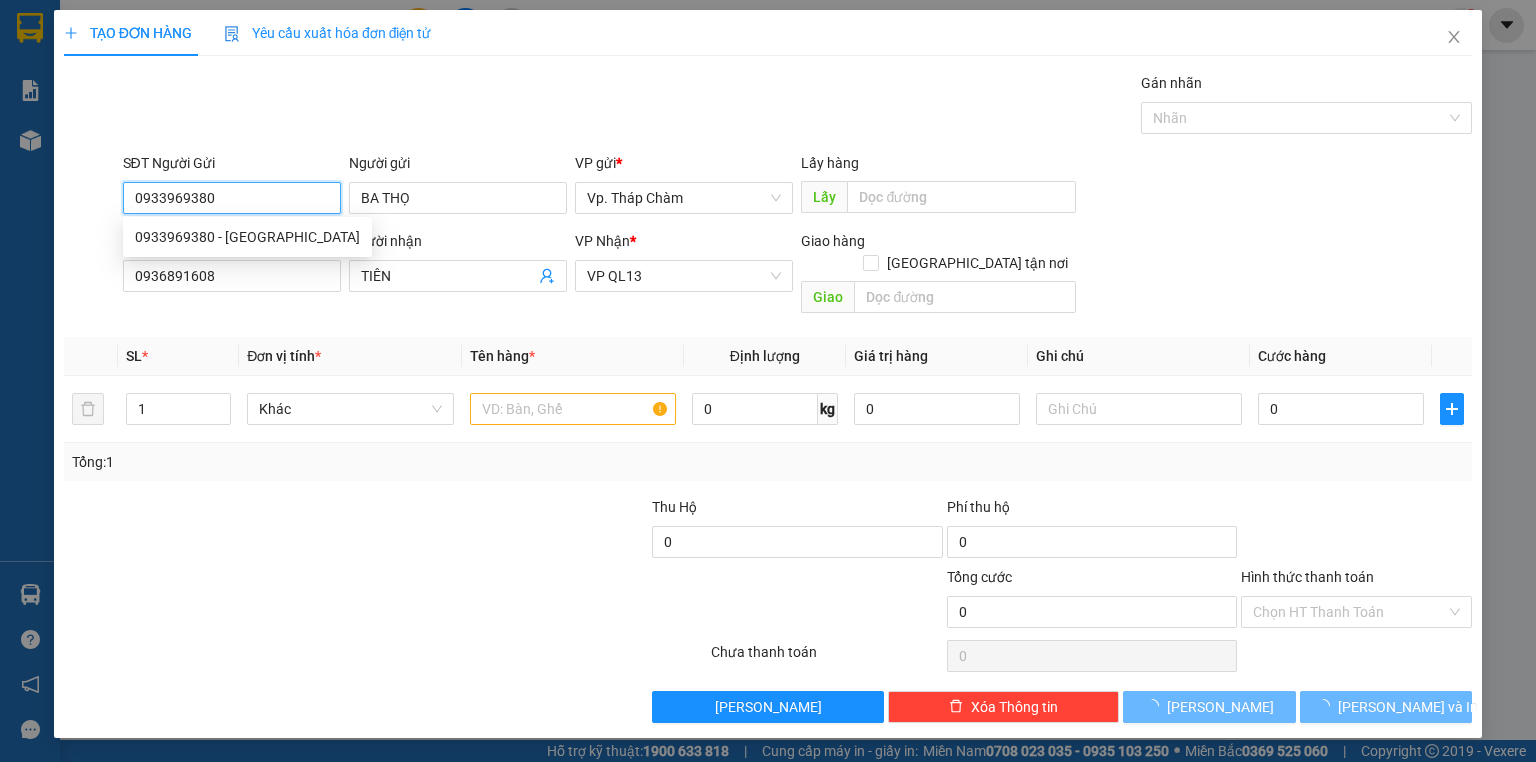 type on "150.000" 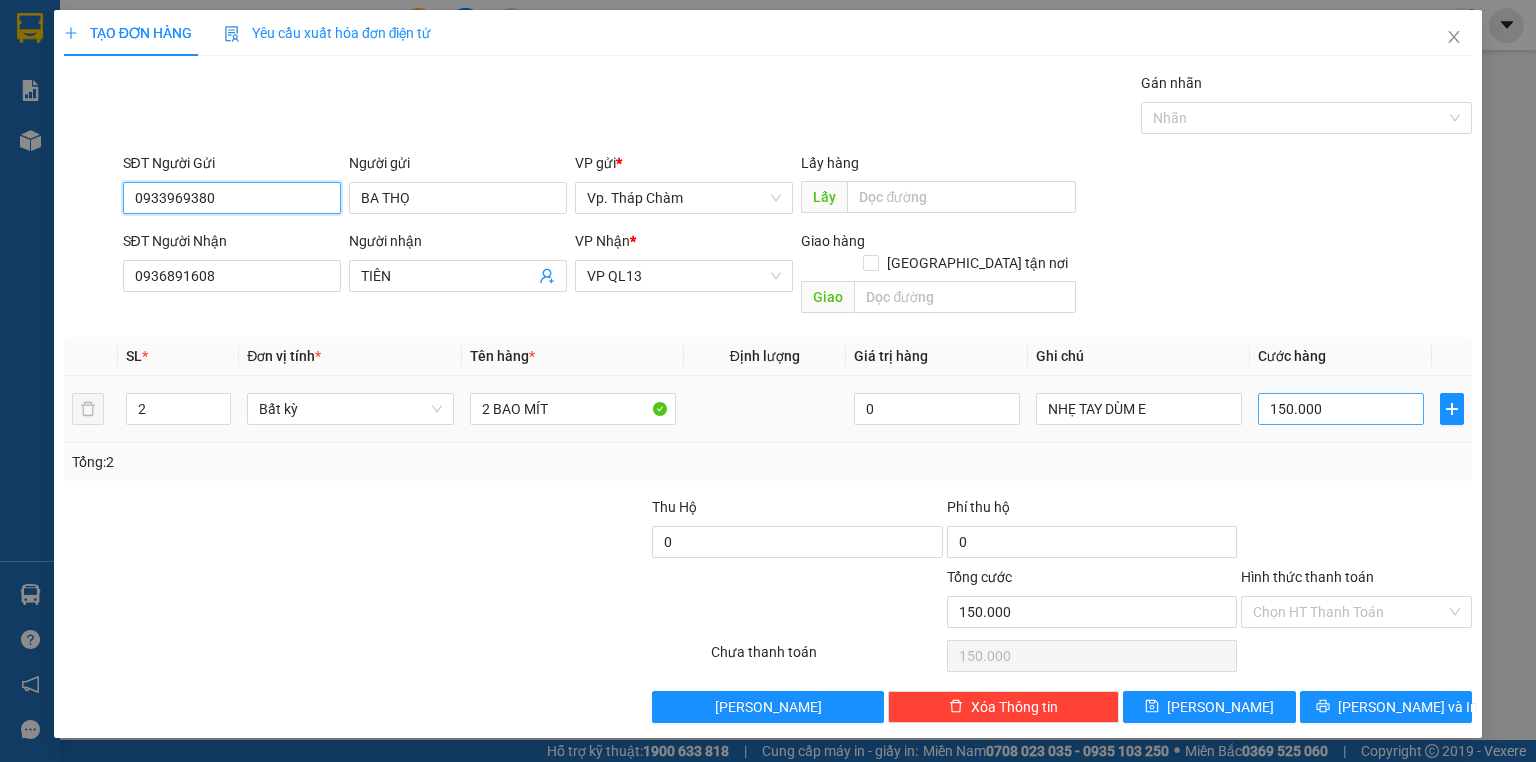 type on "0933969380" 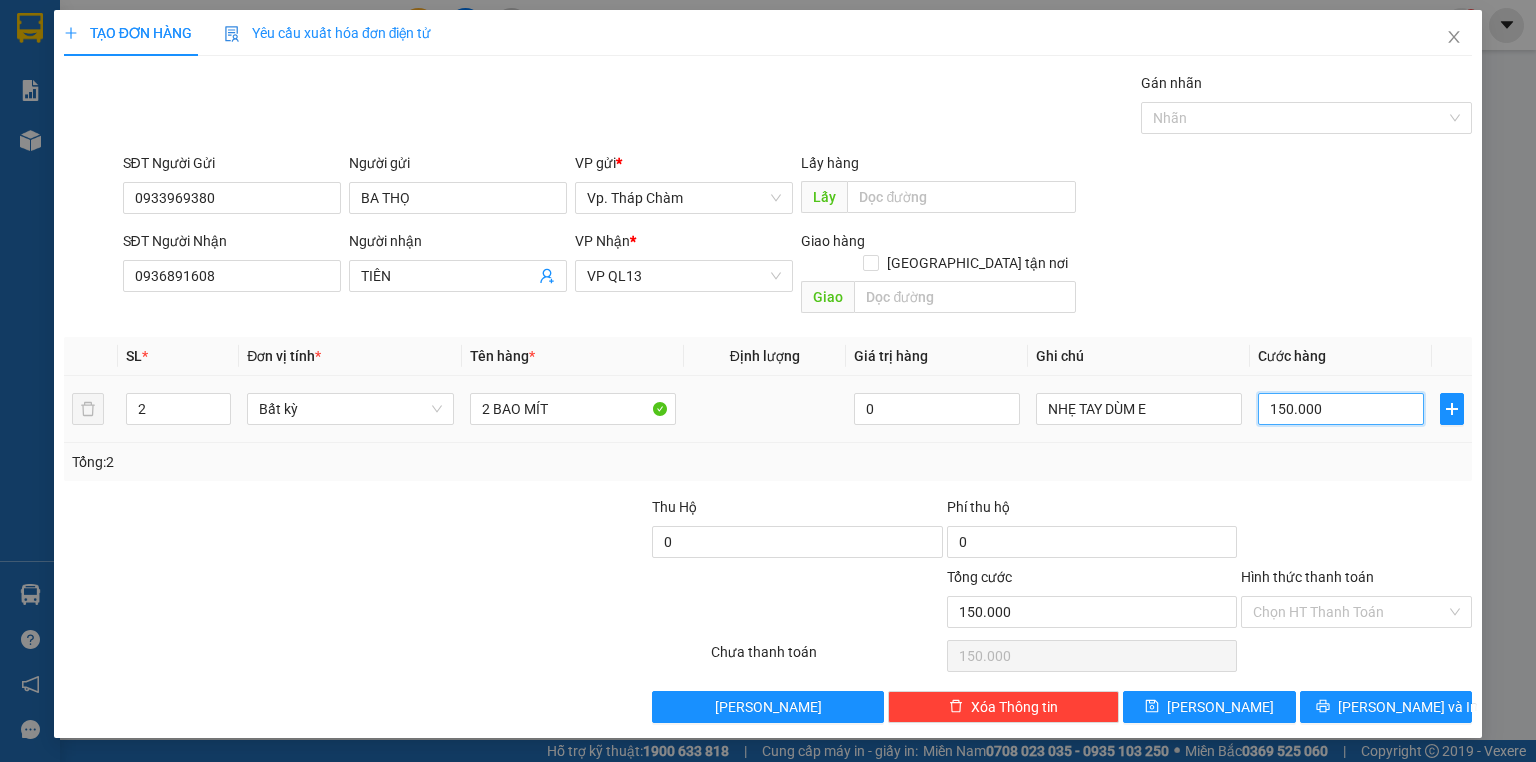click on "150.000" at bounding box center (1341, 409) 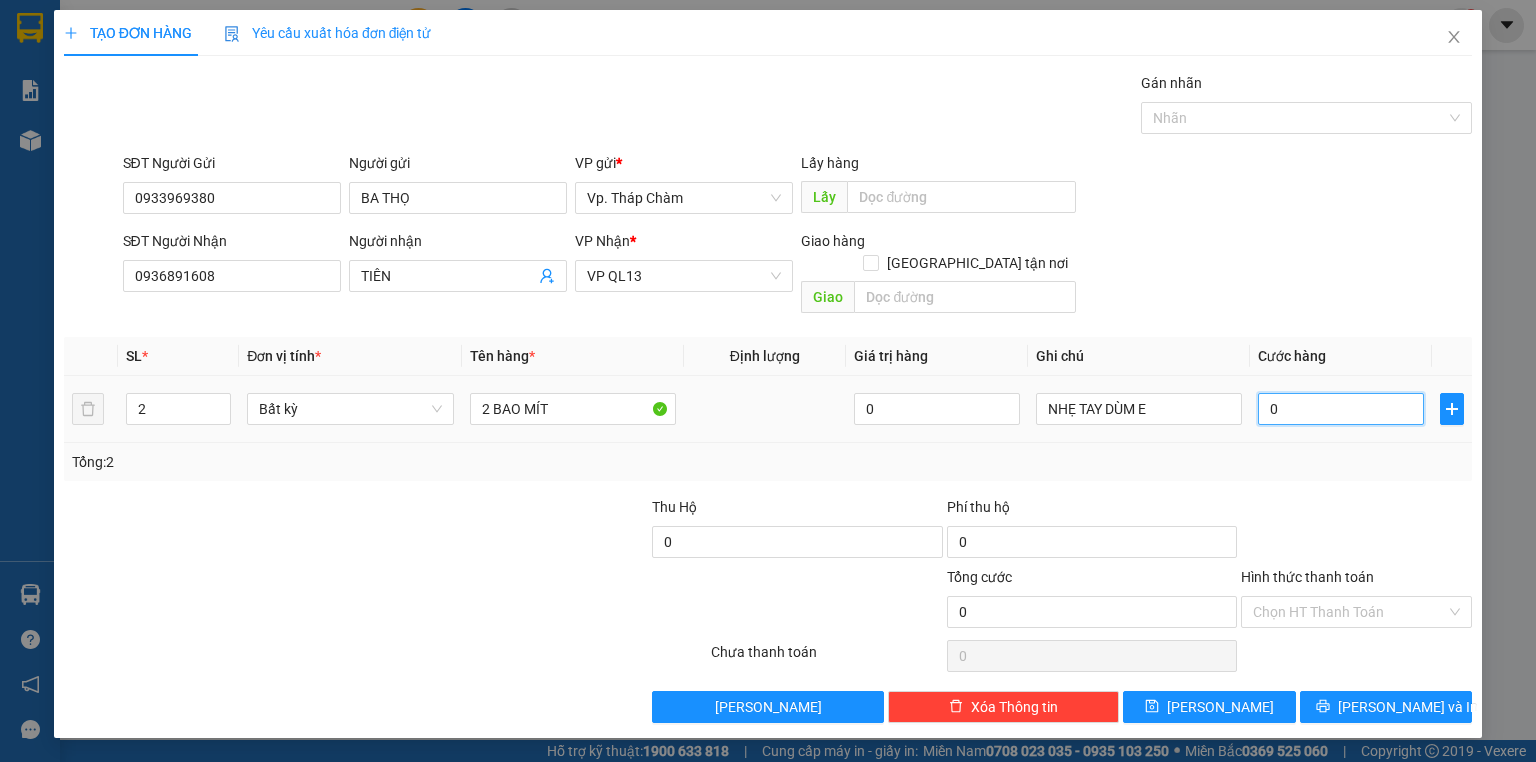 type on "1" 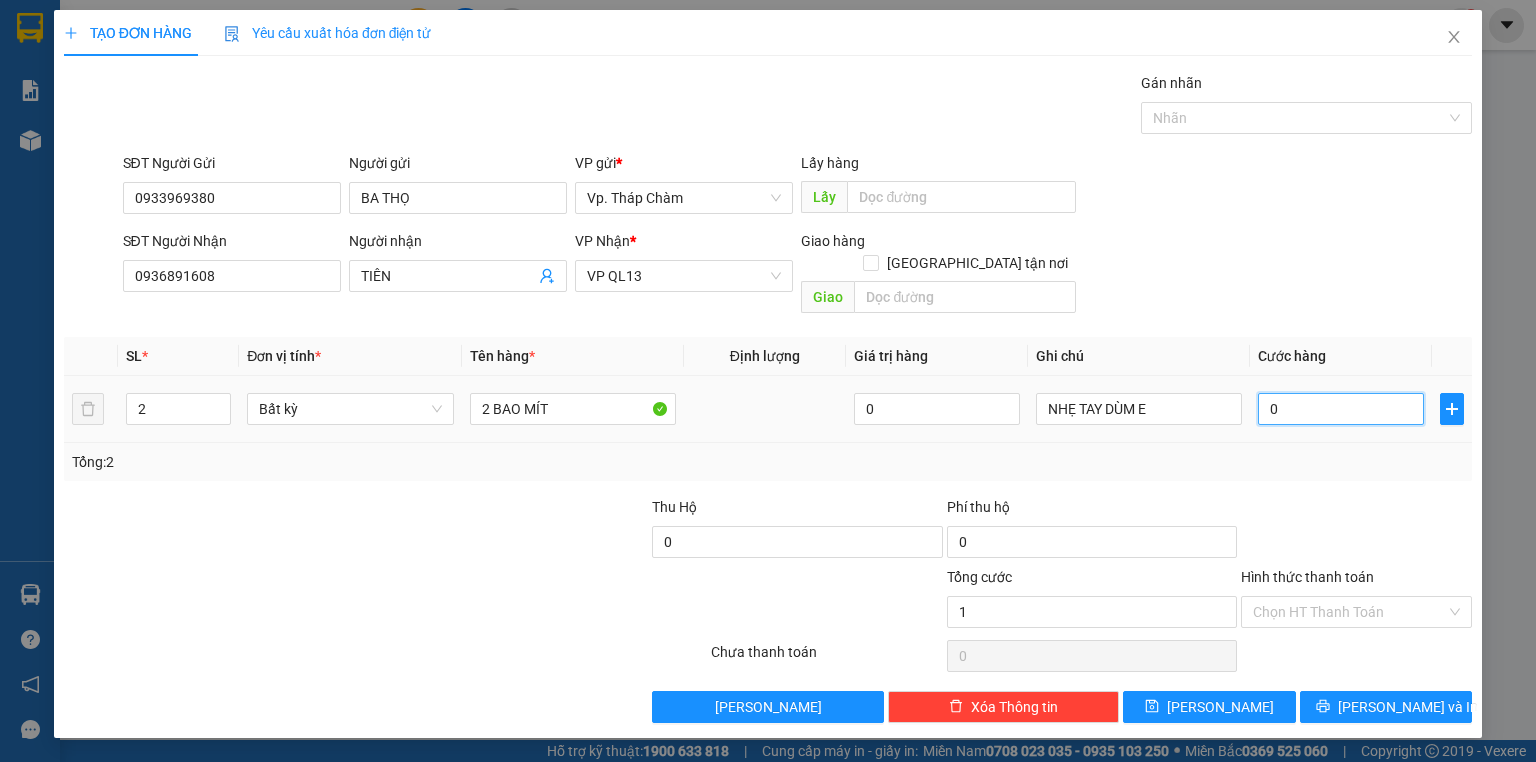 type on "1" 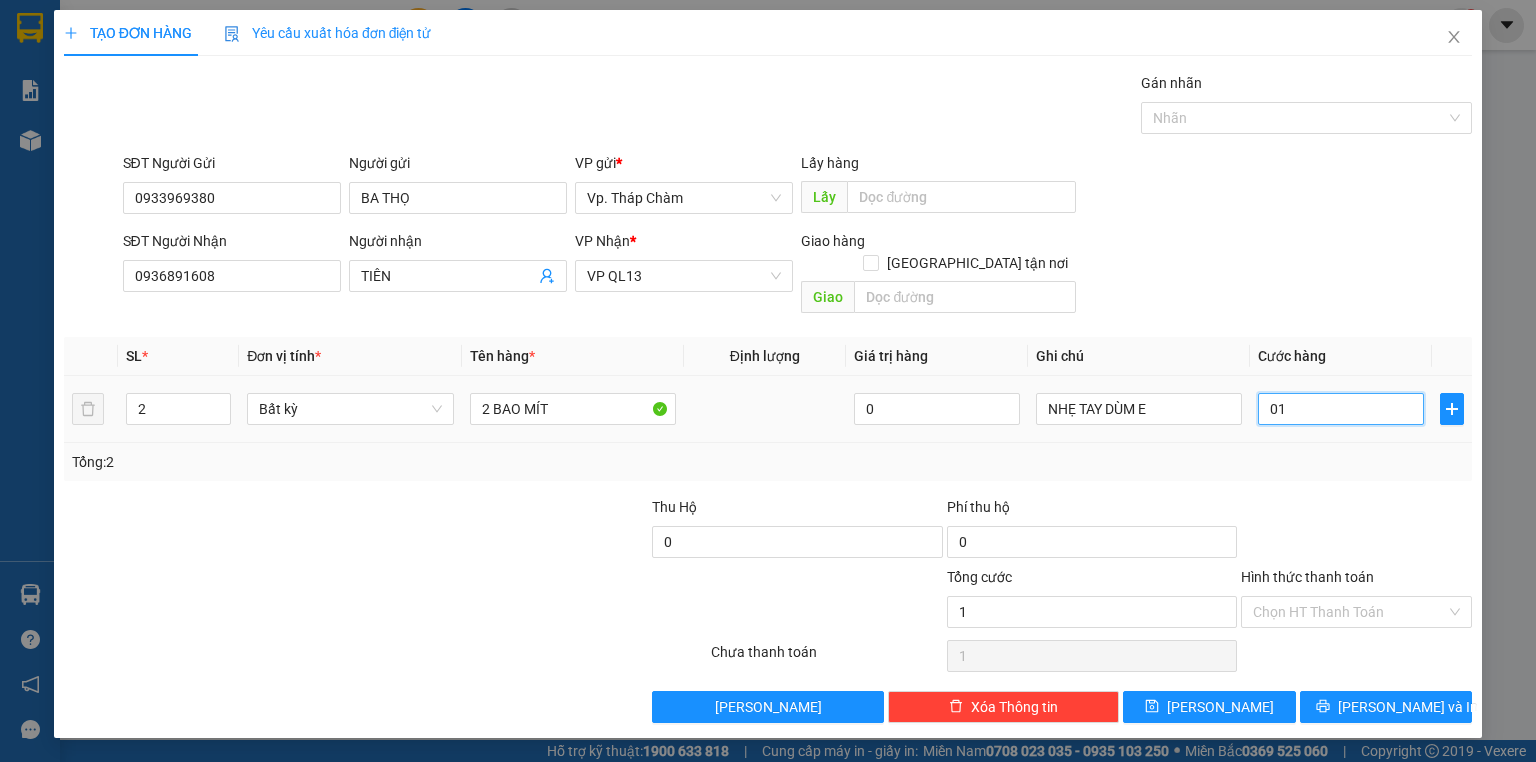 type on "13" 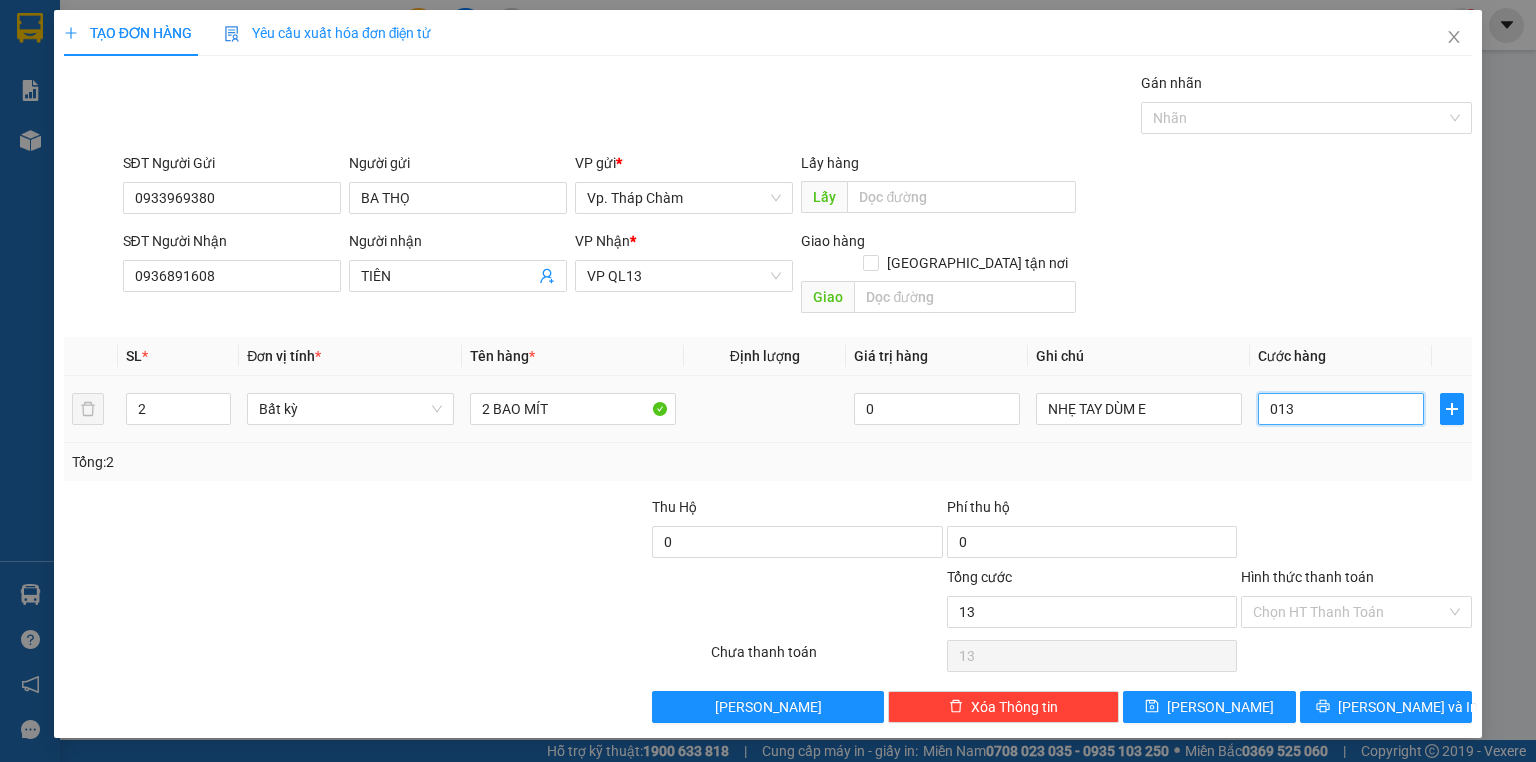 type on "130" 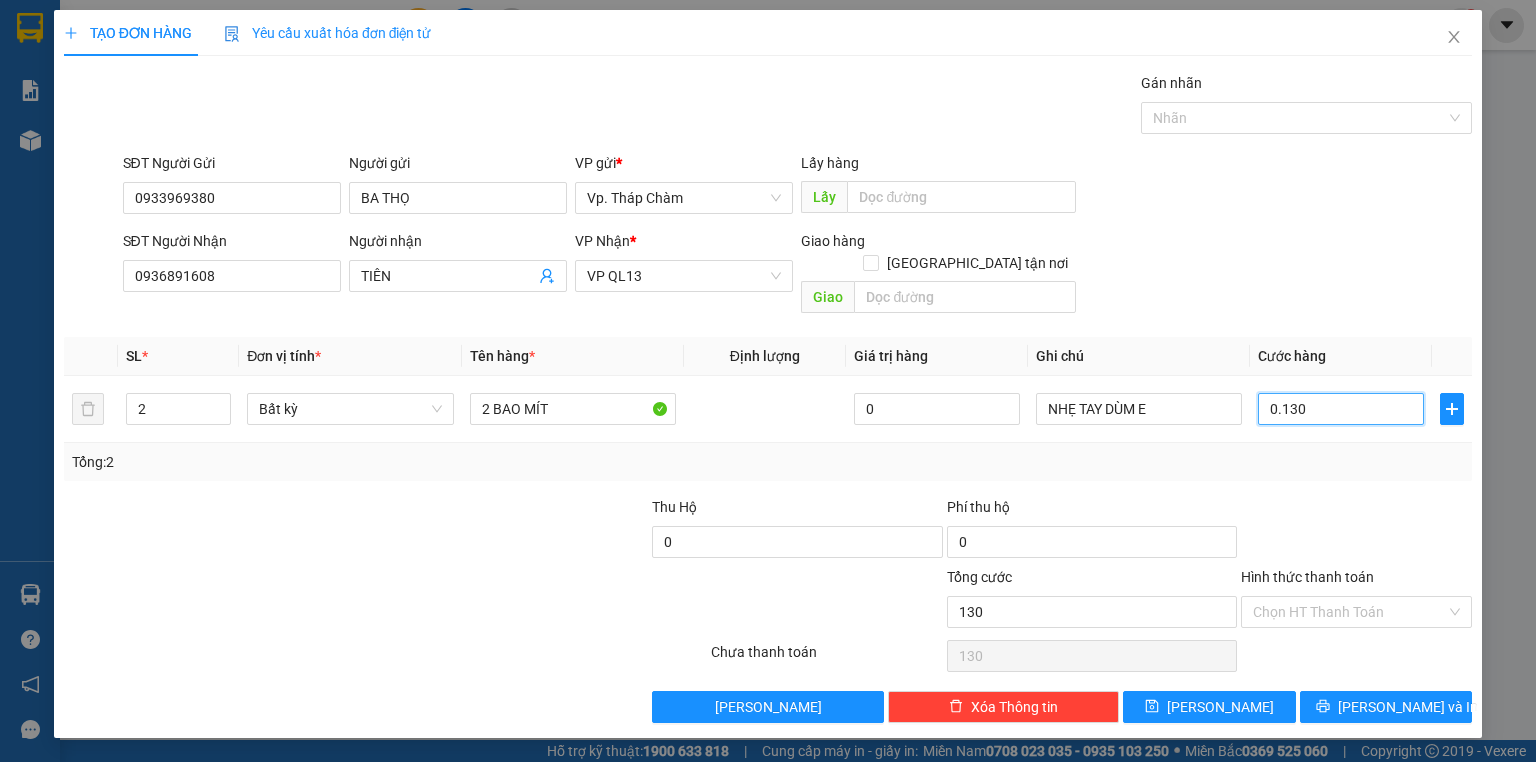 type on "0.130" 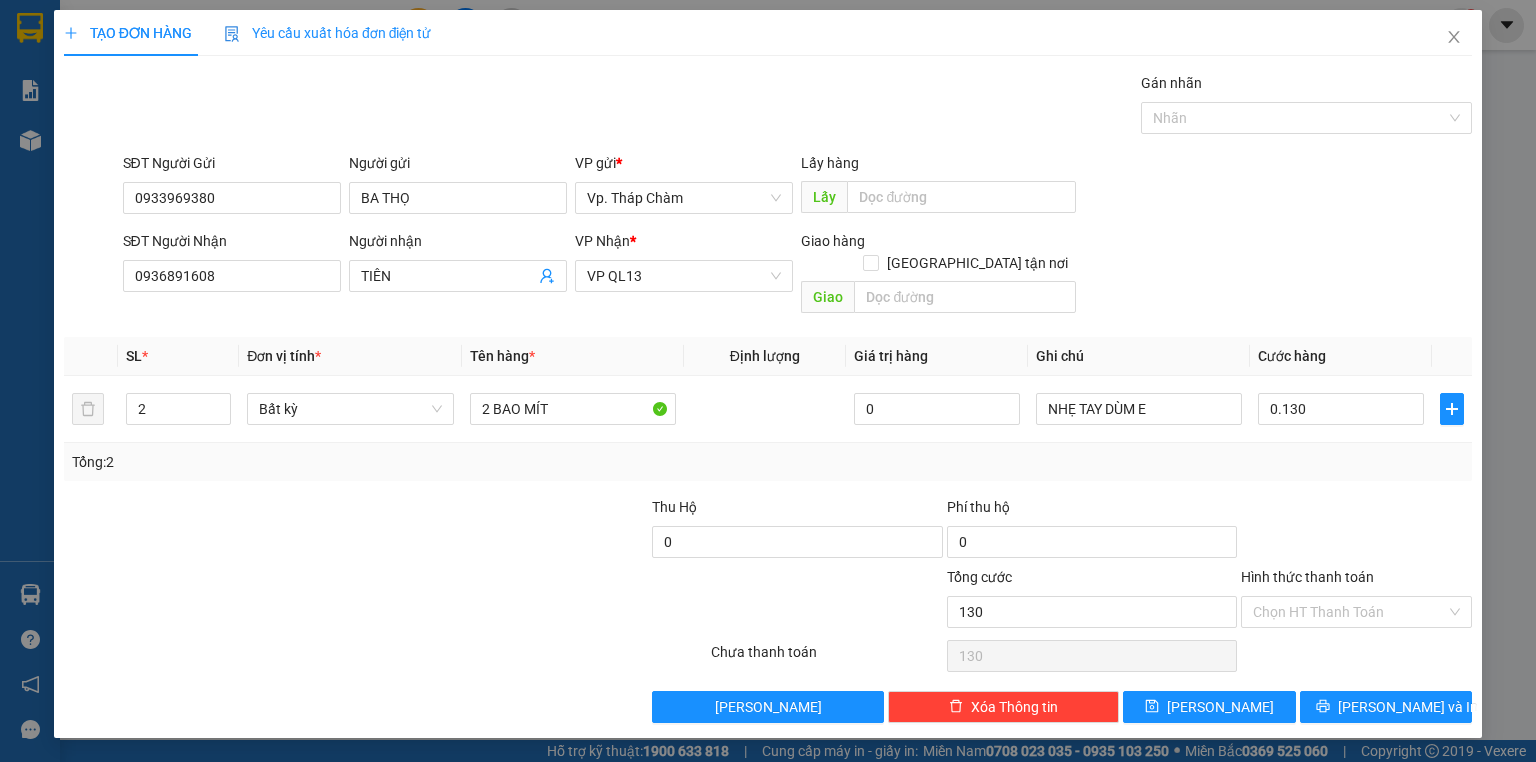 type on "130.000" 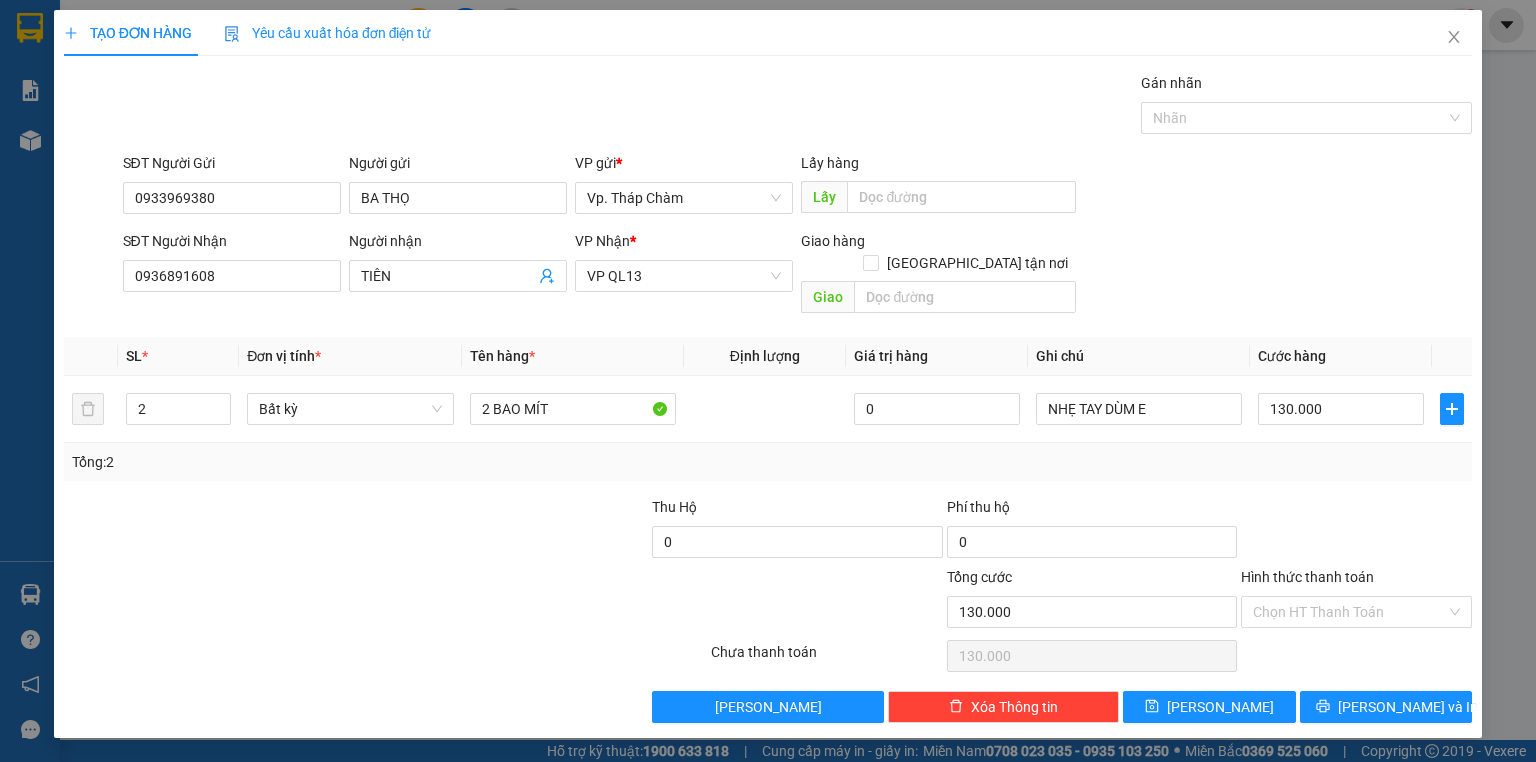 click at bounding box center (1356, 531) 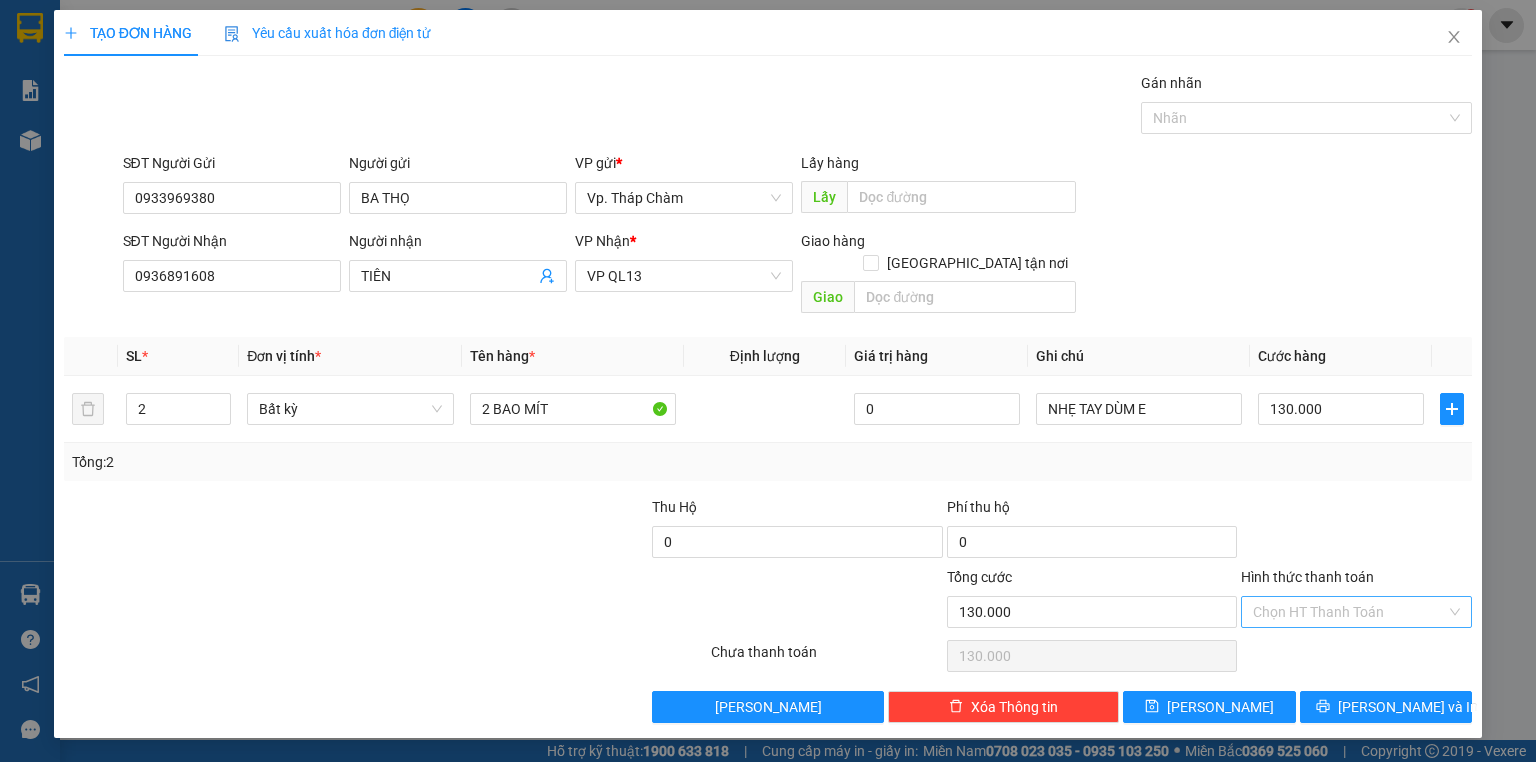click on "Hình thức thanh toán" at bounding box center [1349, 612] 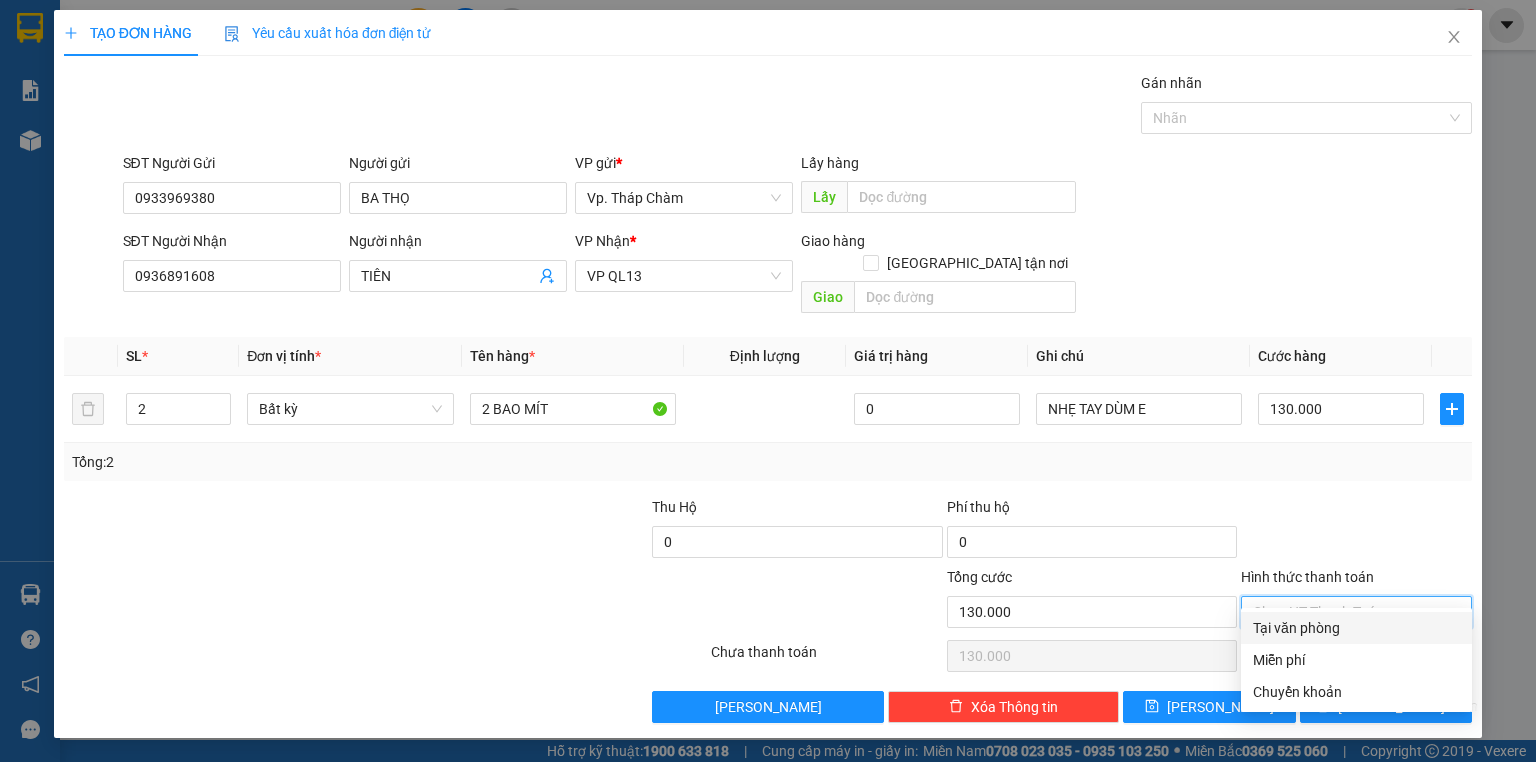 click on "Tại văn phòng" at bounding box center [1356, 628] 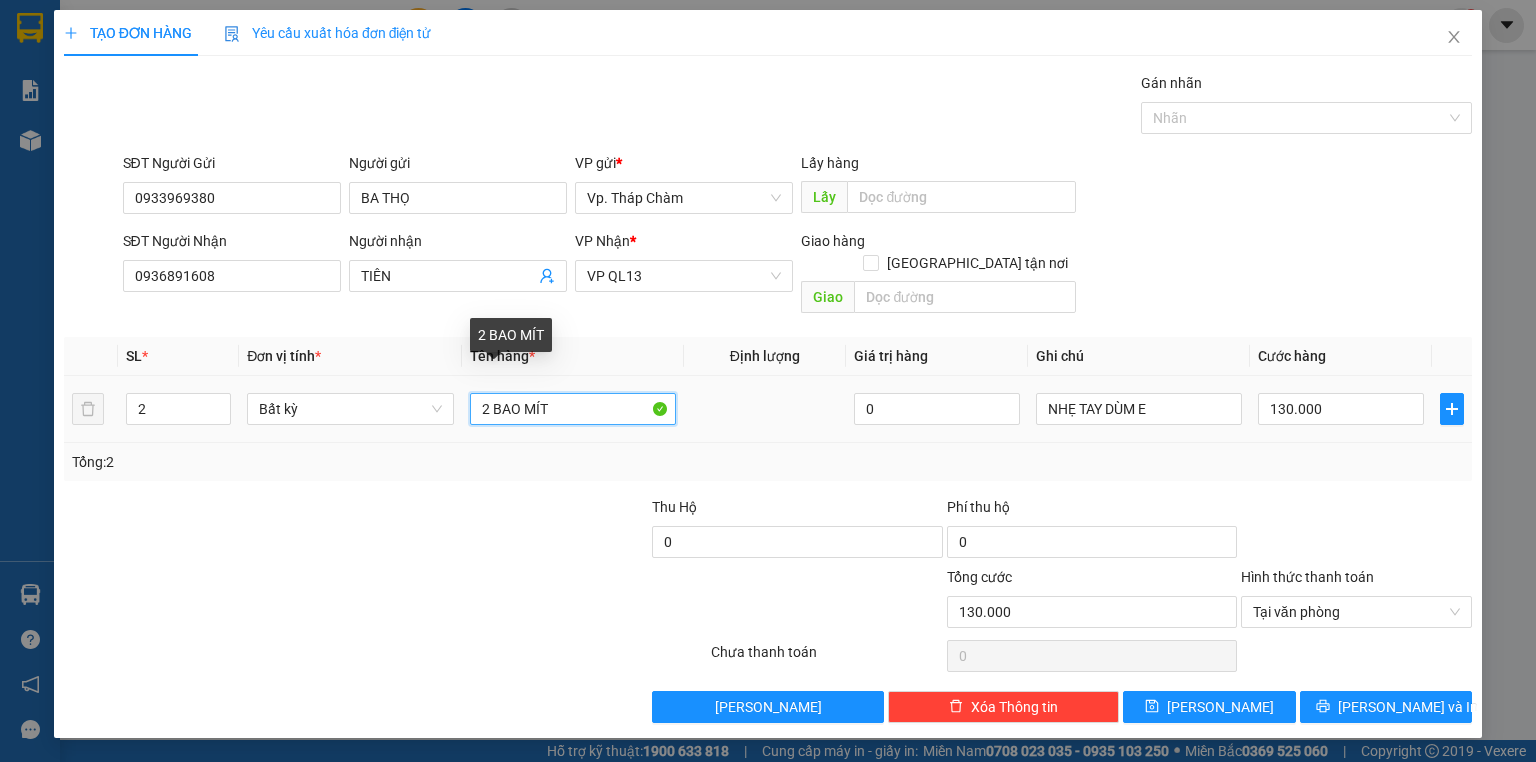 click on "2 BAO MÍT" at bounding box center [573, 409] 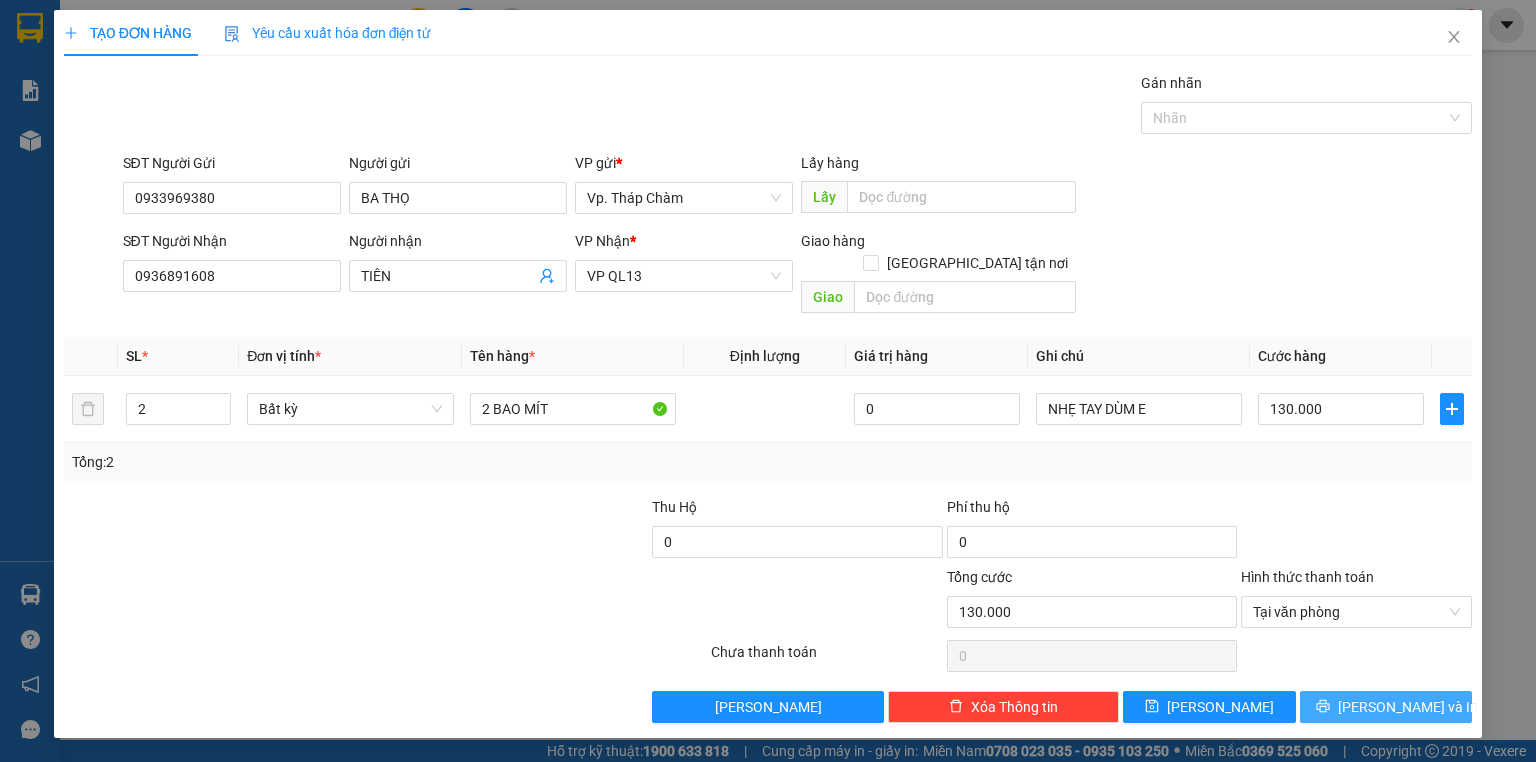 click on "[PERSON_NAME] và In" at bounding box center (1408, 707) 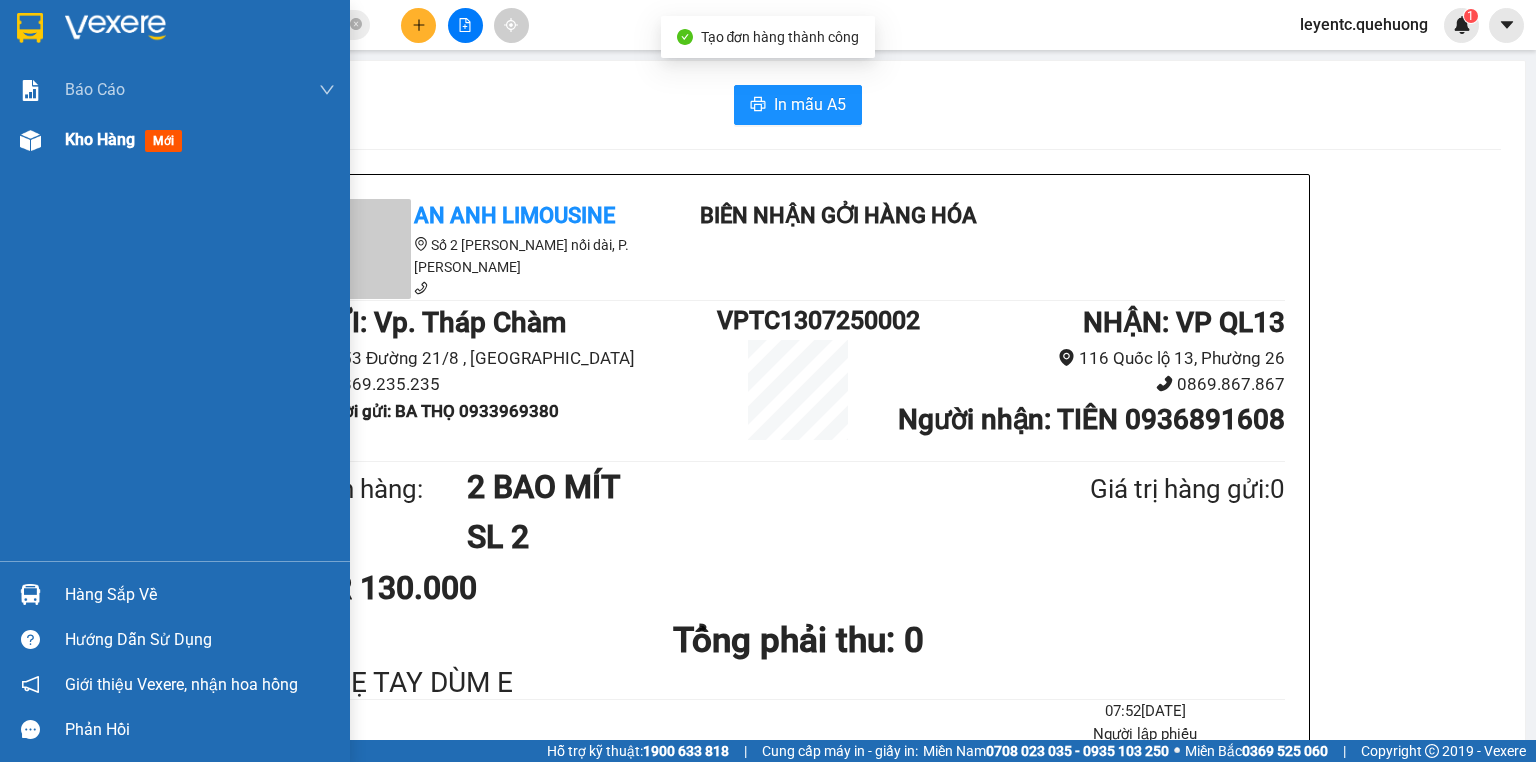 click at bounding box center (30, 140) 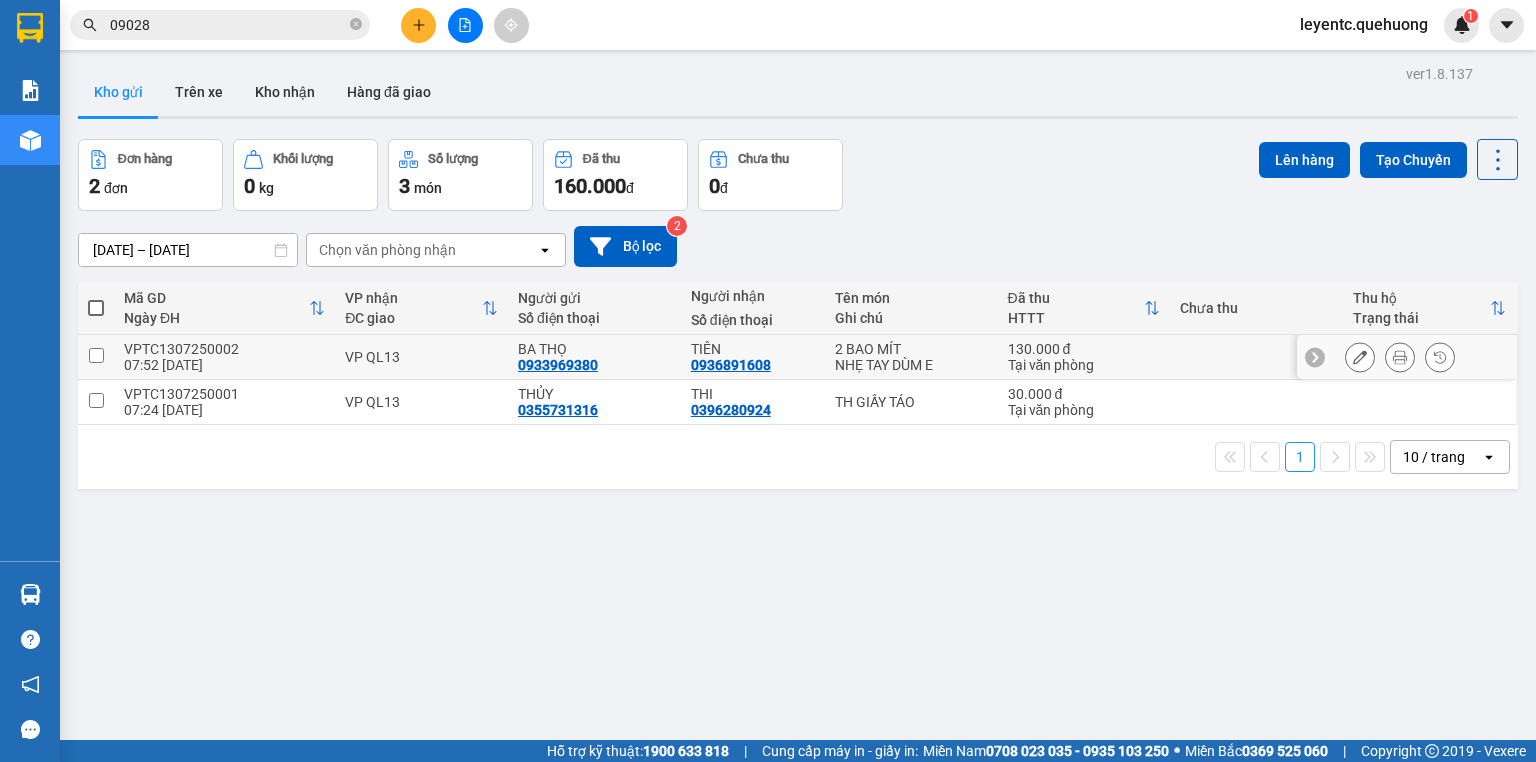 click 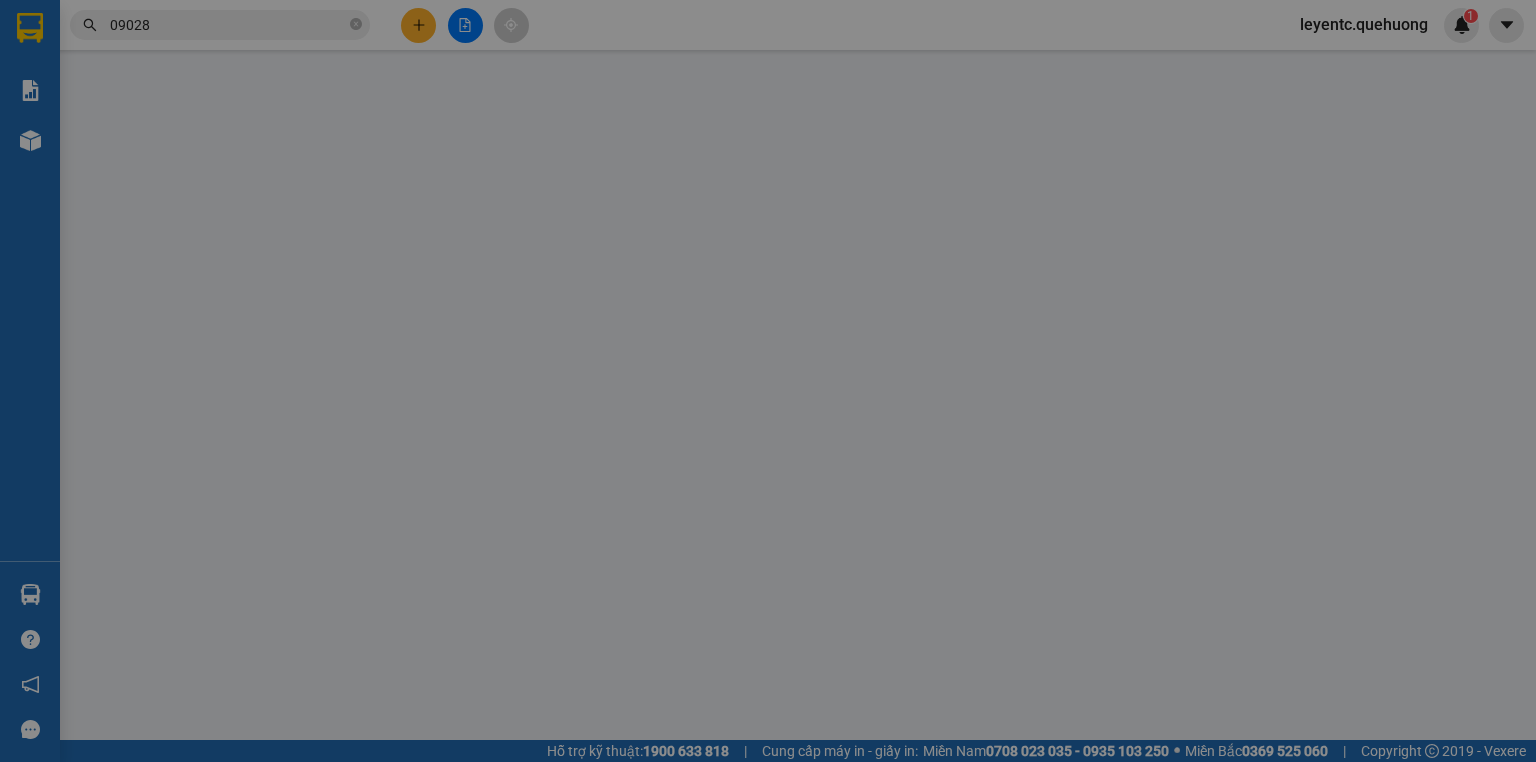 type on "0933969380" 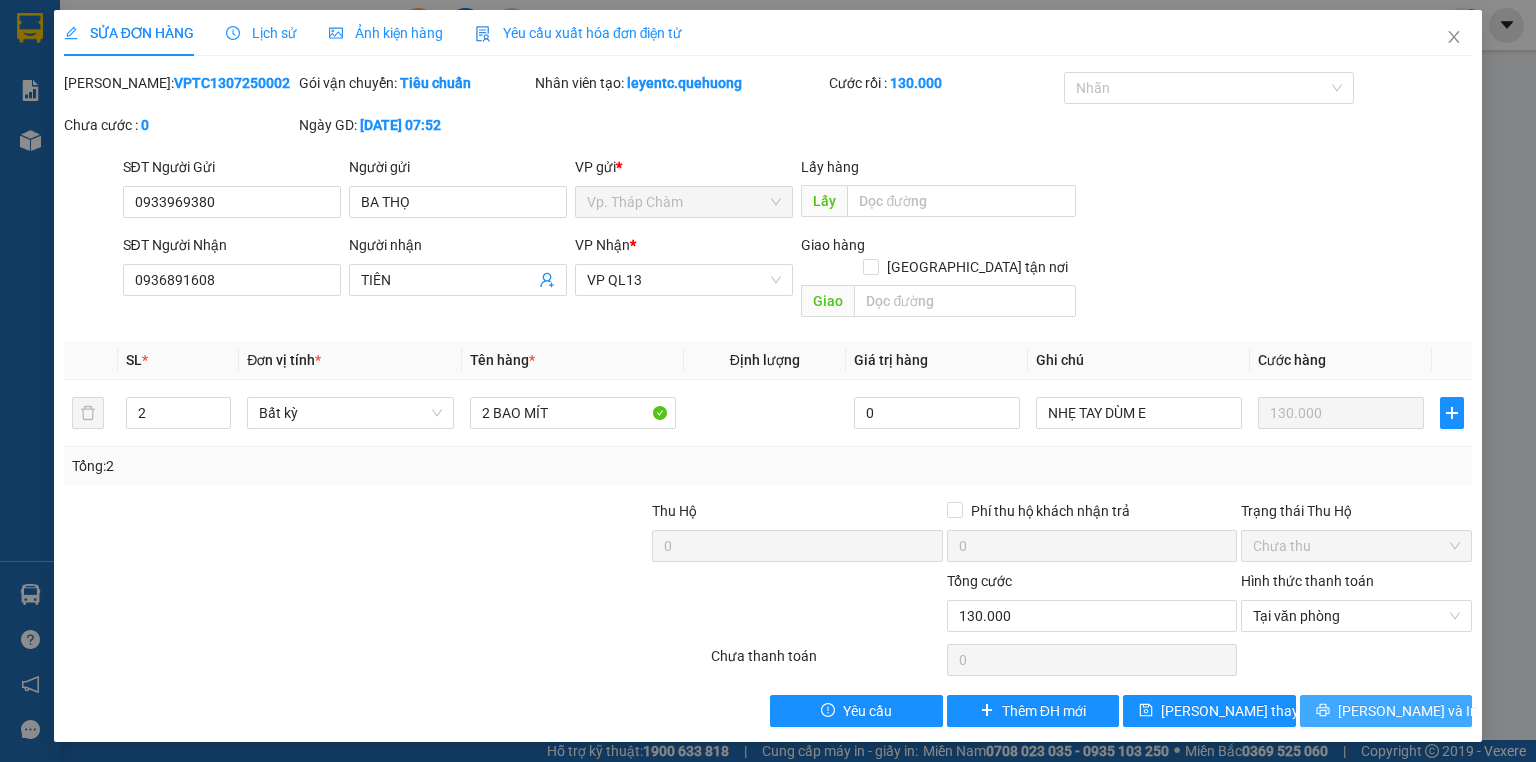 click on "[PERSON_NAME] và In" at bounding box center (1386, 711) 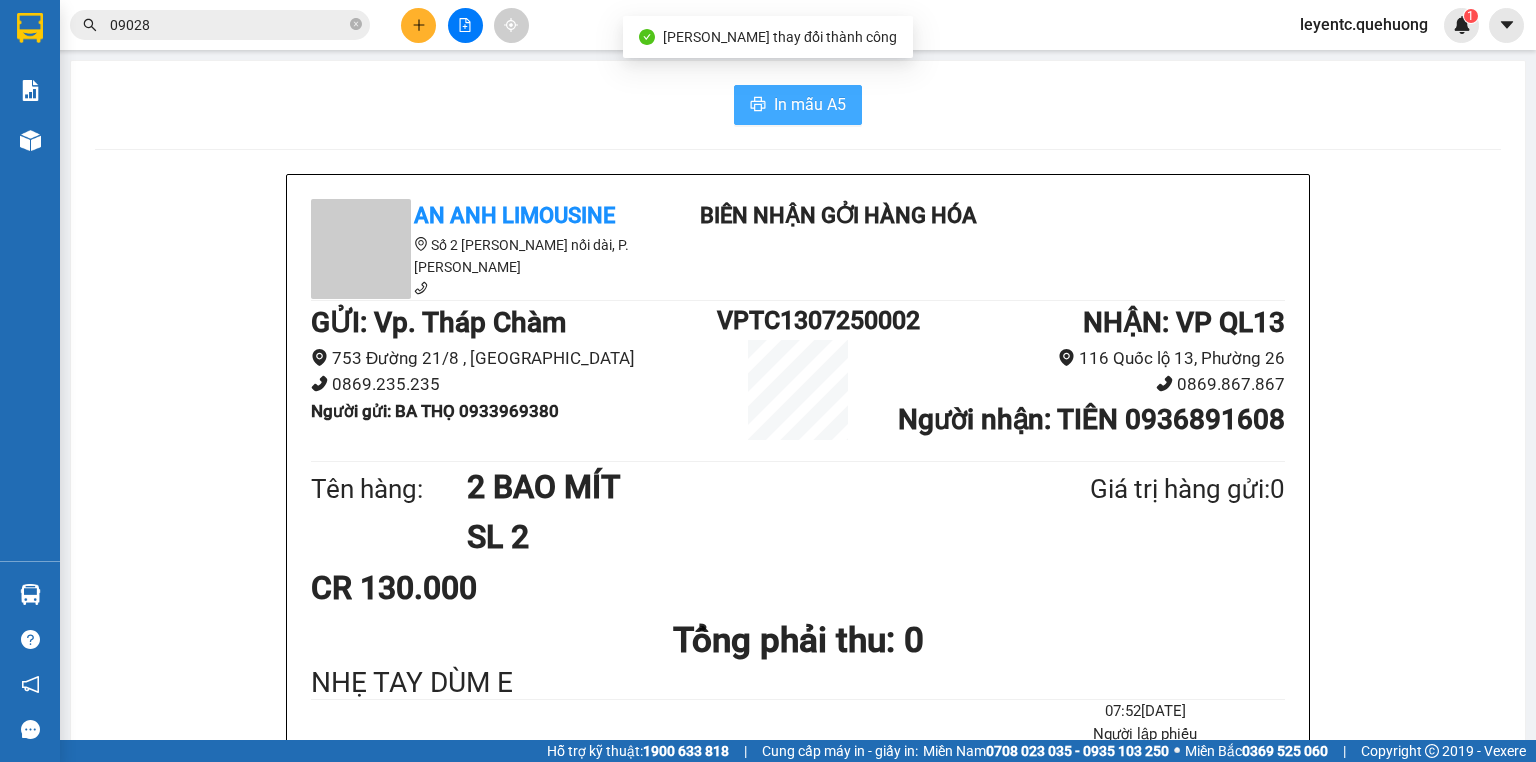 click on "In mẫu A5" at bounding box center (810, 104) 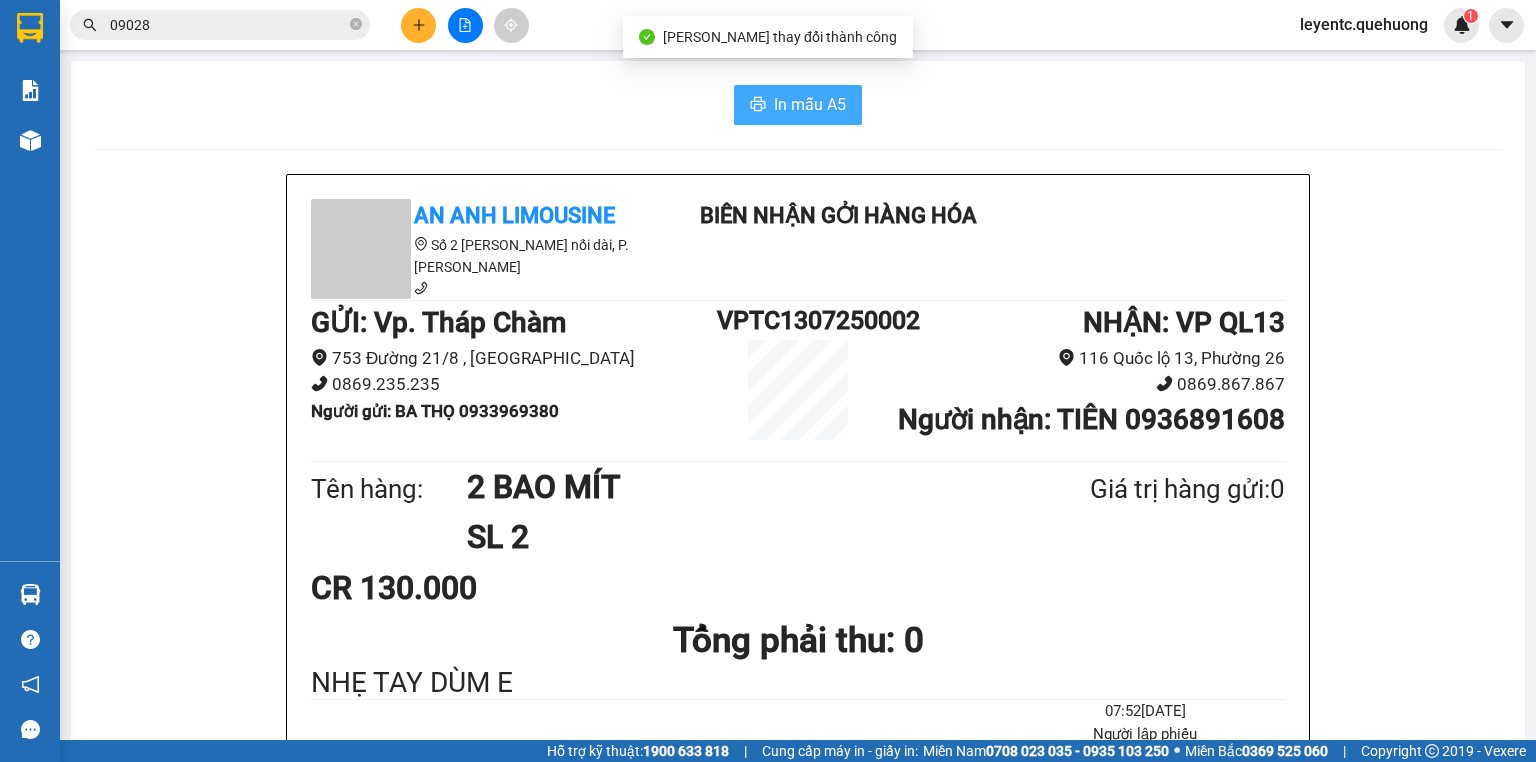 scroll, scrollTop: 0, scrollLeft: 0, axis: both 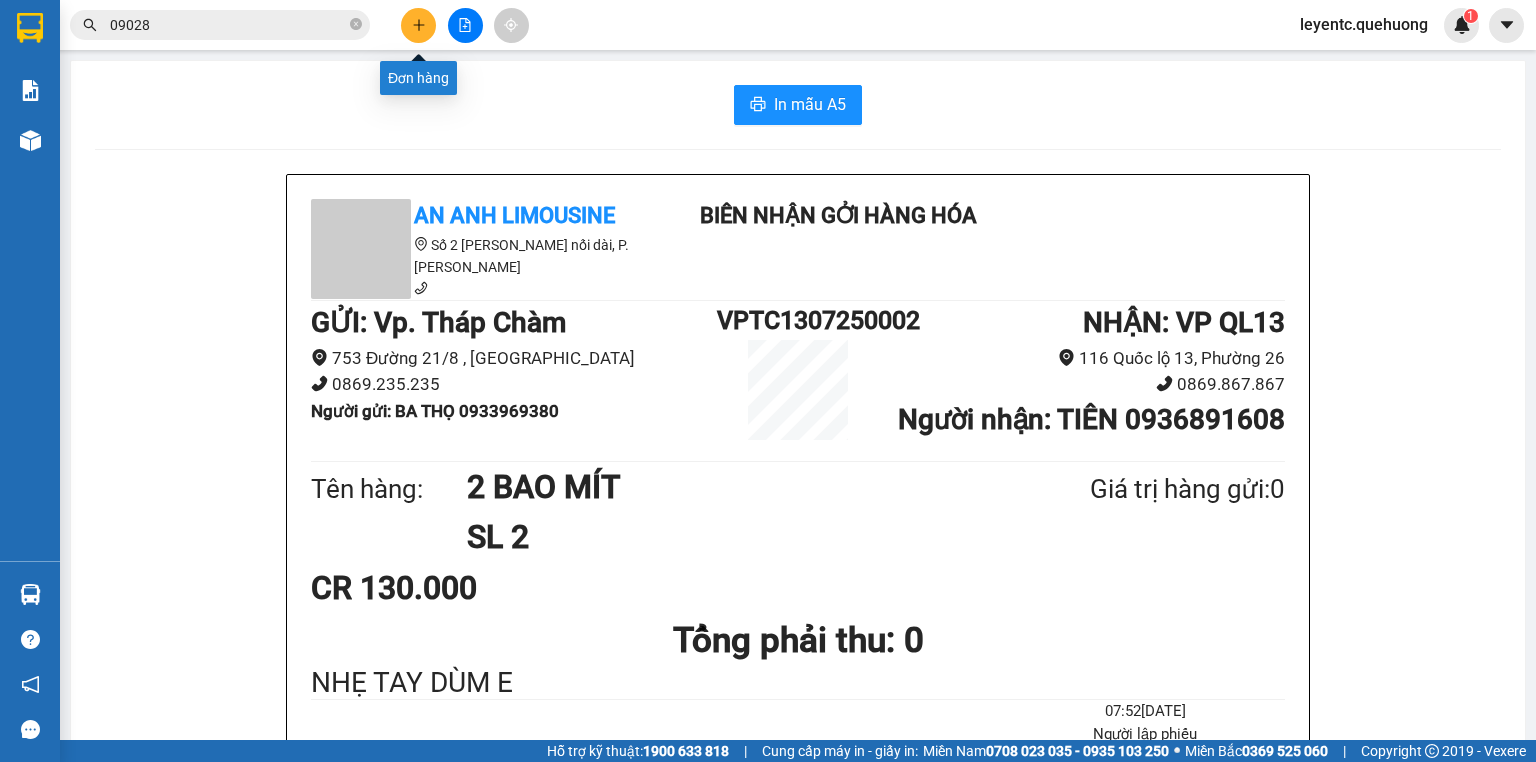 click at bounding box center [418, 25] 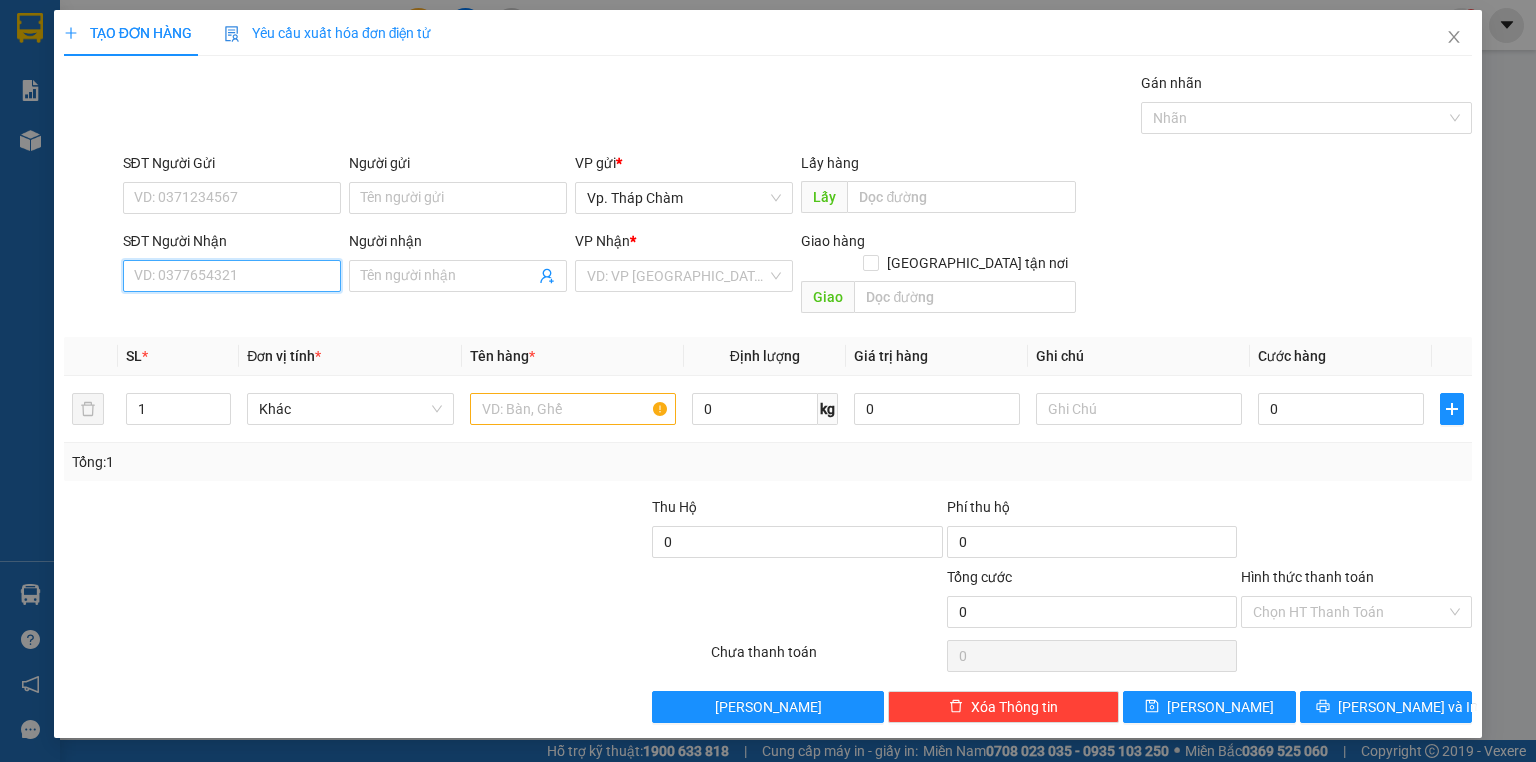click on "SĐT Người Nhận" at bounding box center (232, 276) 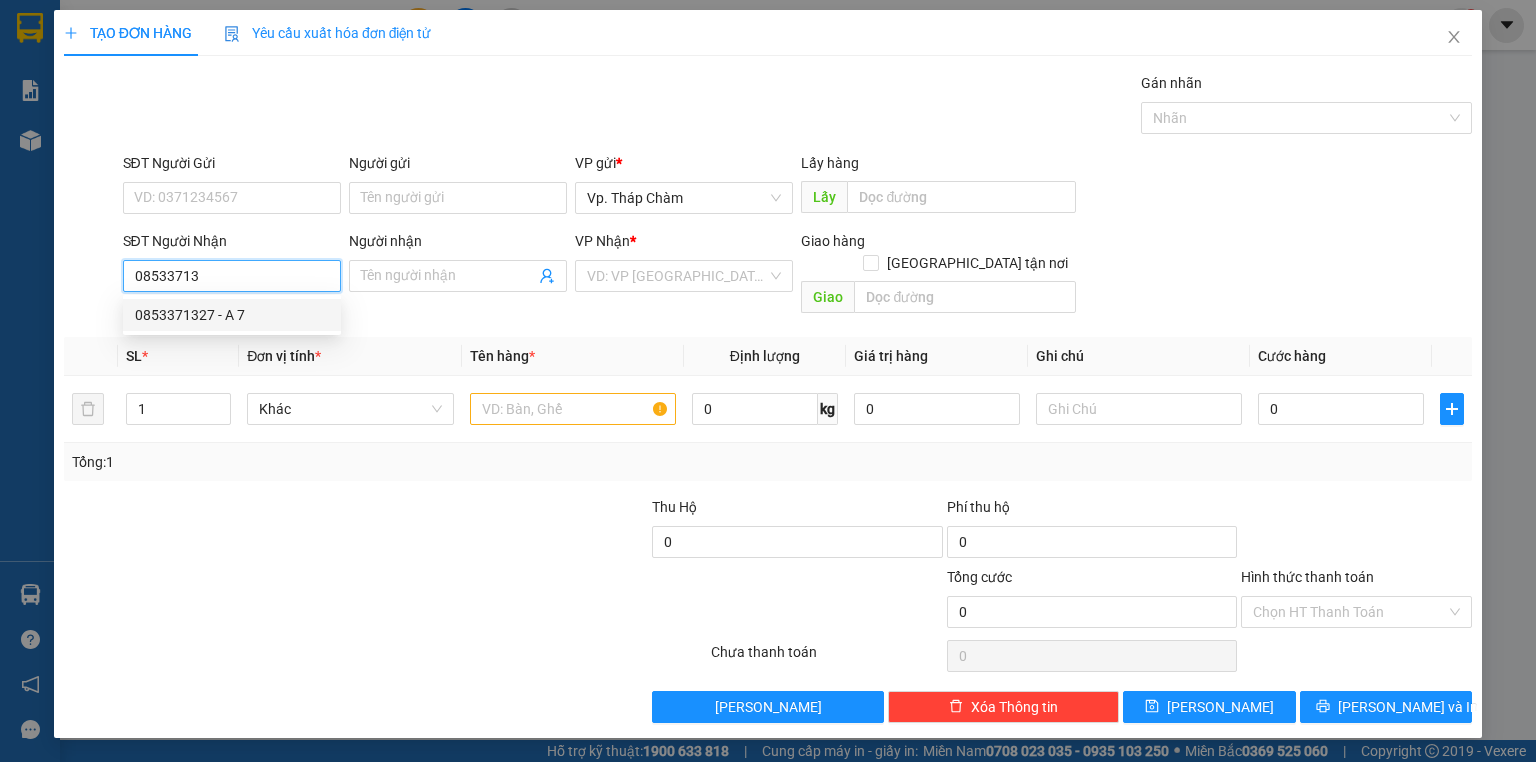click on "0853371327 - A 7" at bounding box center (232, 315) 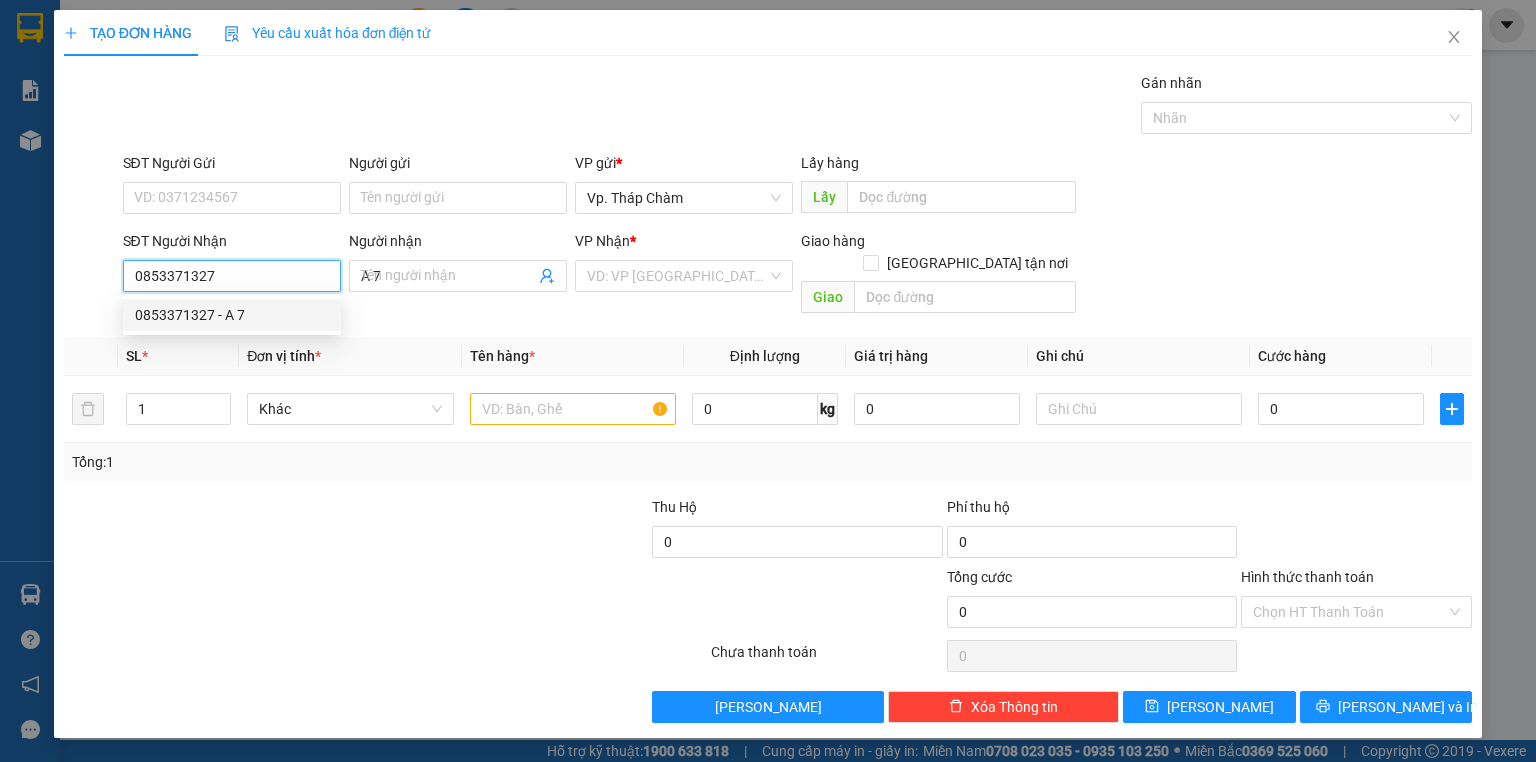 type on "30.000" 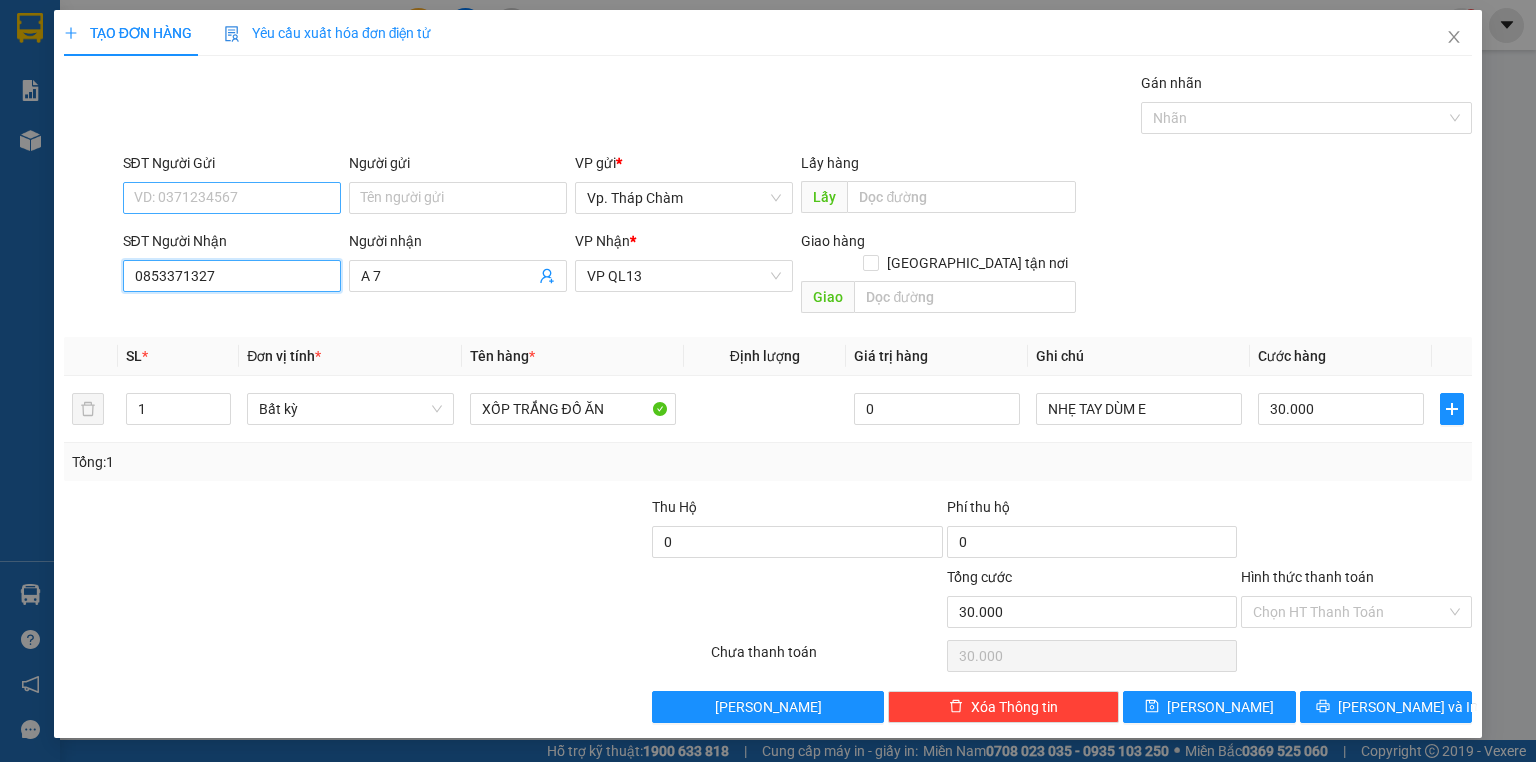 type on "0853371327" 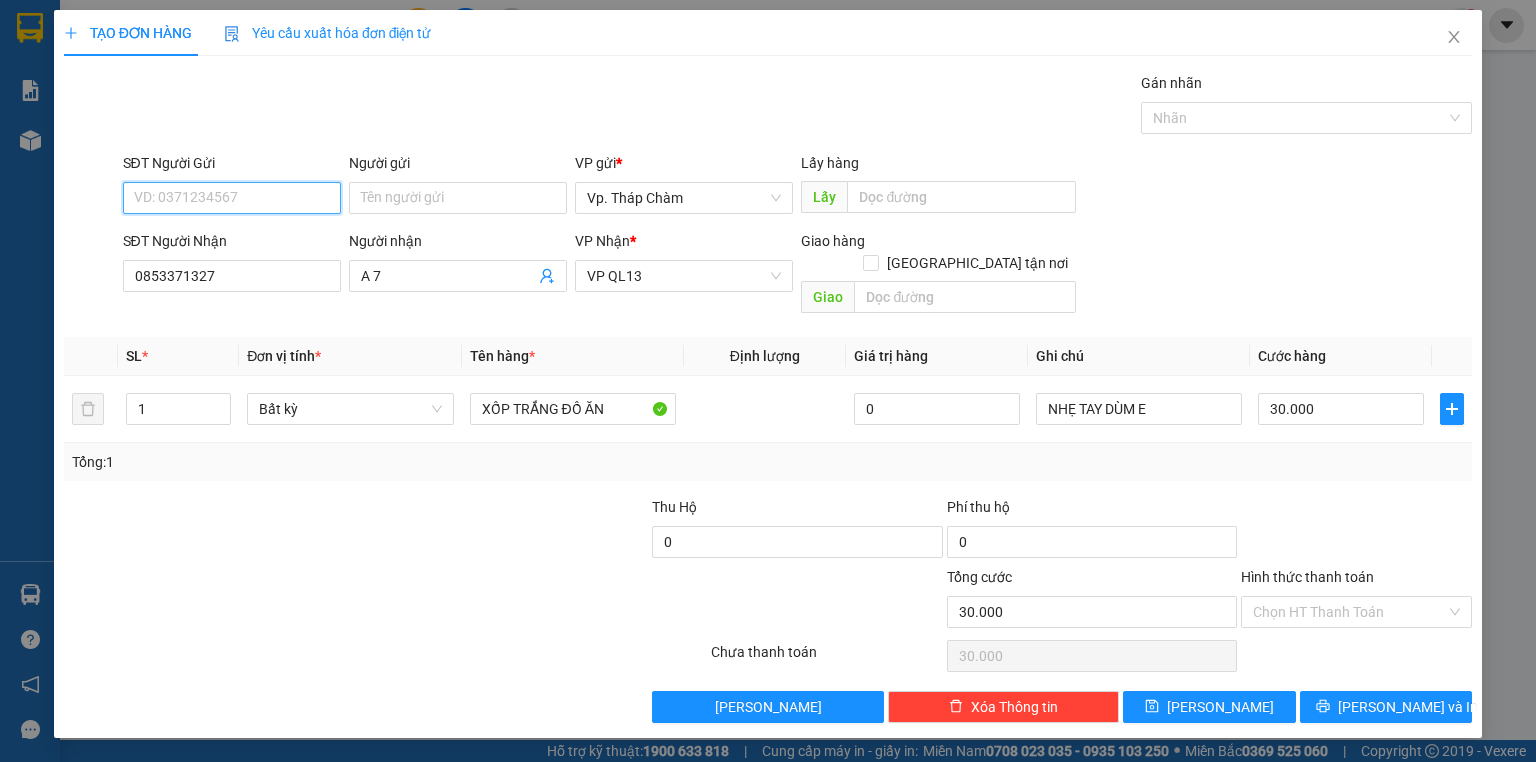 click on "SĐT Người Gửi" at bounding box center (232, 198) 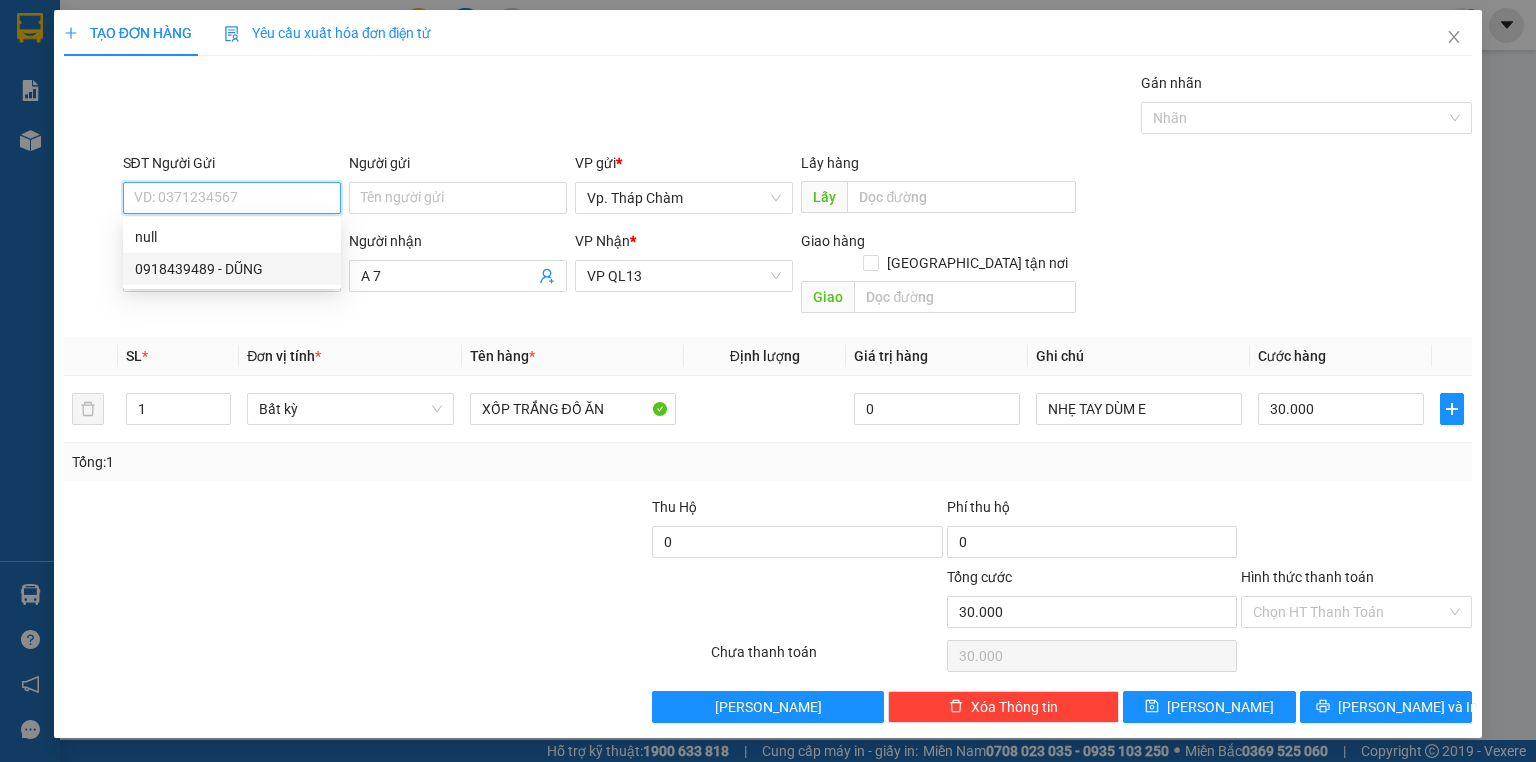 click on "0918439489 - DŨNG" at bounding box center (232, 269) 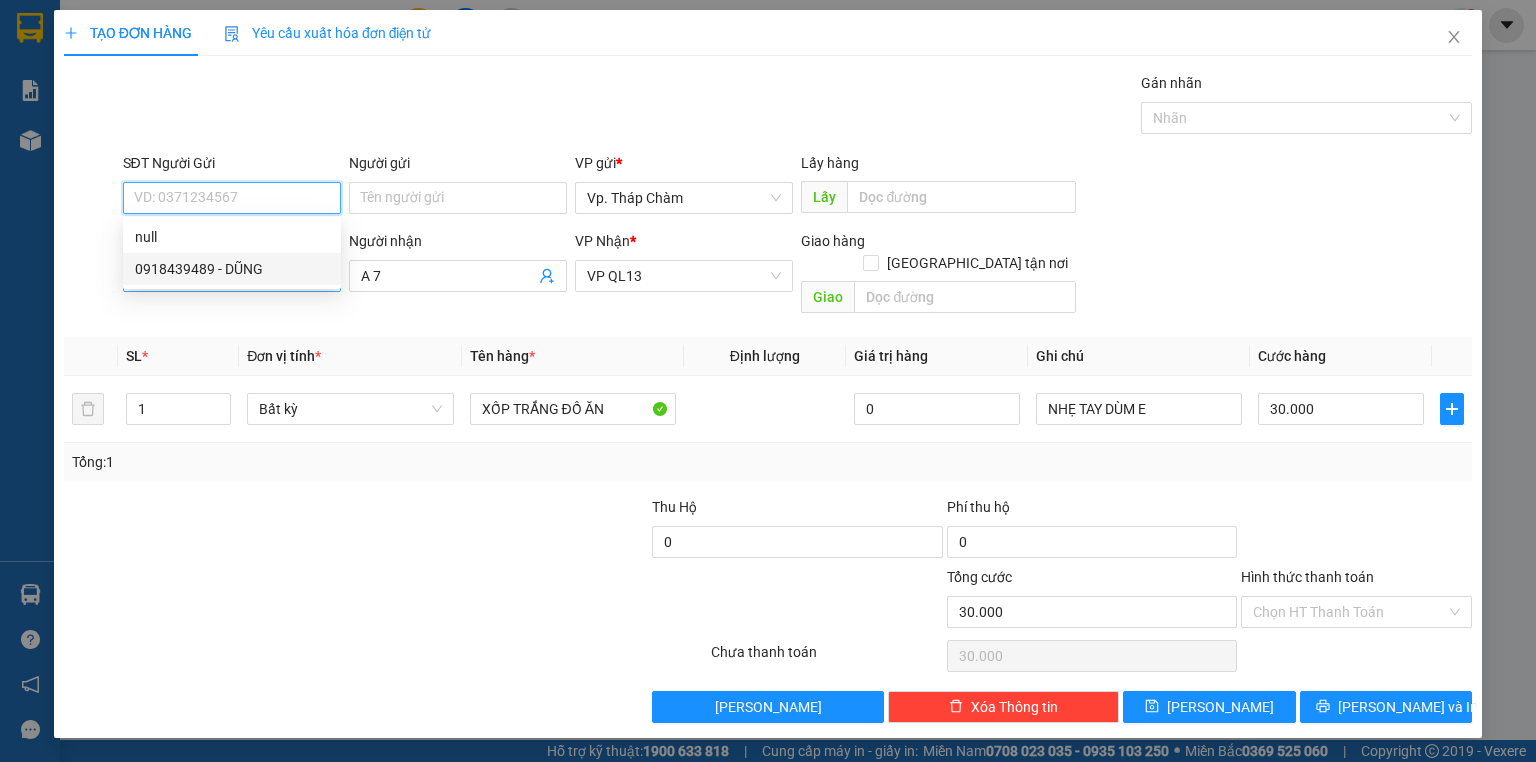 type on "0918439489" 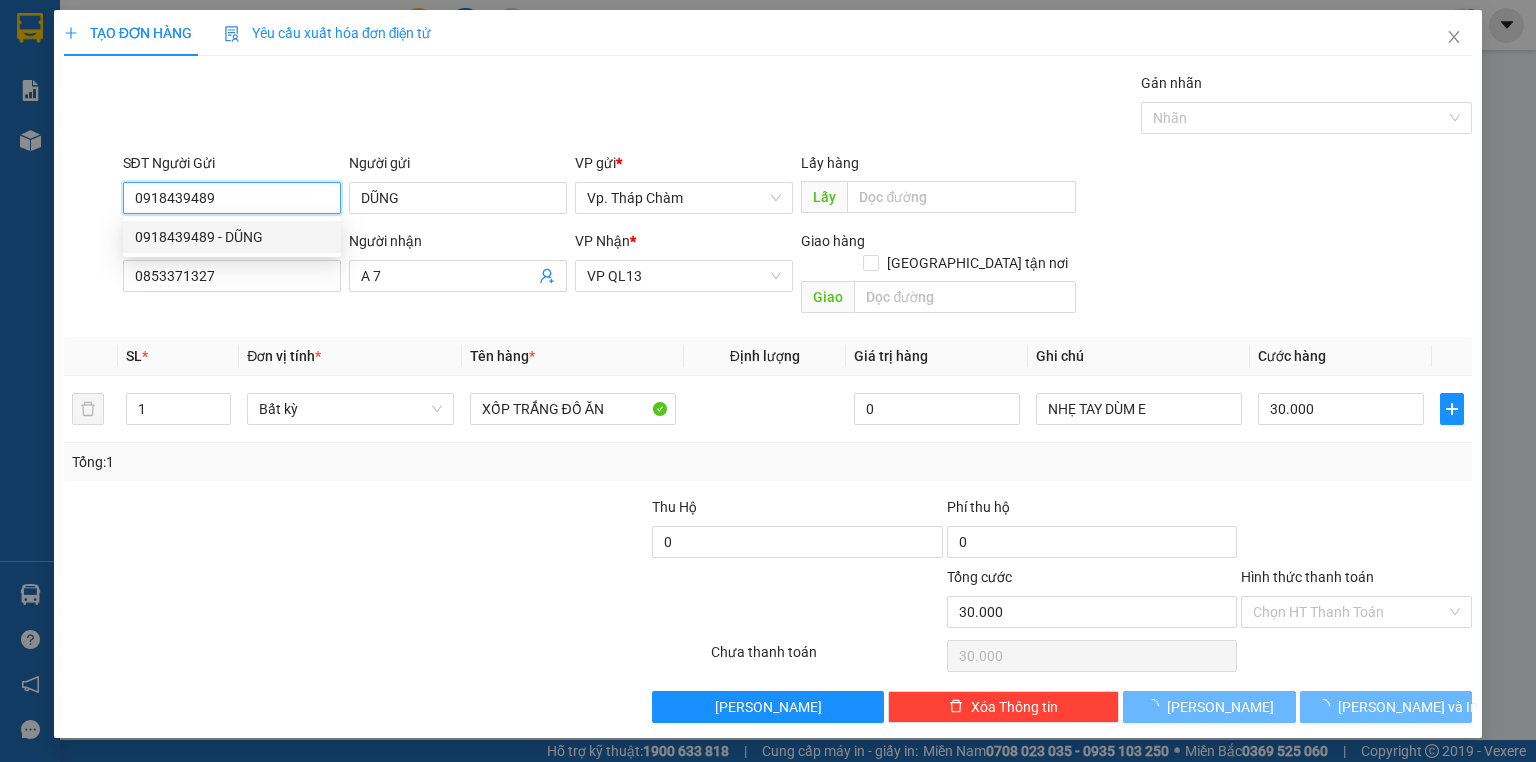 type on "40.000" 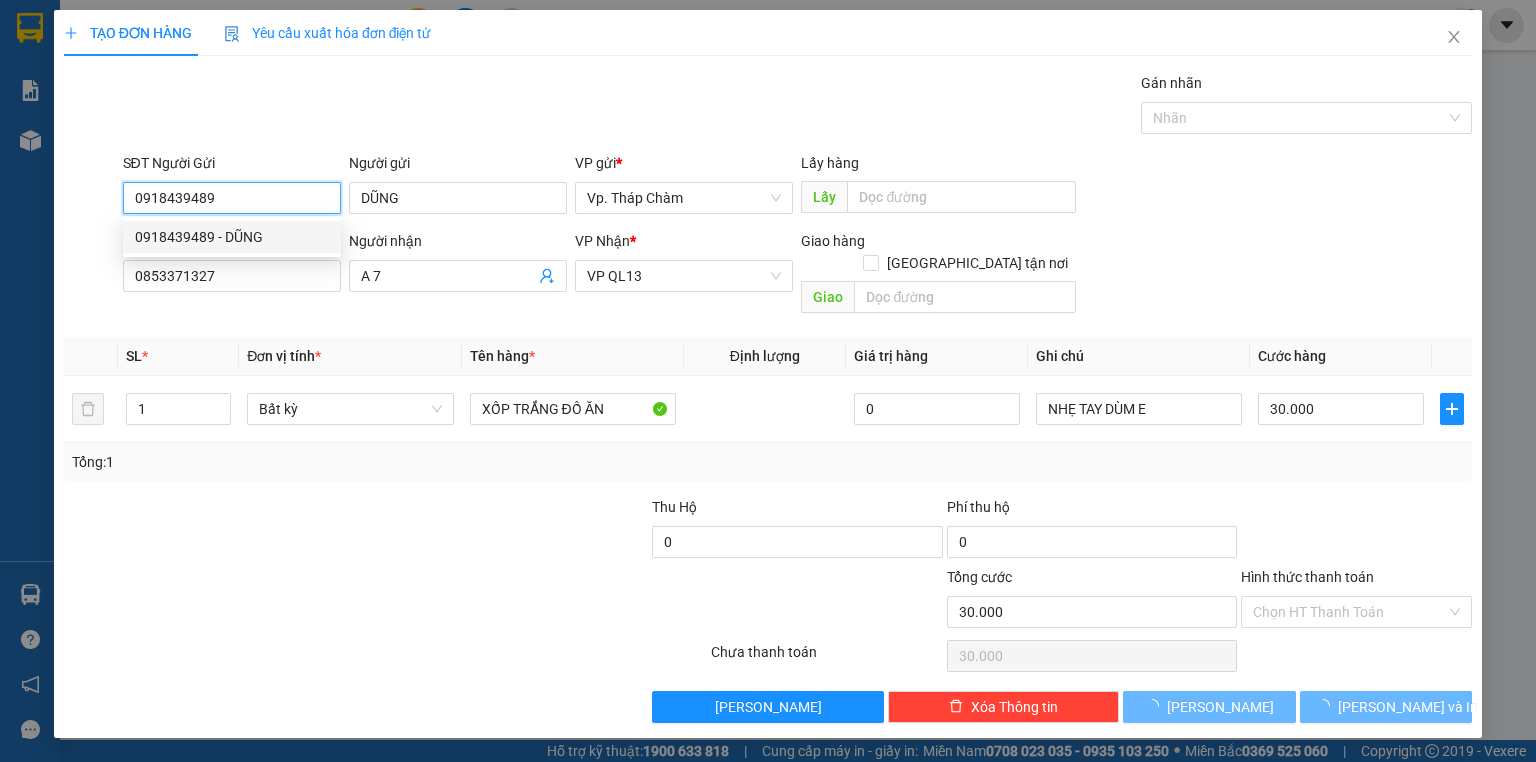 type on "40.000" 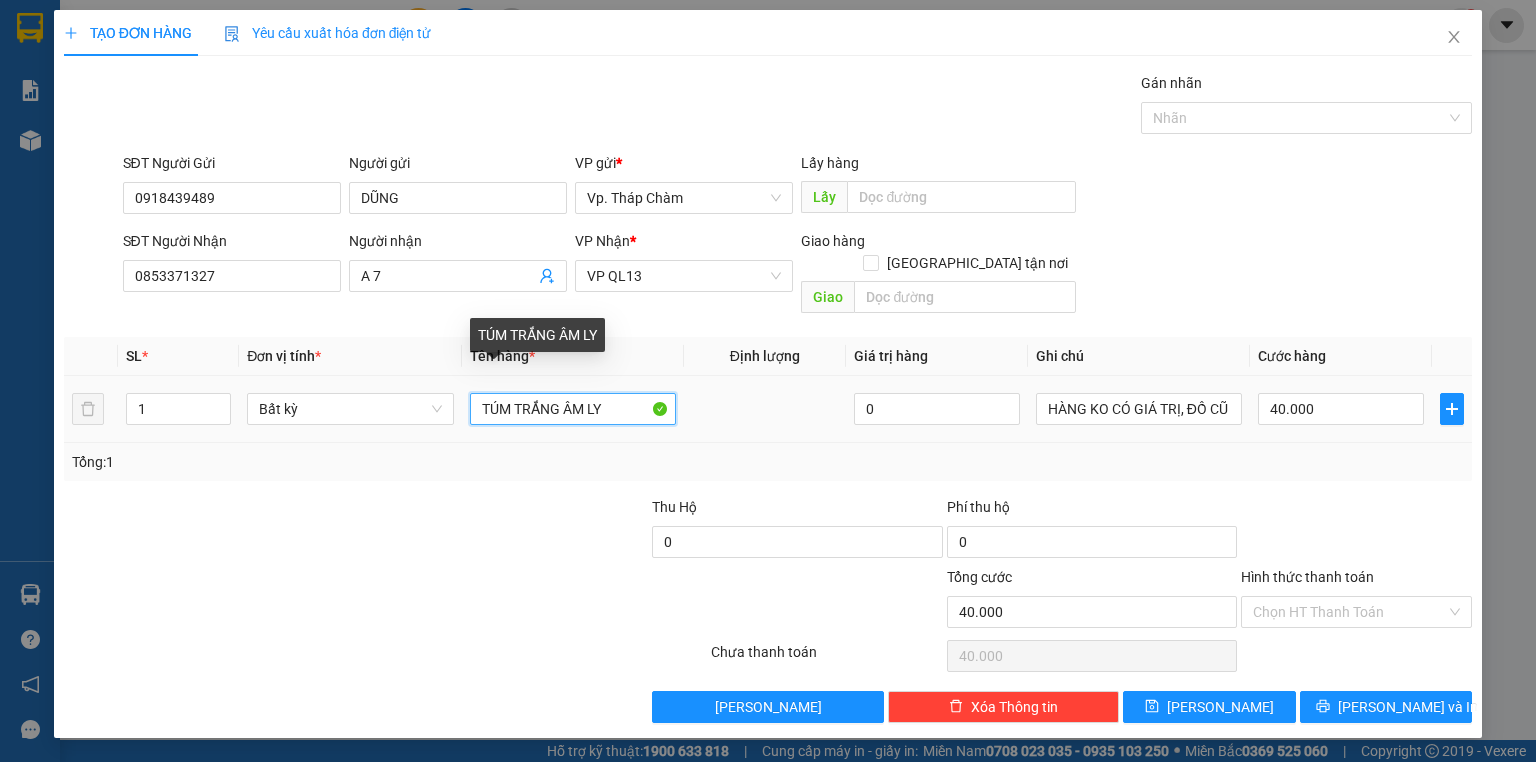 click on "TÚM TRẮNG ÂM LY" at bounding box center (573, 409) 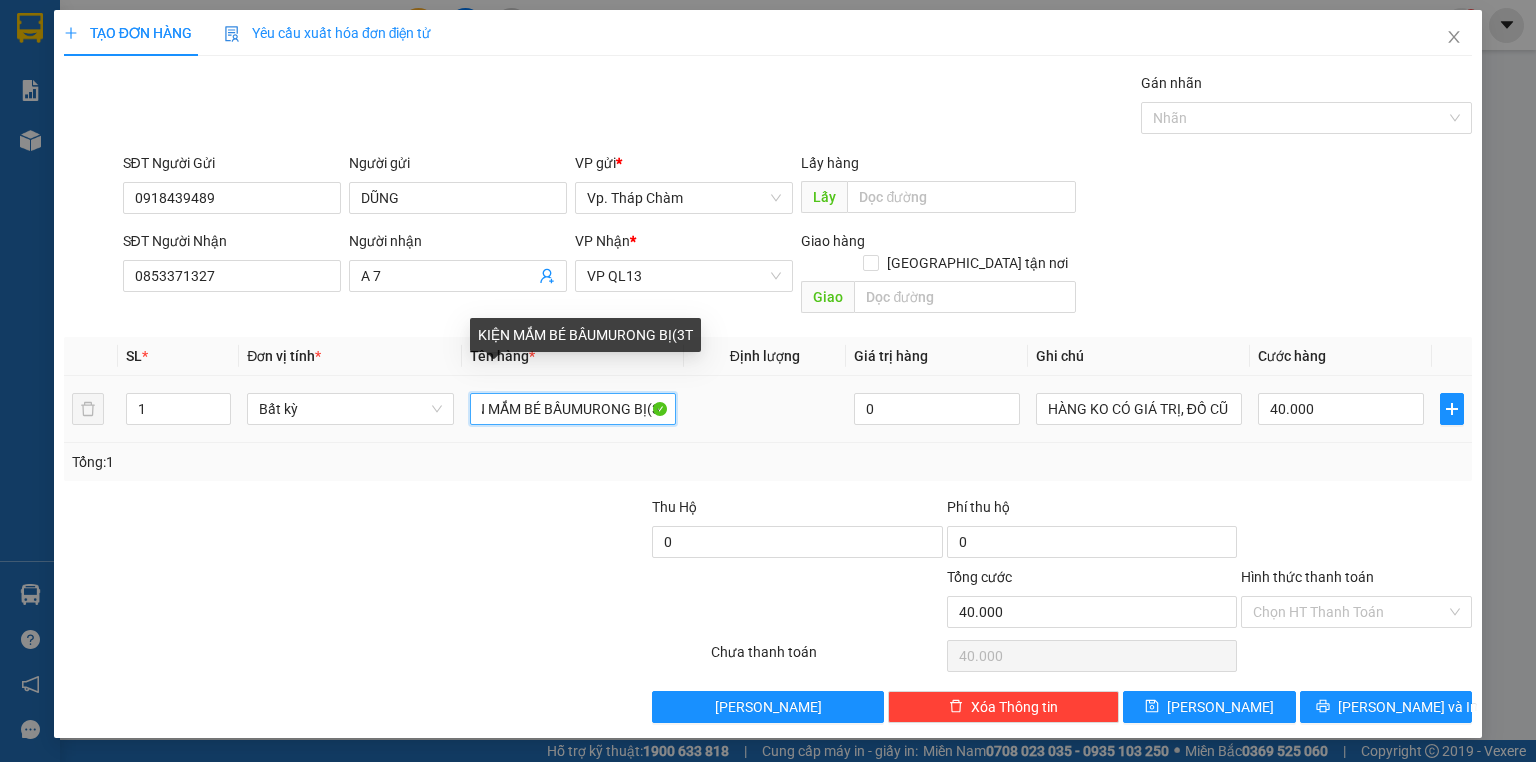 scroll, scrollTop: 0, scrollLeft: 33, axis: horizontal 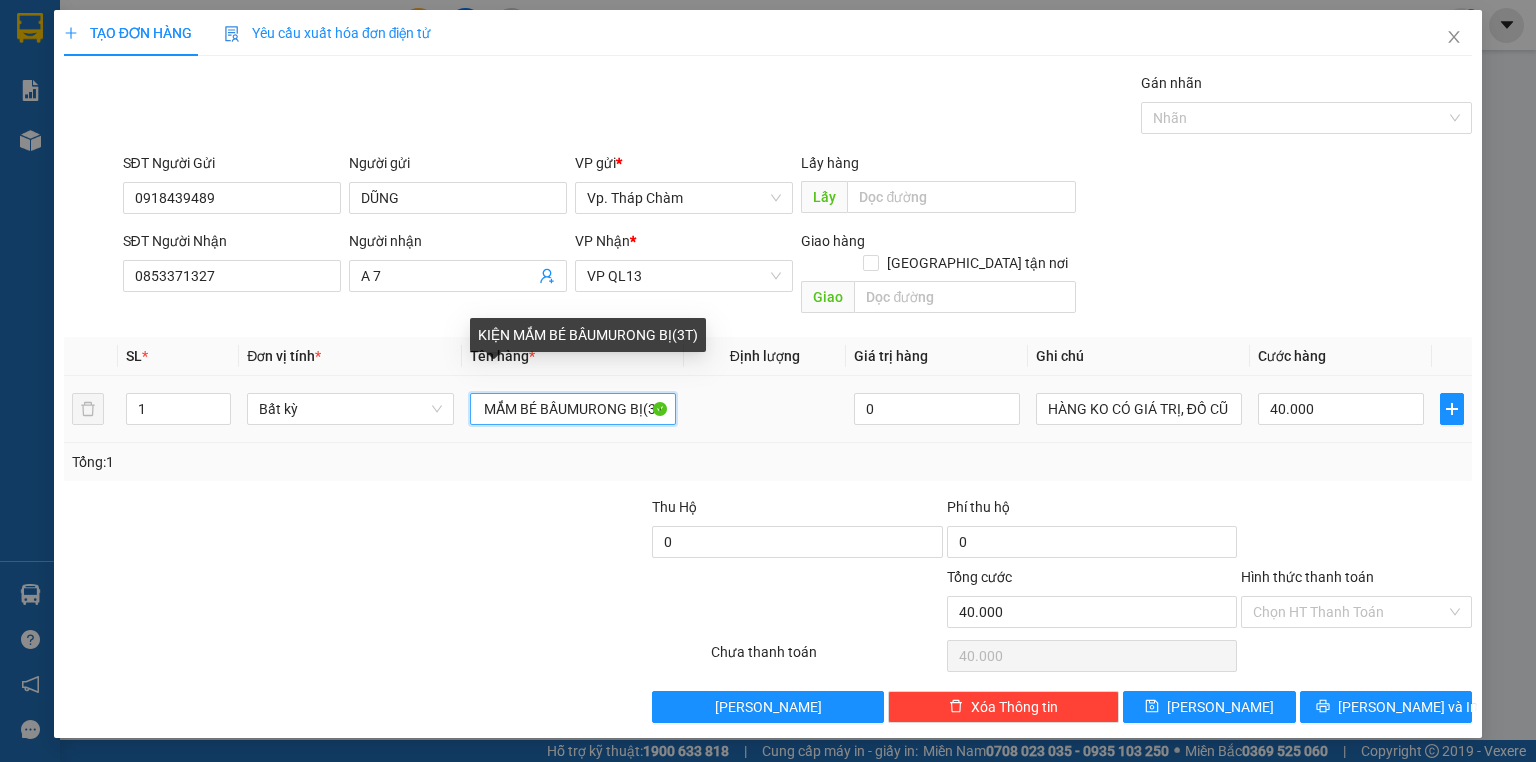 drag, startPoint x: 563, startPoint y: 391, endPoint x: 623, endPoint y: 382, distance: 60.671246 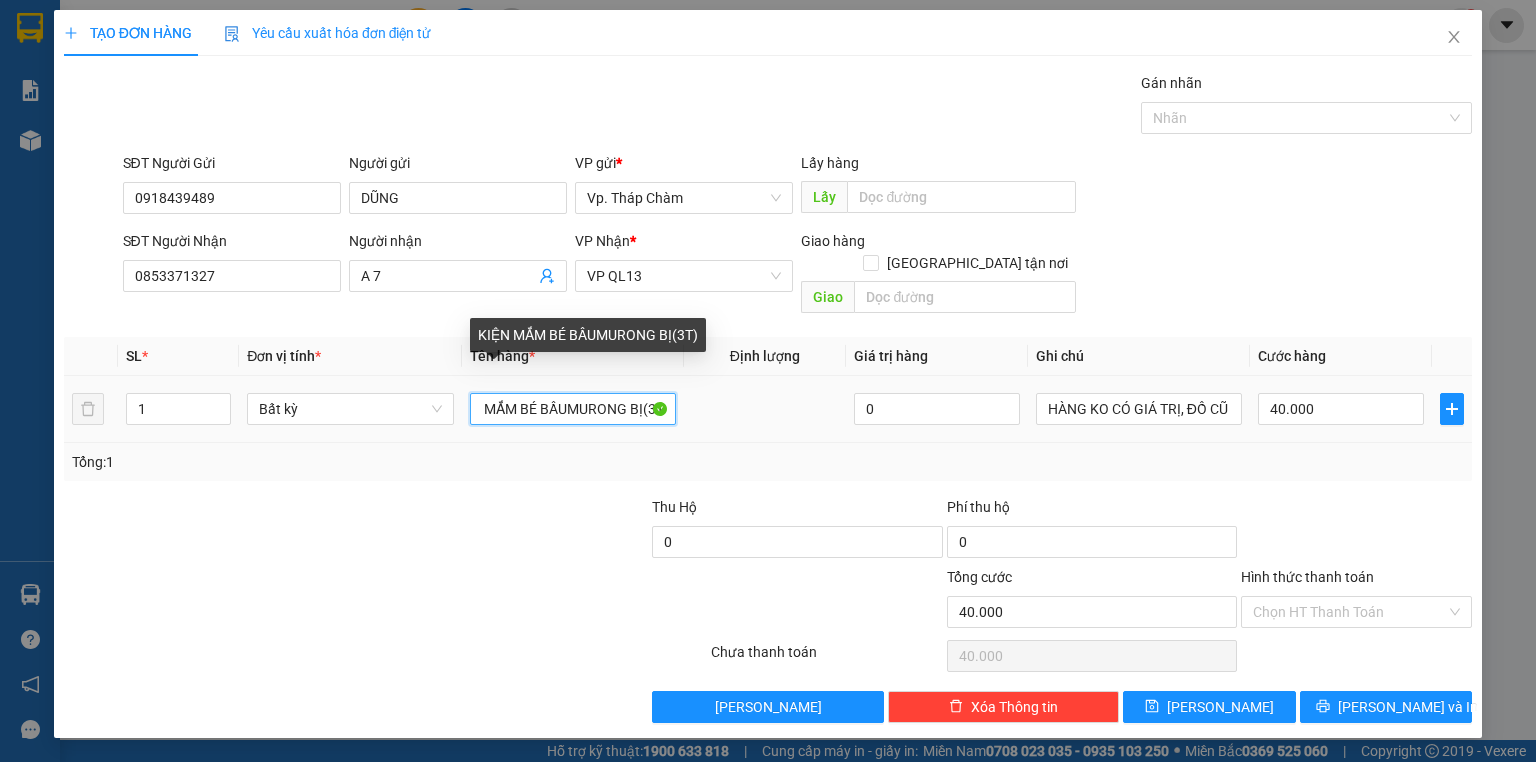 click on "KIỆN MẮM BÉ BẦUMURONG BỊ(3T)" at bounding box center [573, 409] 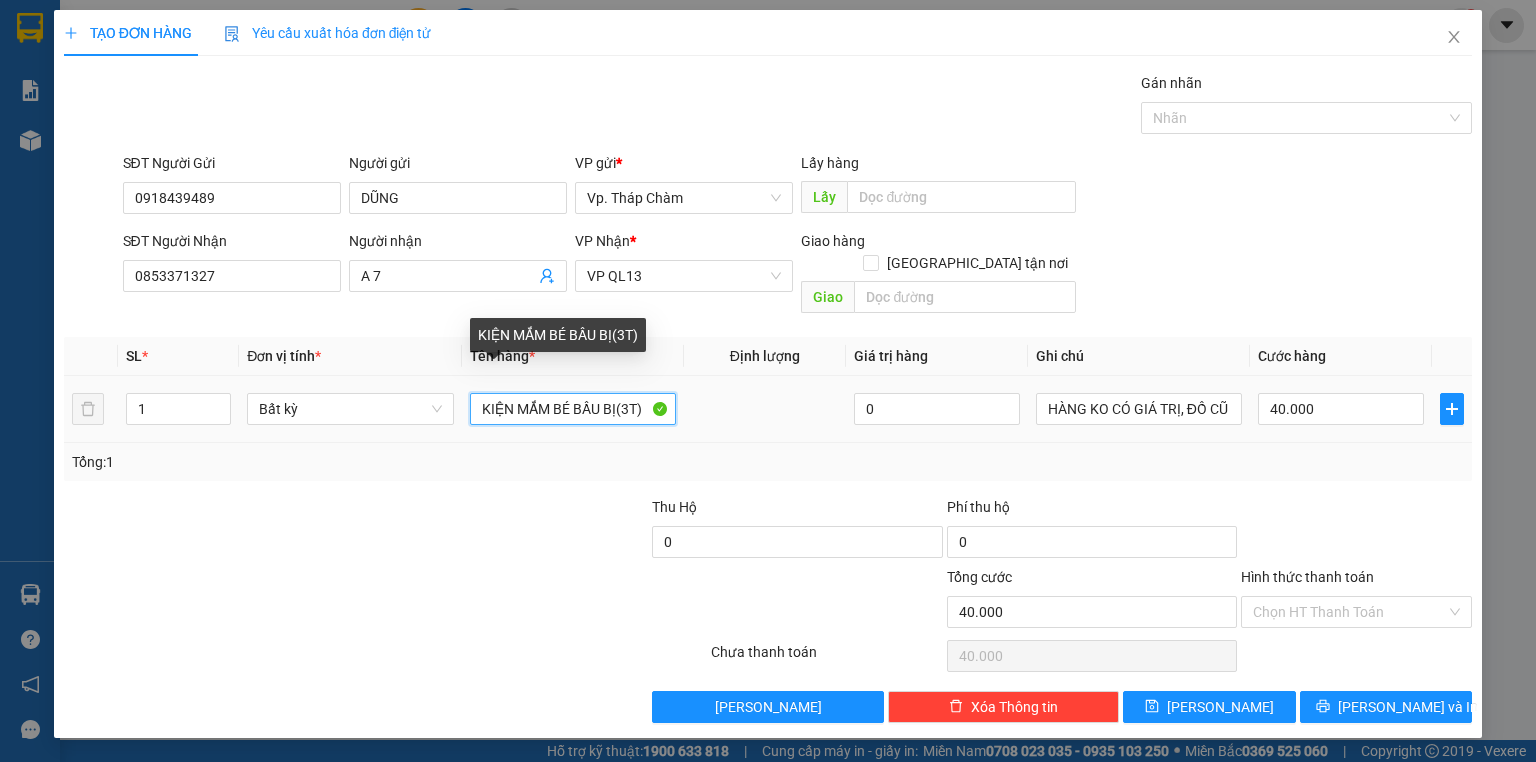 scroll, scrollTop: 0, scrollLeft: 0, axis: both 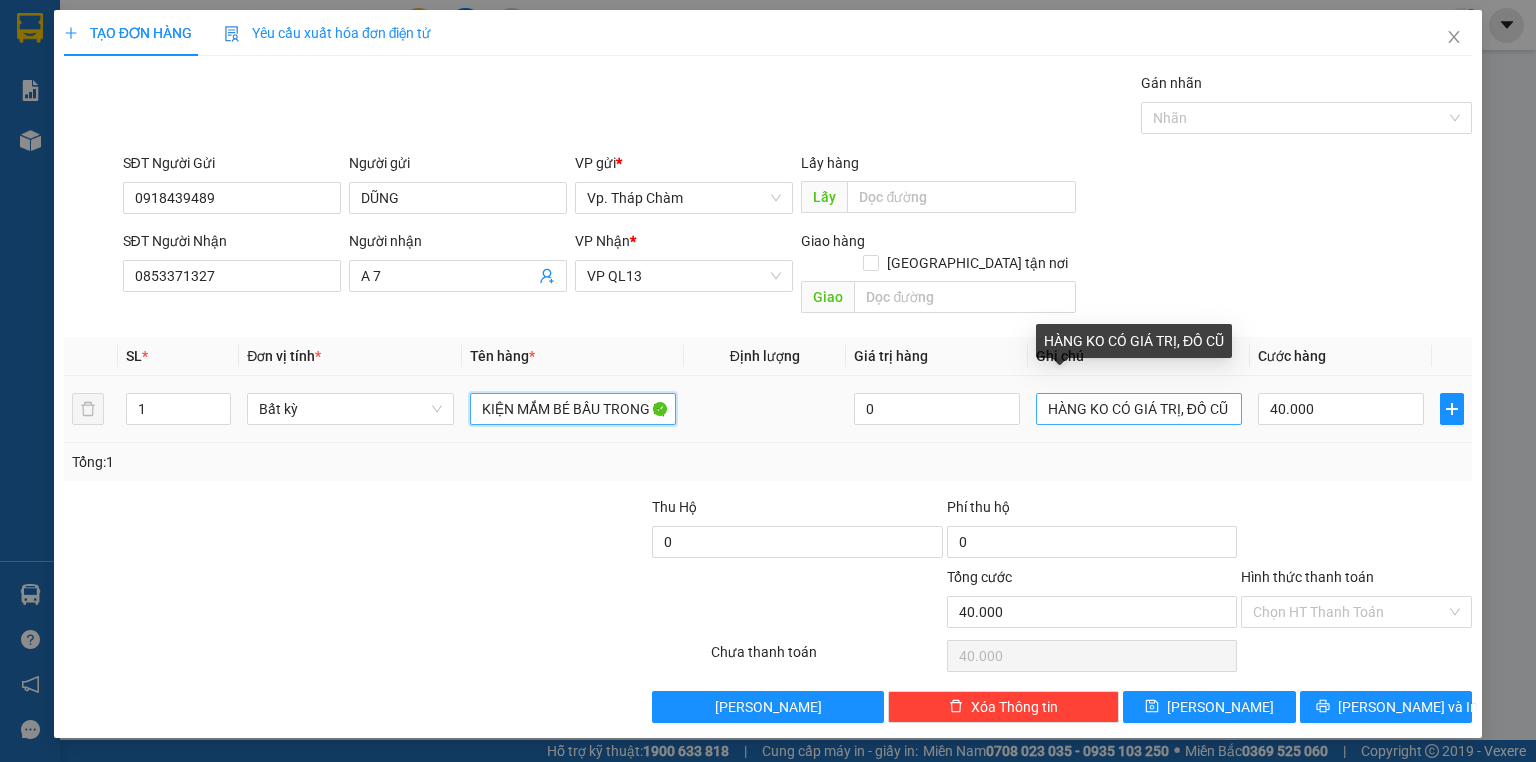 type on "KIỆN MẮM BÉ BẦU TRONG BỊ(3T)" 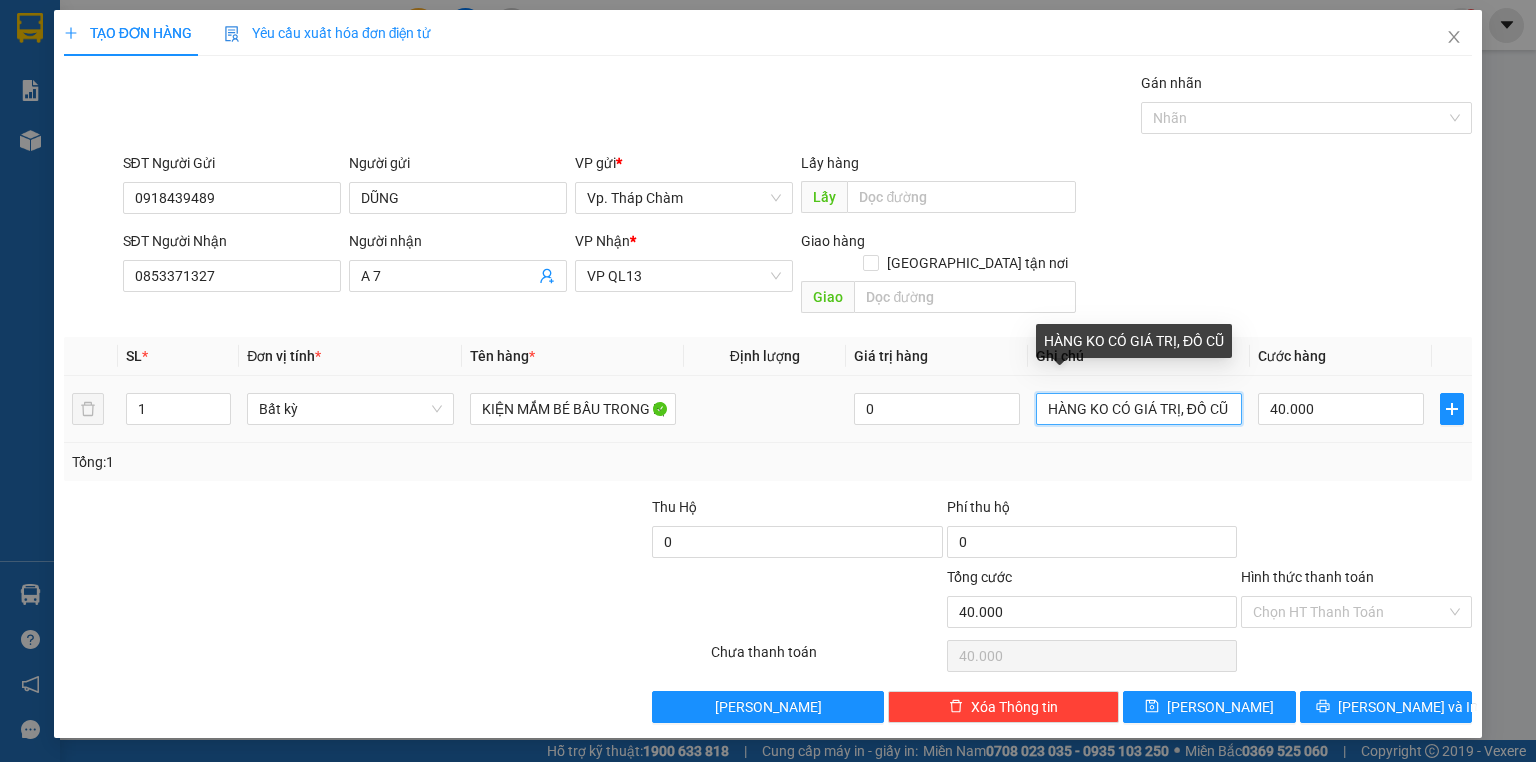 click on "HÀNG KO CÓ GIÁ TRỊ, ĐỒ CŨ" at bounding box center (1139, 409) 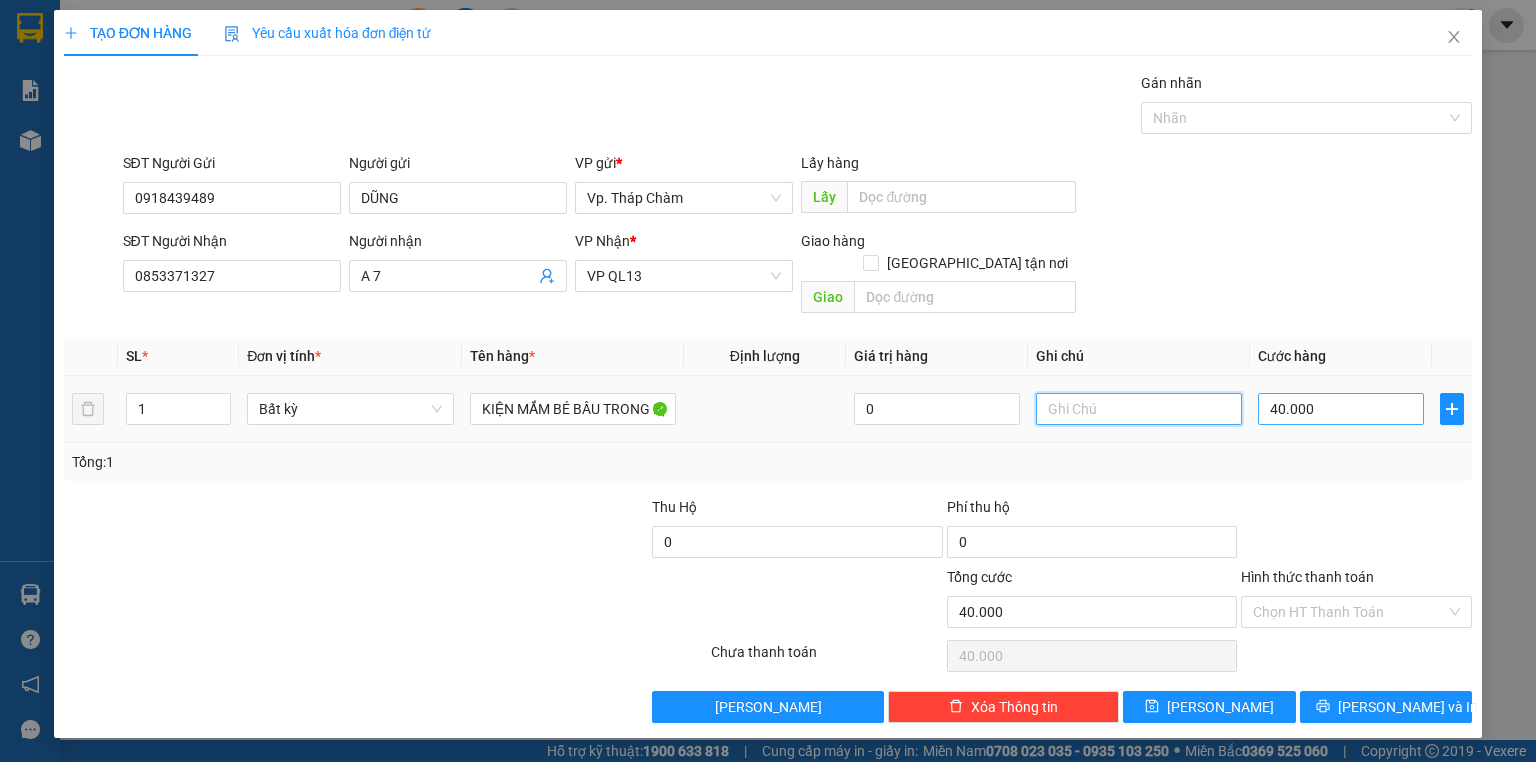type 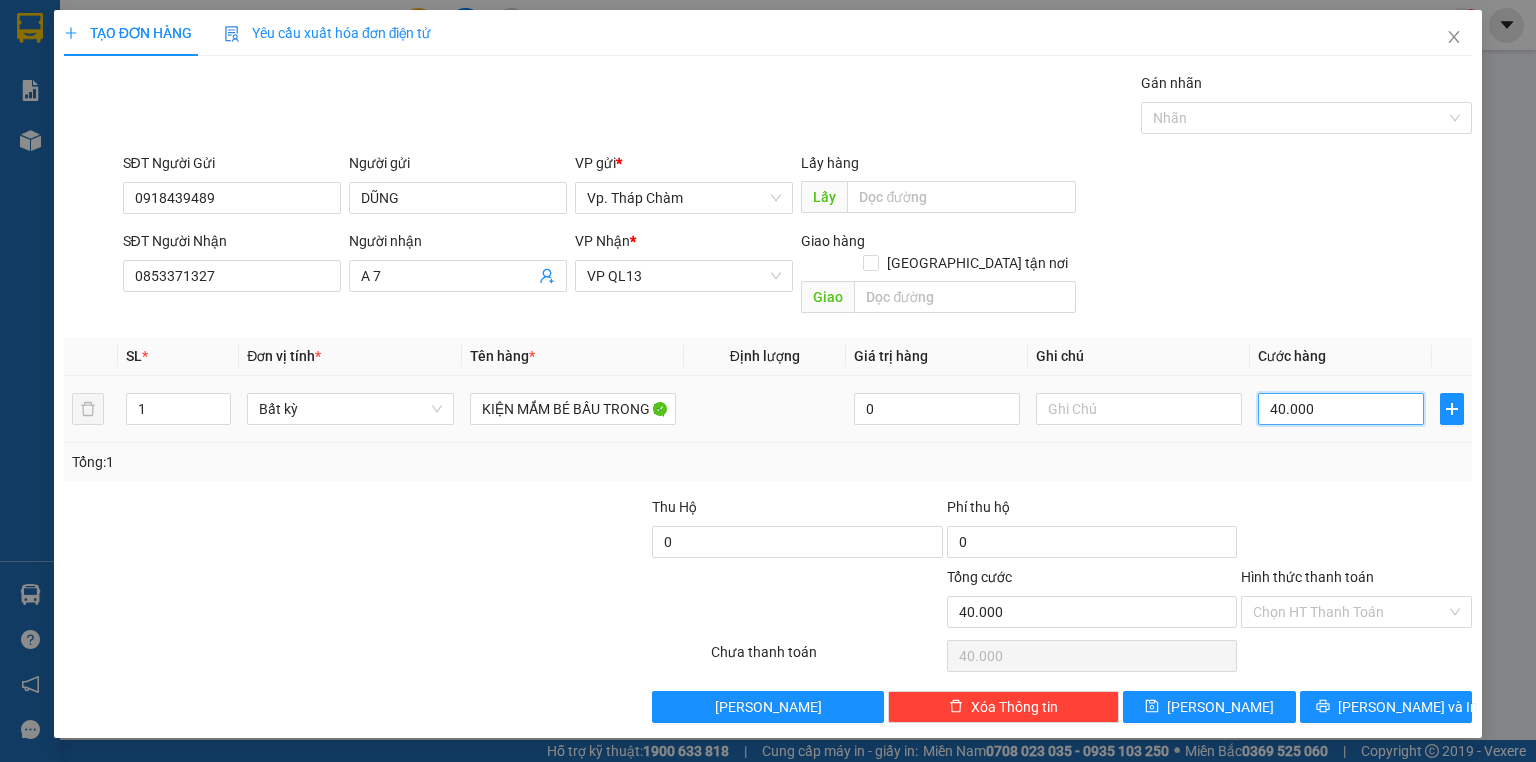 click on "40.000" at bounding box center (1341, 409) 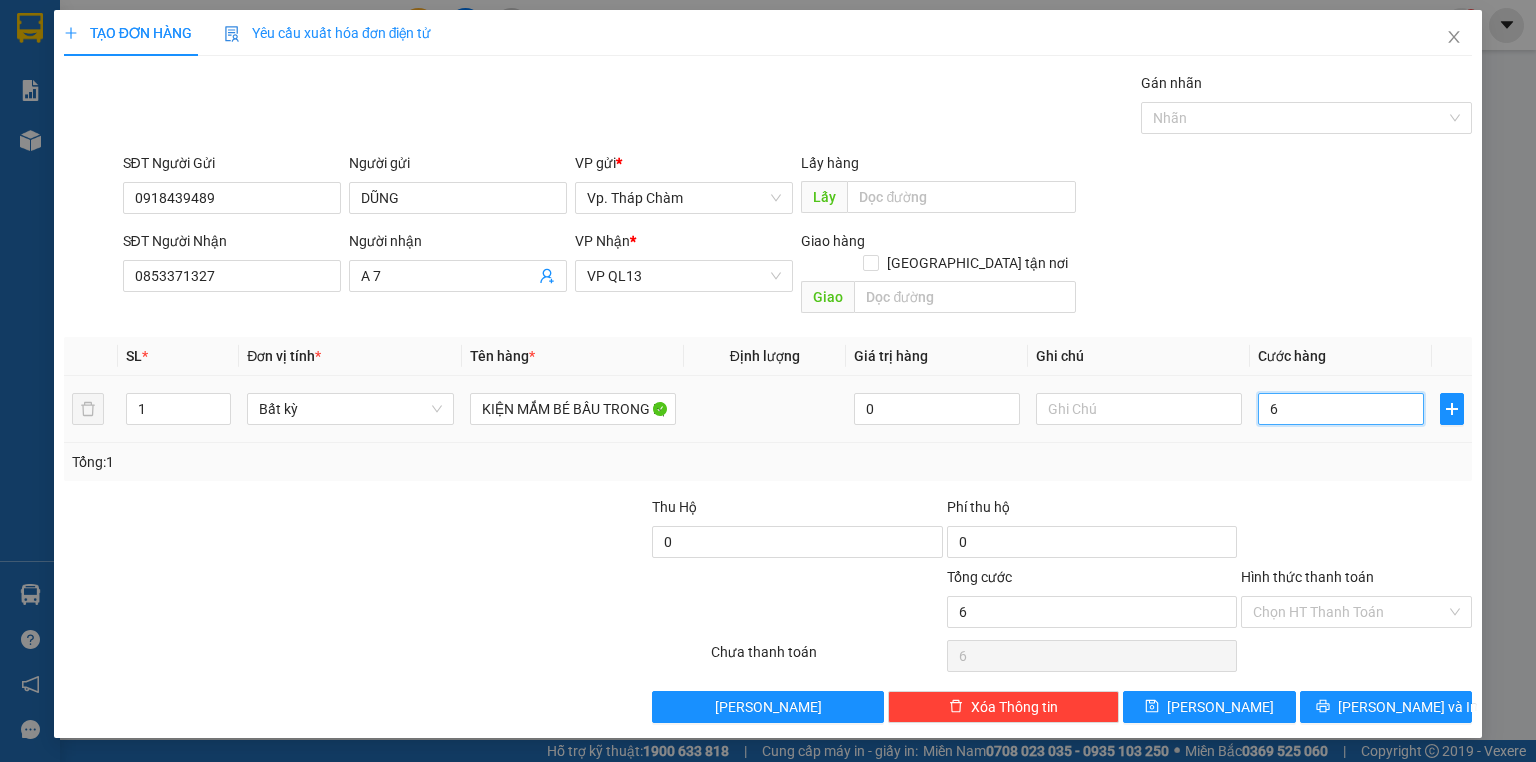 type on "60" 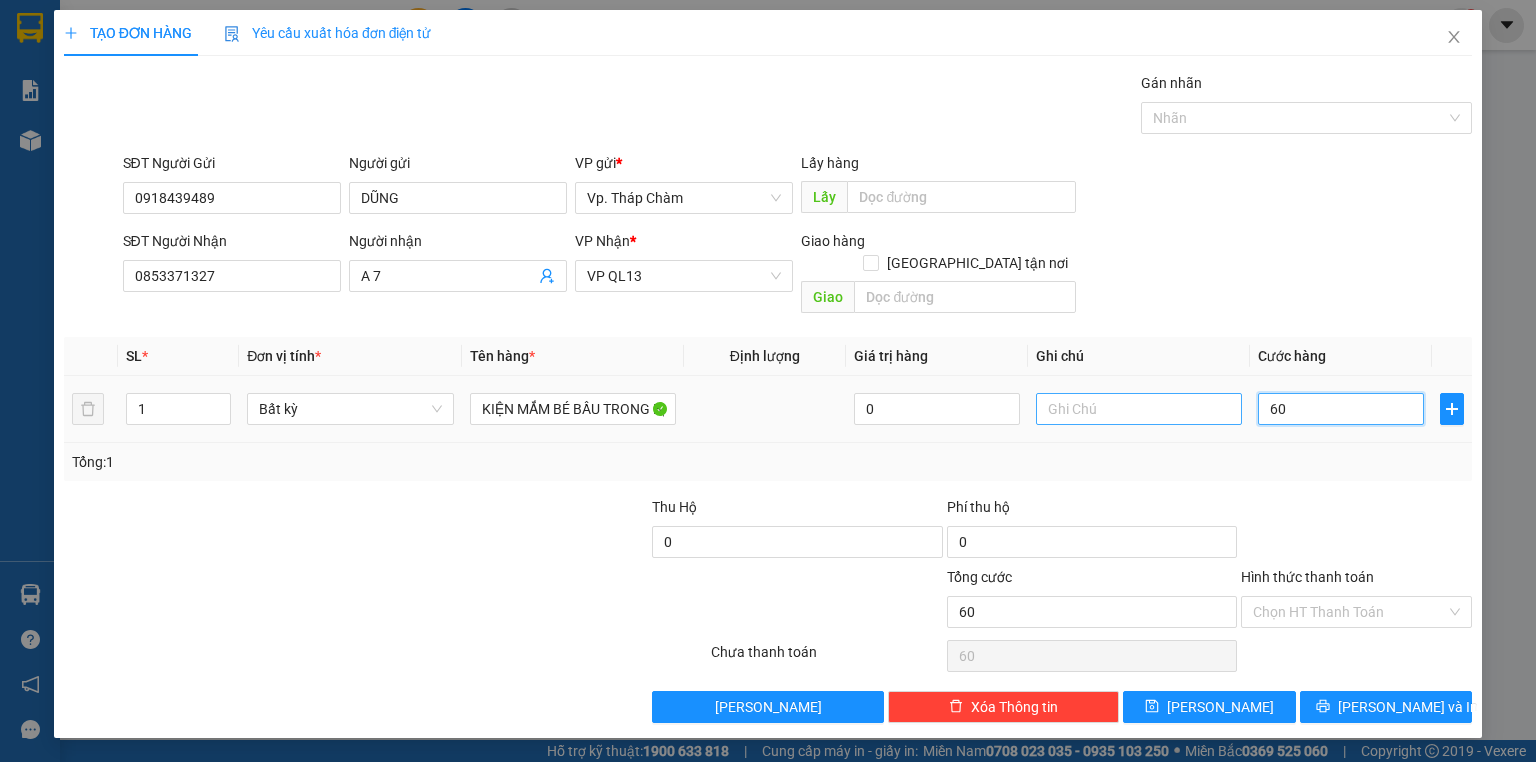 type on "60" 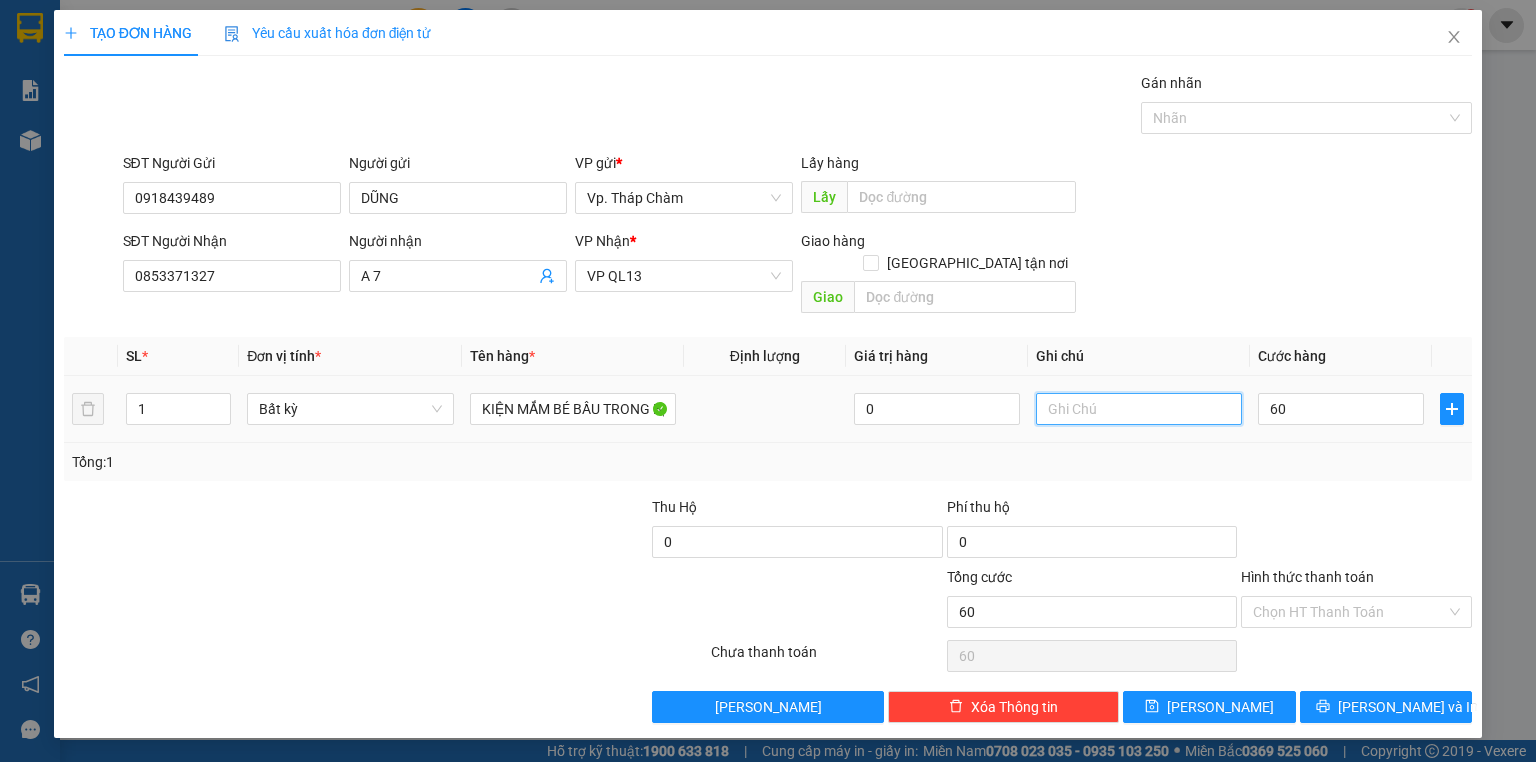 type on "60.000" 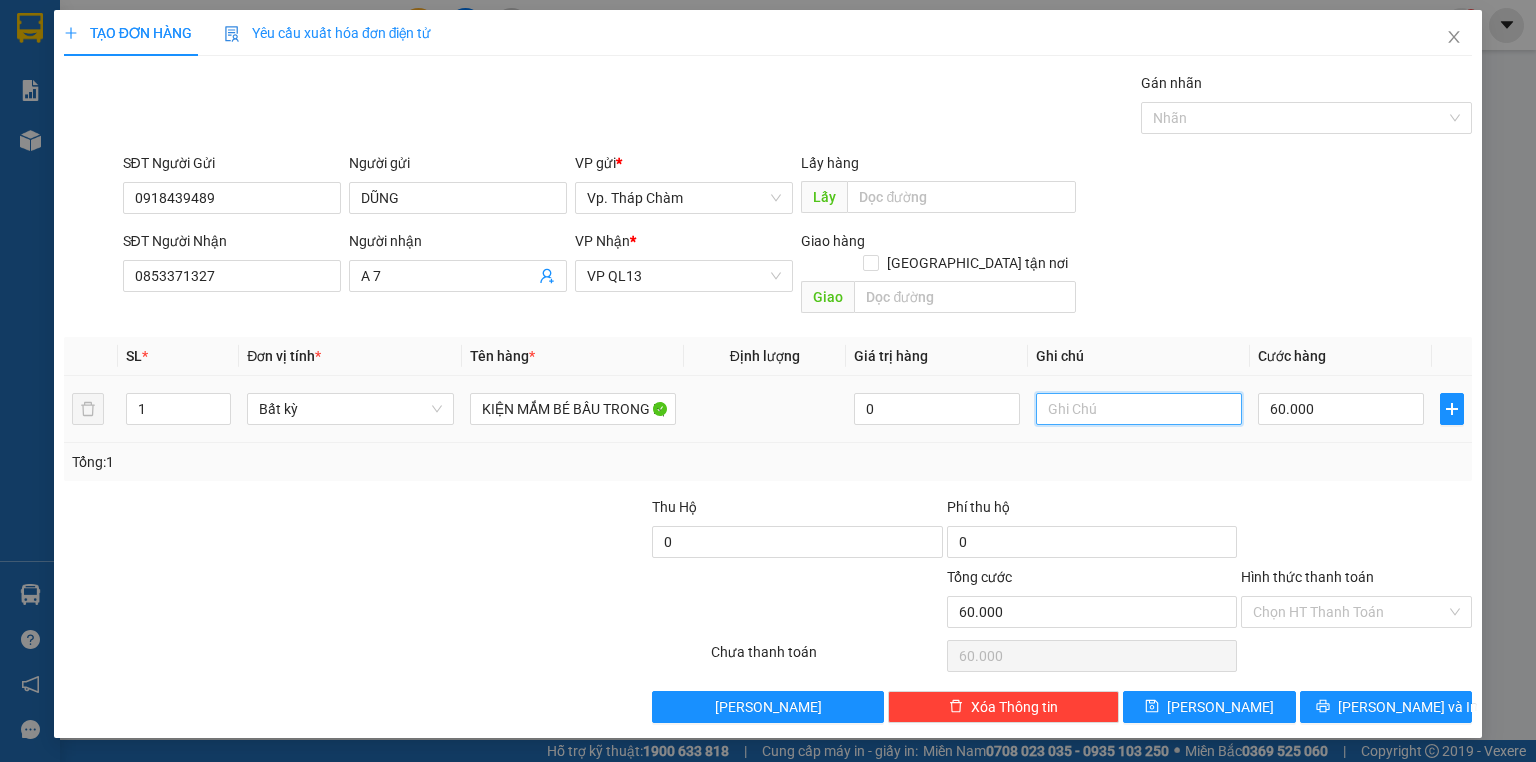 click at bounding box center [1139, 409] 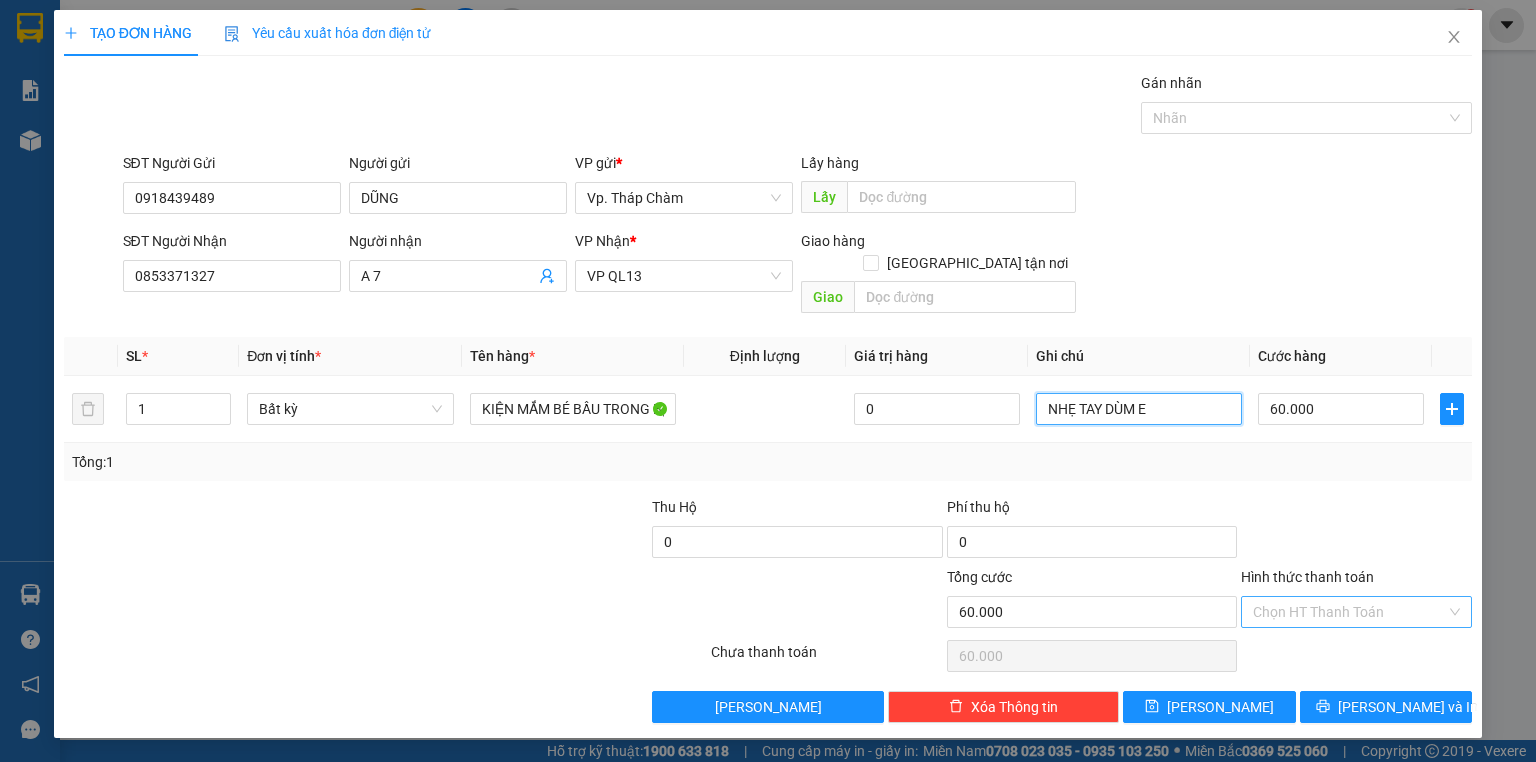 type on "NHẸ TAY DÙM E" 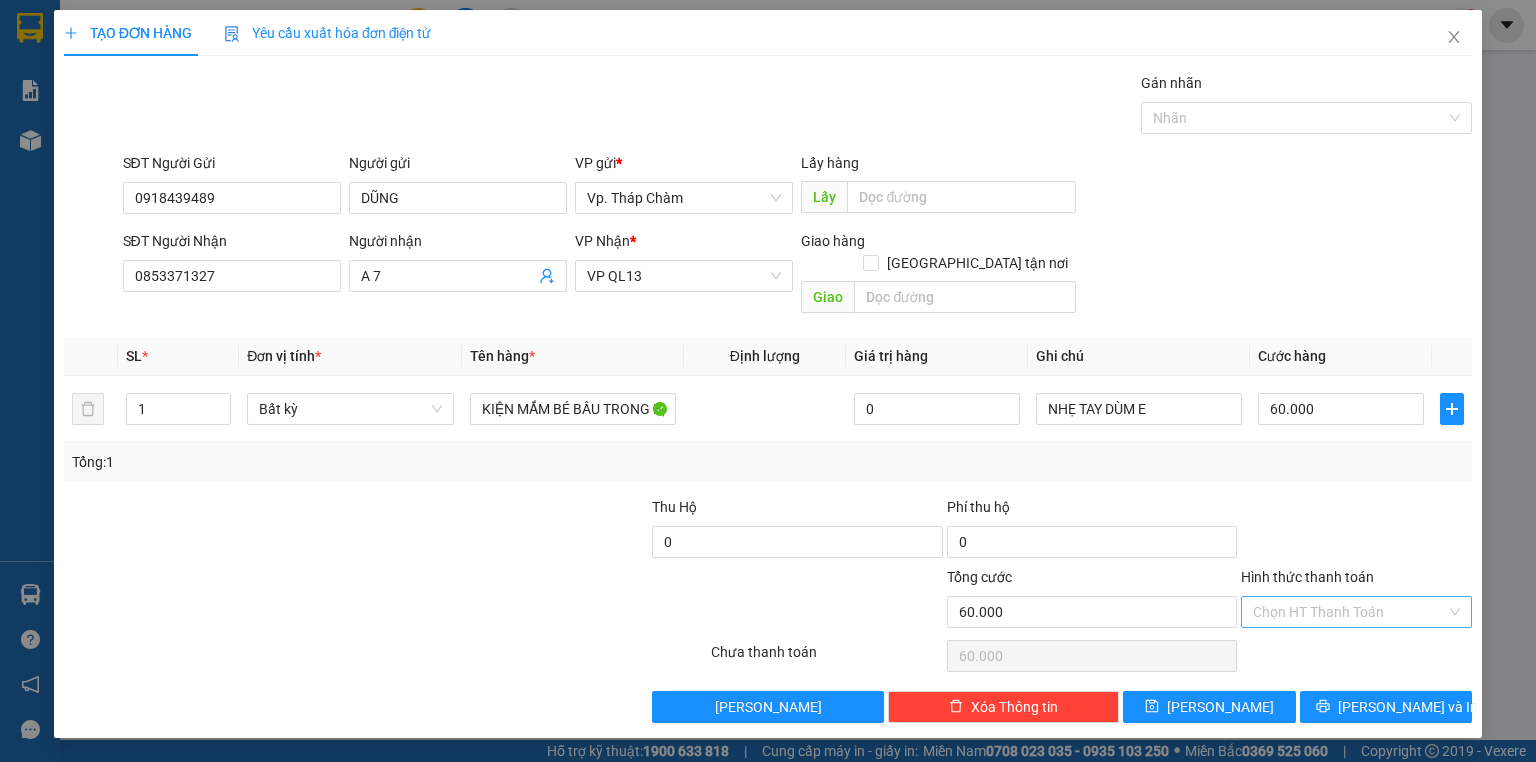 click on "Hình thức thanh toán" at bounding box center [1349, 612] 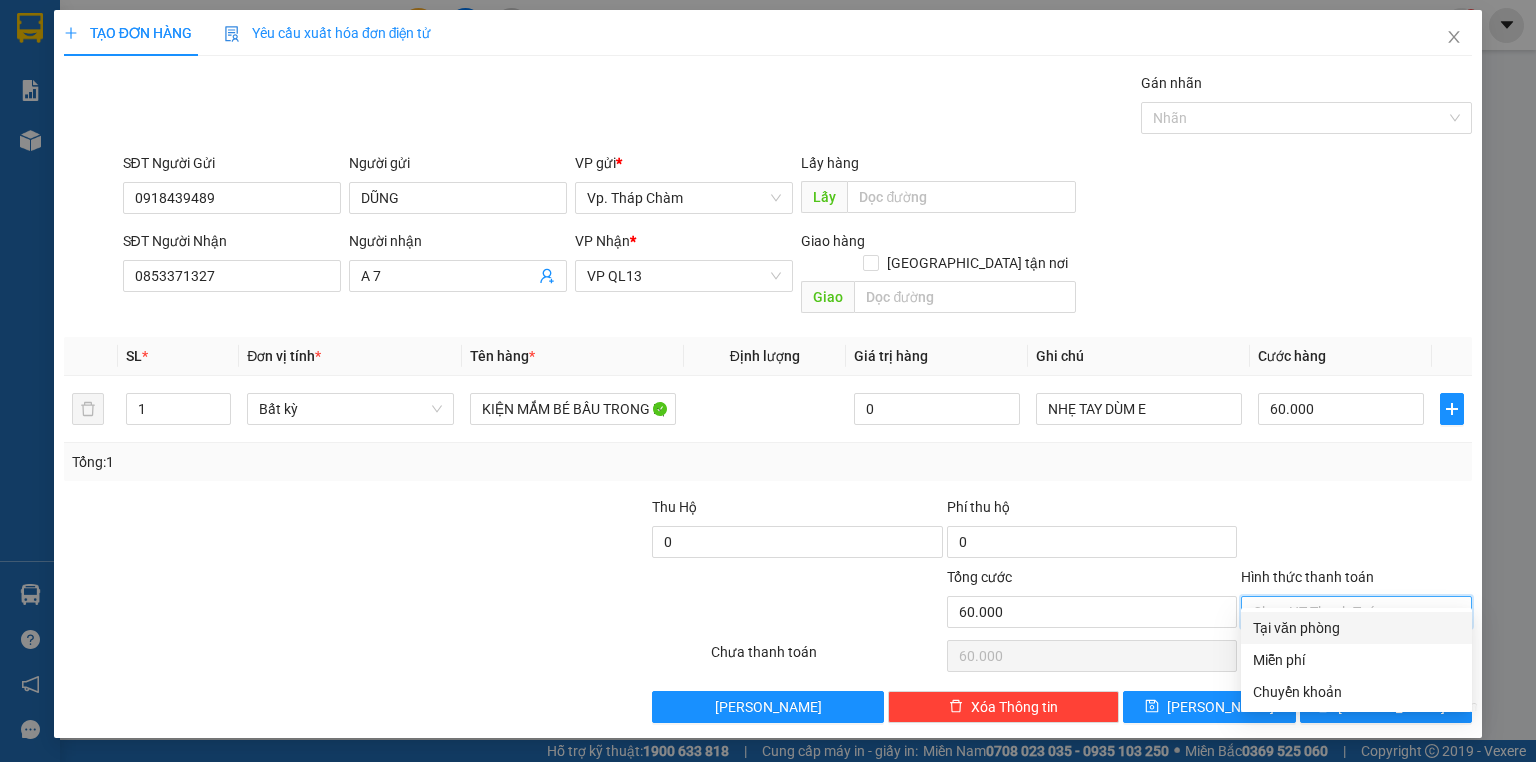 click on "Tại văn phòng" at bounding box center (1356, 628) 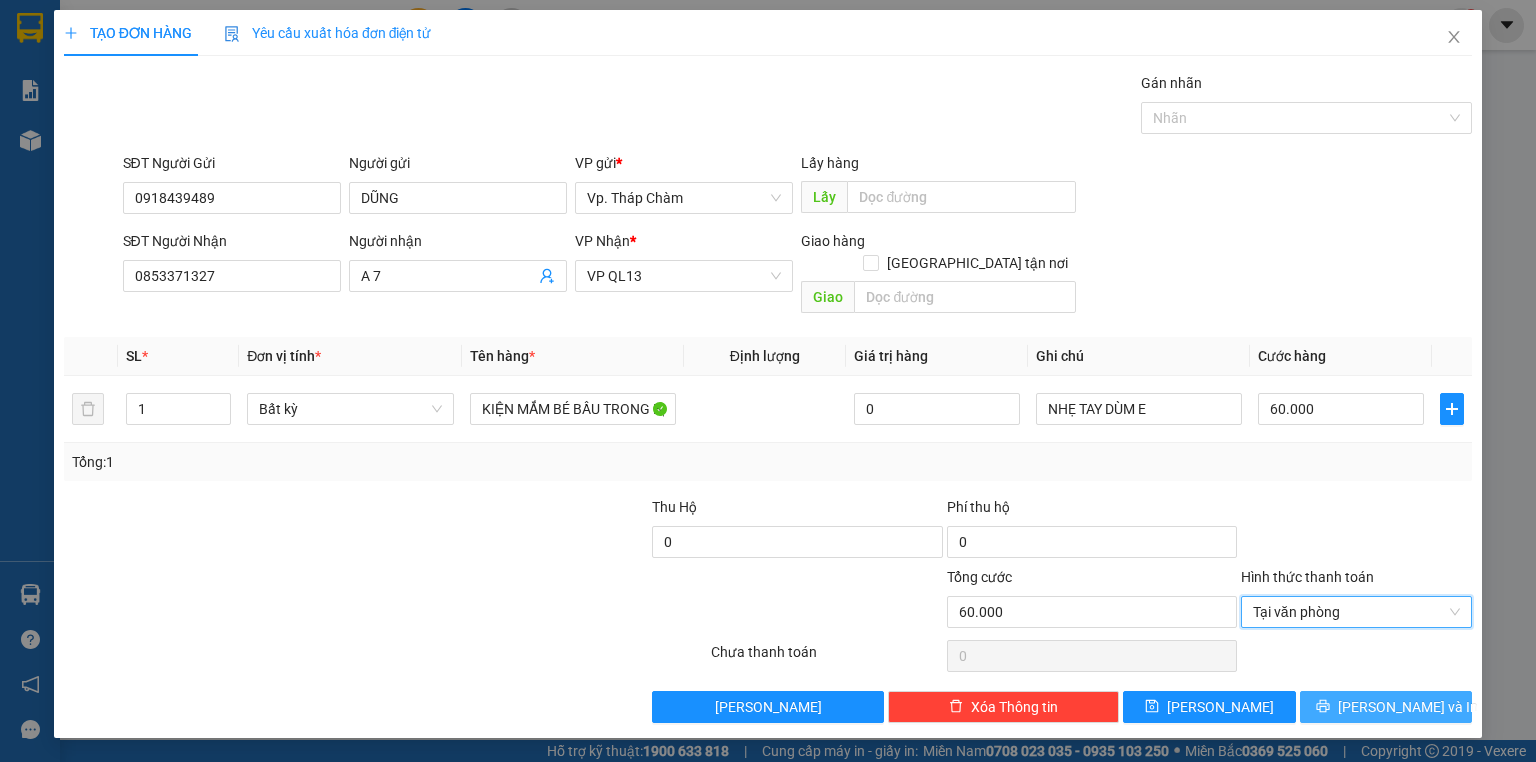 click on "[PERSON_NAME] và In" at bounding box center [1408, 707] 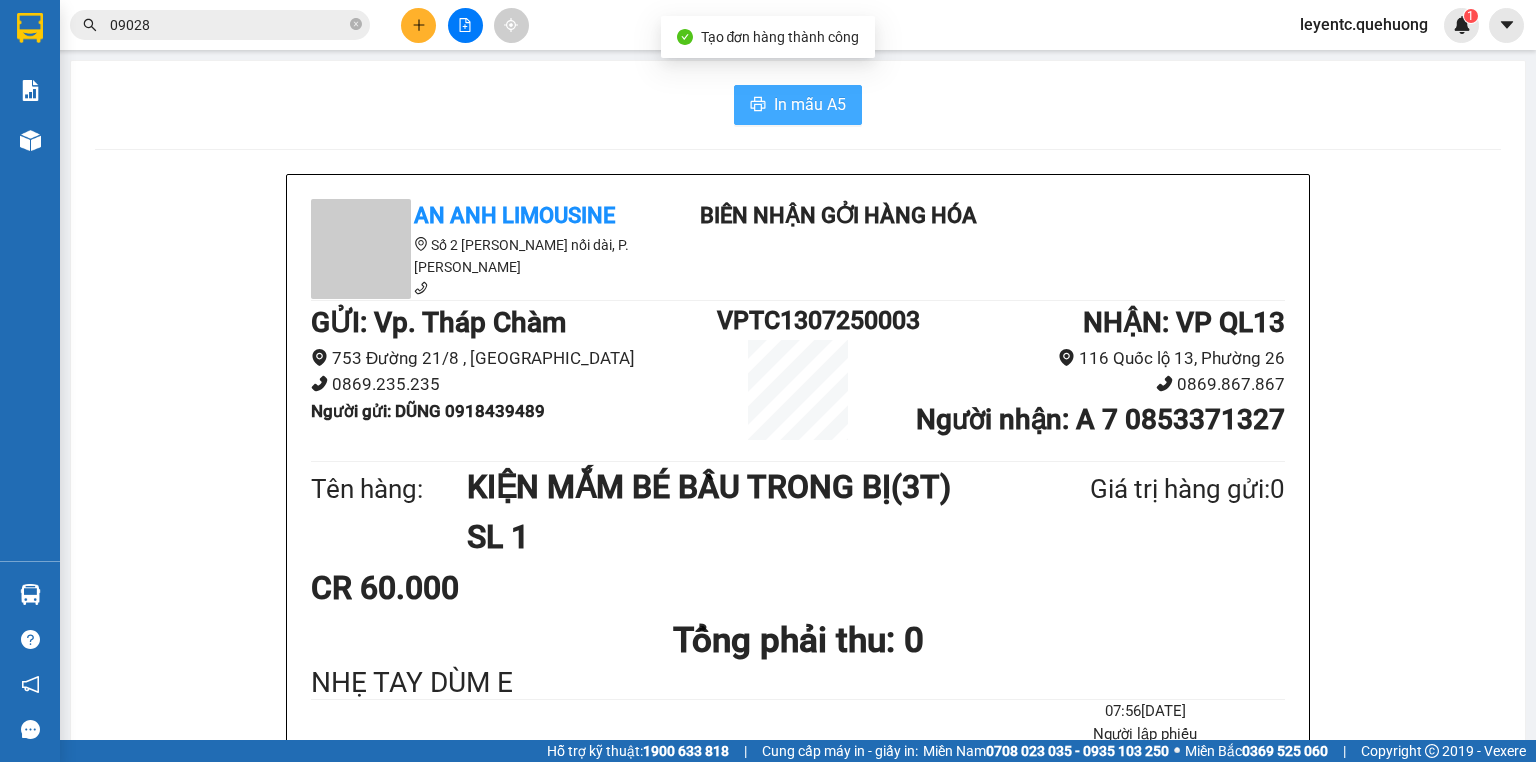 click on "In mẫu A5" at bounding box center (810, 104) 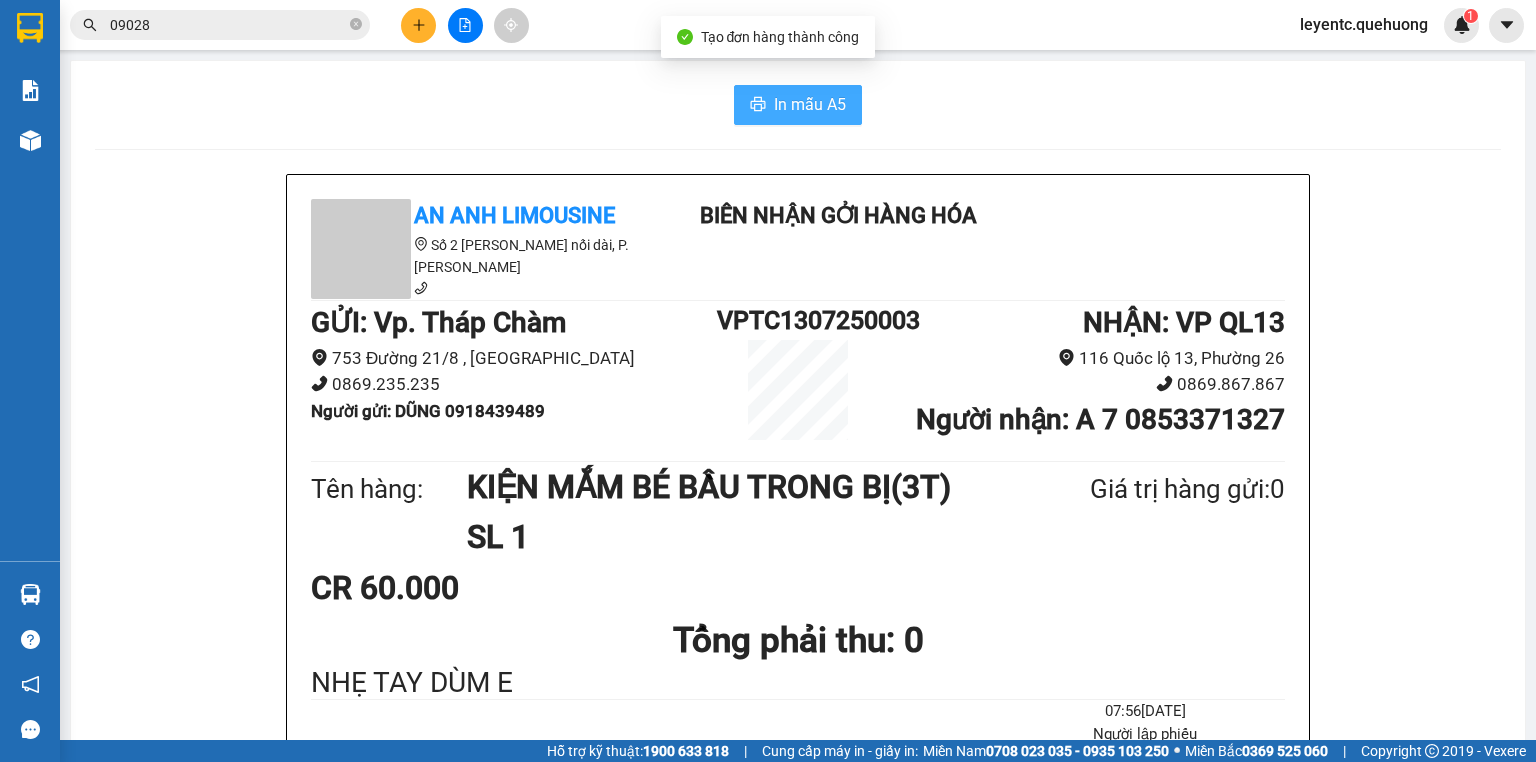 scroll, scrollTop: 0, scrollLeft: 0, axis: both 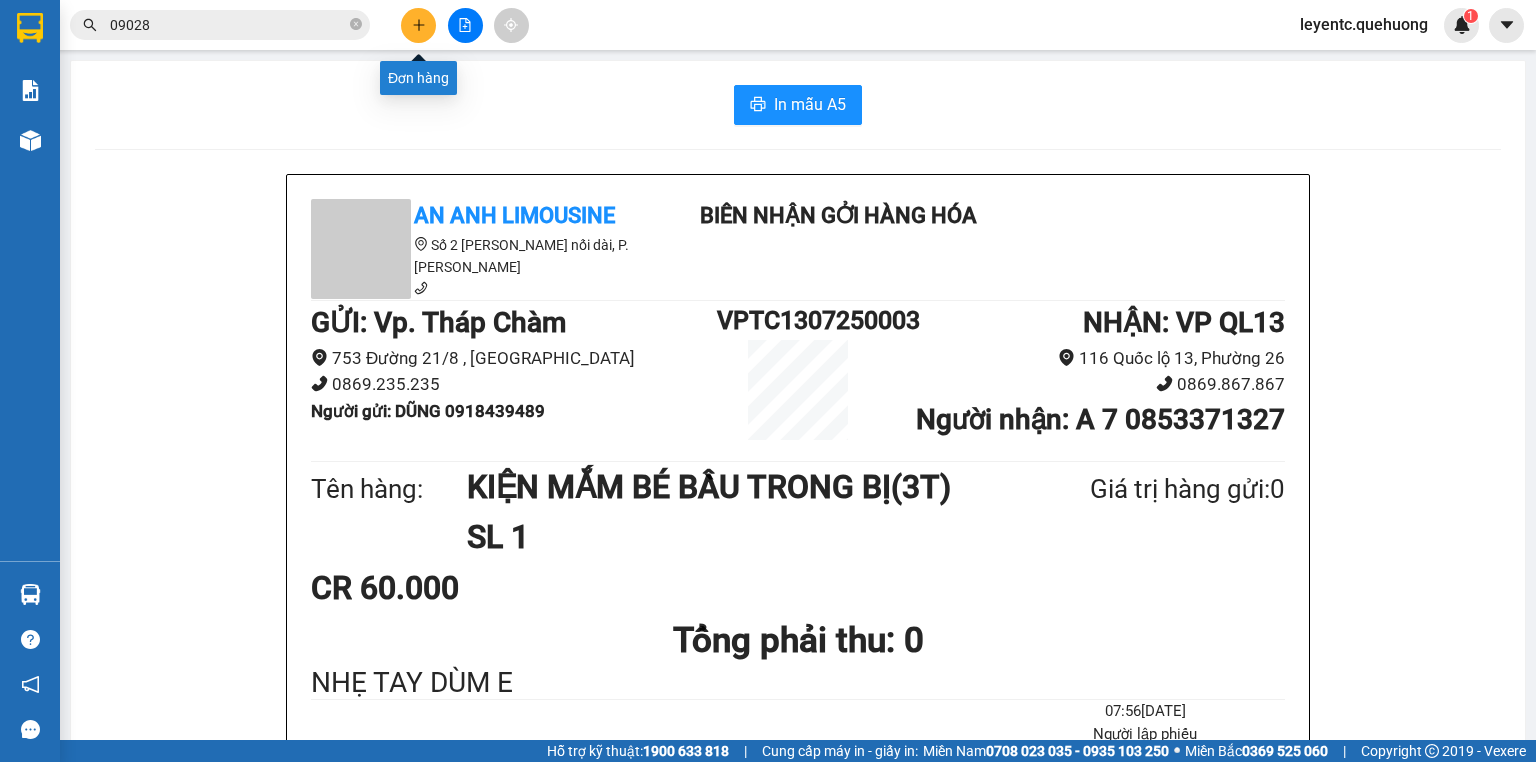 click 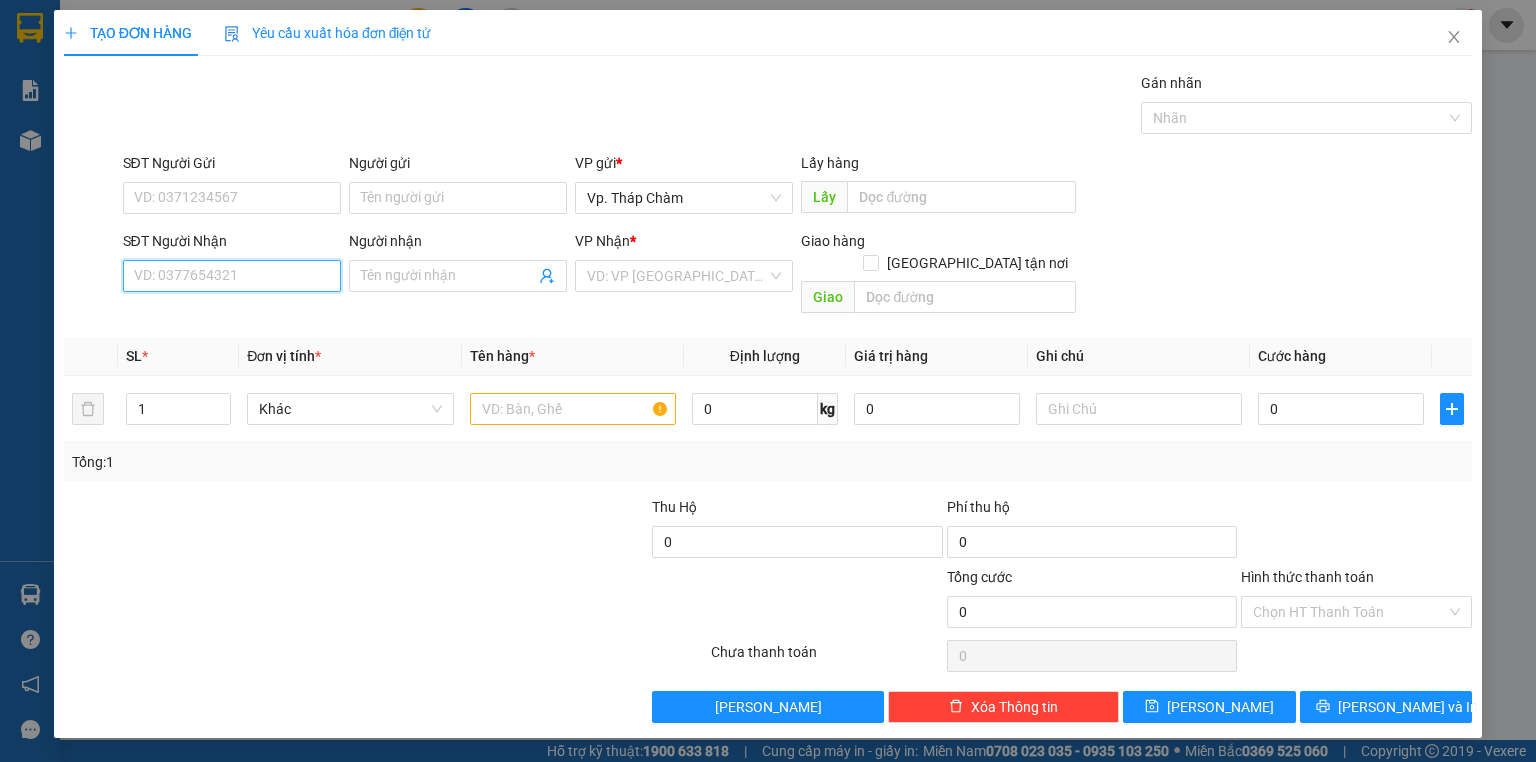click on "SĐT Người Nhận" at bounding box center (232, 276) 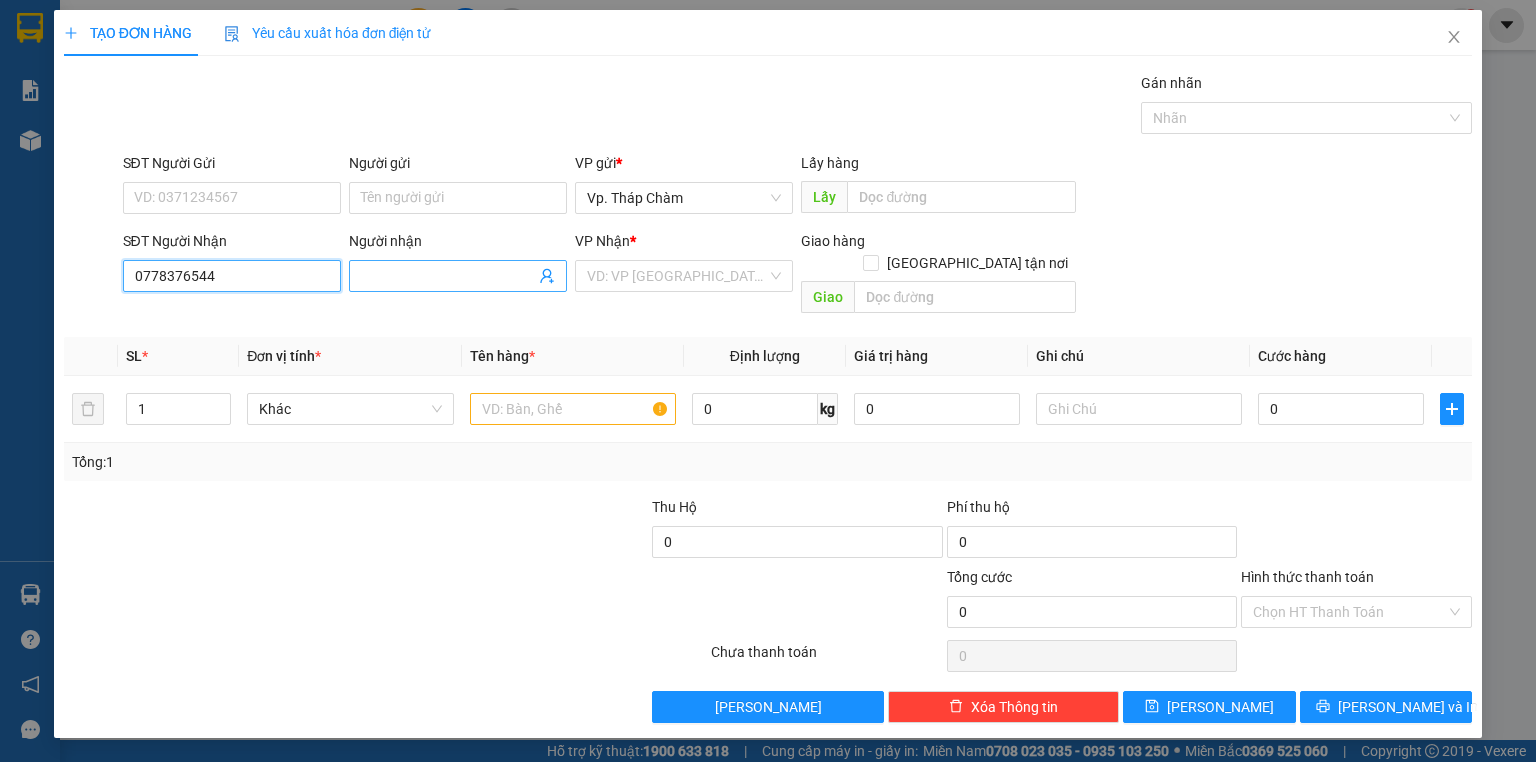 type on "0778376544" 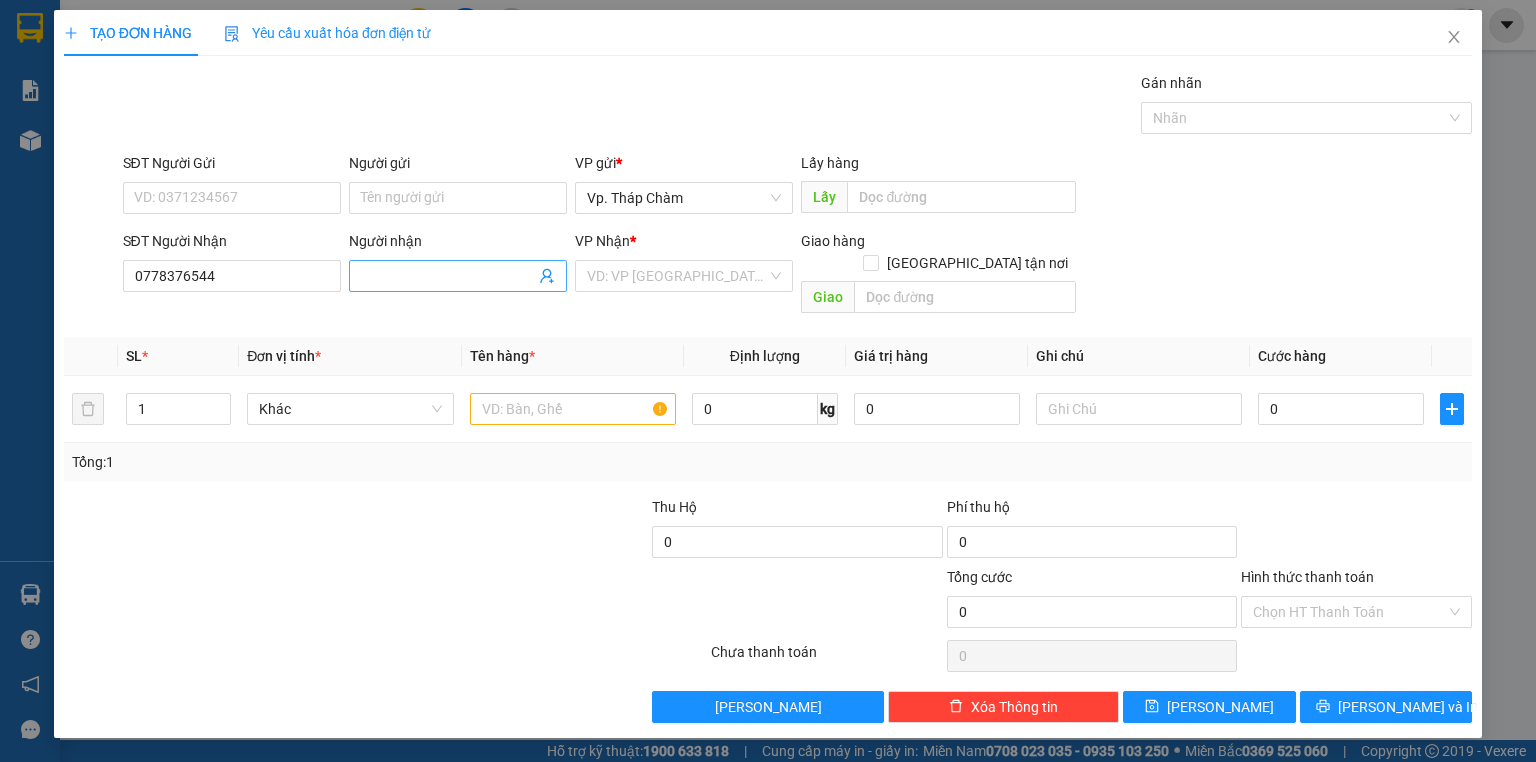click on "Người nhận" at bounding box center [448, 276] 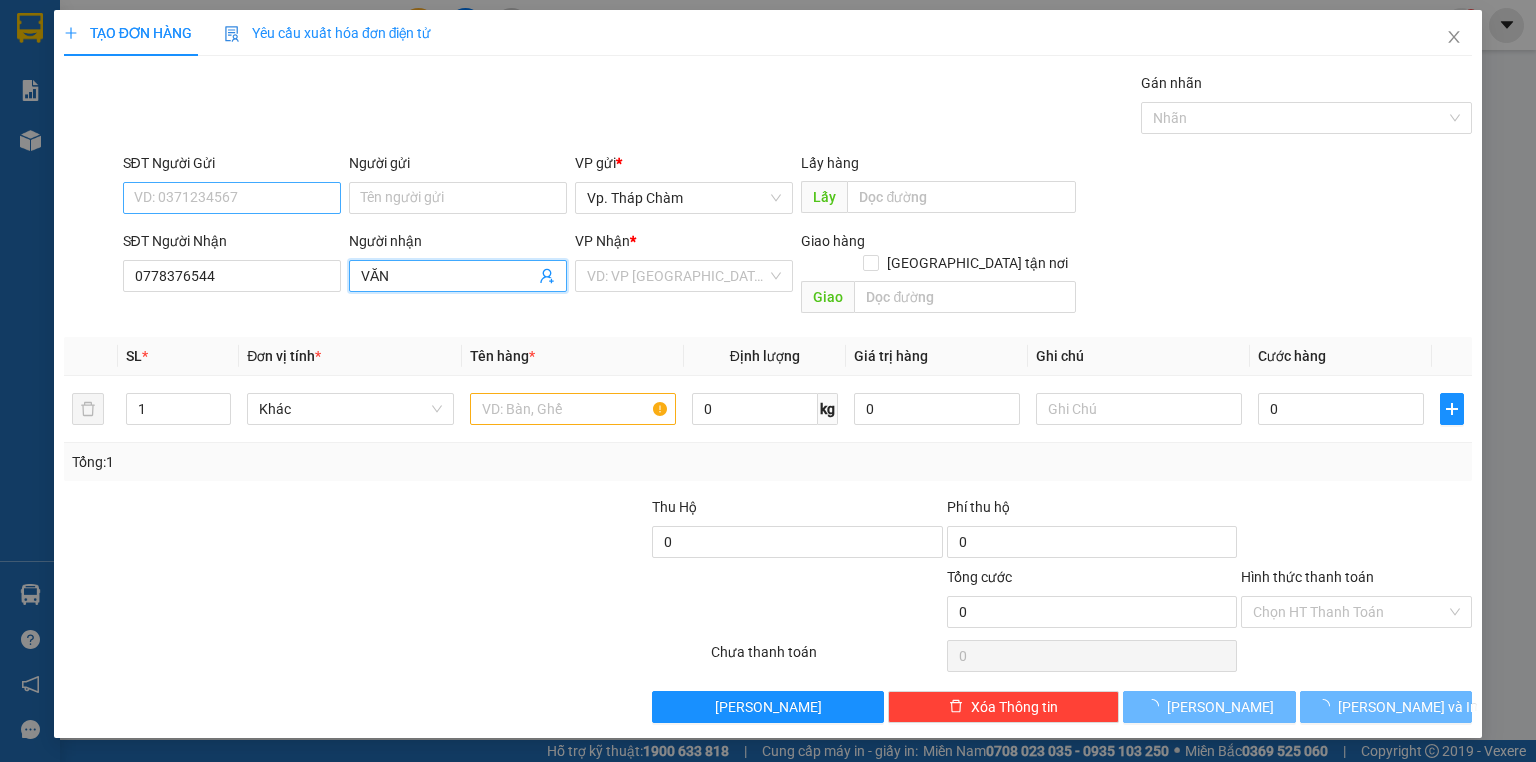 type on "VĂN" 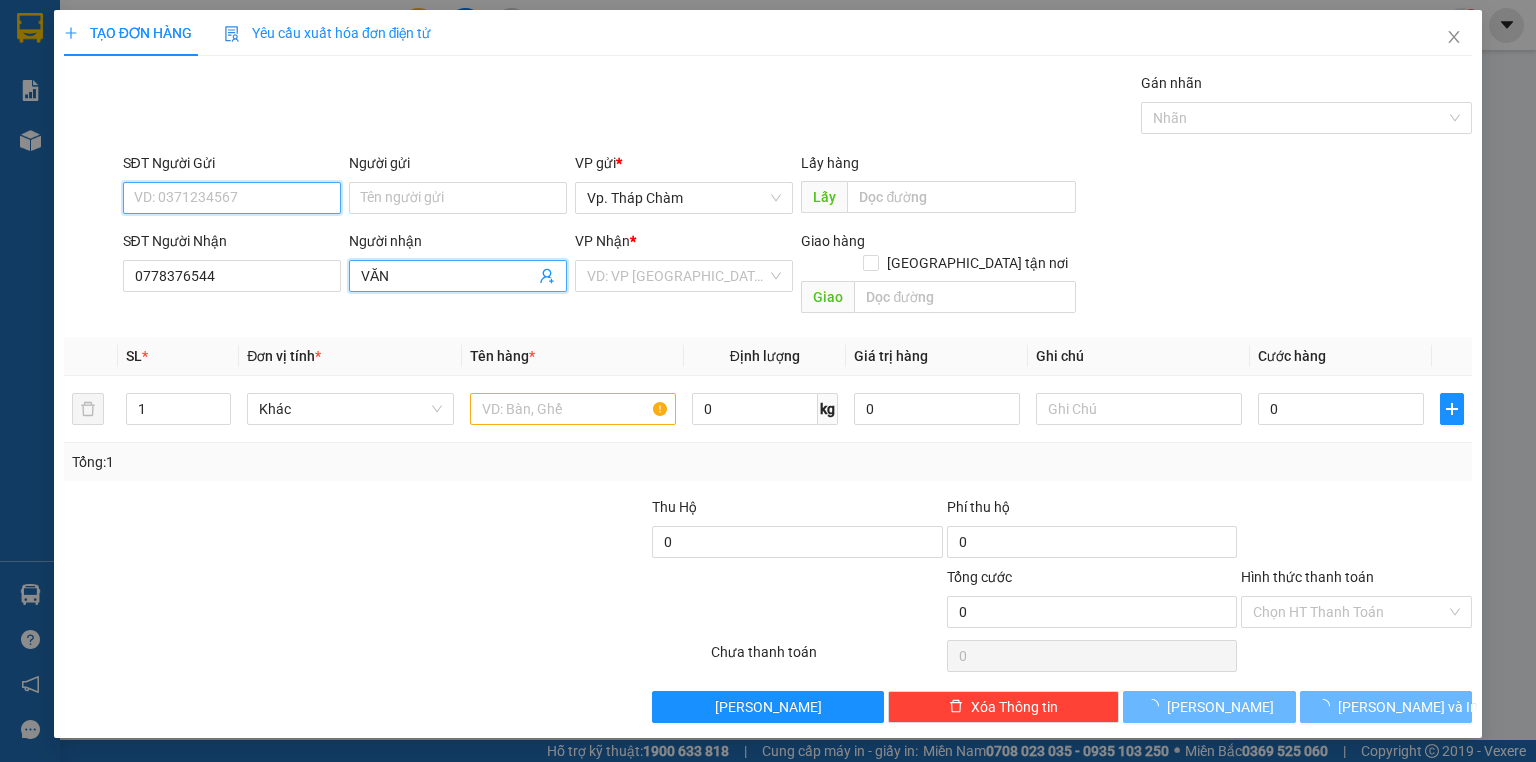 click on "SĐT Người Gửi" at bounding box center [232, 198] 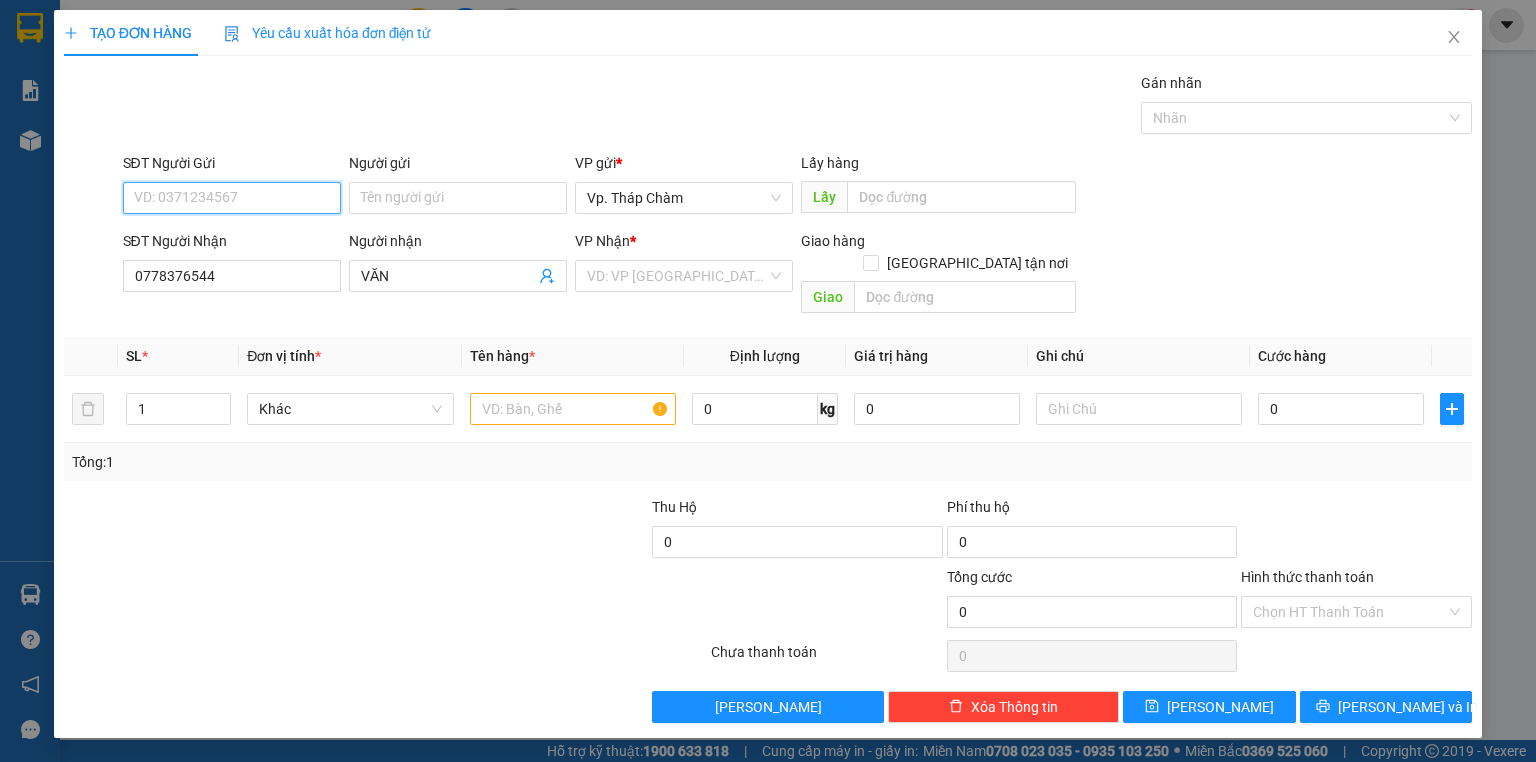 click on "SĐT Người Gửi" at bounding box center (232, 198) 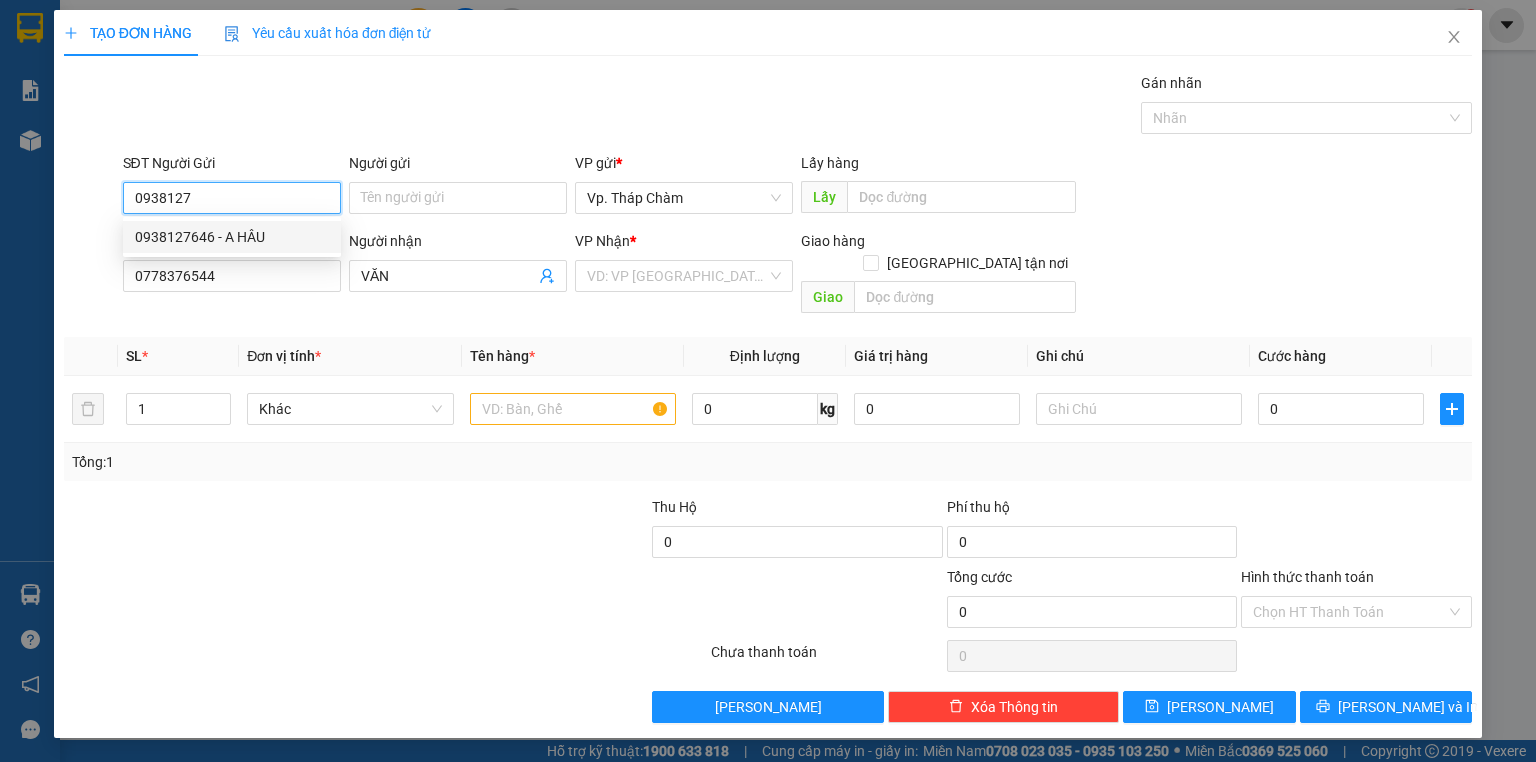 click on "0938127646 - A HÂU" at bounding box center (232, 237) 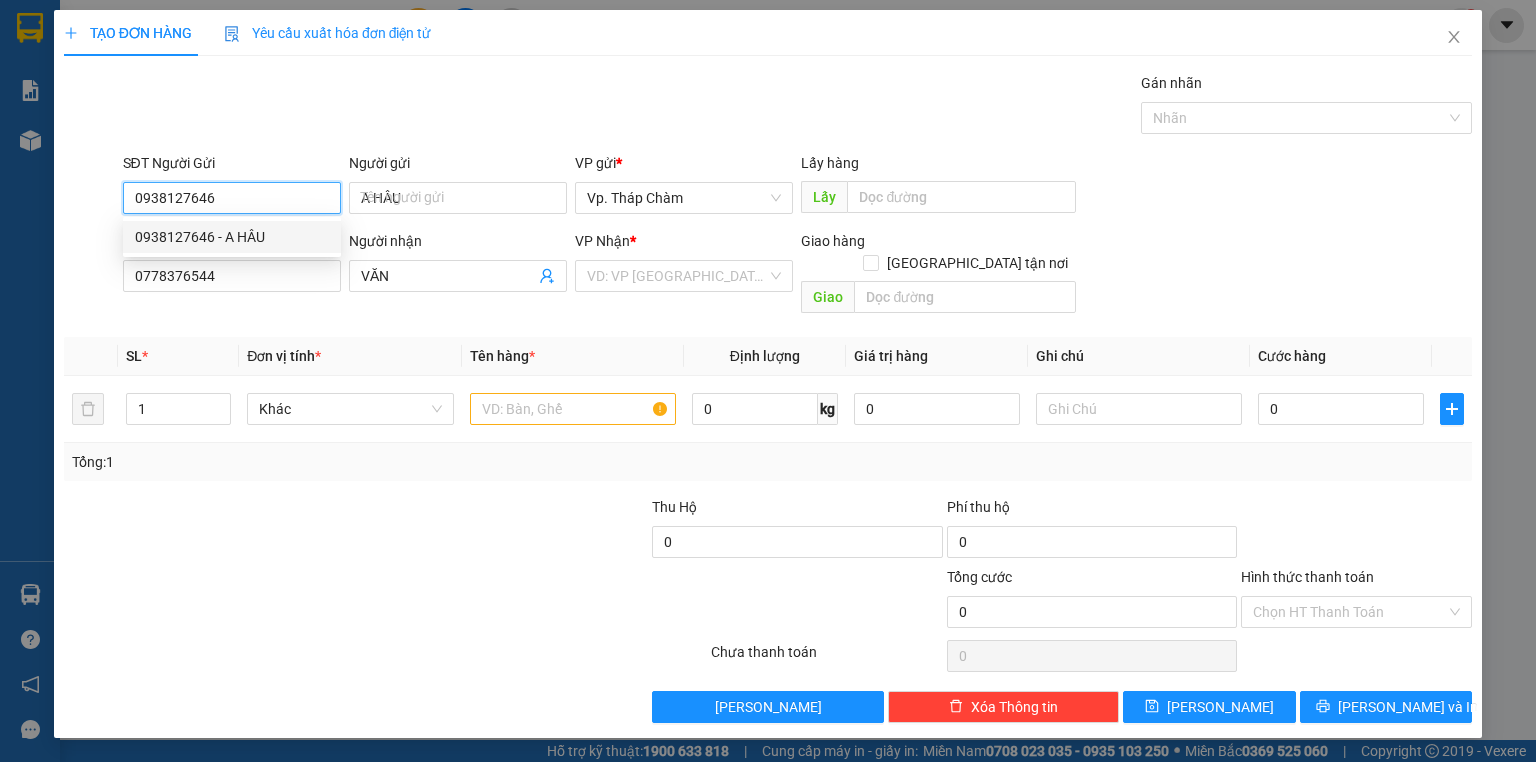 type on "40.000" 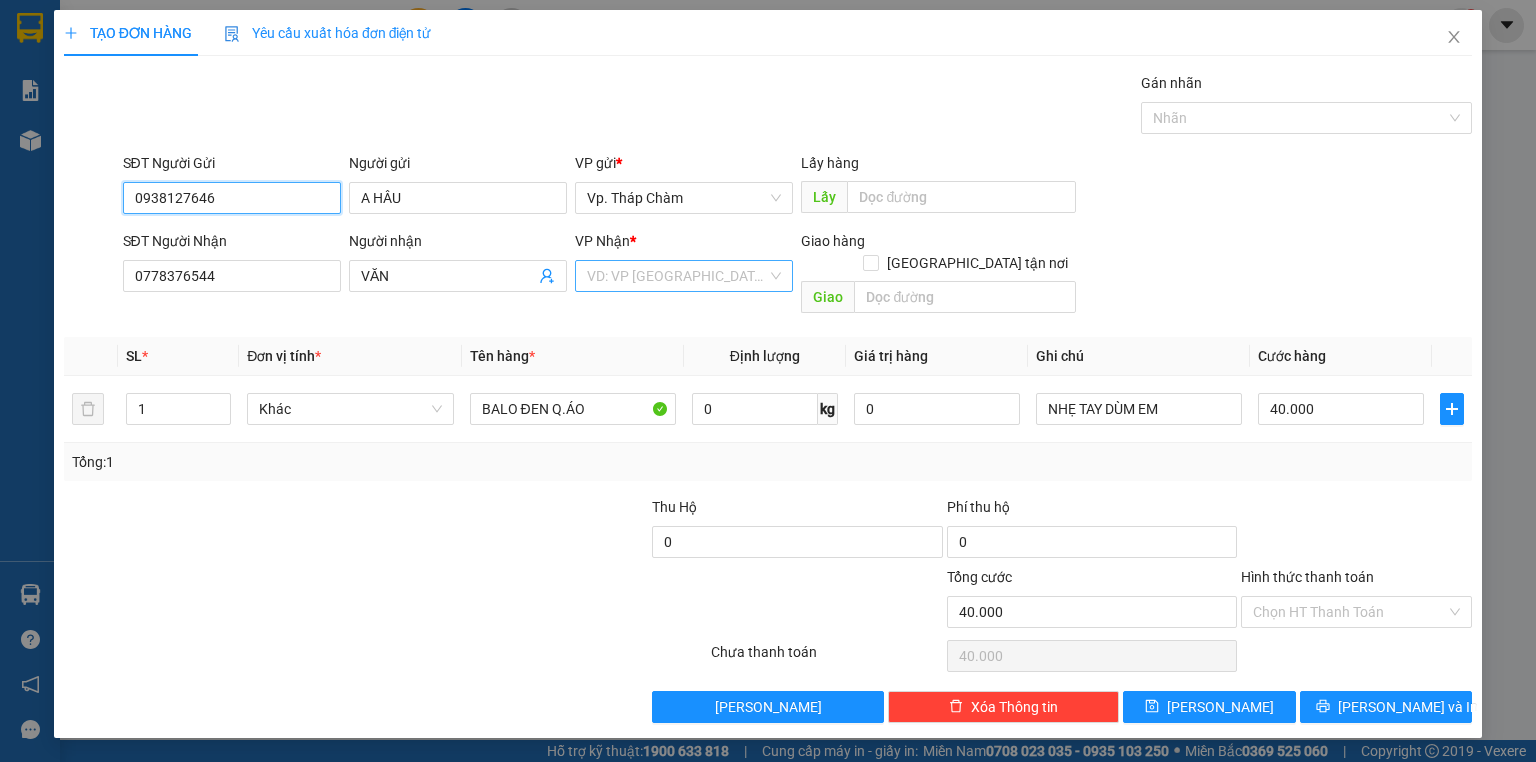 type on "0938127646" 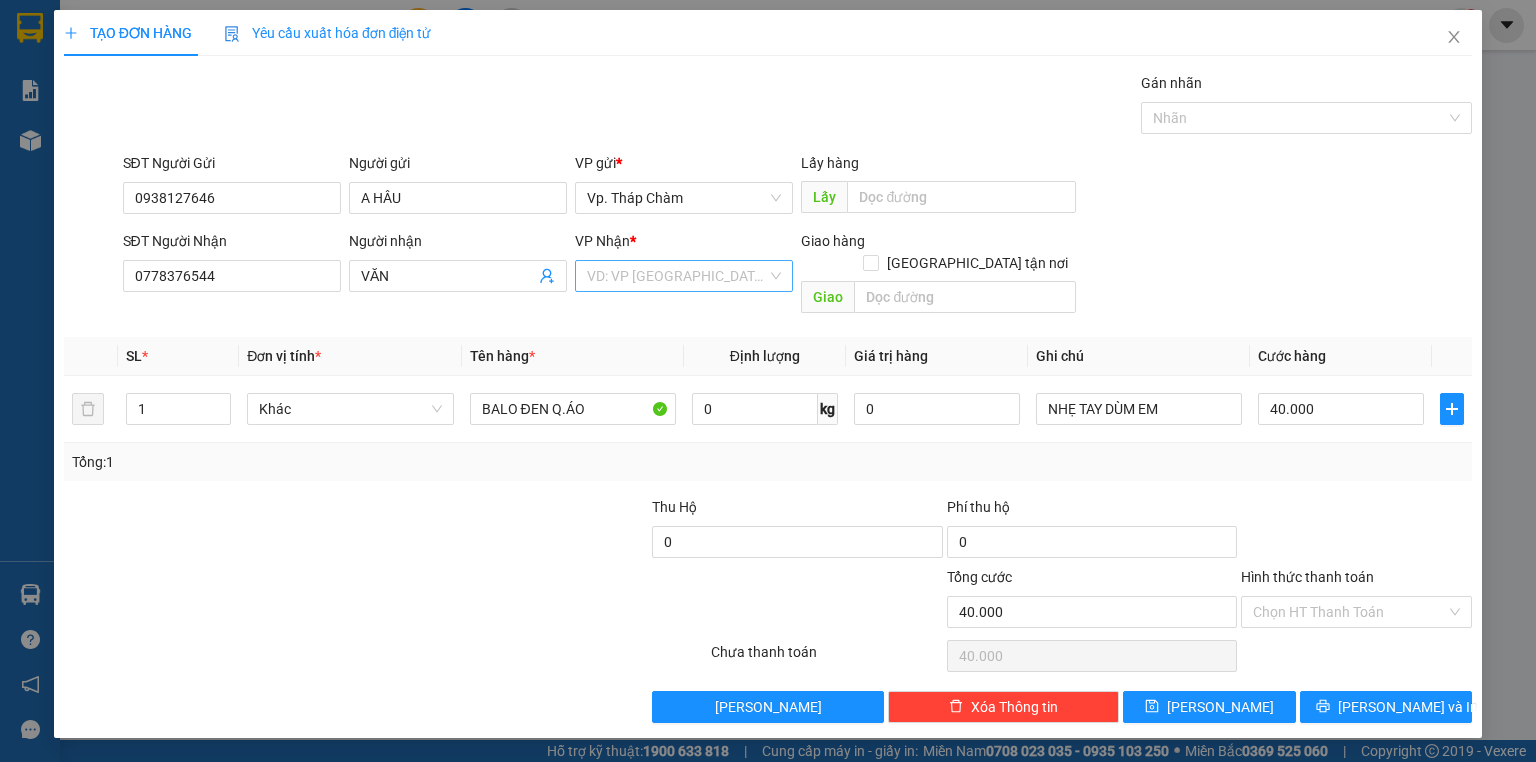 click at bounding box center (677, 276) 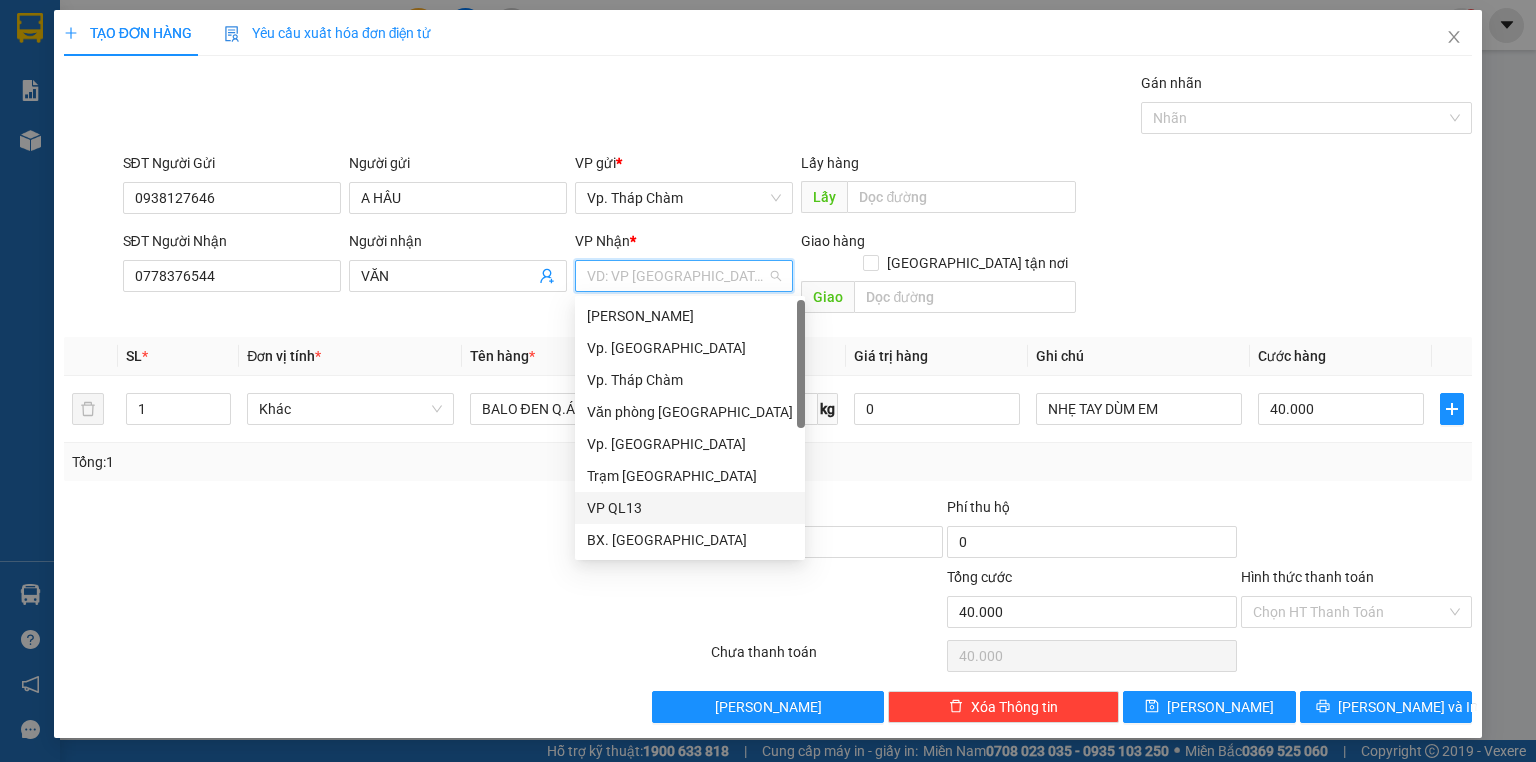 drag, startPoint x: 631, startPoint y: 509, endPoint x: 620, endPoint y: 510, distance: 11.045361 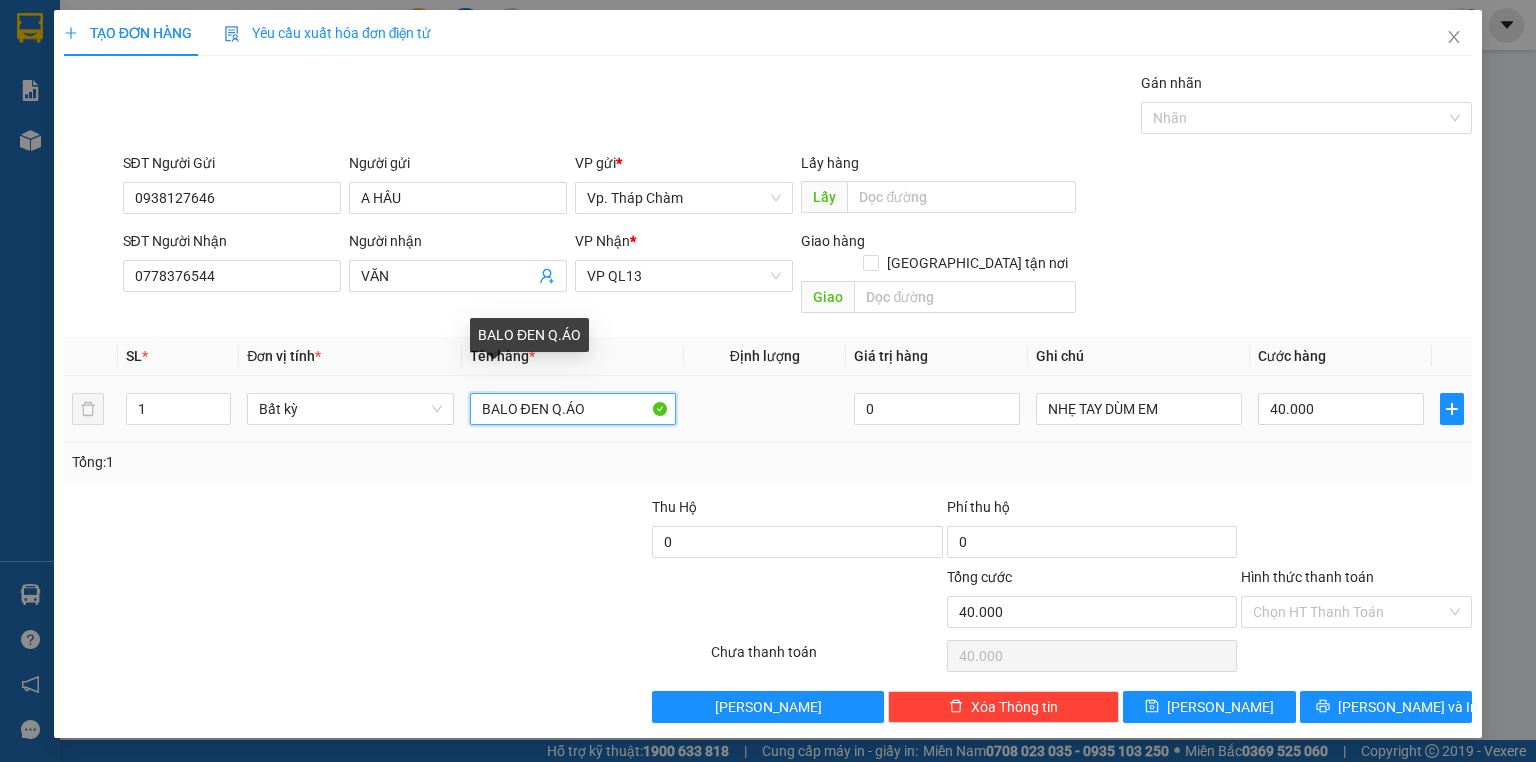 drag, startPoint x: 543, startPoint y: 385, endPoint x: 480, endPoint y: 388, distance: 63.07139 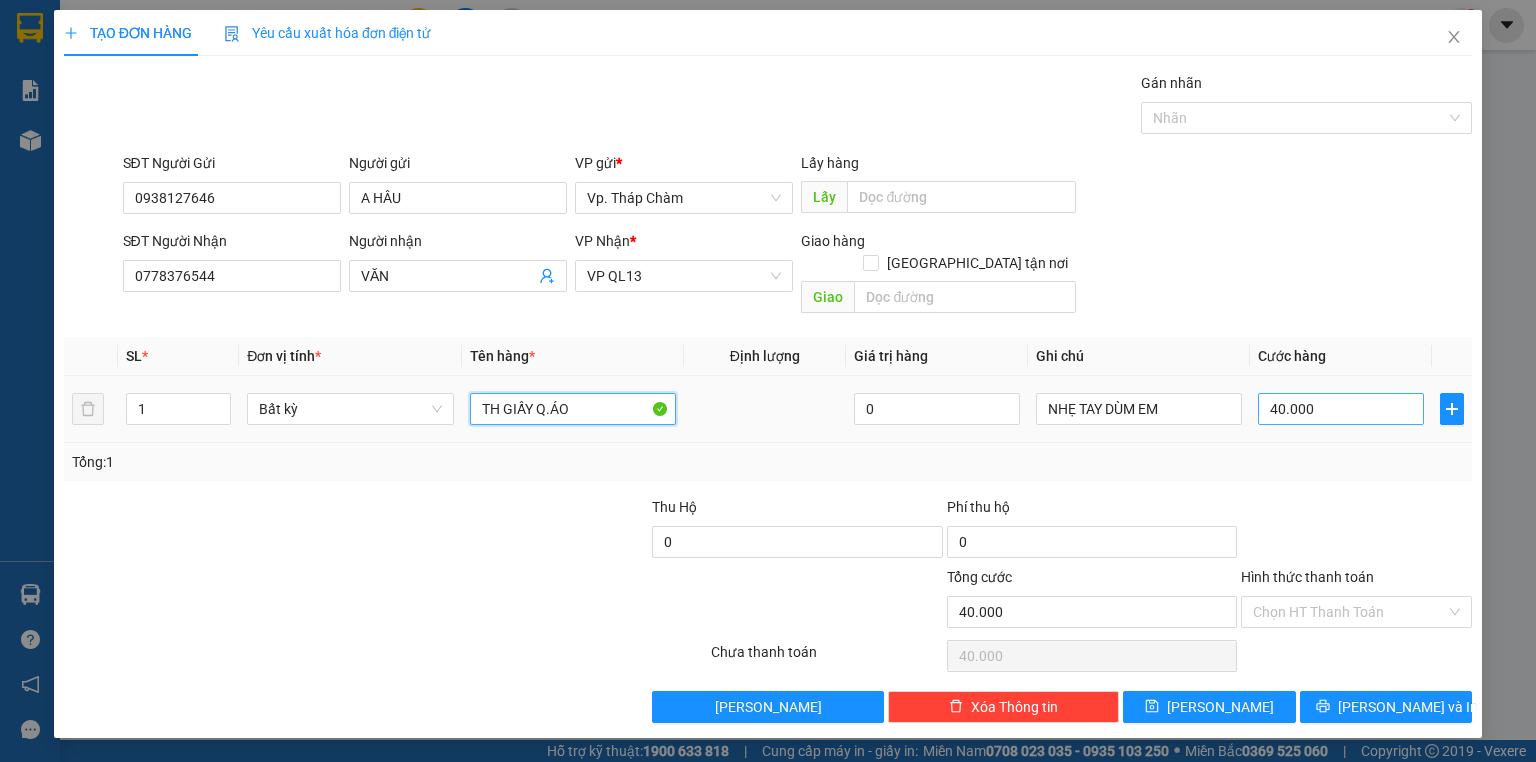 type on "TH GIẤY Q.ÁO" 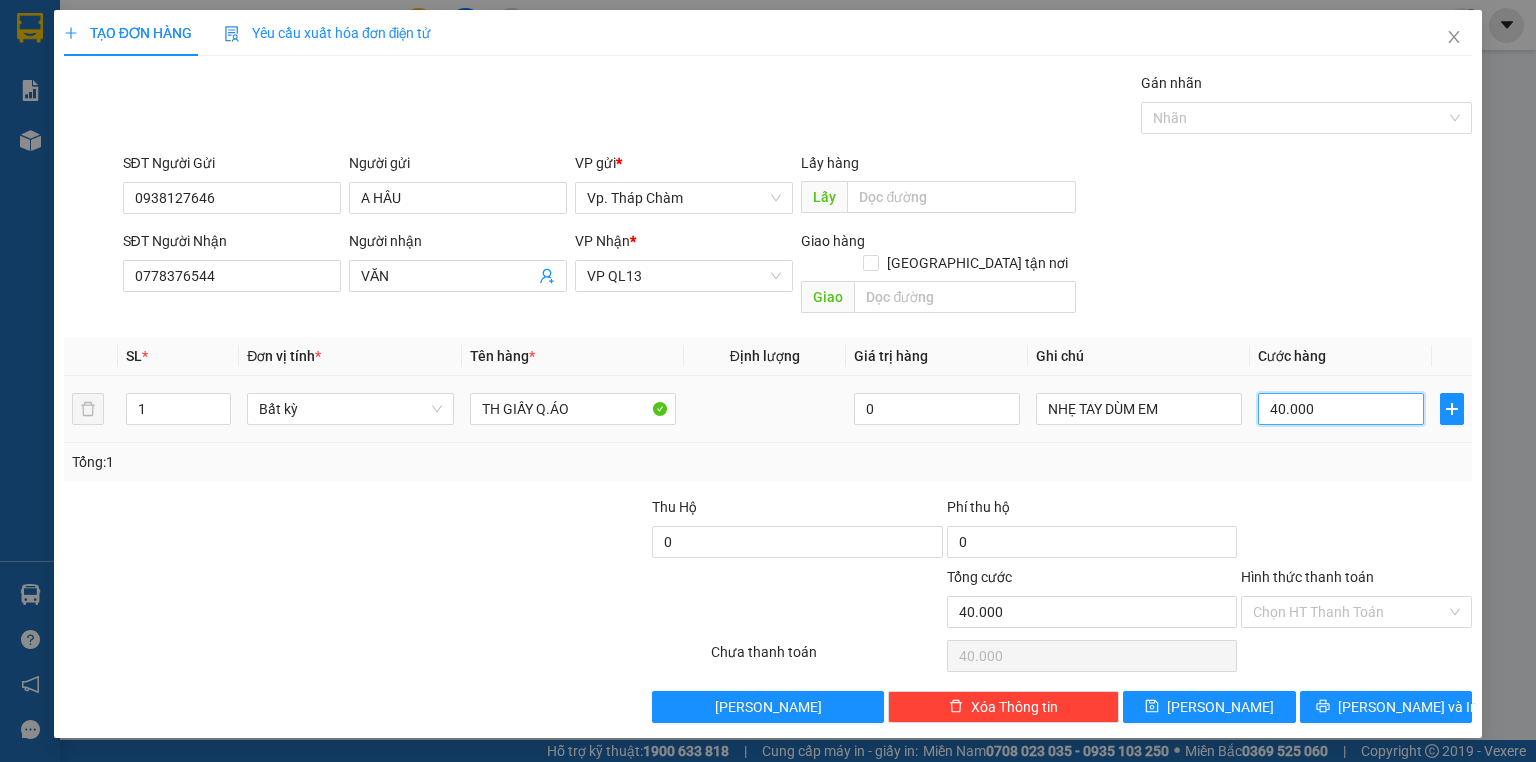 click on "40.000" at bounding box center (1341, 409) 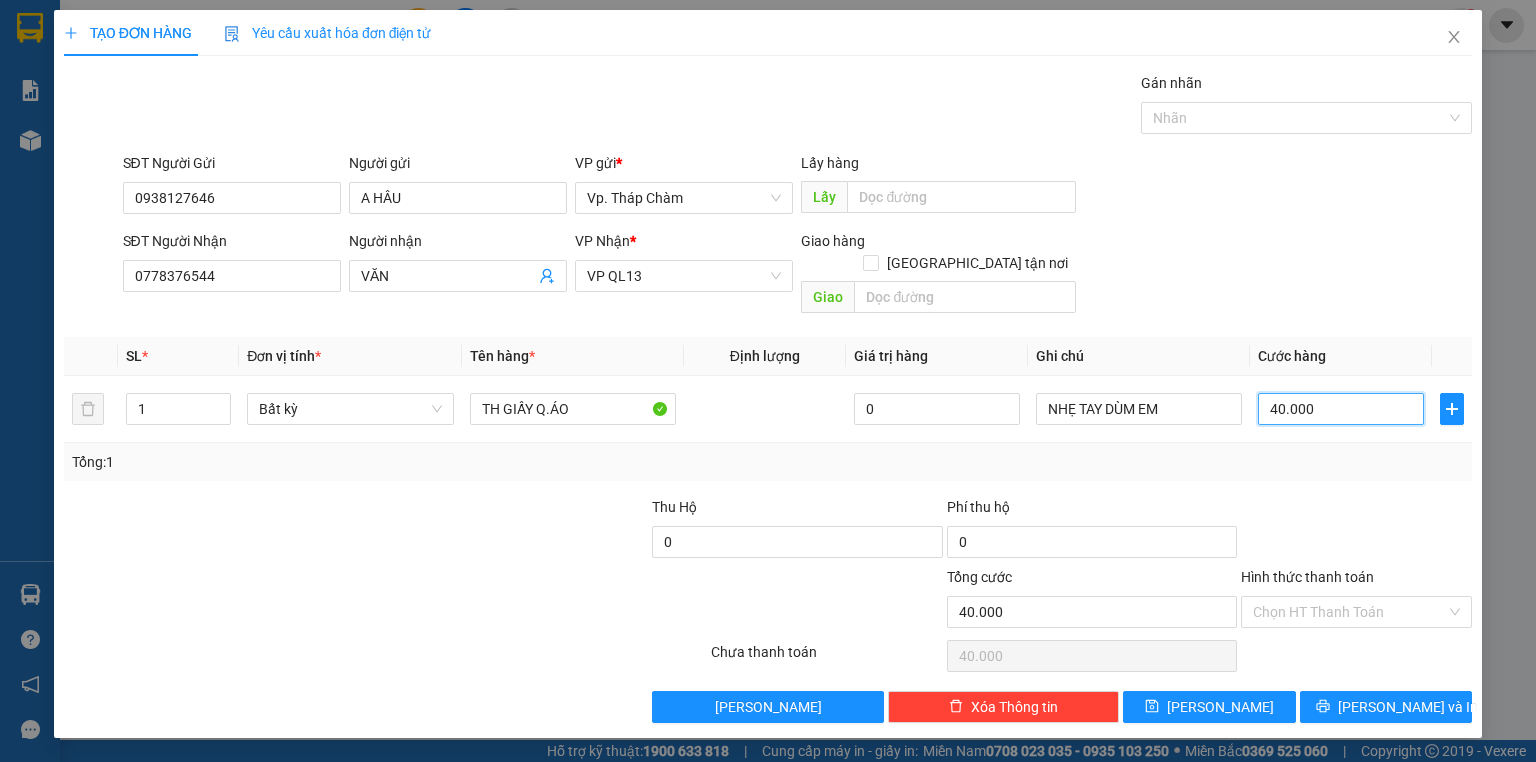 type on "0" 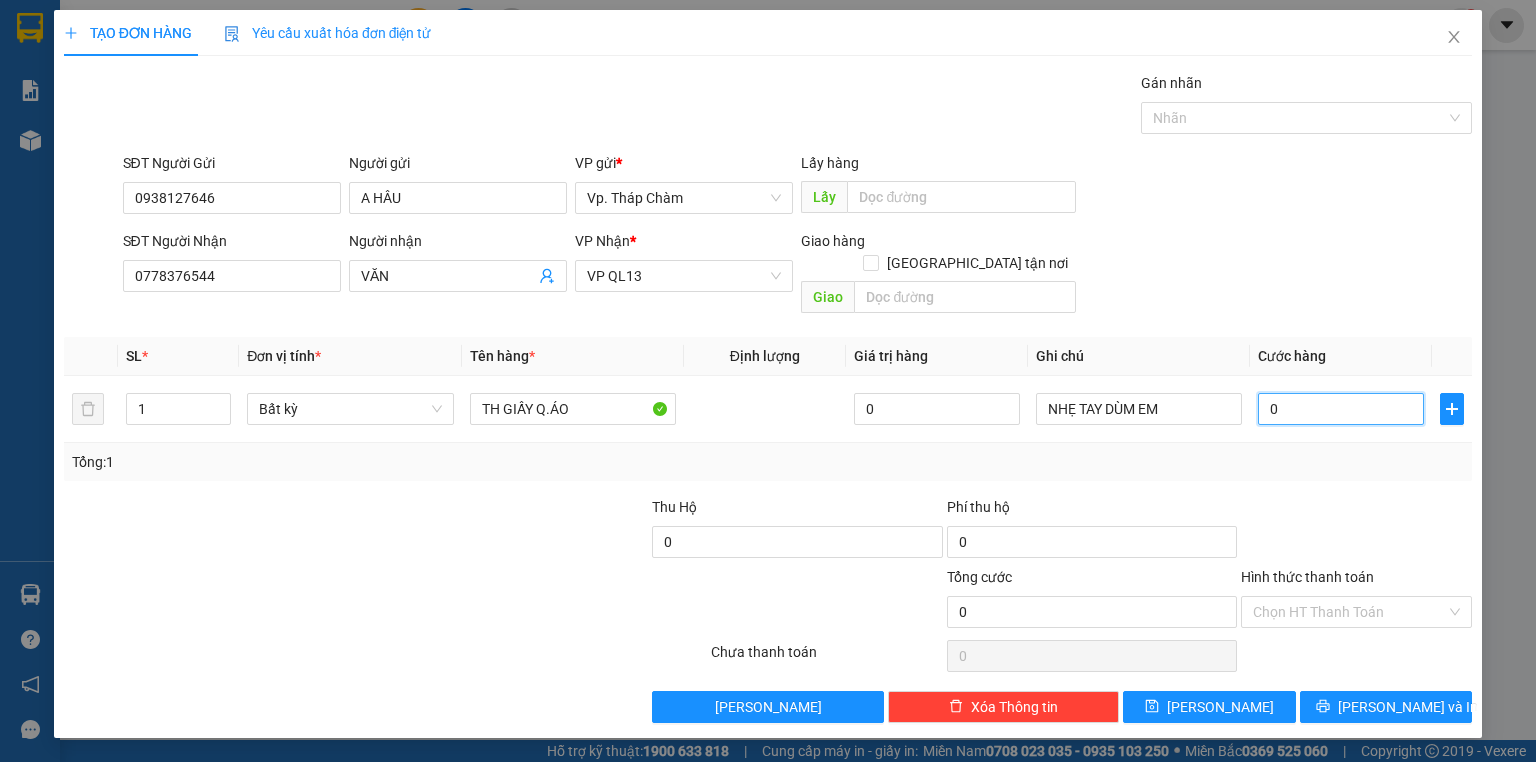 type on "3" 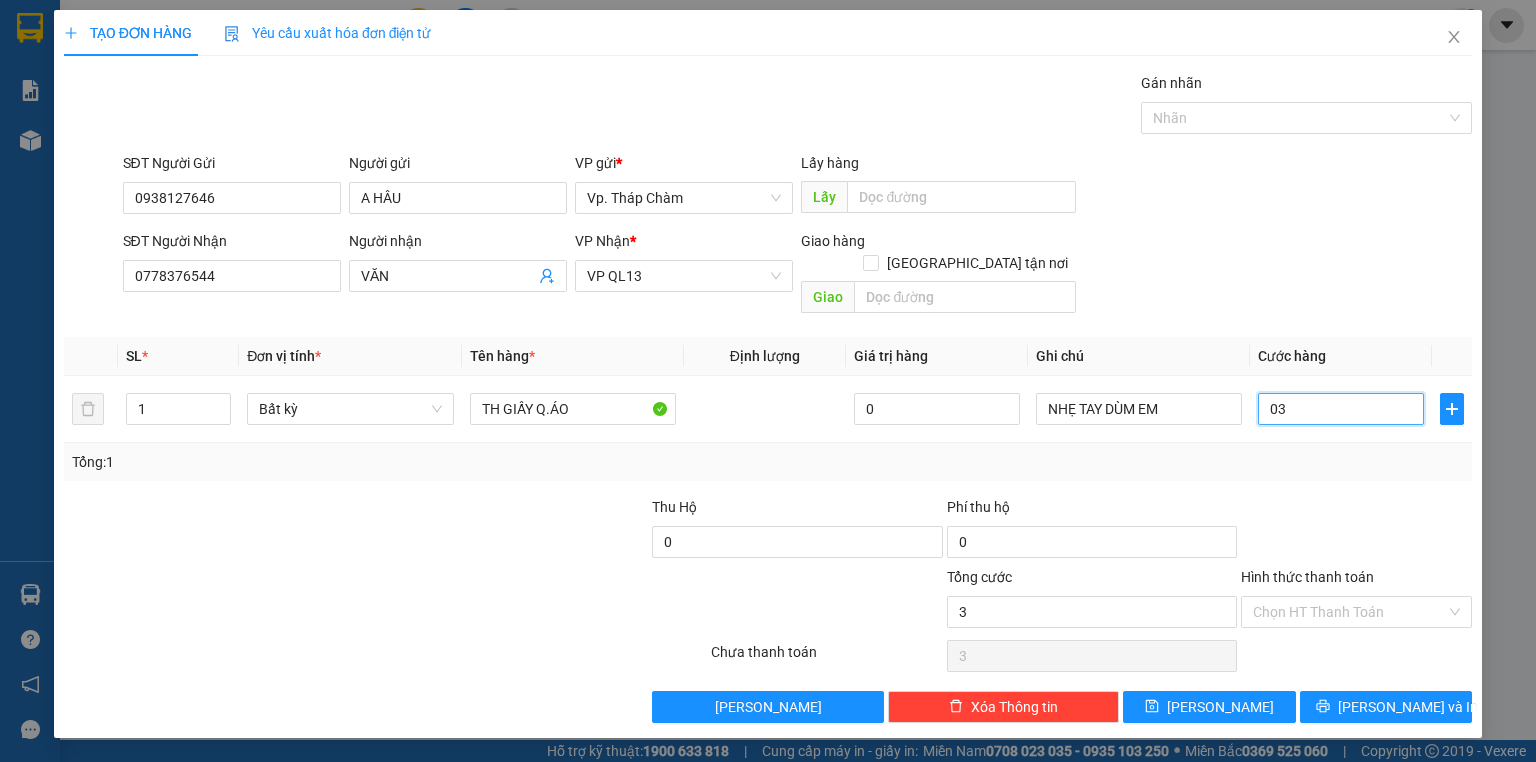 type on "30" 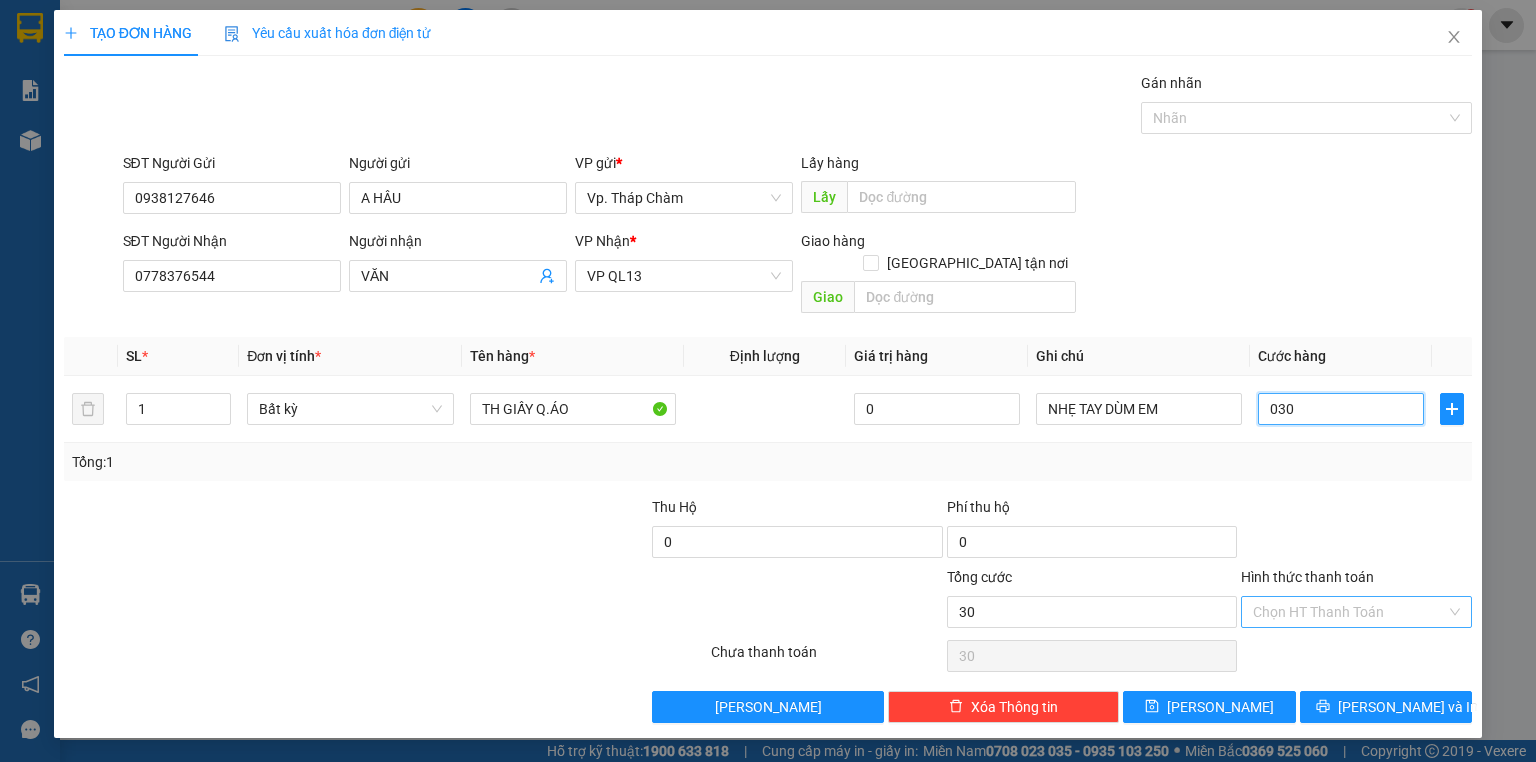type on "030" 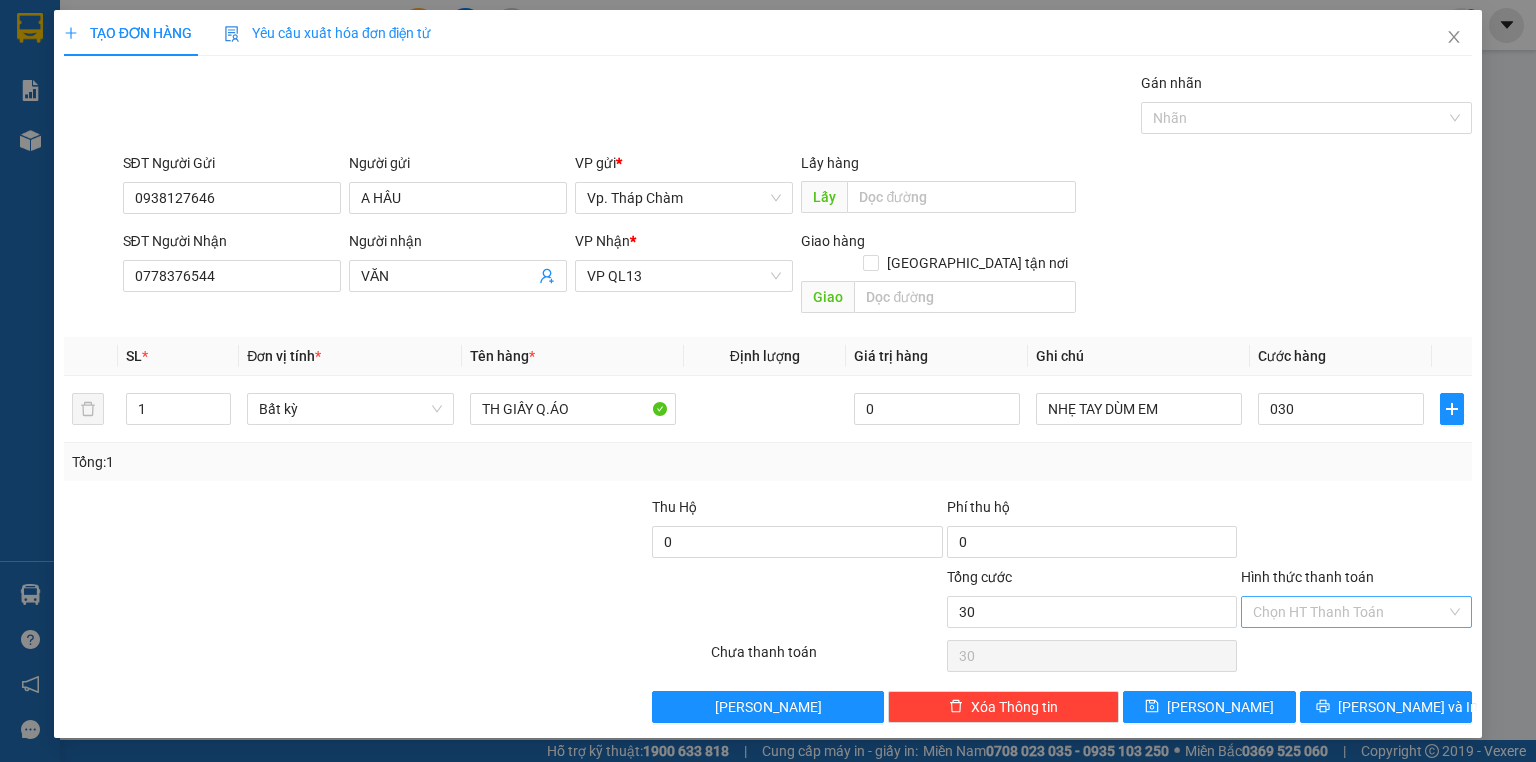 type on "30.000" 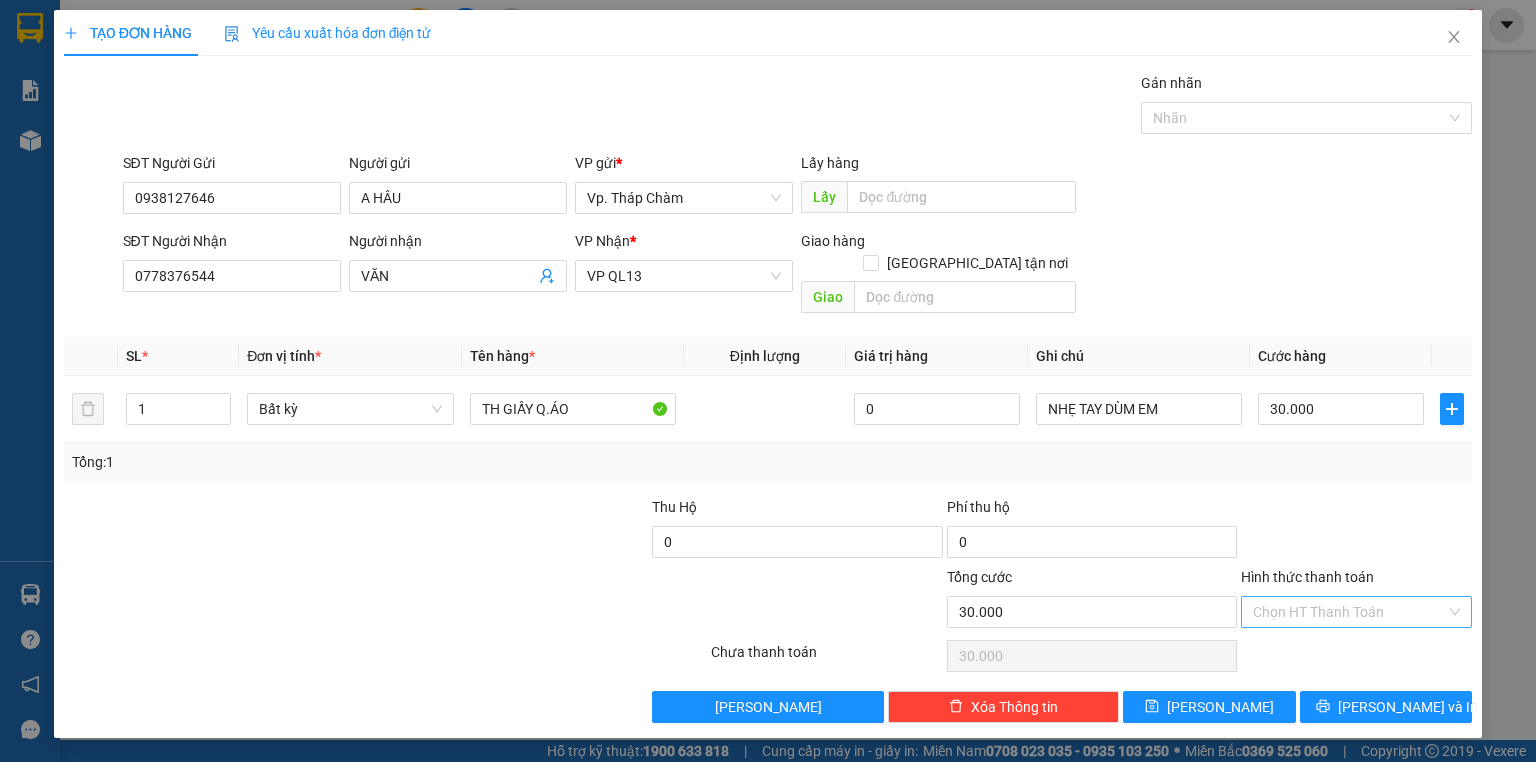 click on "Hình thức thanh toán" at bounding box center [1349, 612] 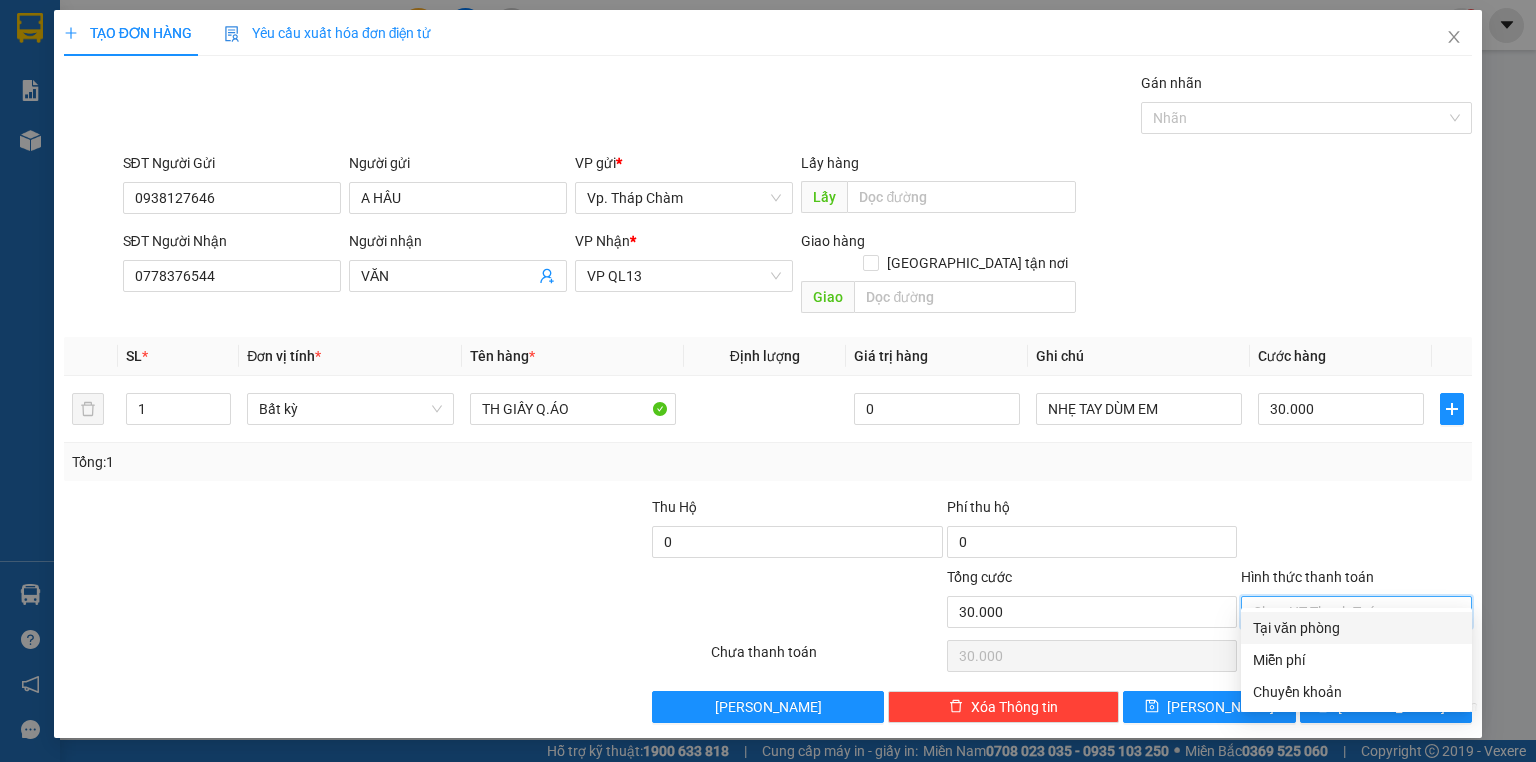 click on "Tại văn phòng" at bounding box center (1356, 628) 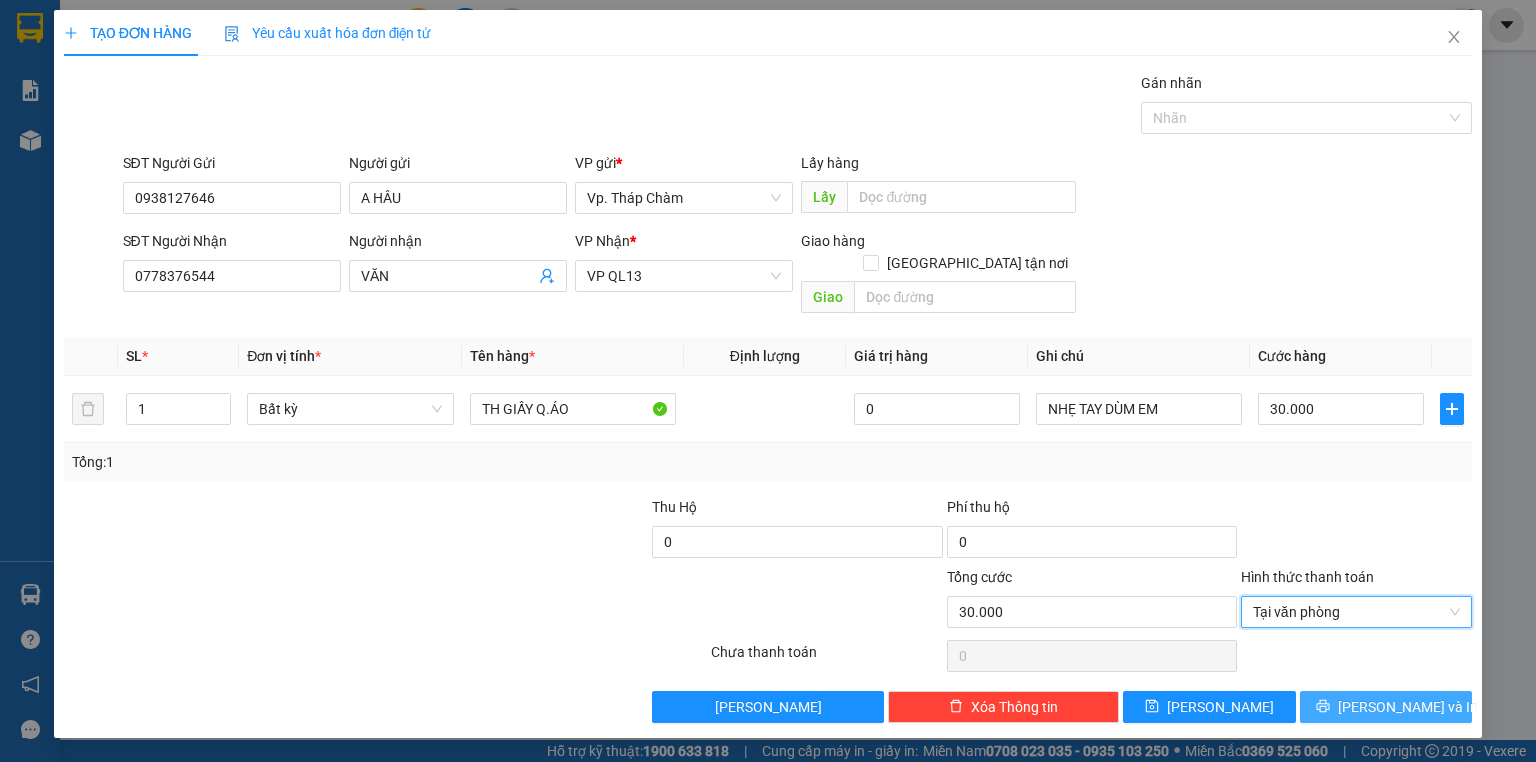 click on "[PERSON_NAME] và In" at bounding box center [1386, 707] 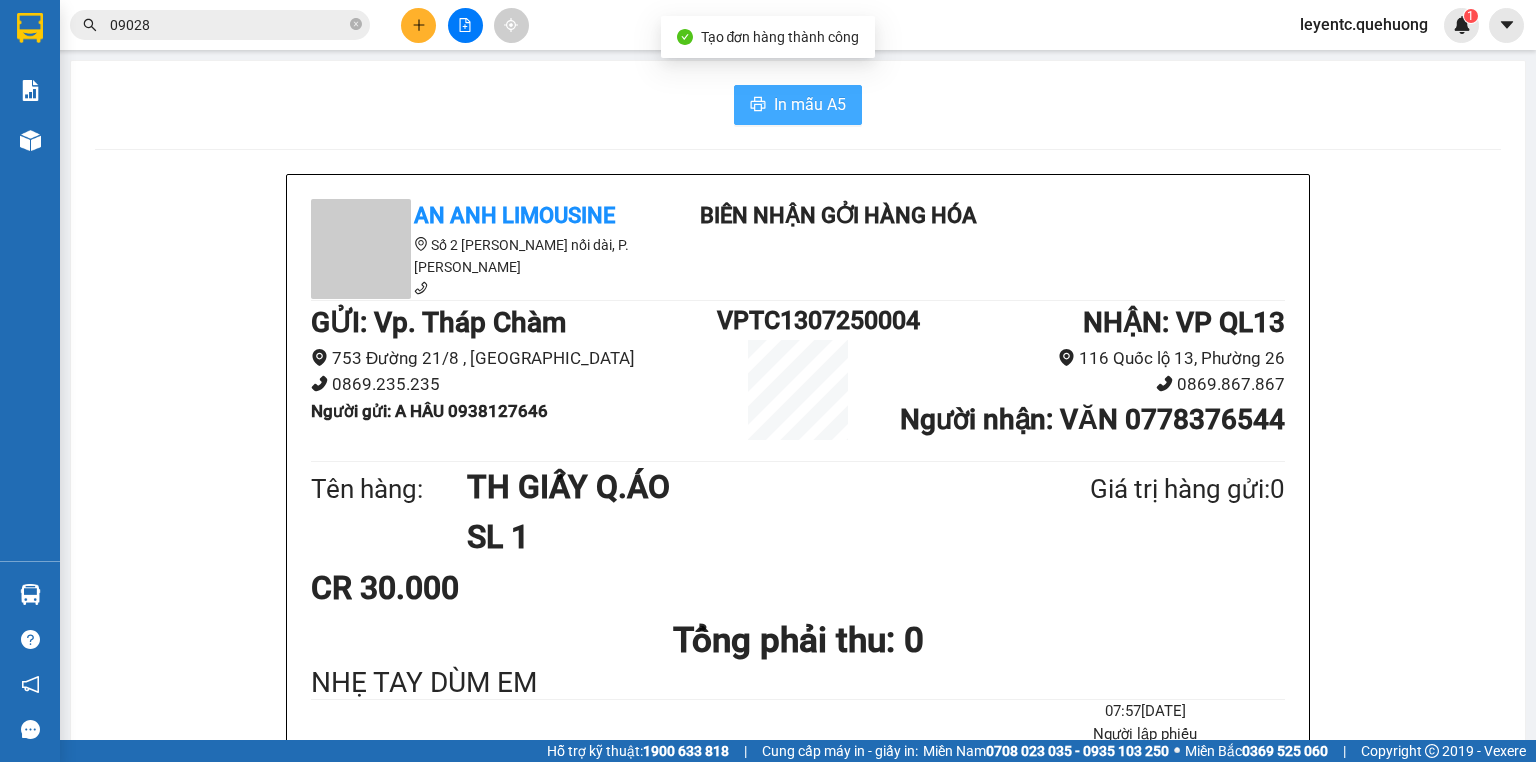 click on "In mẫu A5" at bounding box center (810, 104) 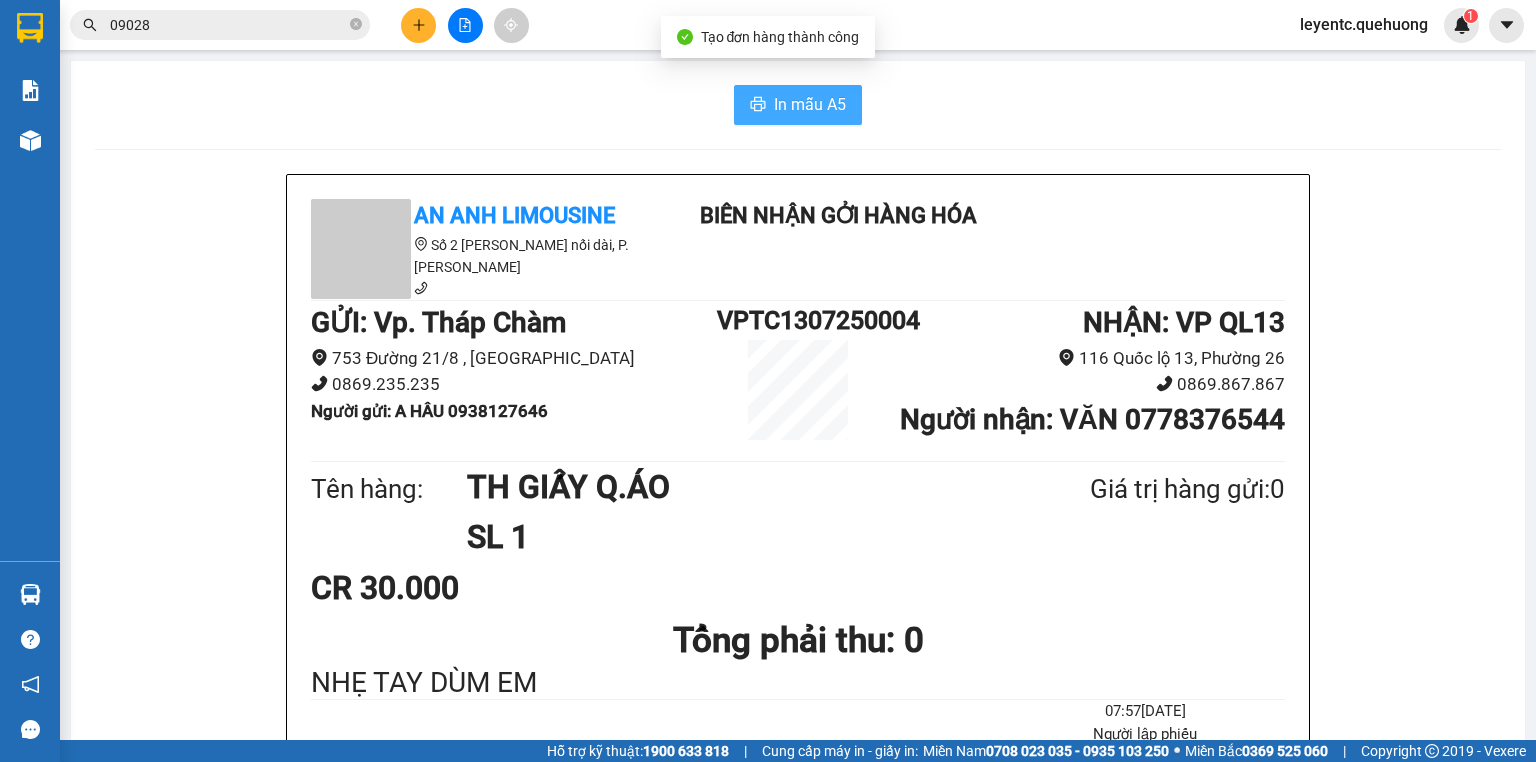 scroll, scrollTop: 0, scrollLeft: 0, axis: both 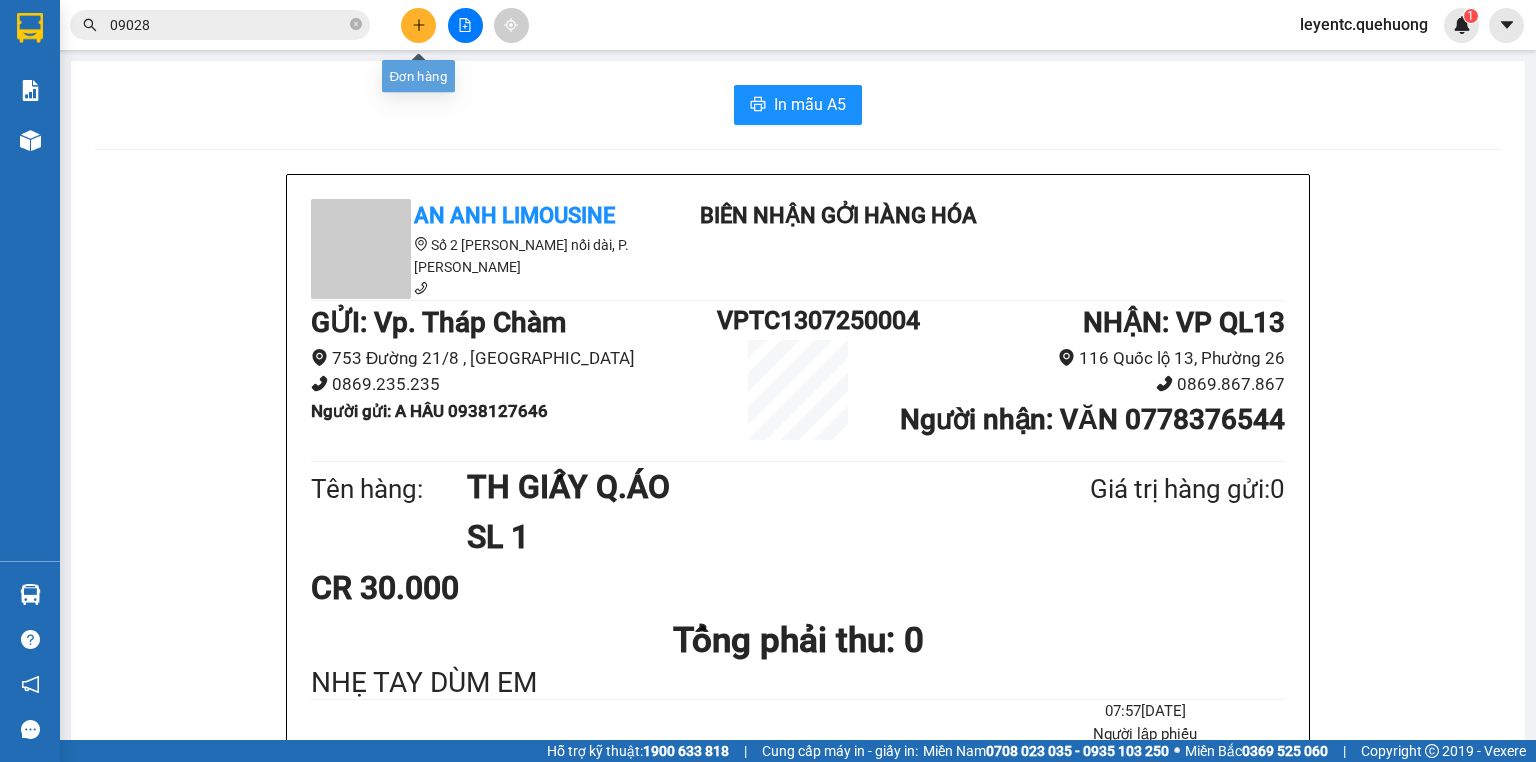 click at bounding box center [418, 25] 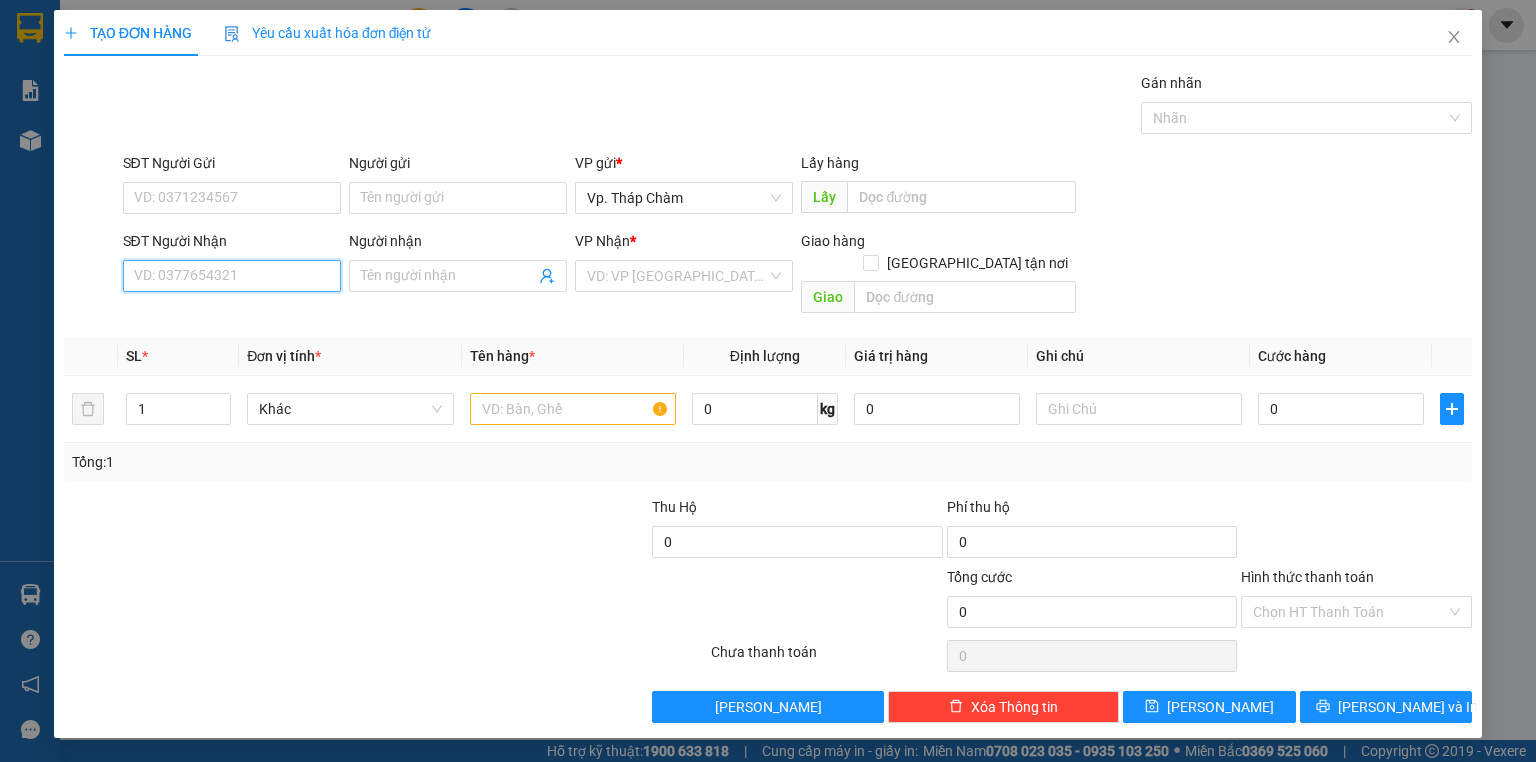 click on "SĐT Người Nhận" at bounding box center (232, 276) 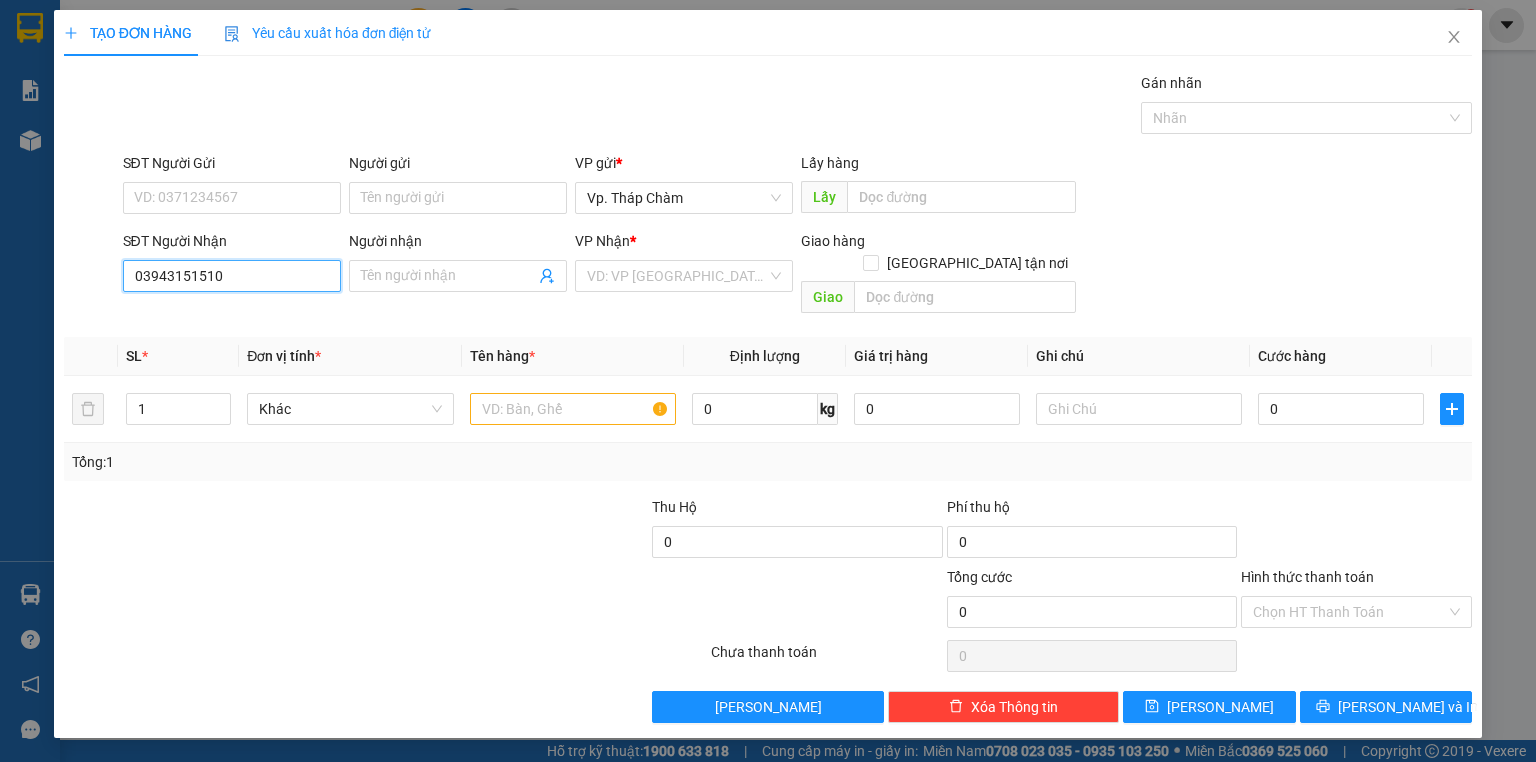 click on "03943151510" at bounding box center [232, 276] 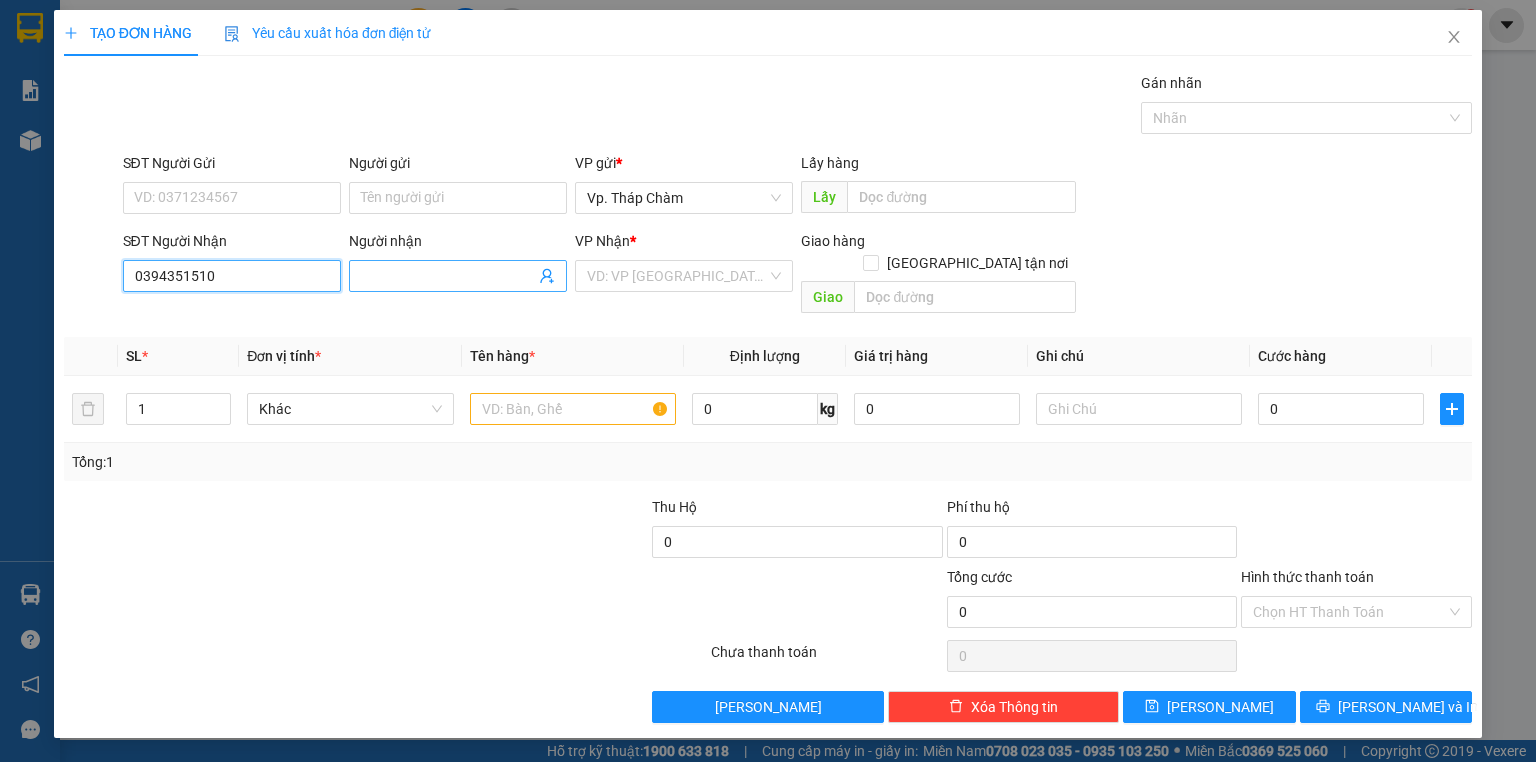 type on "0394351510" 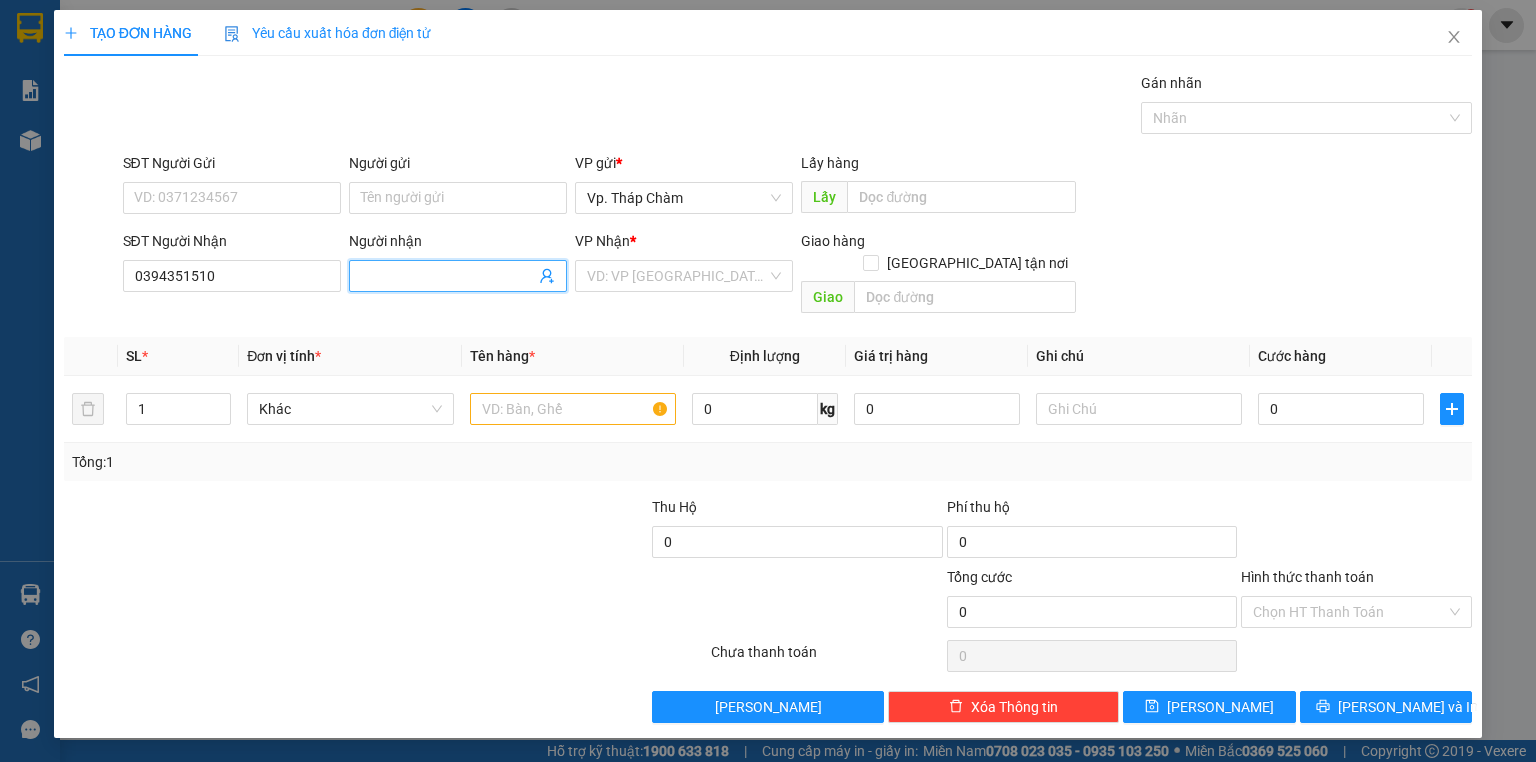 click on "Người nhận" at bounding box center [448, 276] 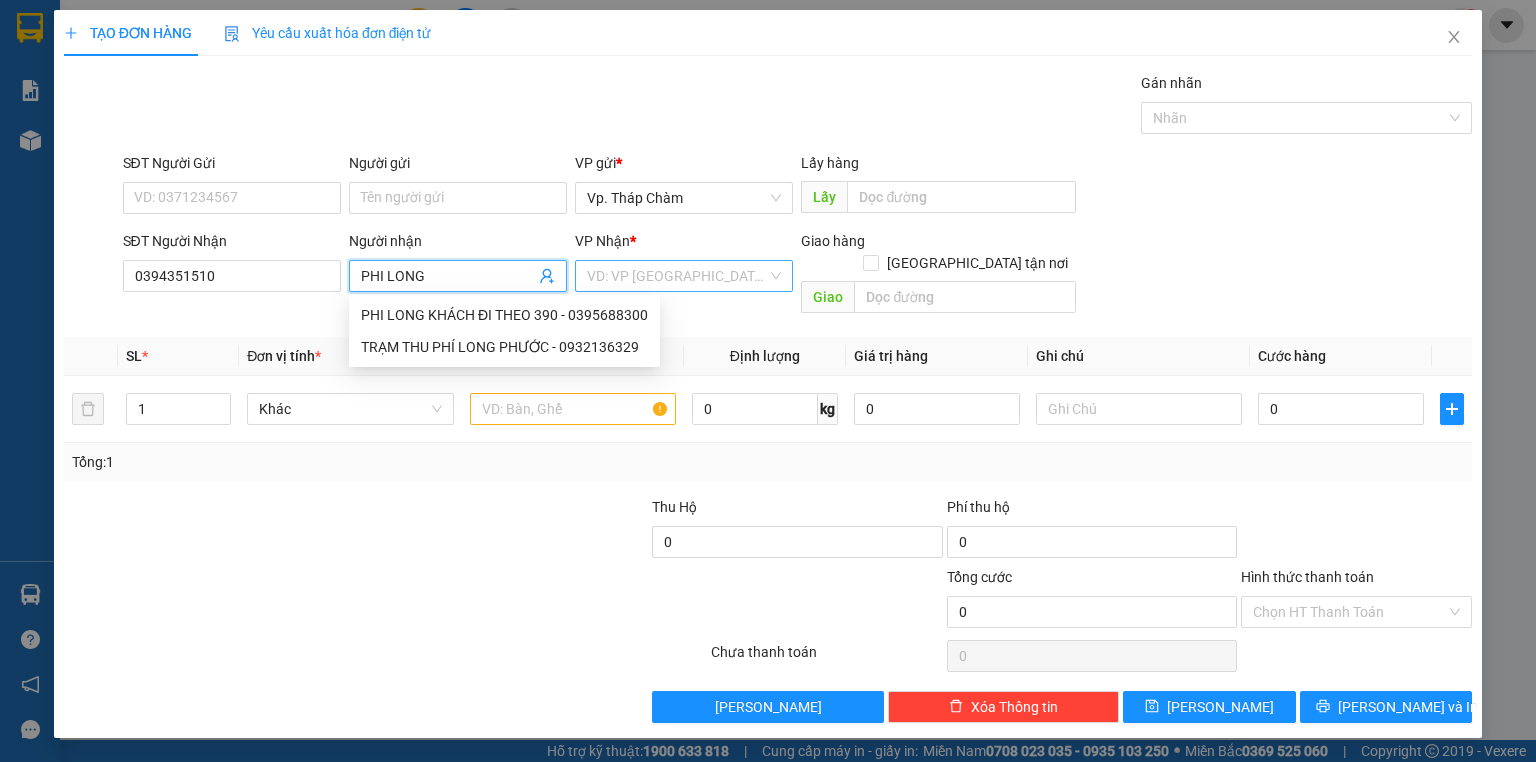 type on "PHI LONG" 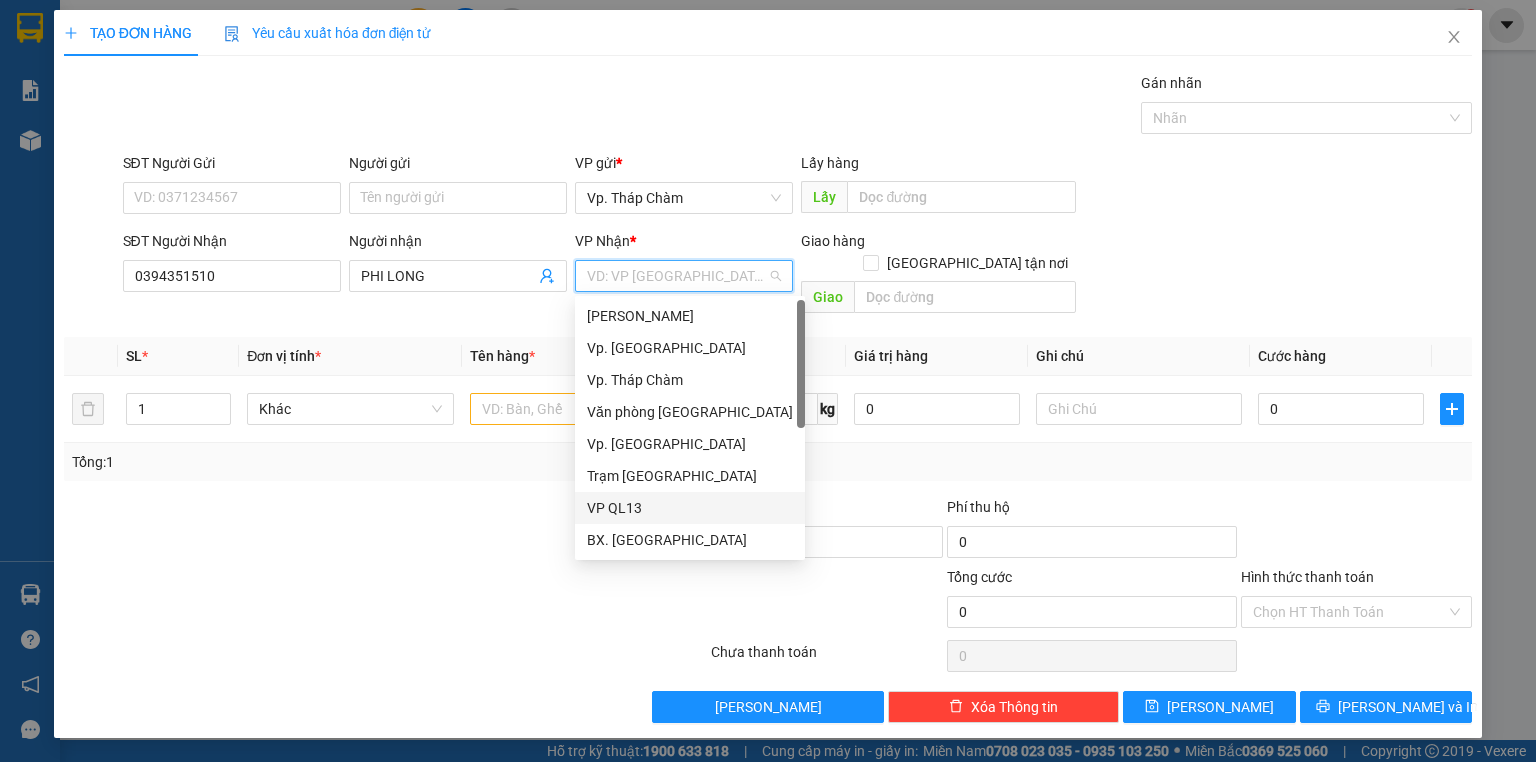 click on "VP QL13" at bounding box center (690, 508) 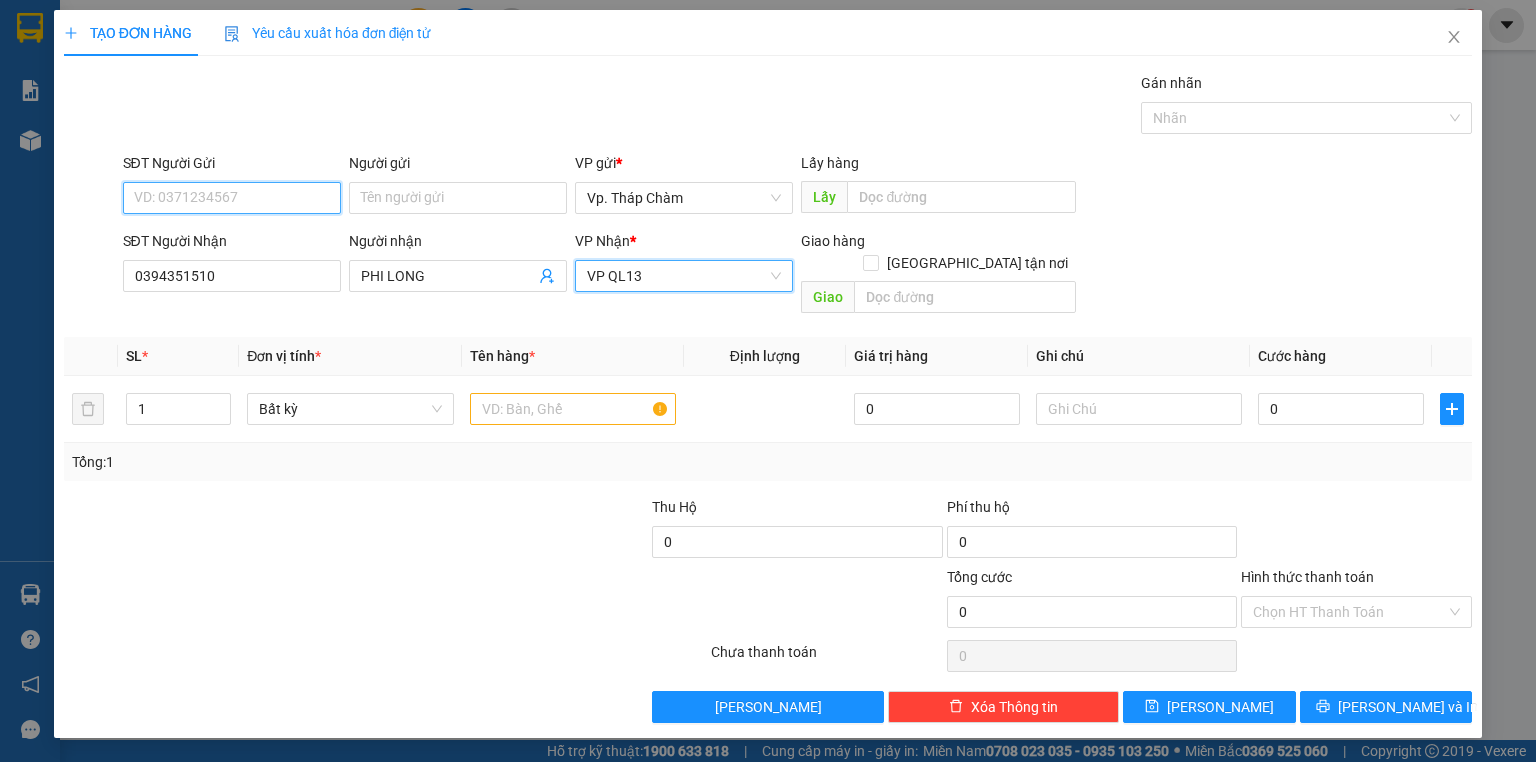 click on "SĐT Người Gửi" at bounding box center [232, 198] 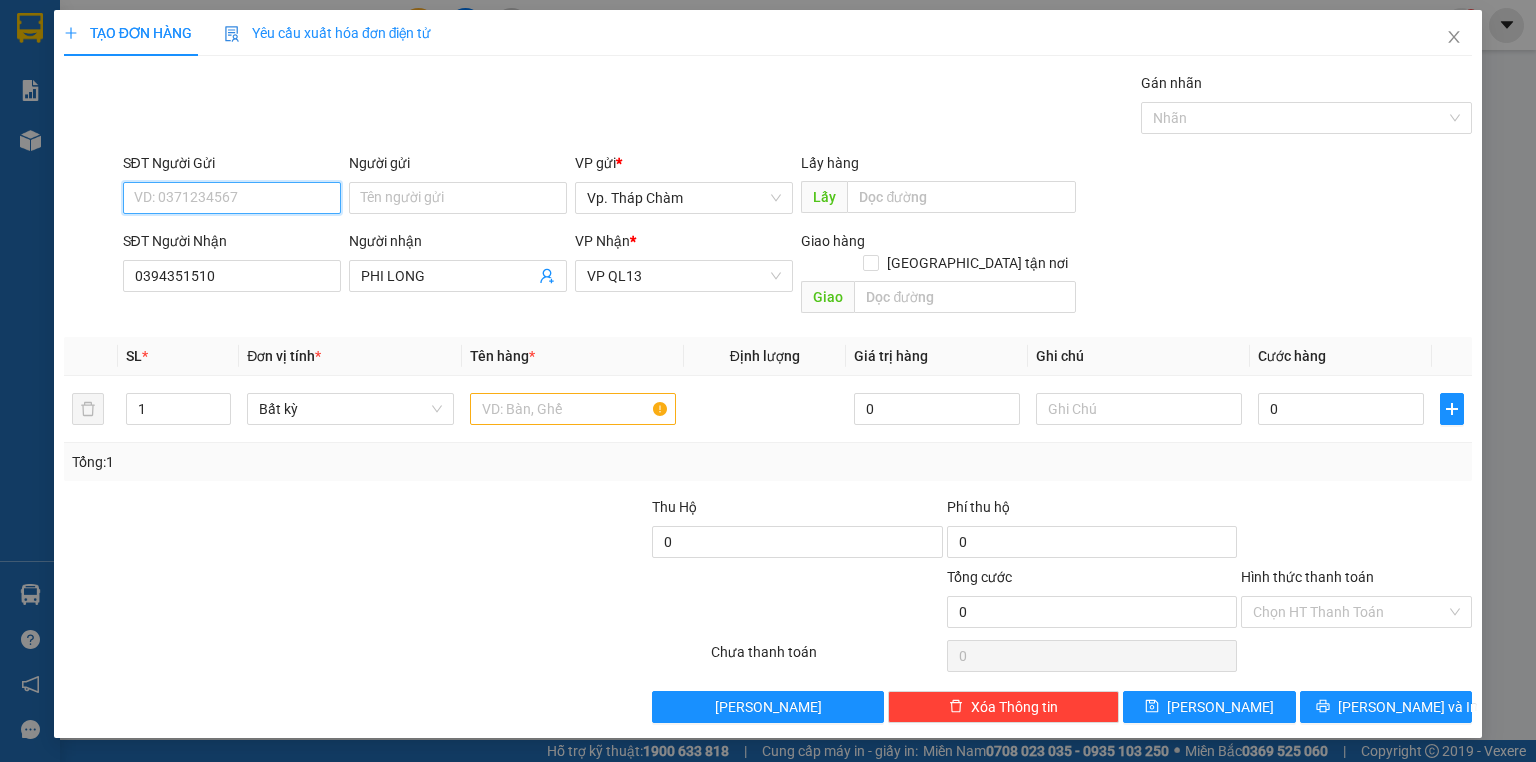 click on "SĐT Người Gửi" at bounding box center [232, 198] 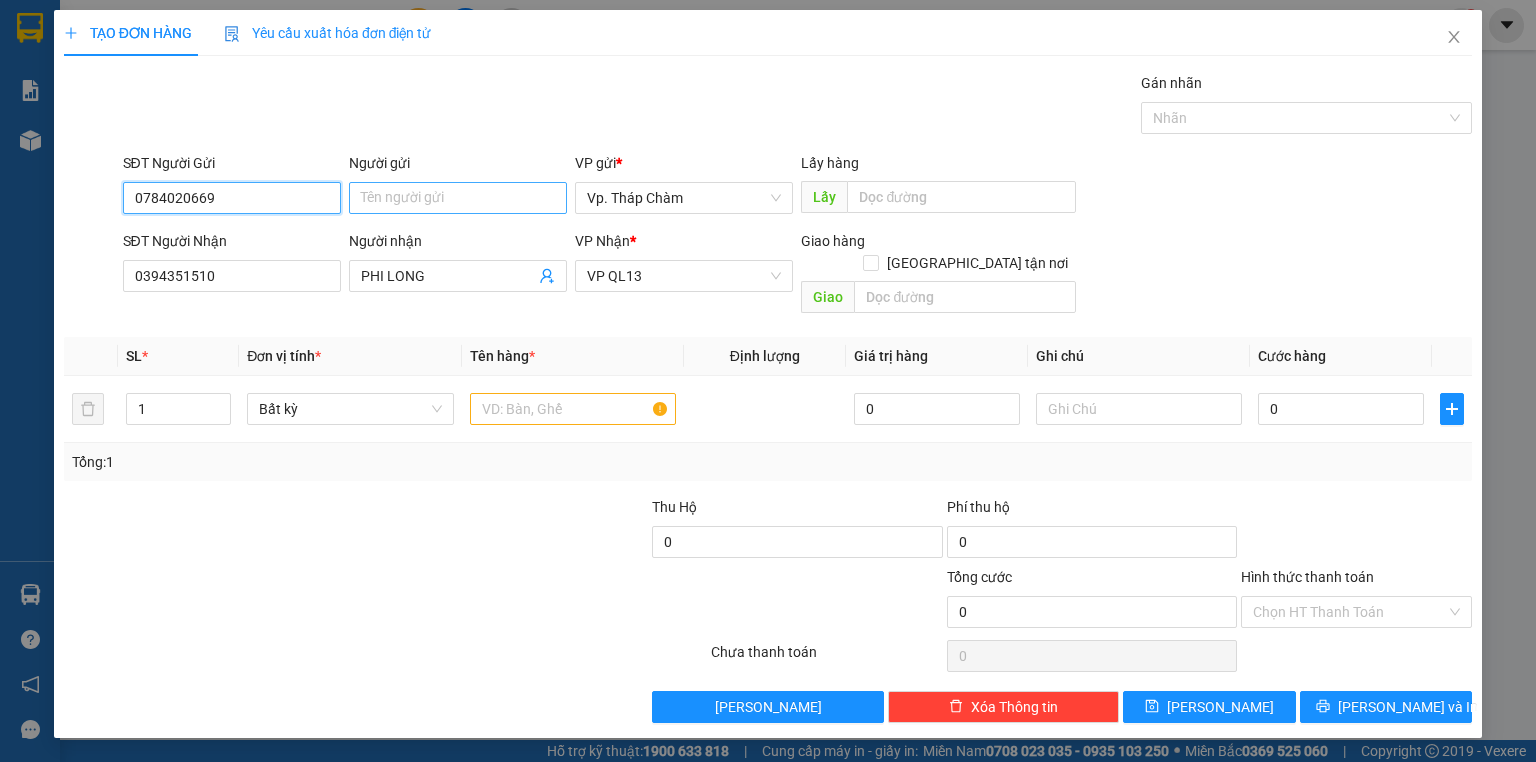 type on "0784020669" 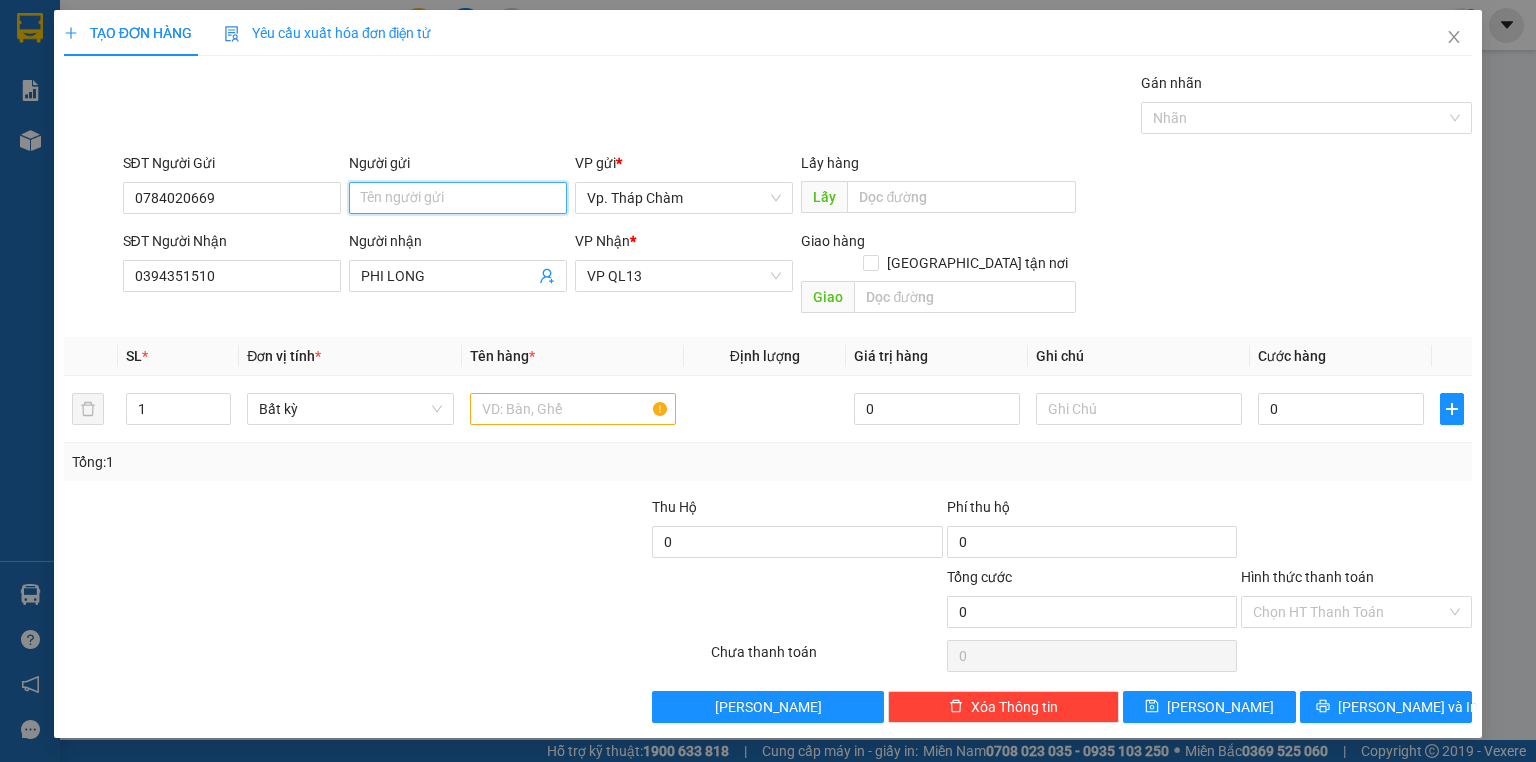 click on "Người gửi" at bounding box center (458, 198) 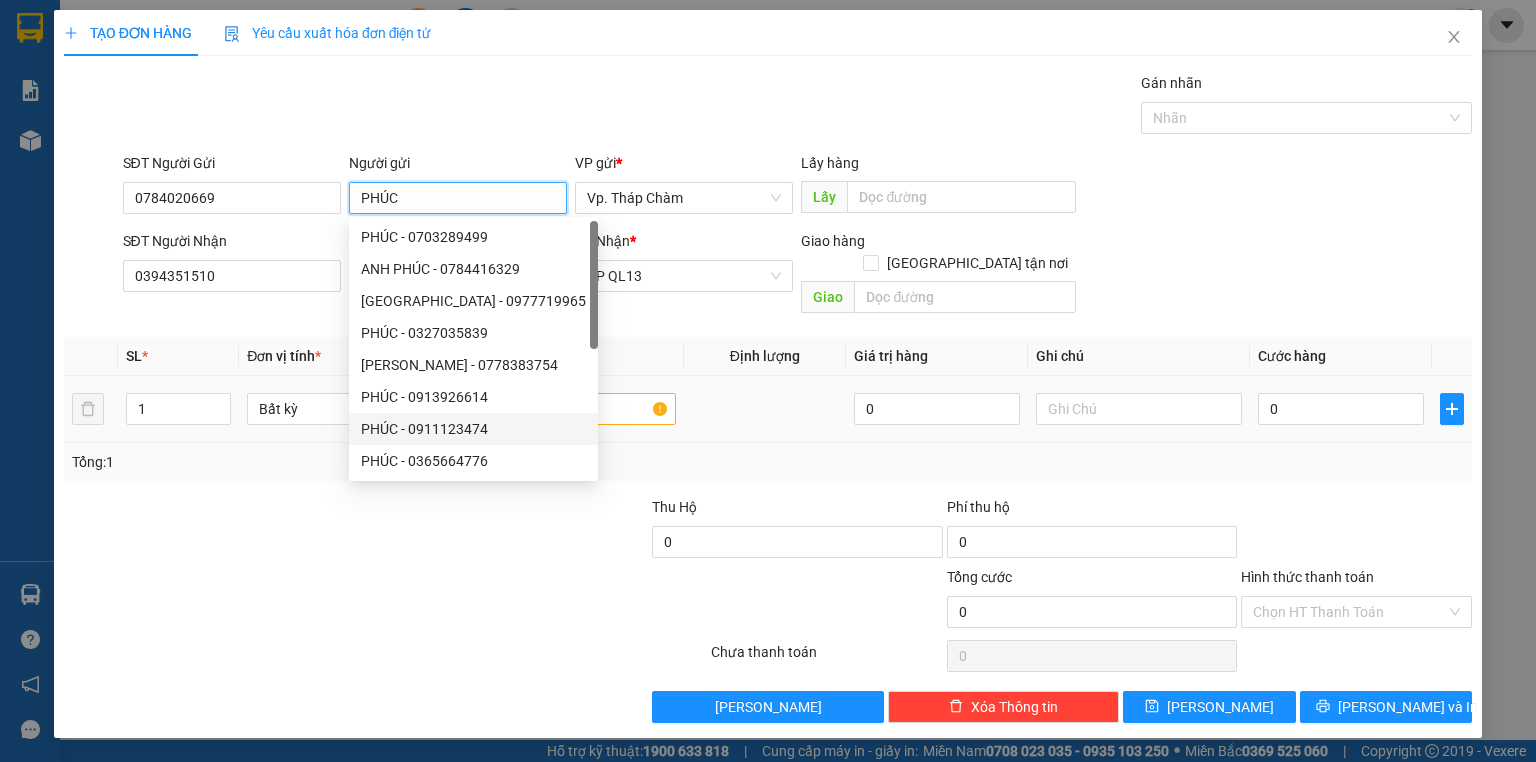 type on "PHÚC" 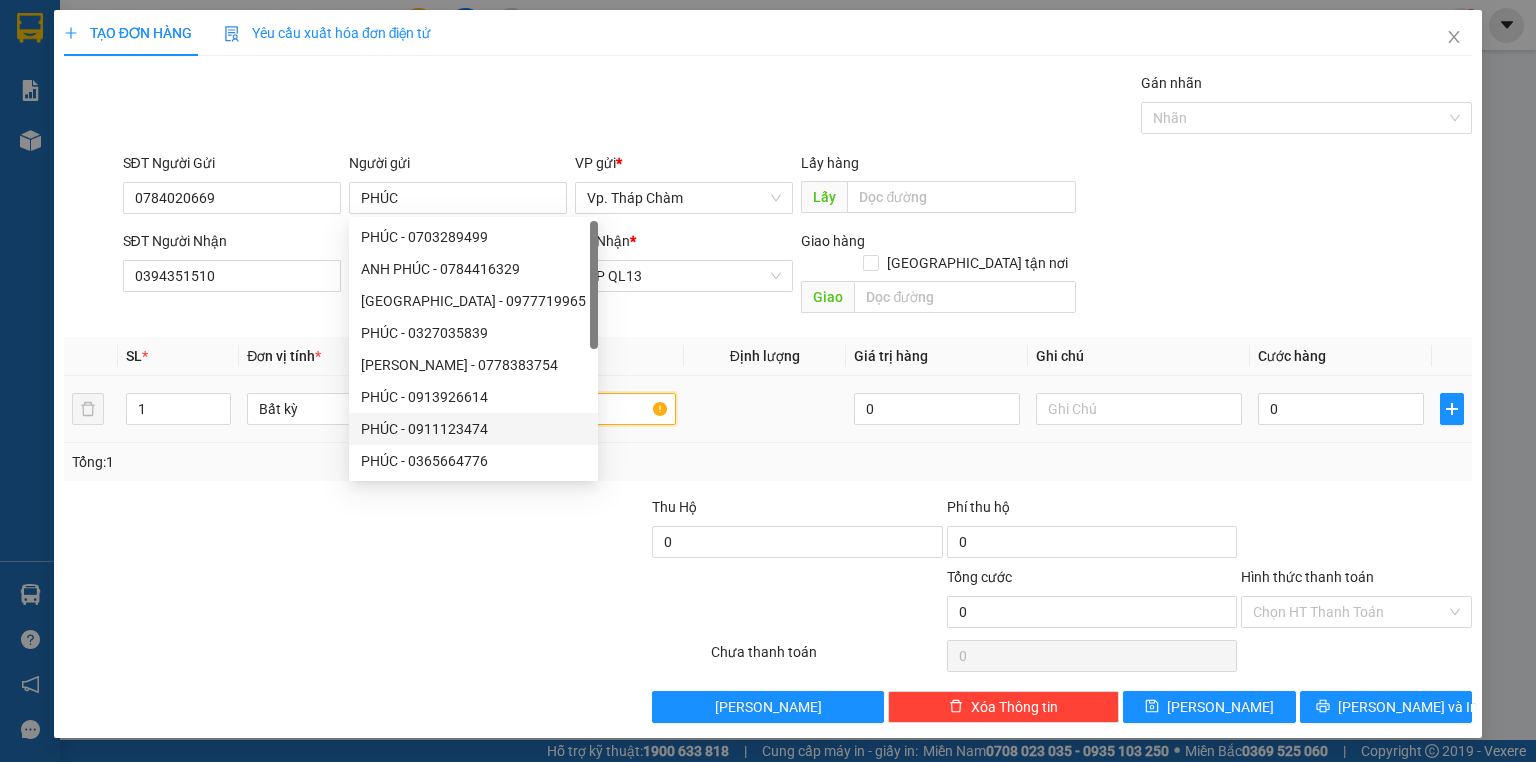 click at bounding box center [573, 409] 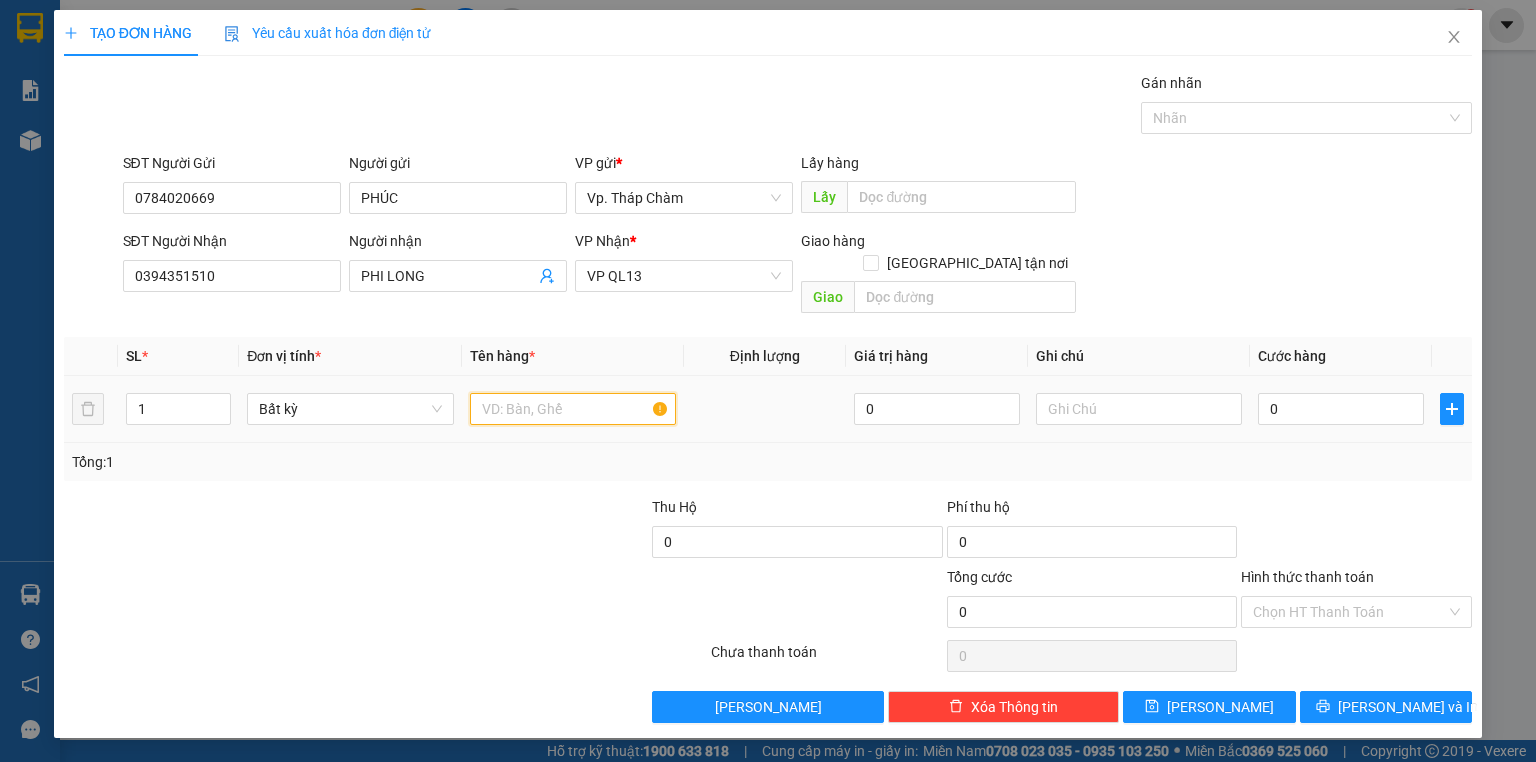 click at bounding box center (573, 409) 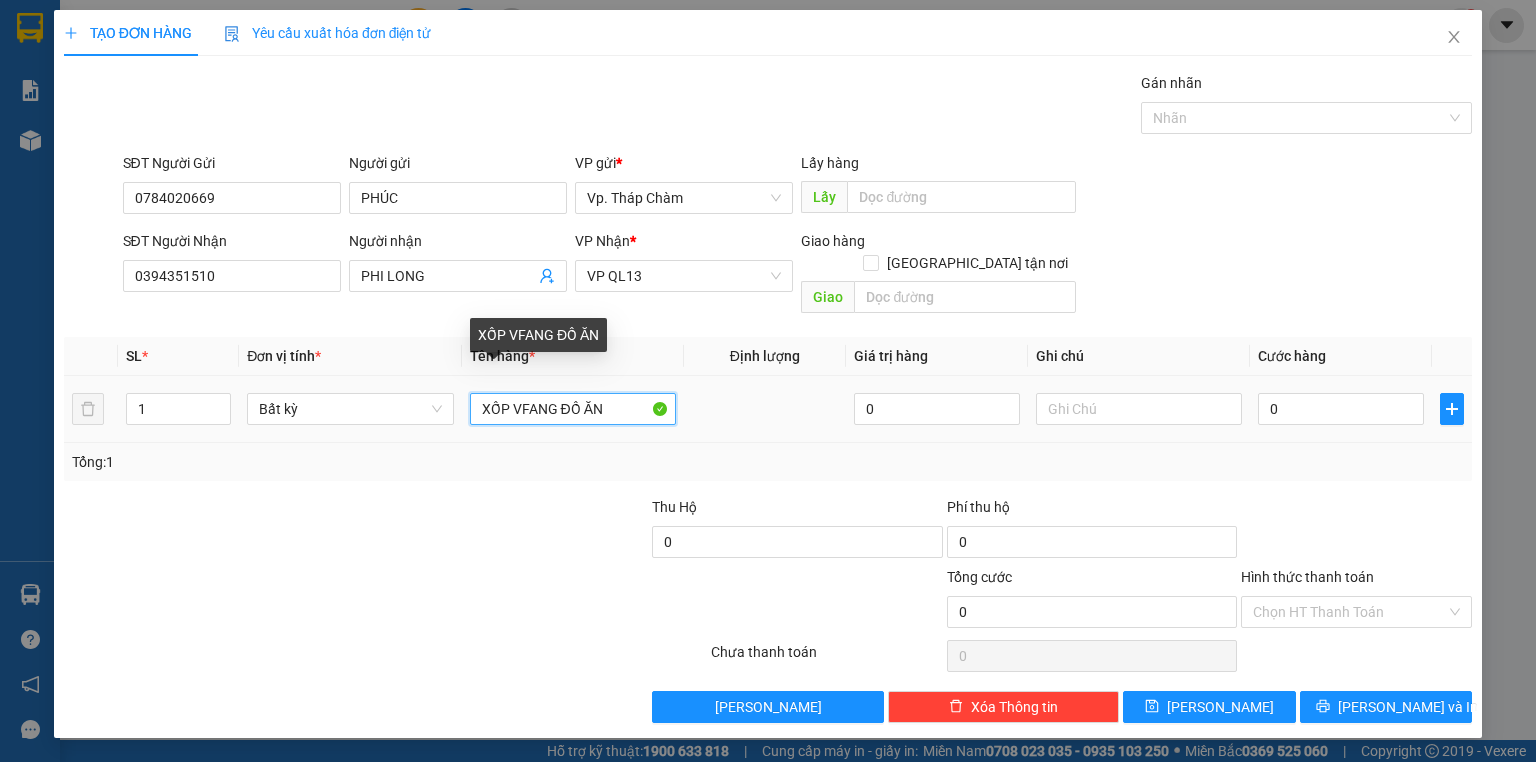 drag, startPoint x: 532, startPoint y: 390, endPoint x: 521, endPoint y: 388, distance: 11.18034 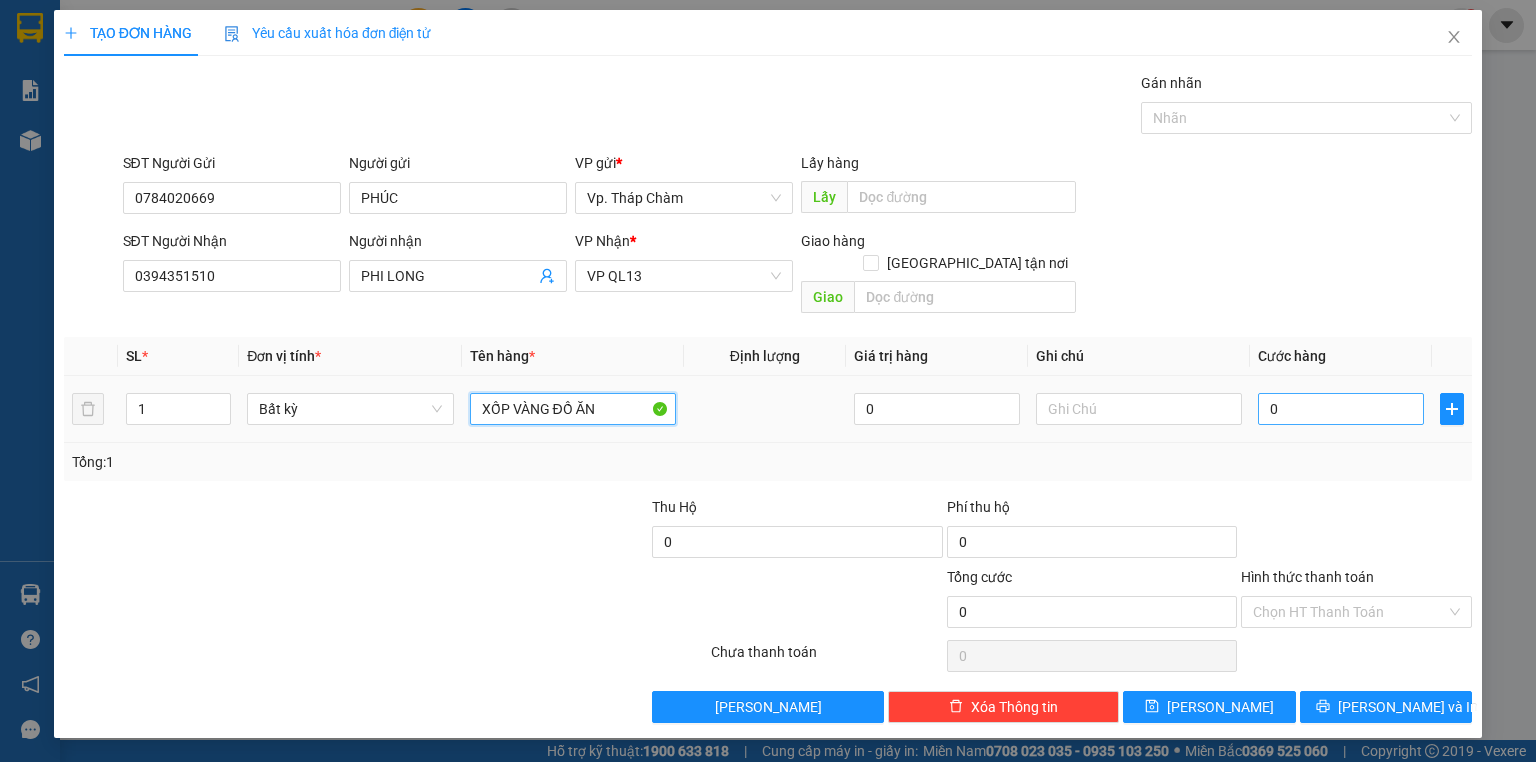 type on "XỐP VÀNG ĐỒ ĂN" 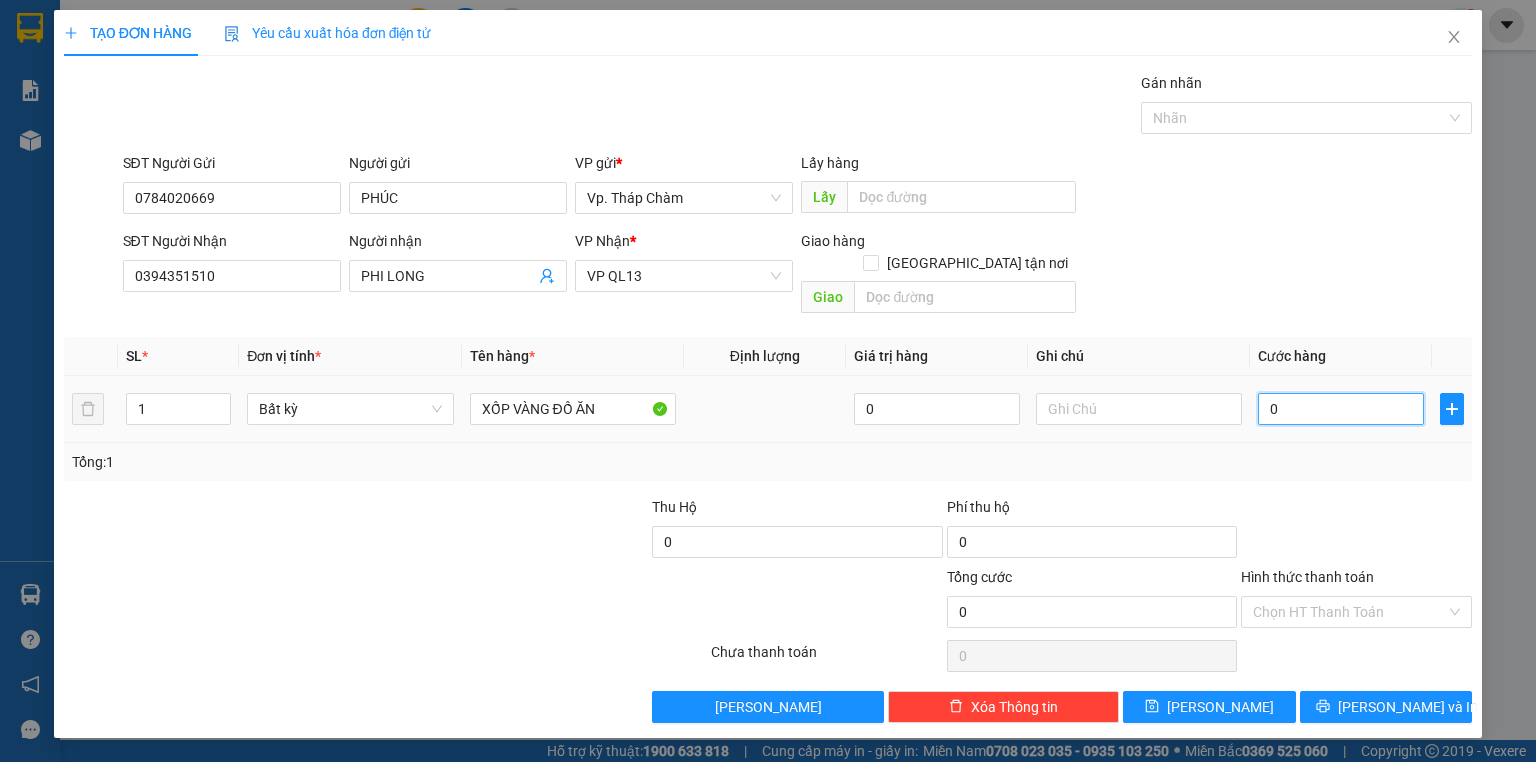 click on "0" at bounding box center (1341, 409) 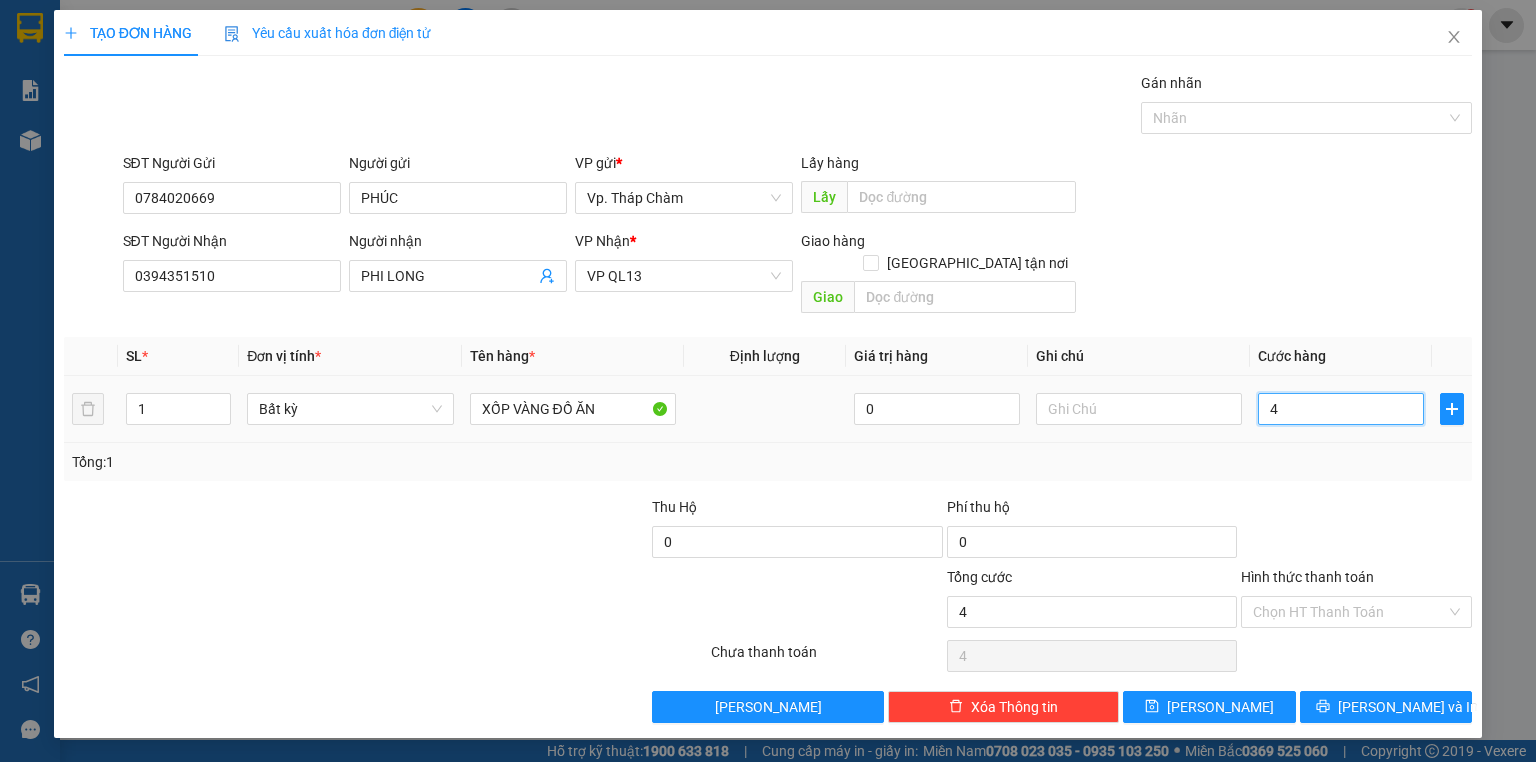 type on "40" 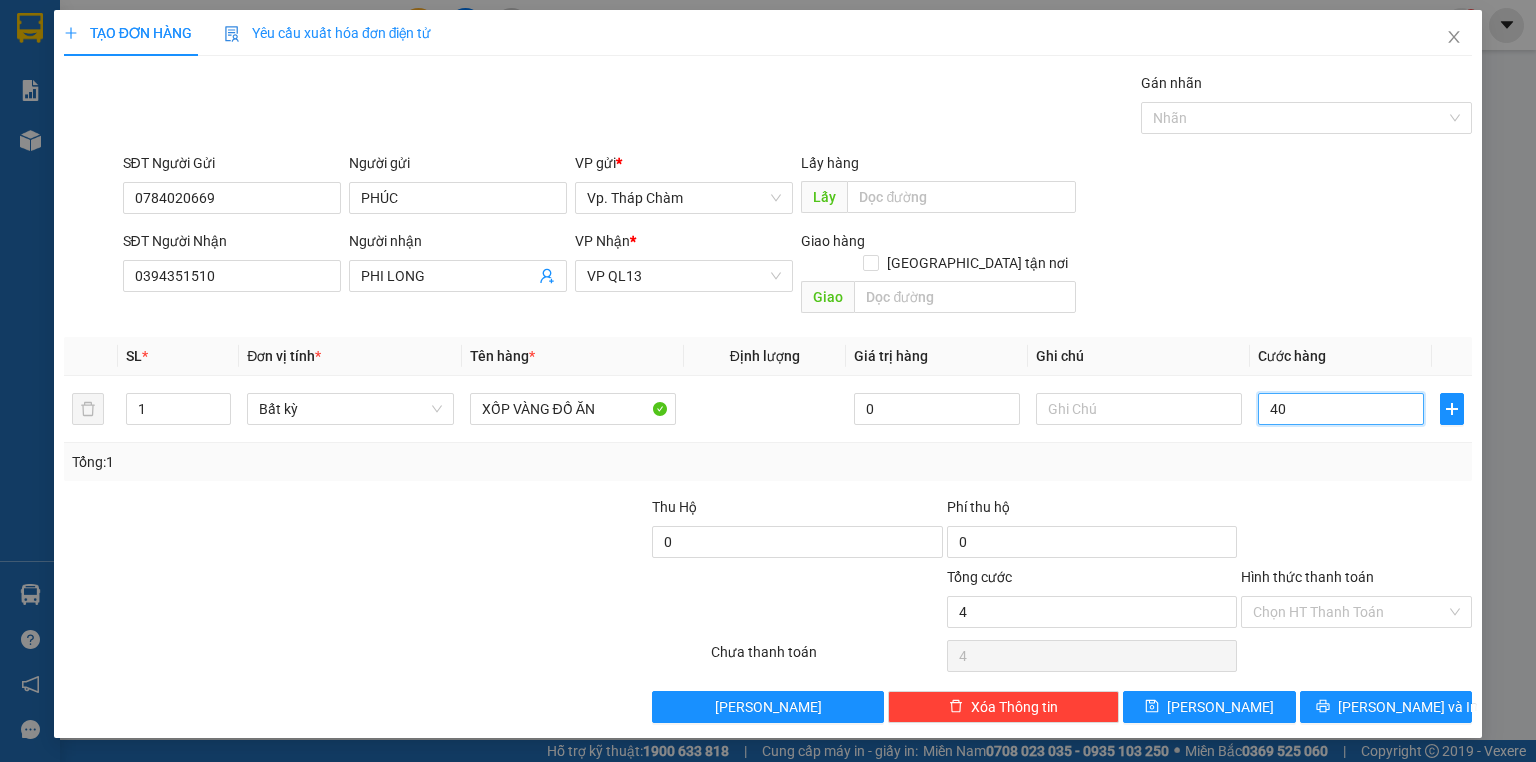 type on "40" 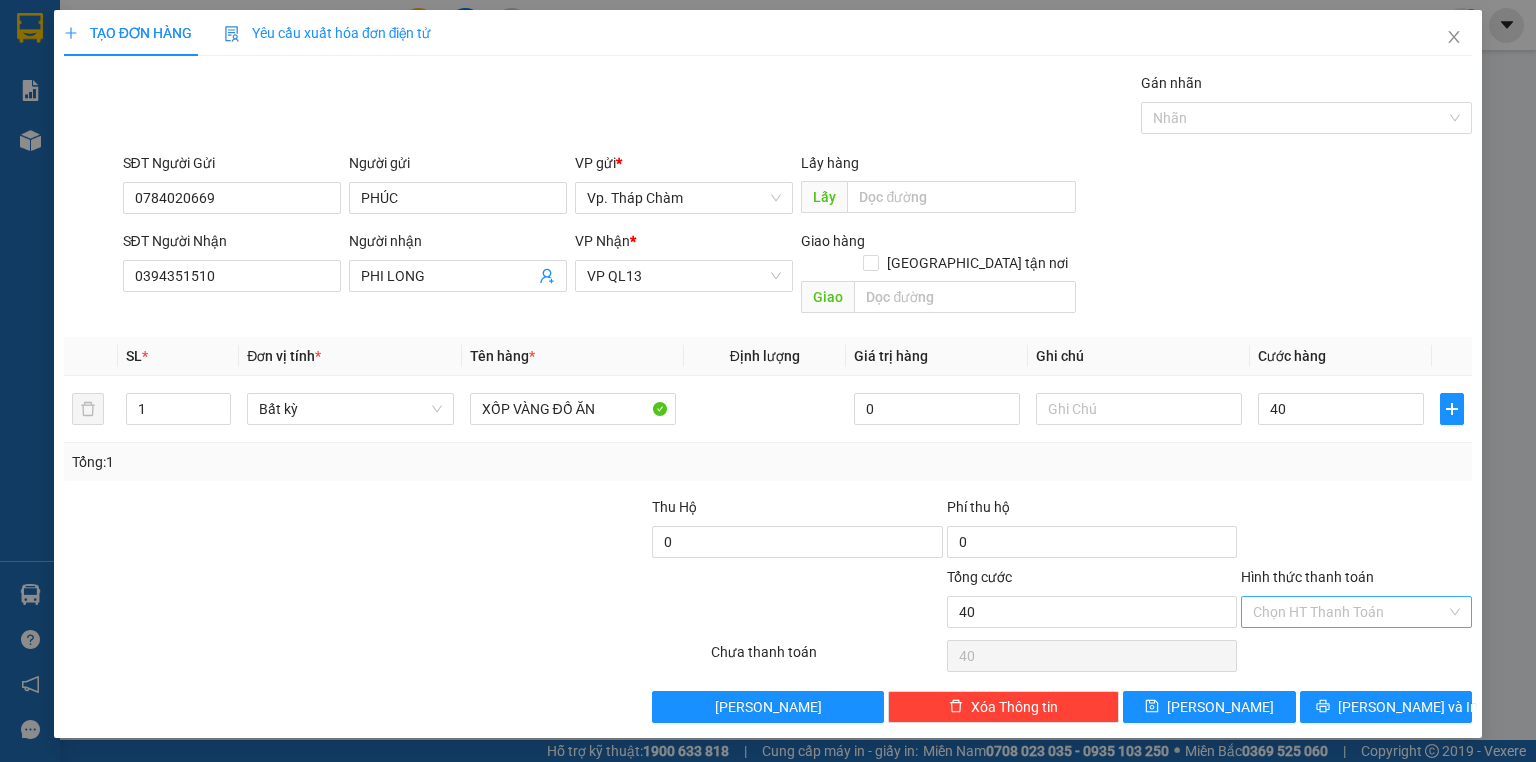 type on "40.000" 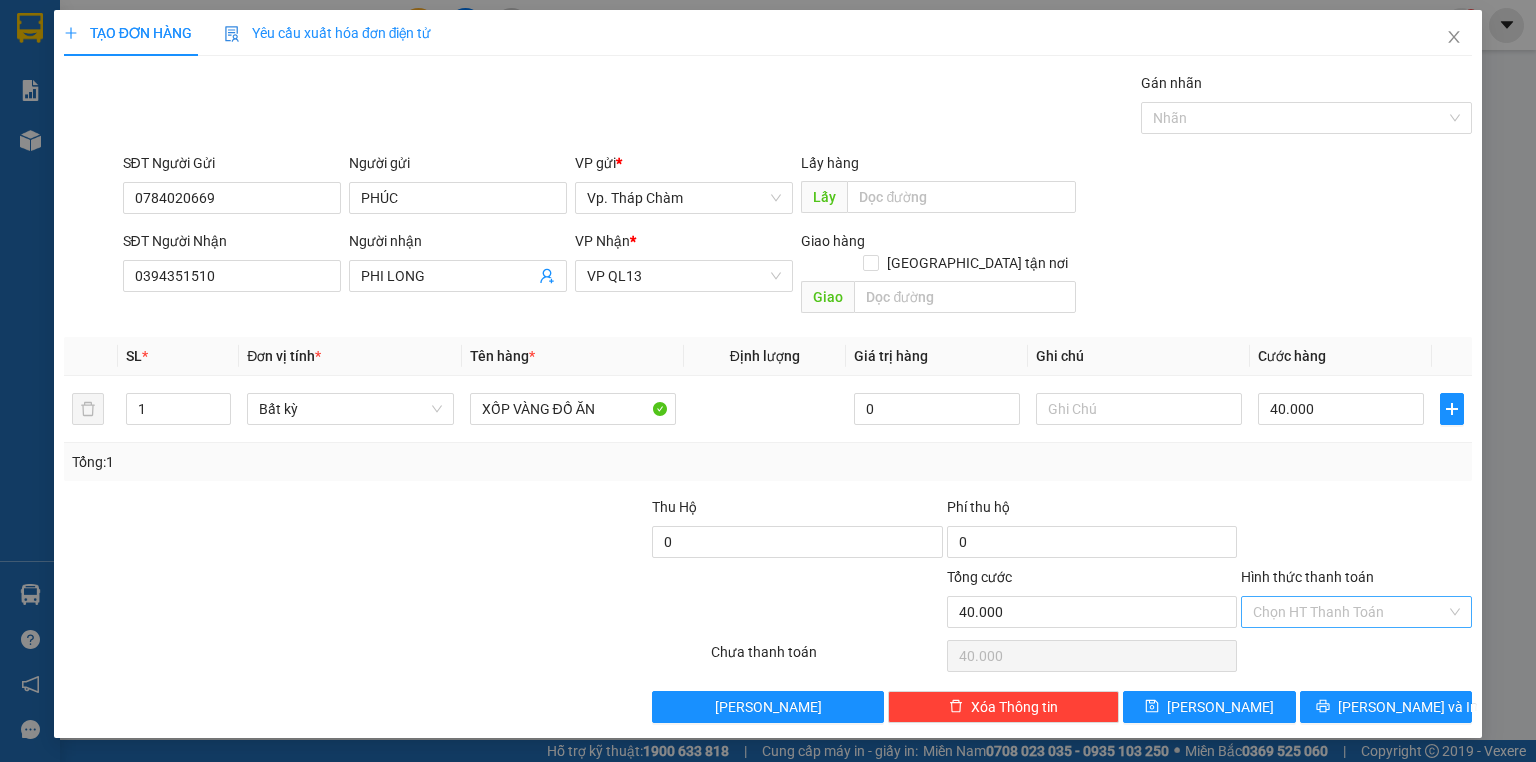 click on "Hình thức thanh toán" at bounding box center (1349, 612) 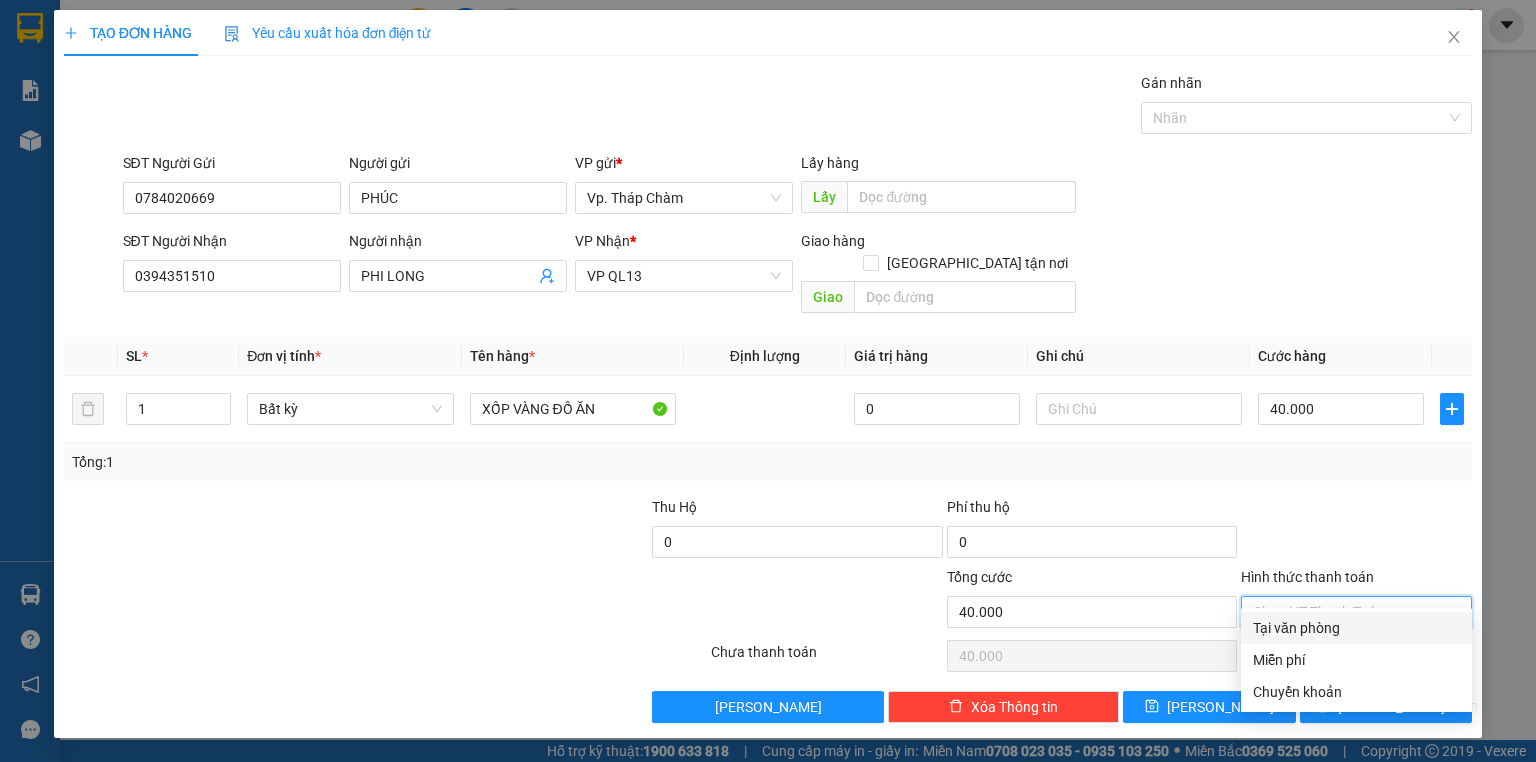 click on "Tại văn phòng" at bounding box center (1356, 628) 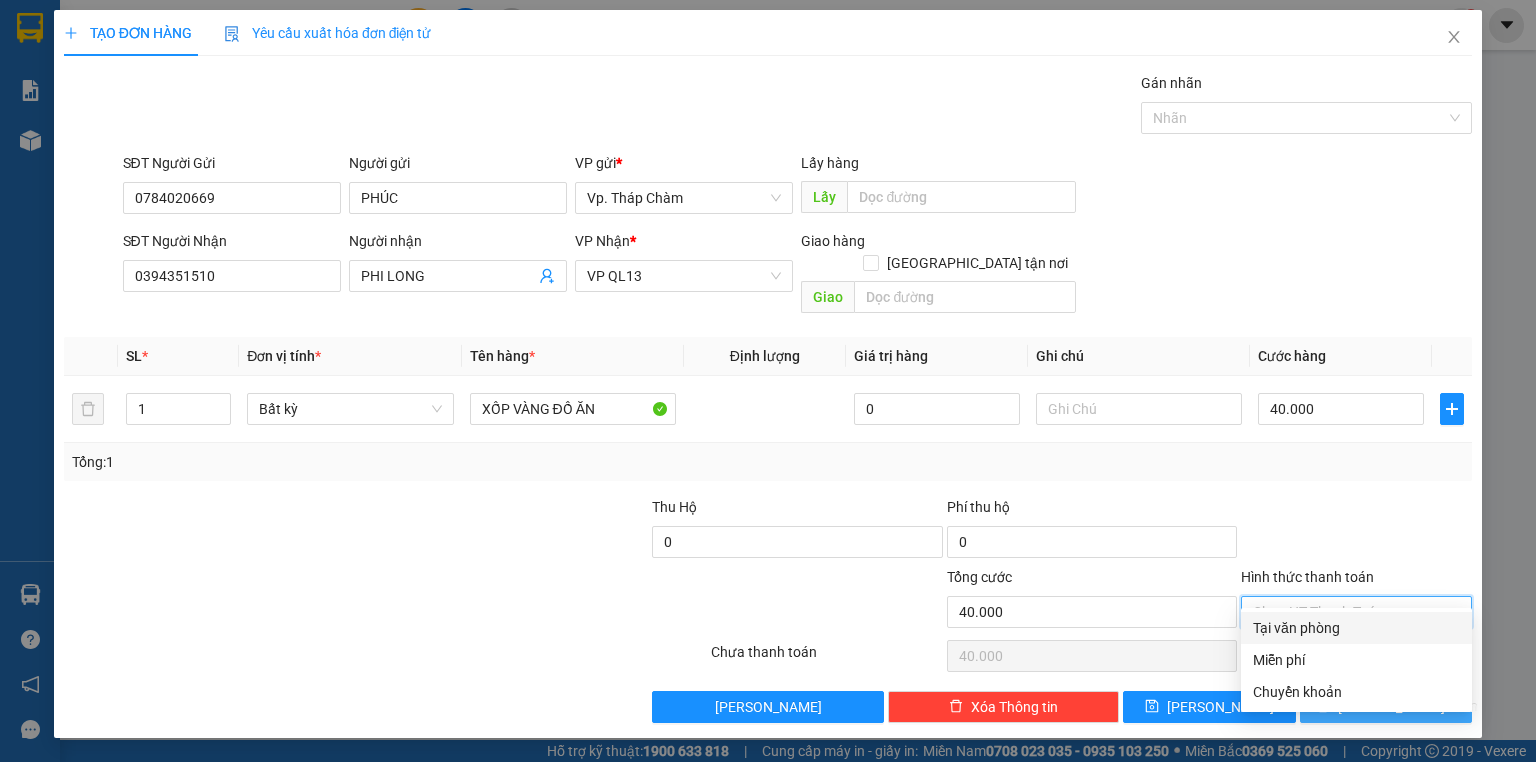 type on "0" 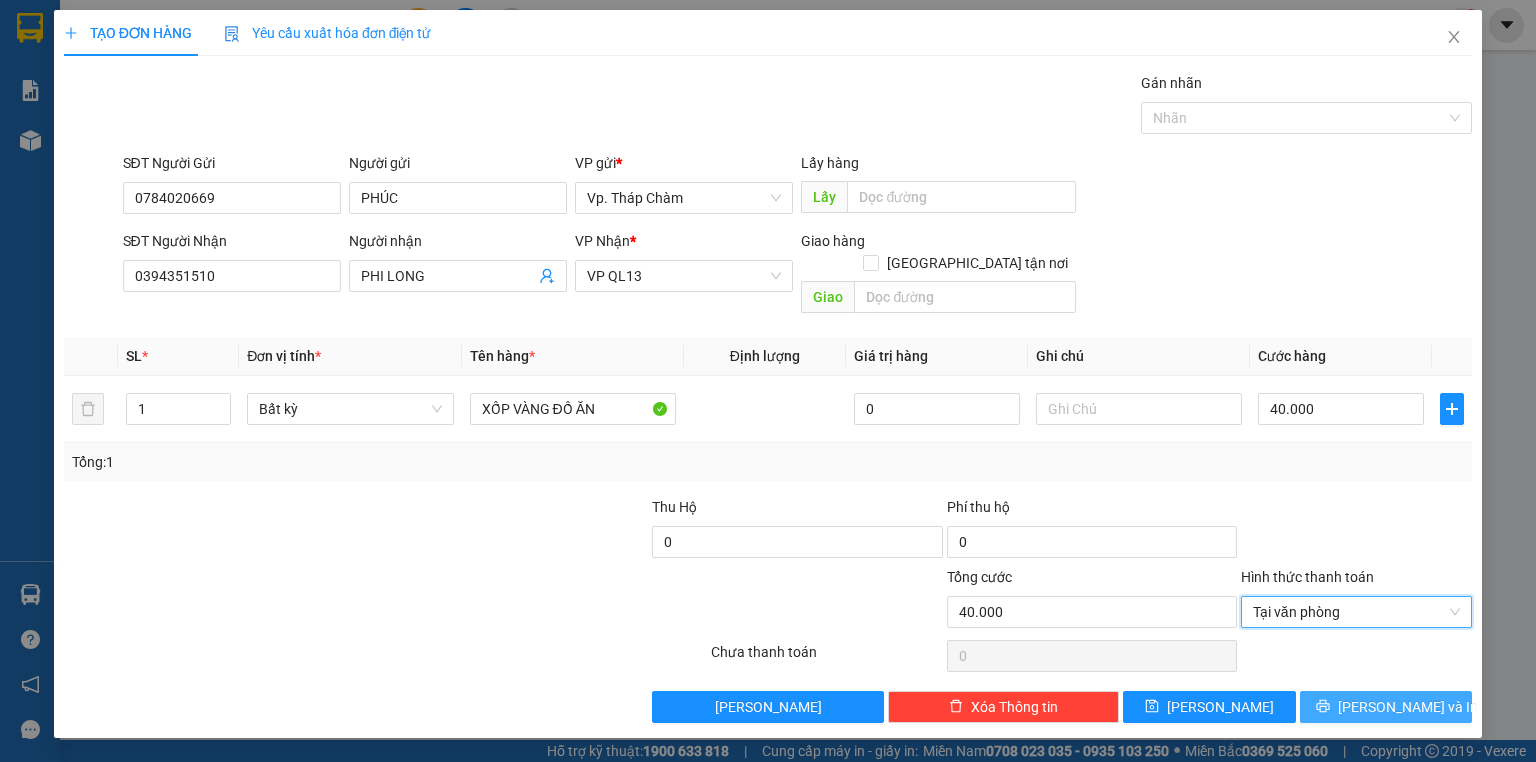 click on "[PERSON_NAME] và In" at bounding box center (1386, 707) 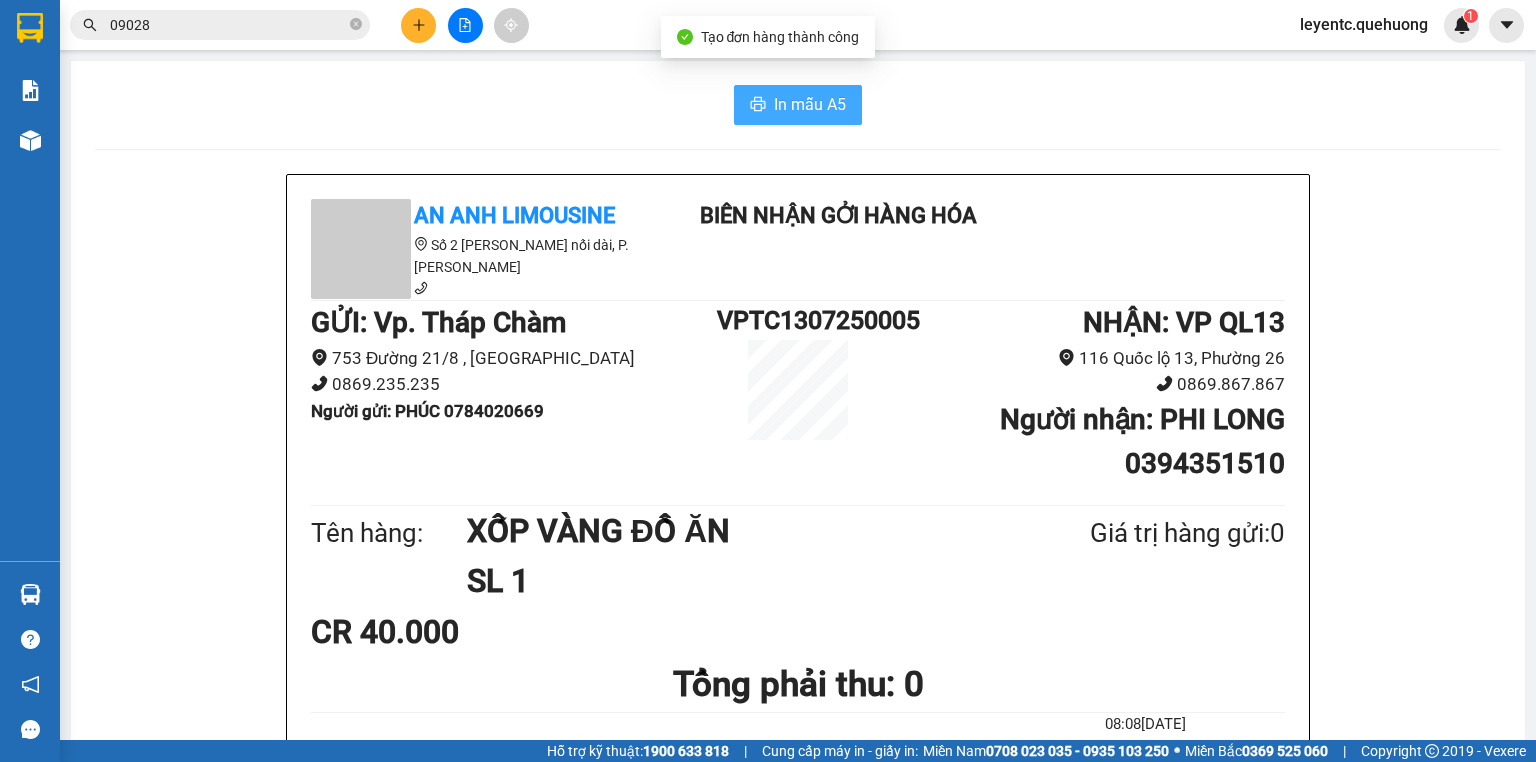 click on "In mẫu A5" at bounding box center [810, 104] 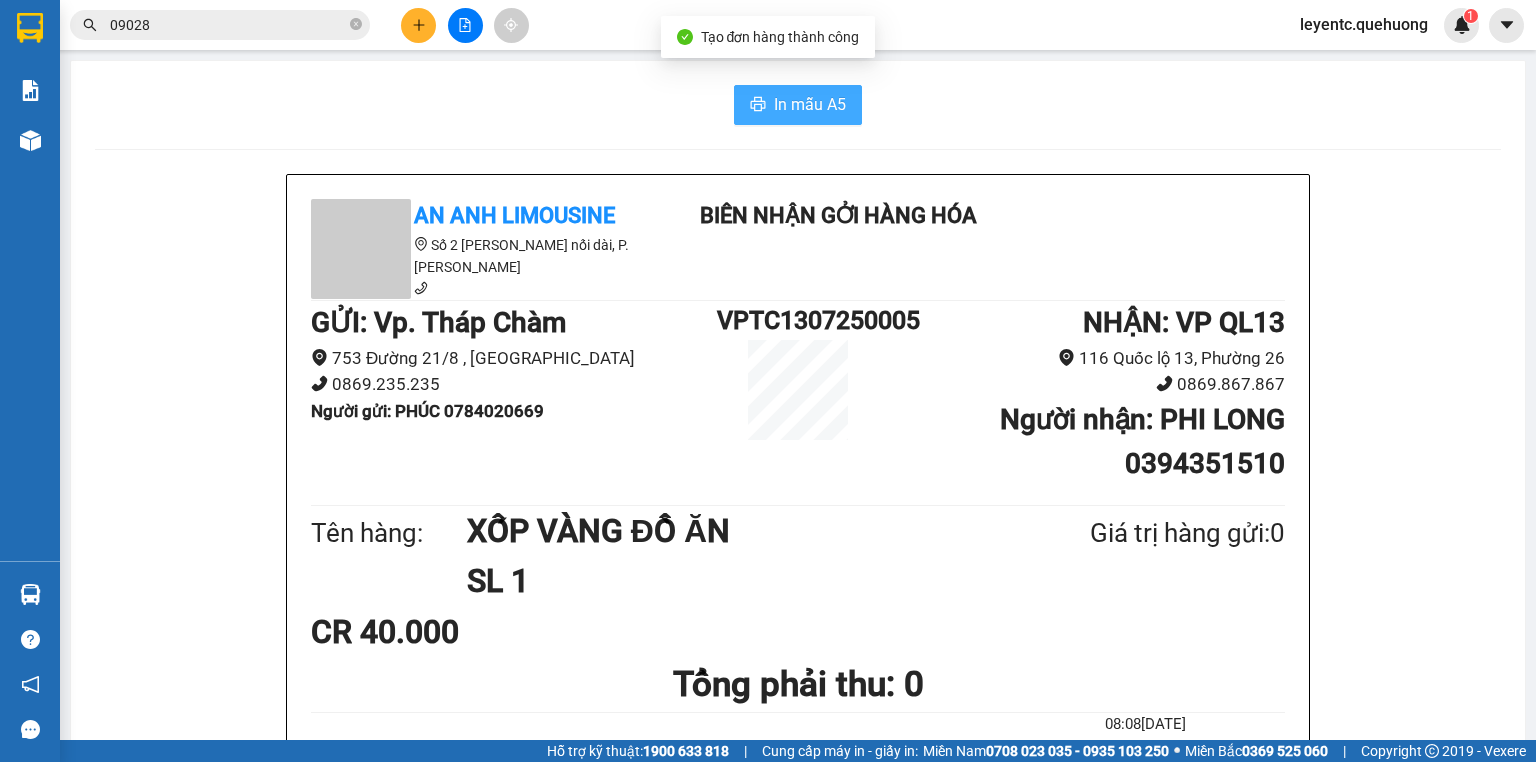 scroll, scrollTop: 0, scrollLeft: 0, axis: both 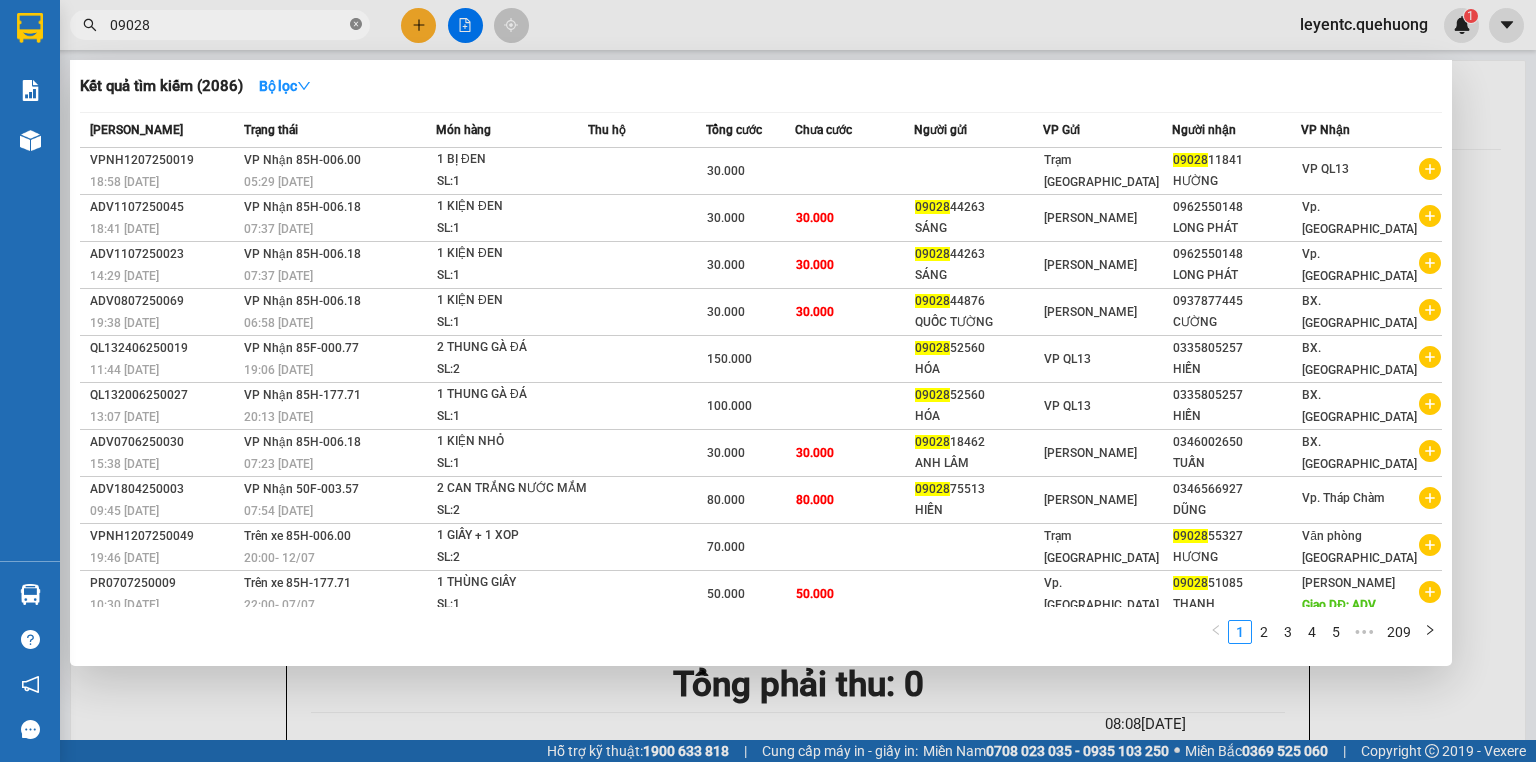 click 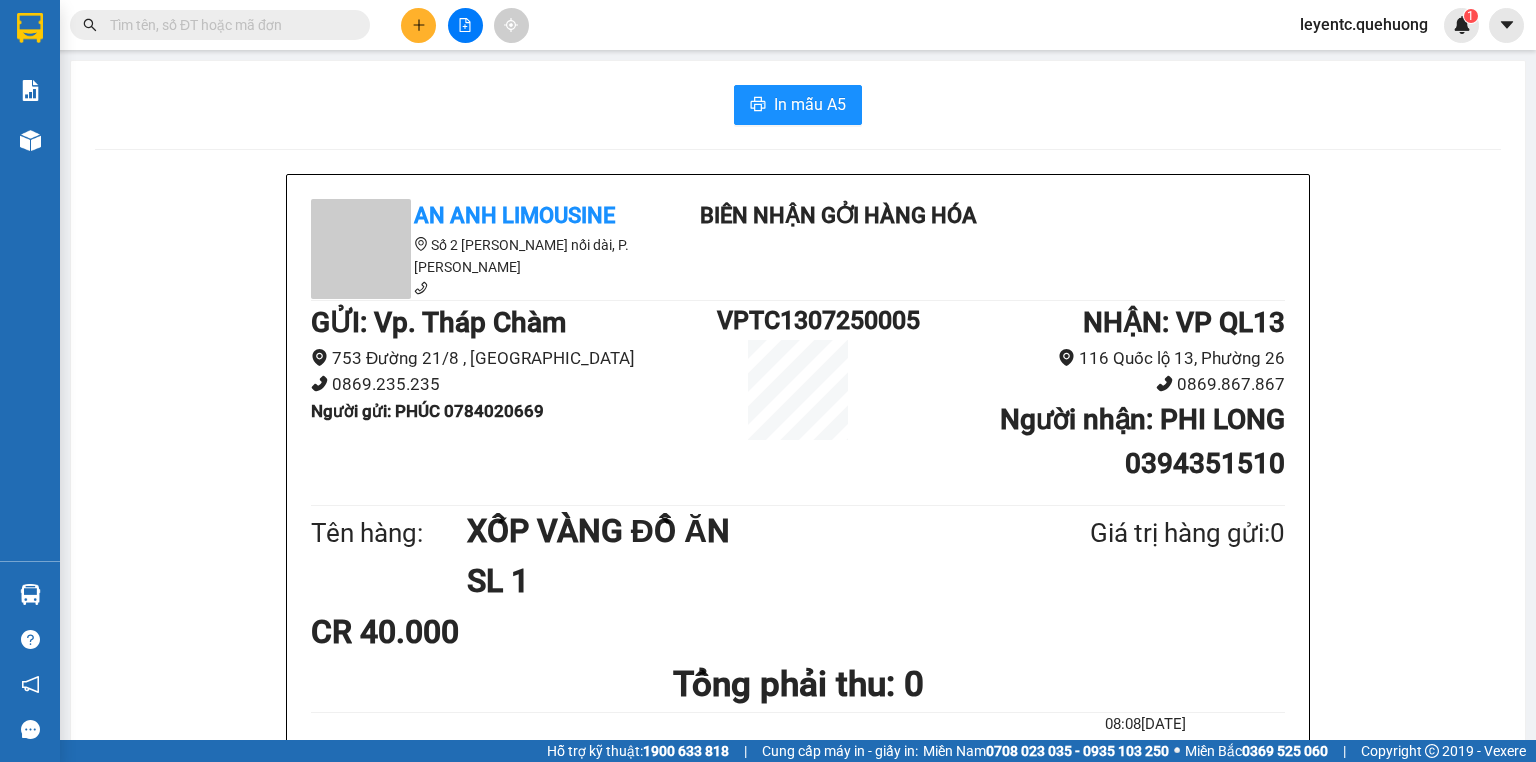 click at bounding box center (228, 25) 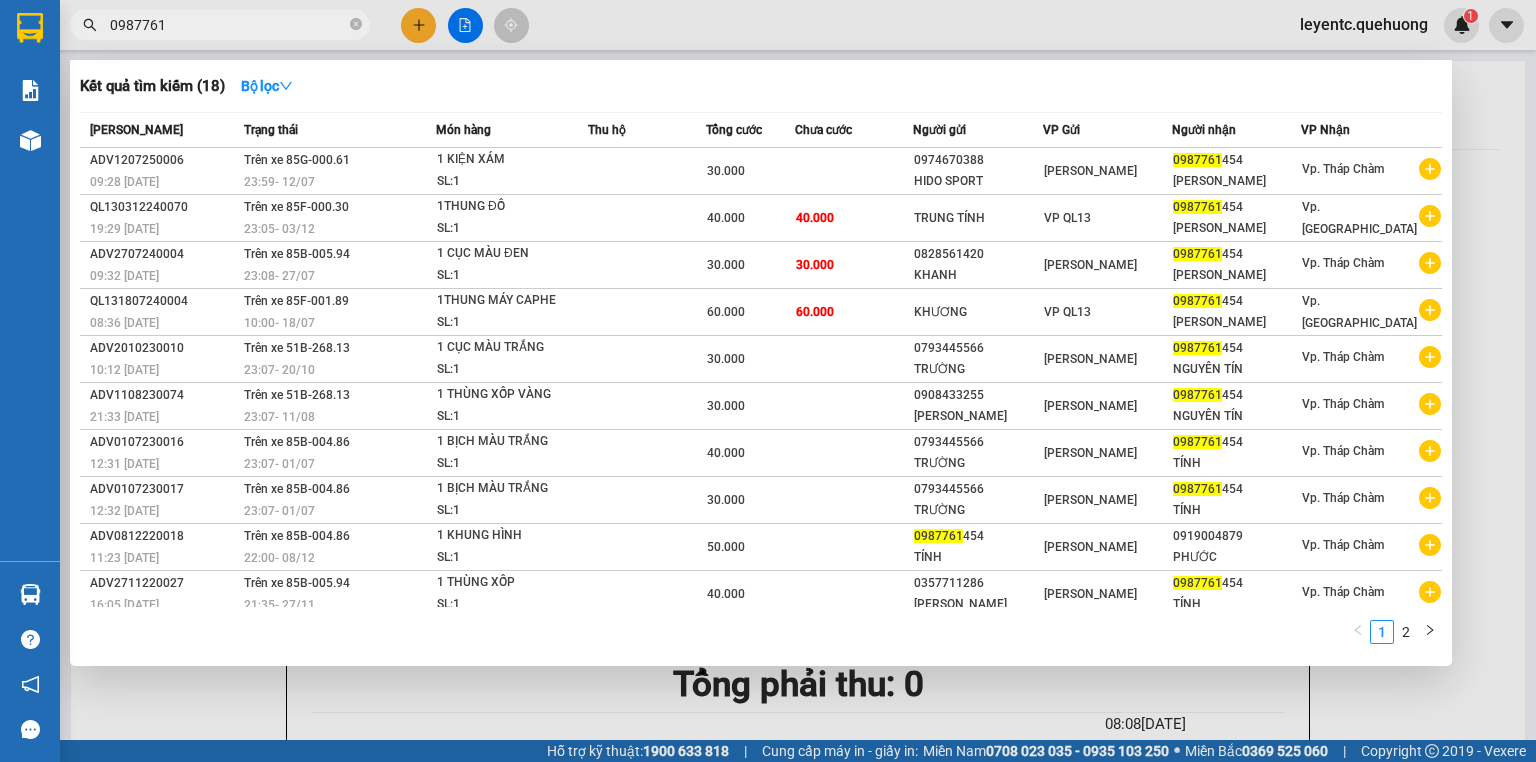 type on "0987761" 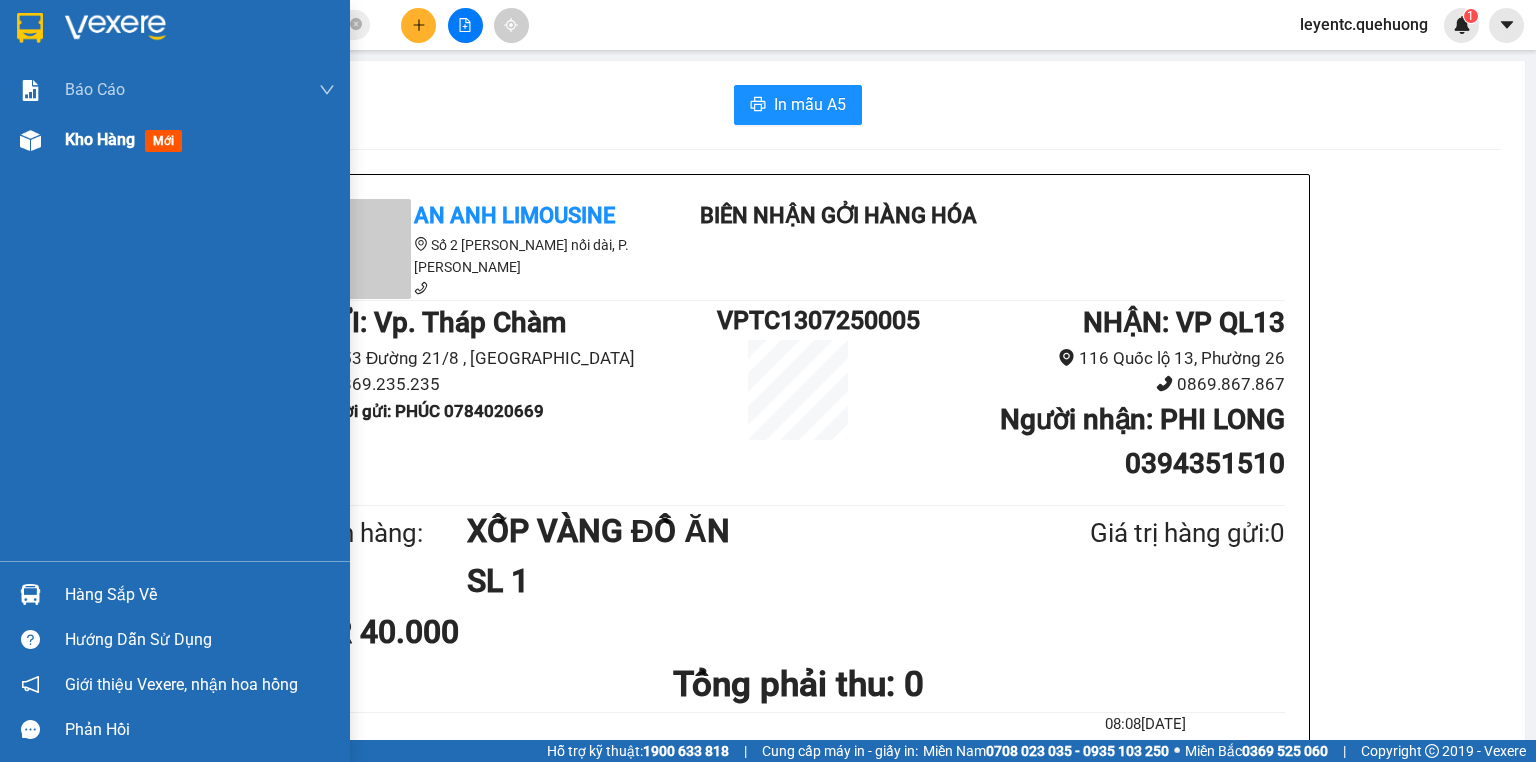 click at bounding box center [30, 140] 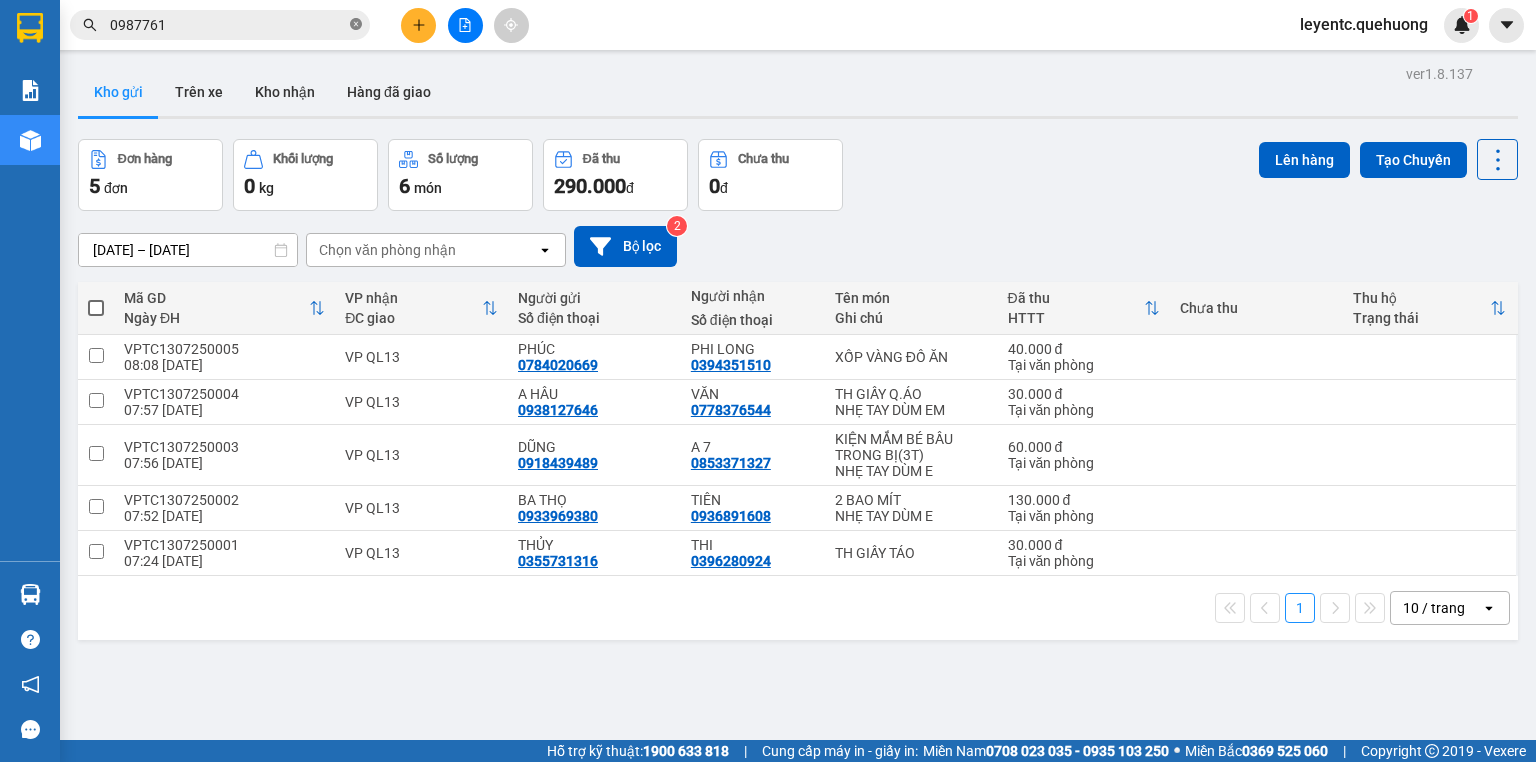 click 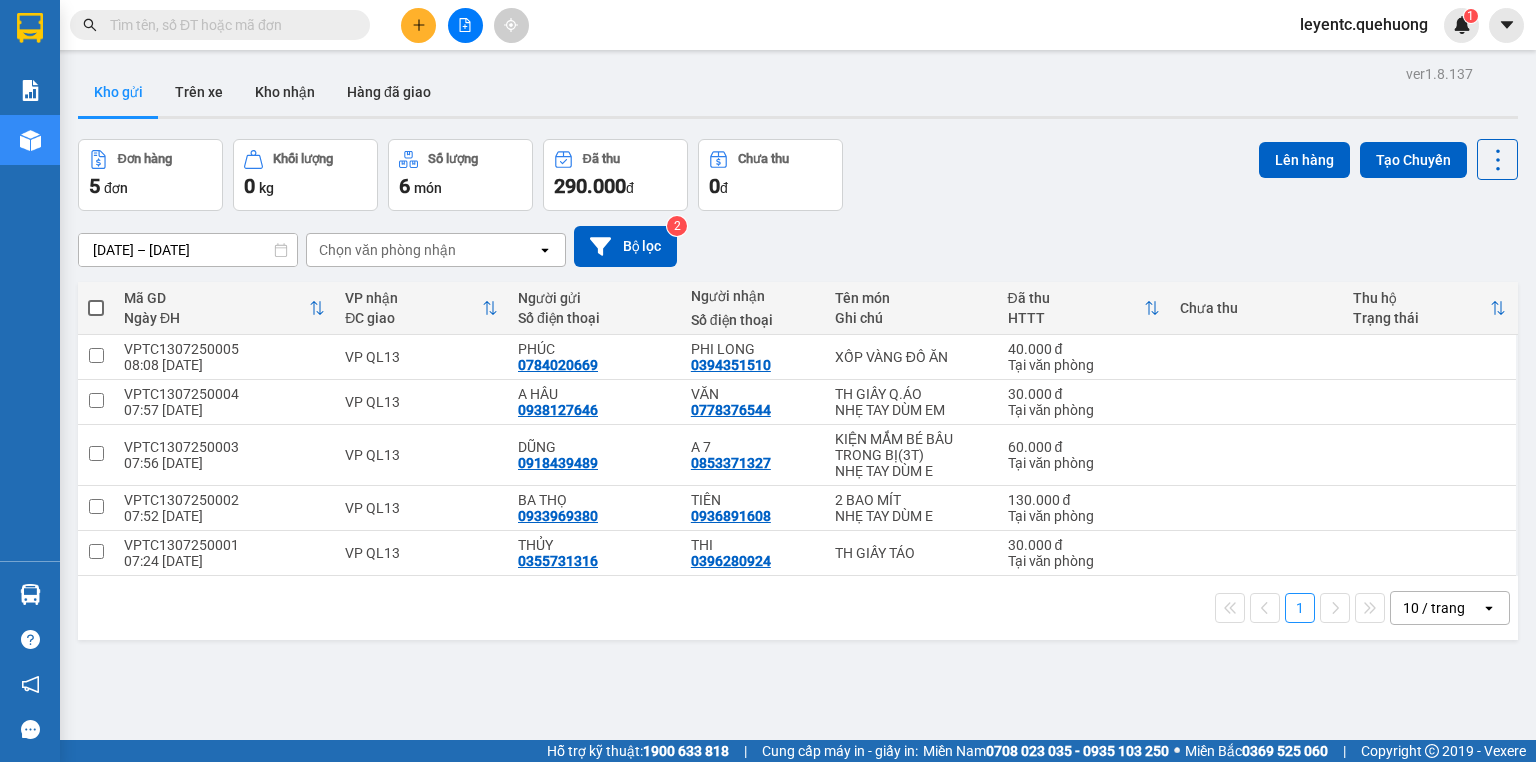 click at bounding box center (220, 25) 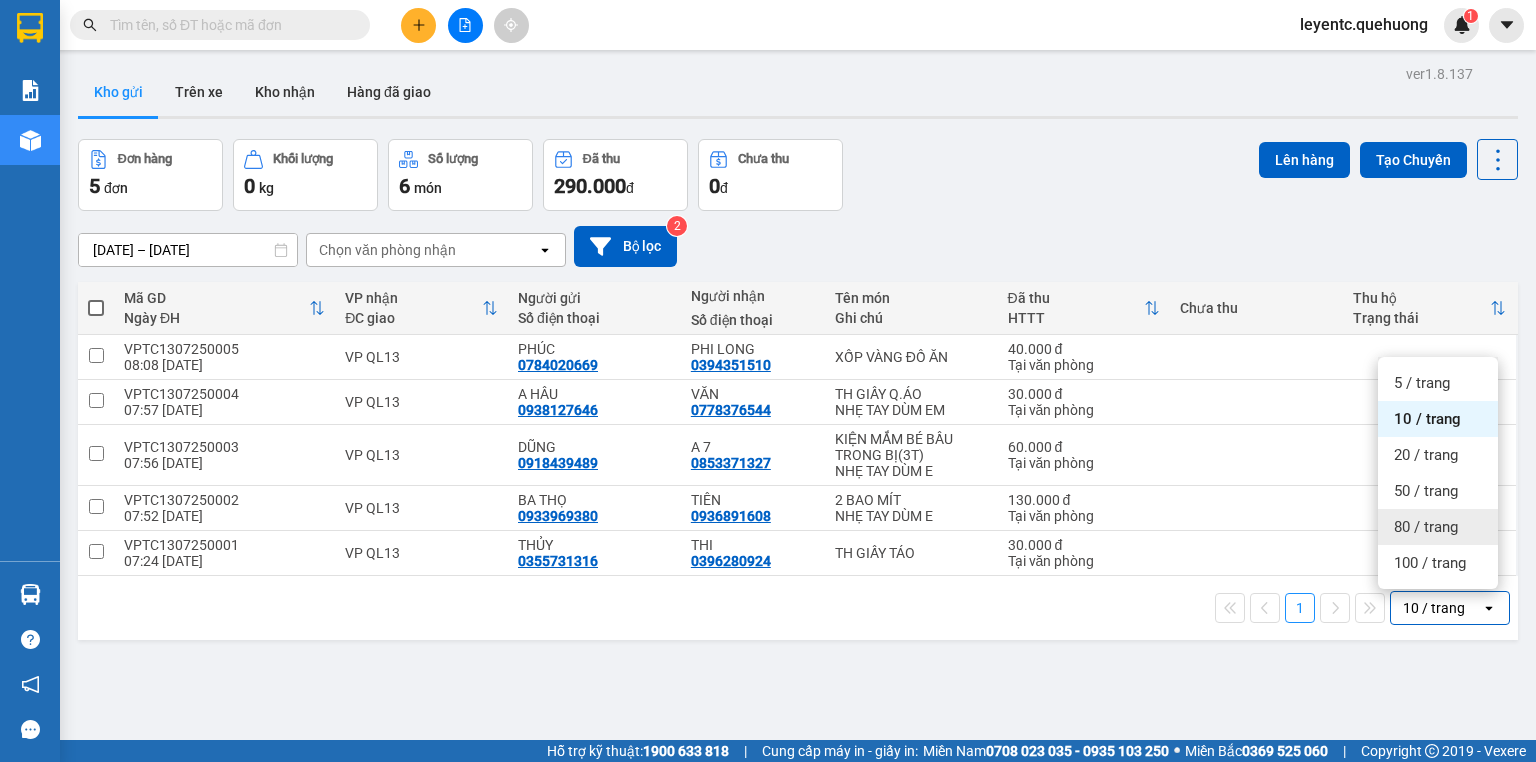 click on "80 / trang" at bounding box center [1426, 527] 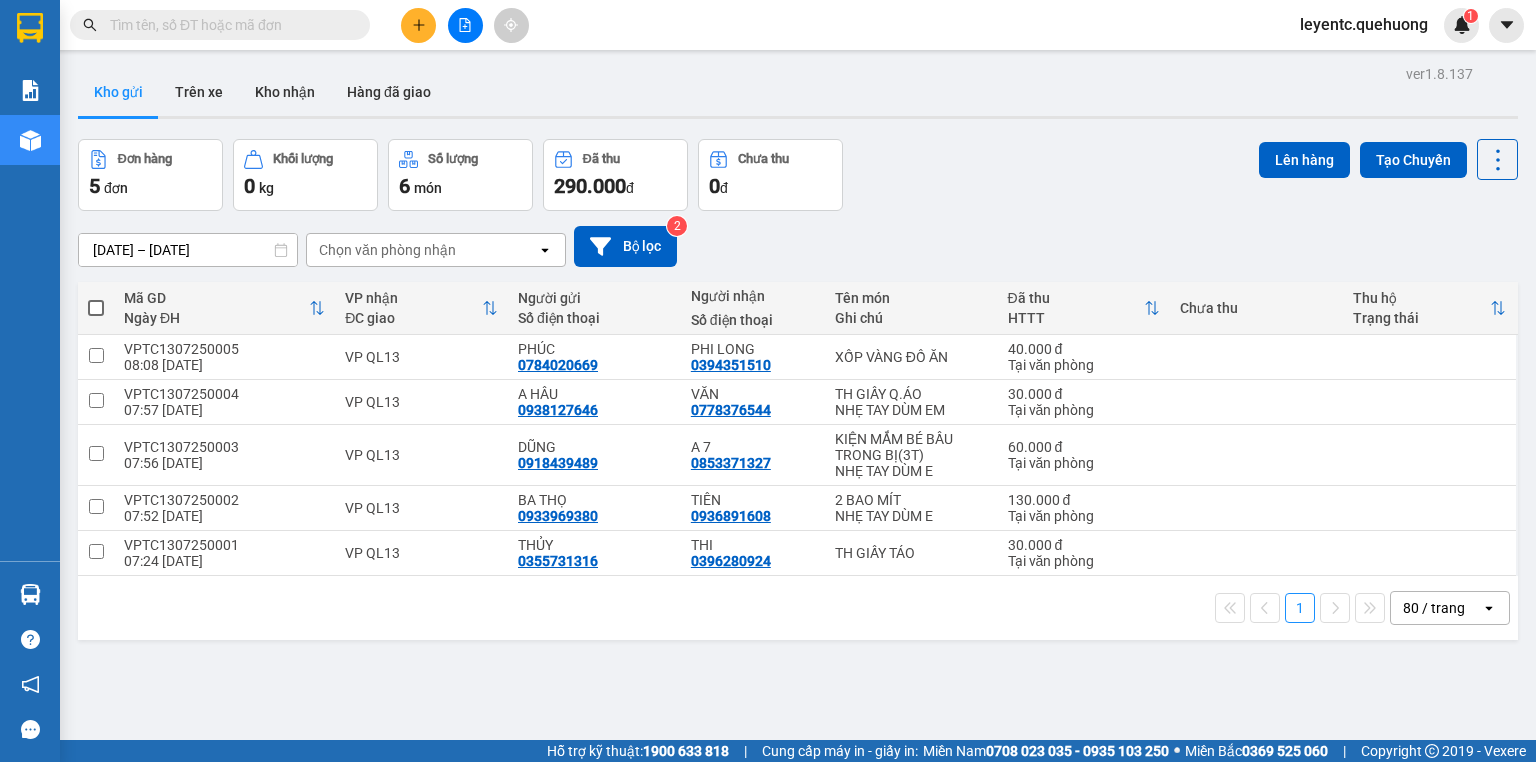 click at bounding box center (220, 25) 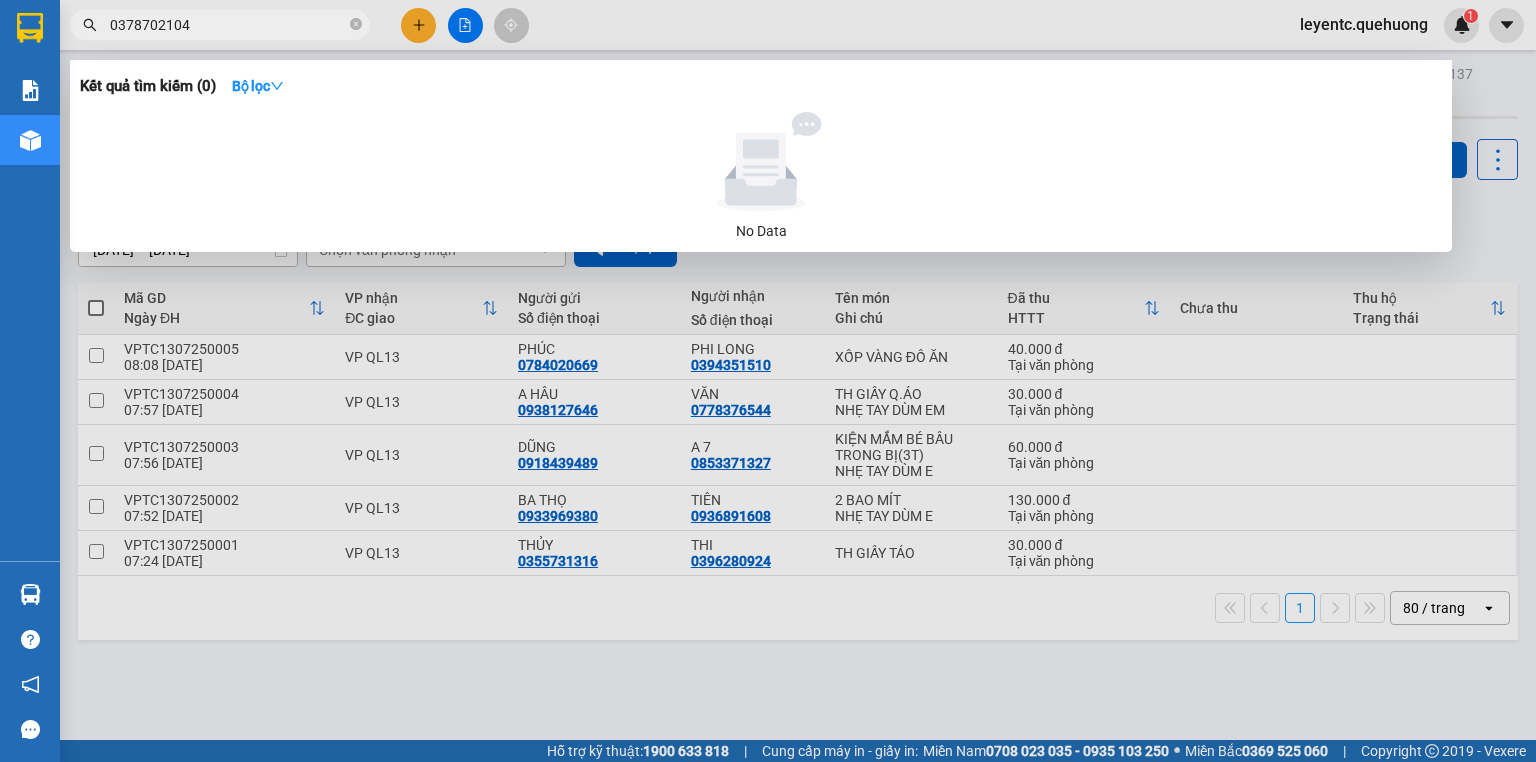 type on "0378702104" 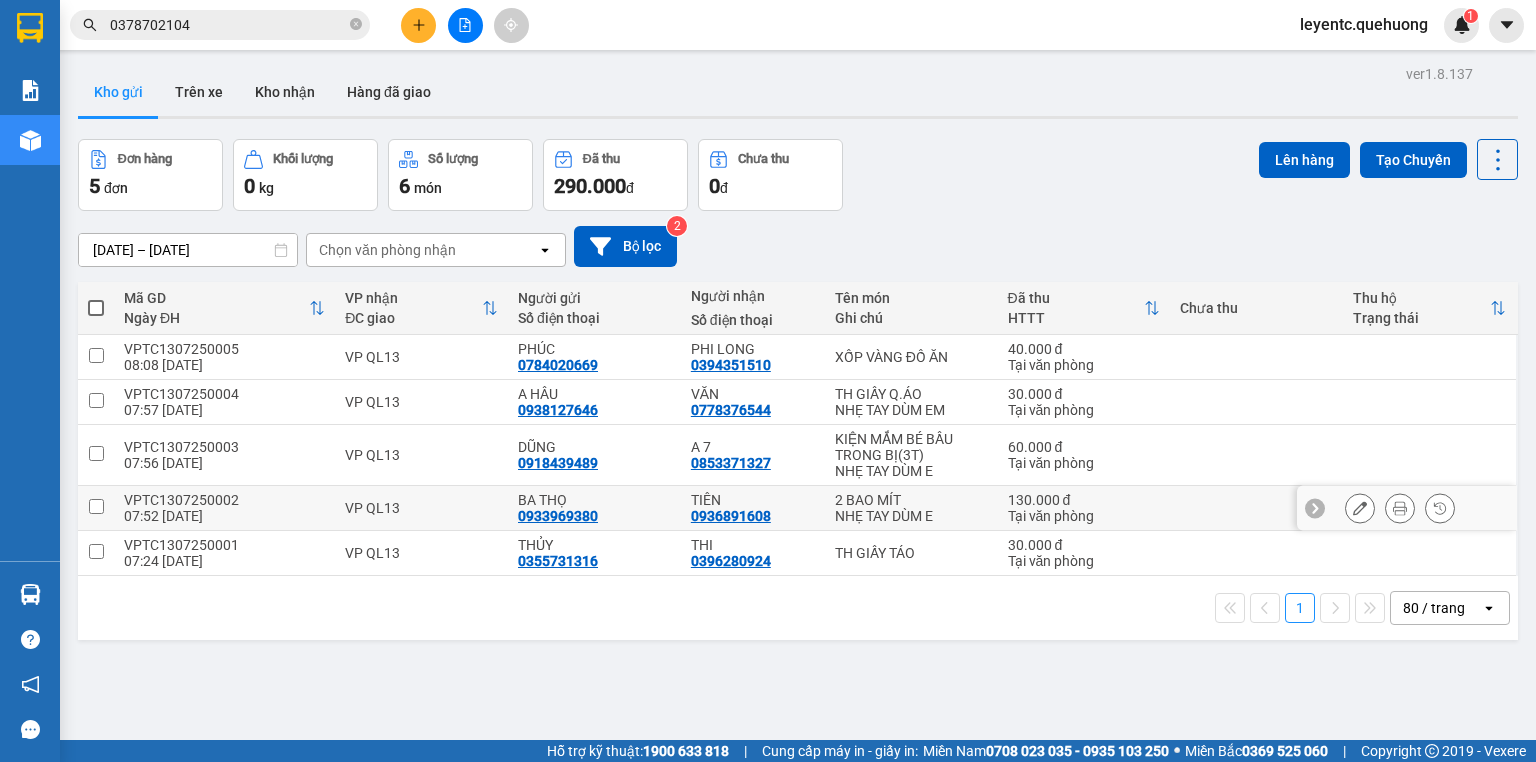 click at bounding box center [1400, 508] 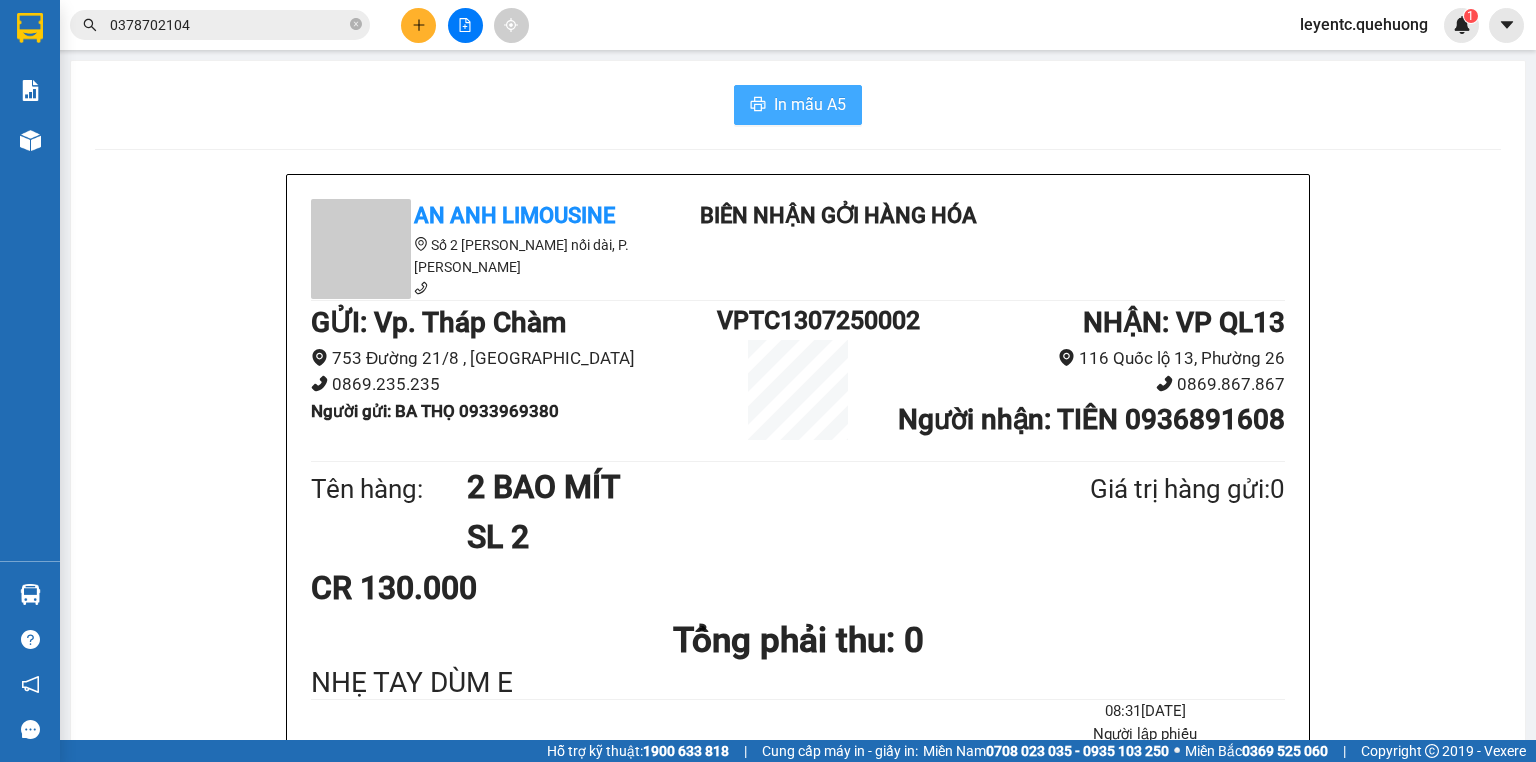 click on "In mẫu A5" at bounding box center (798, 105) 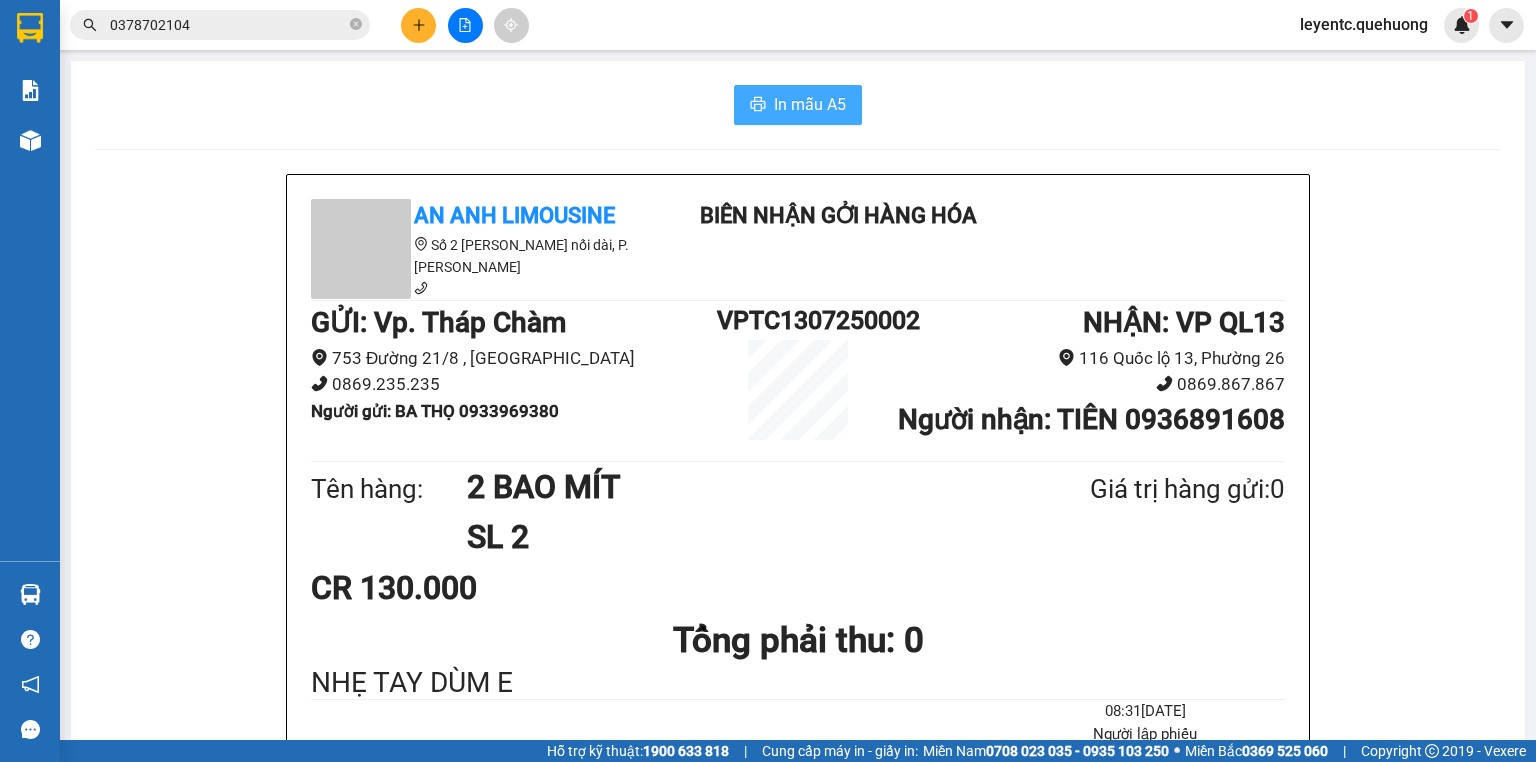 scroll, scrollTop: 0, scrollLeft: 0, axis: both 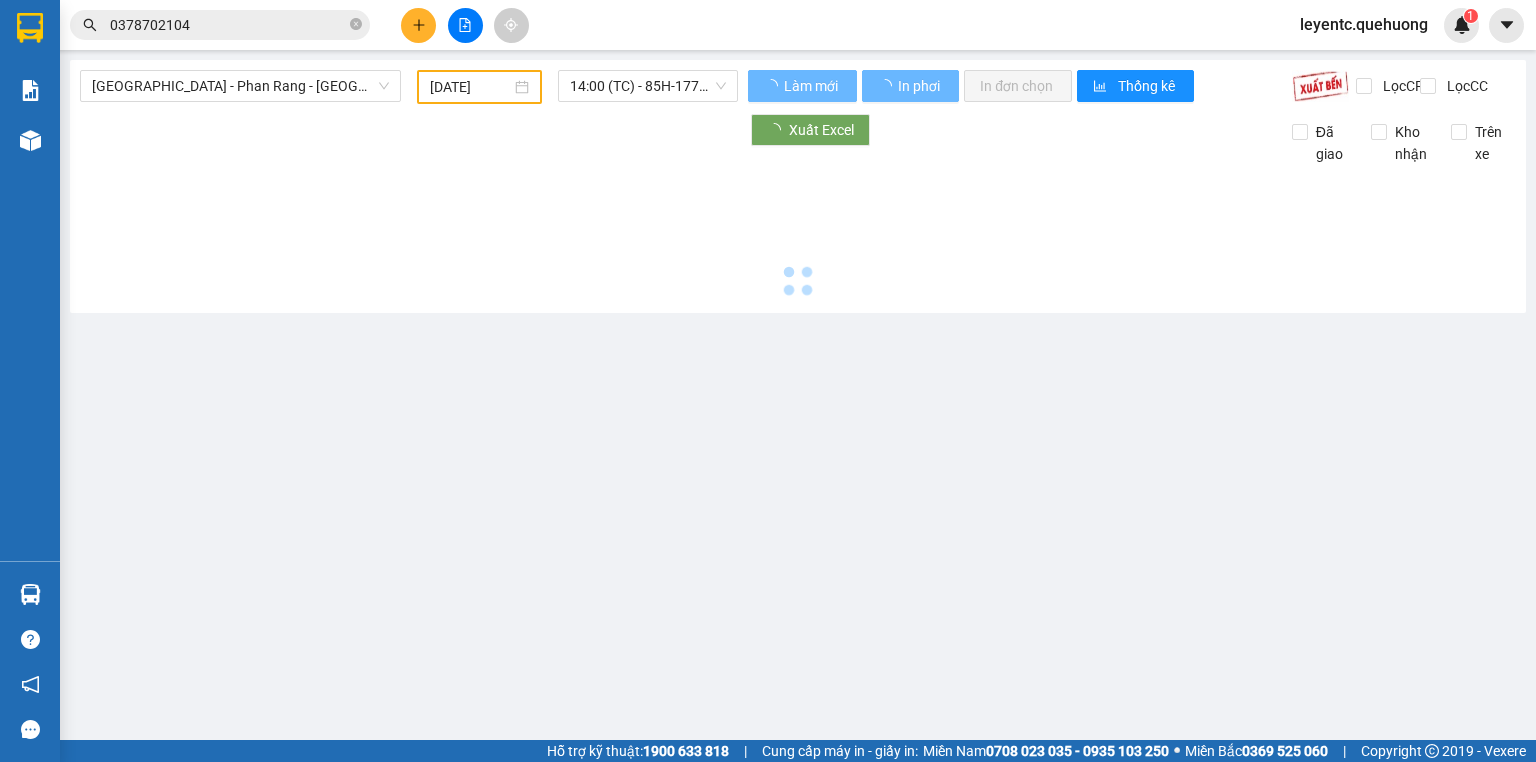 type on "[DATE]" 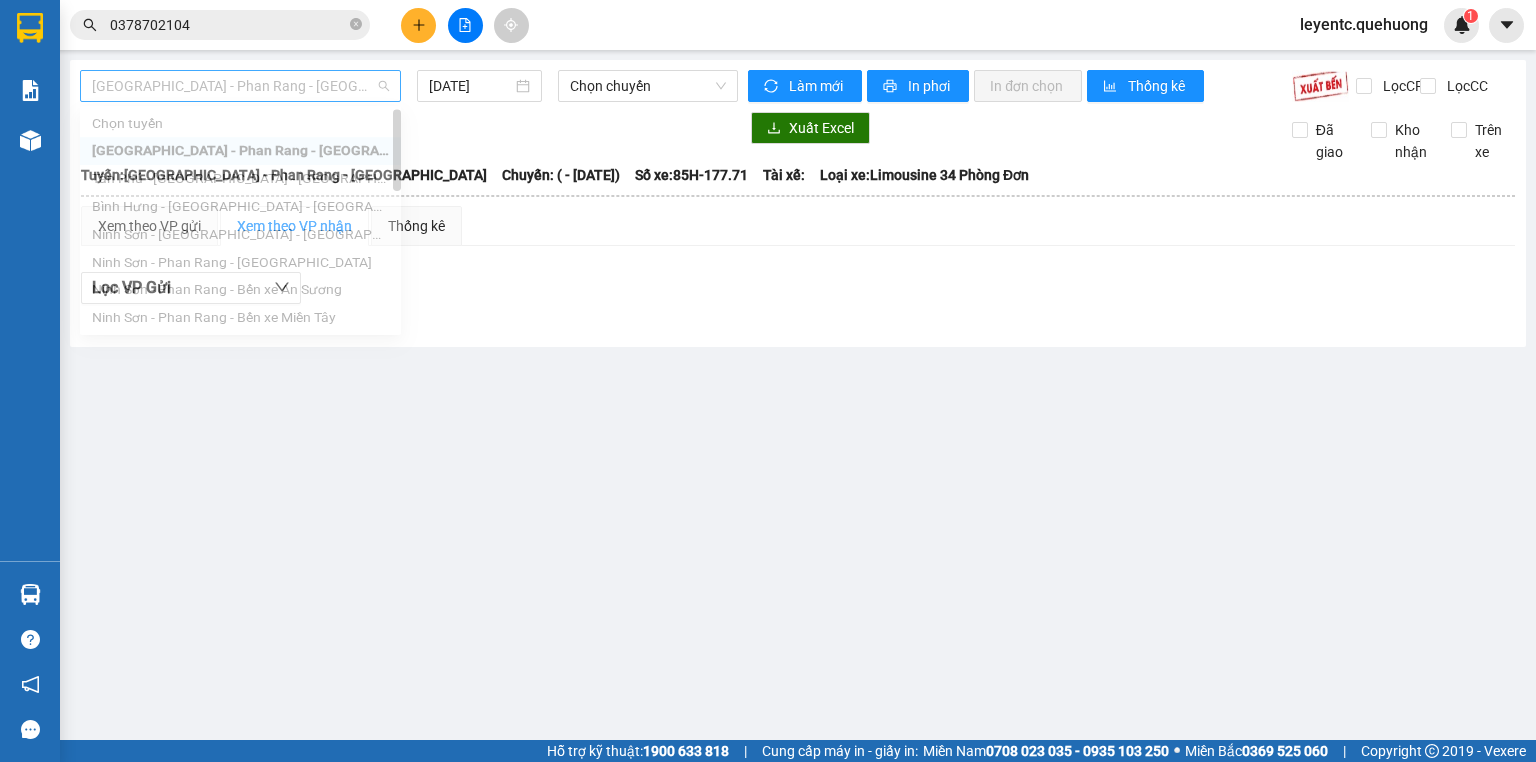 click on "[GEOGRAPHIC_DATA] - Phan Rang - [GEOGRAPHIC_DATA]" at bounding box center [240, 86] 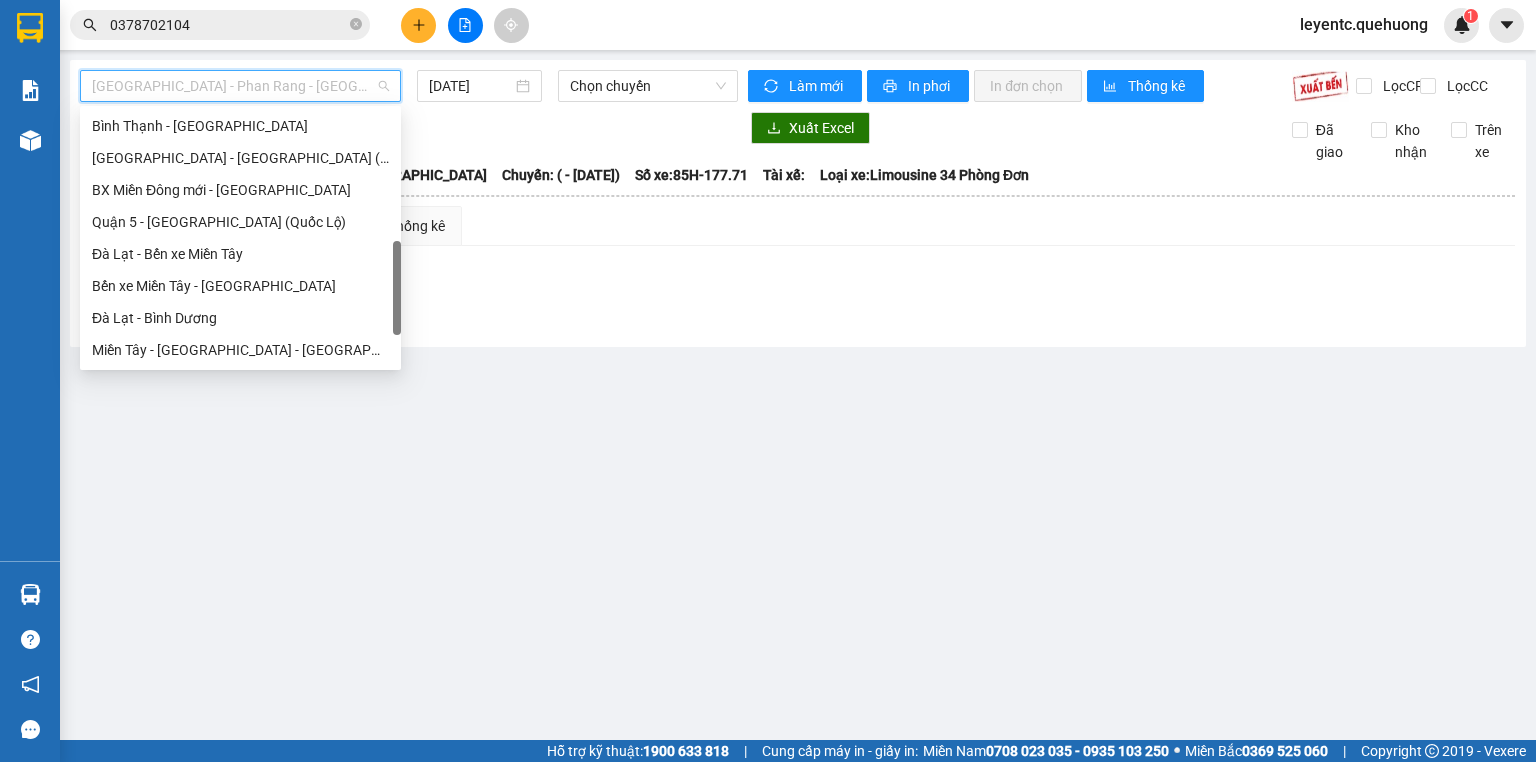 scroll, scrollTop: 608, scrollLeft: 0, axis: vertical 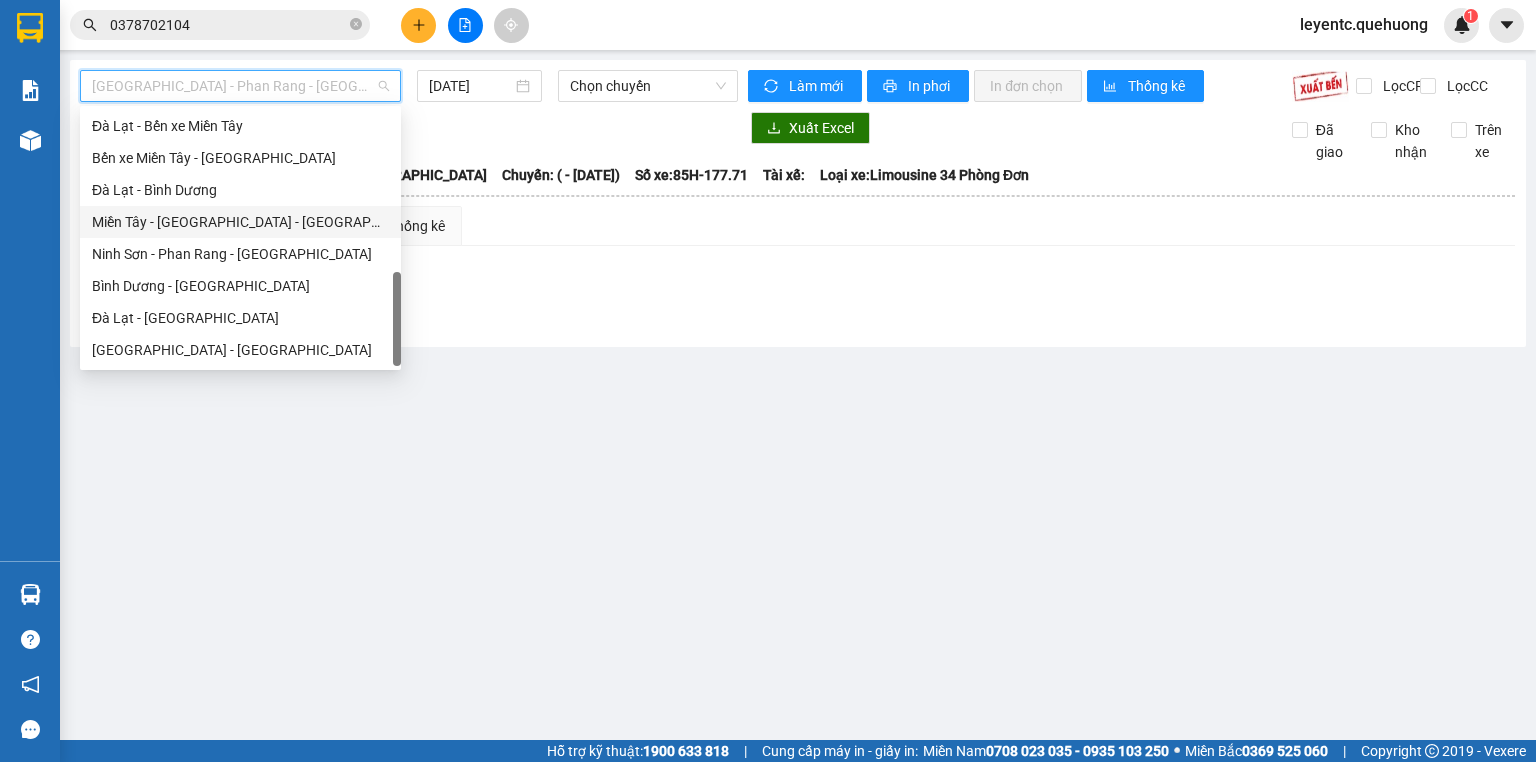 click on "Miền Tây - [GEOGRAPHIC_DATA] - [GEOGRAPHIC_DATA]" at bounding box center [240, 222] 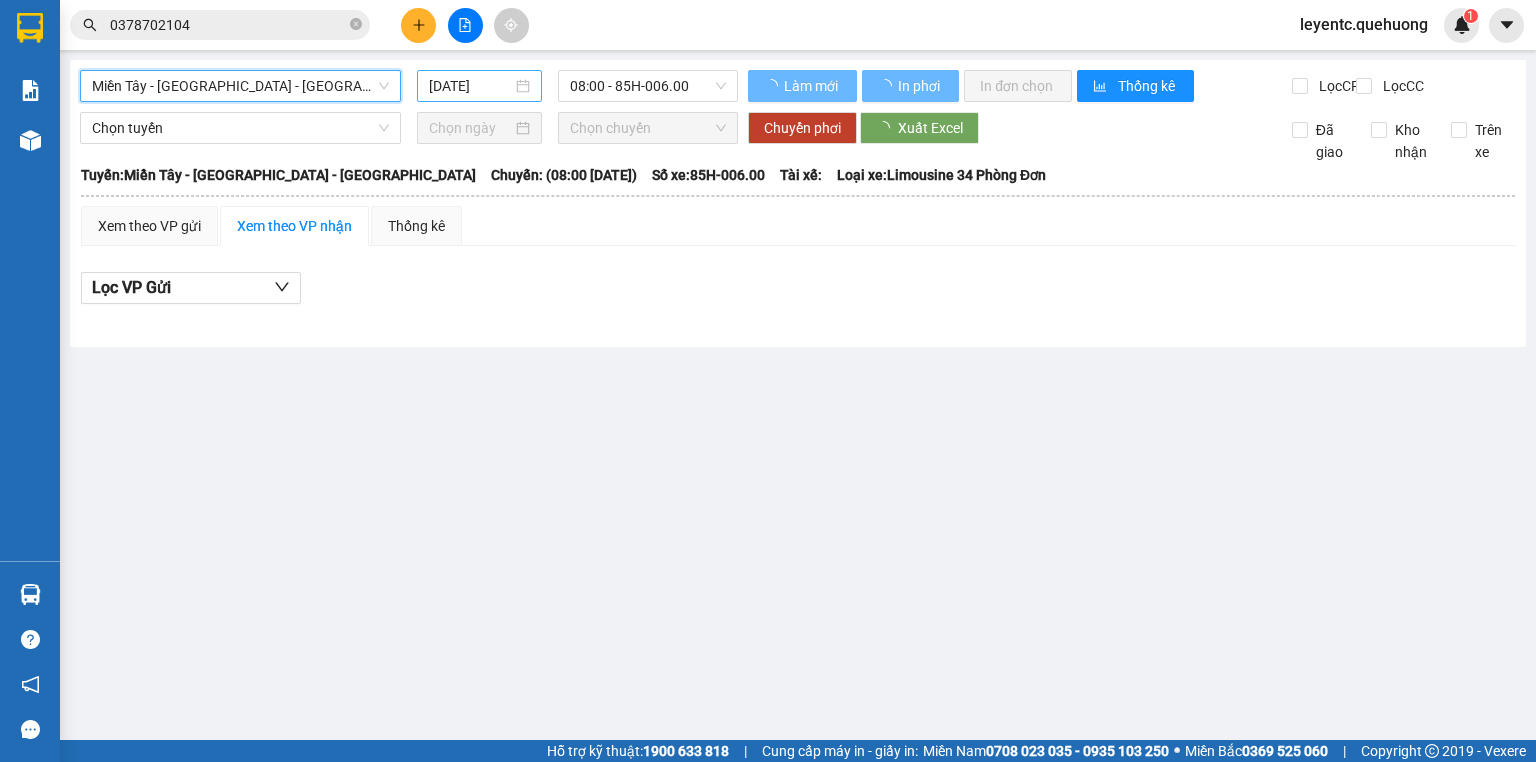 click on "[DATE]" at bounding box center [470, 86] 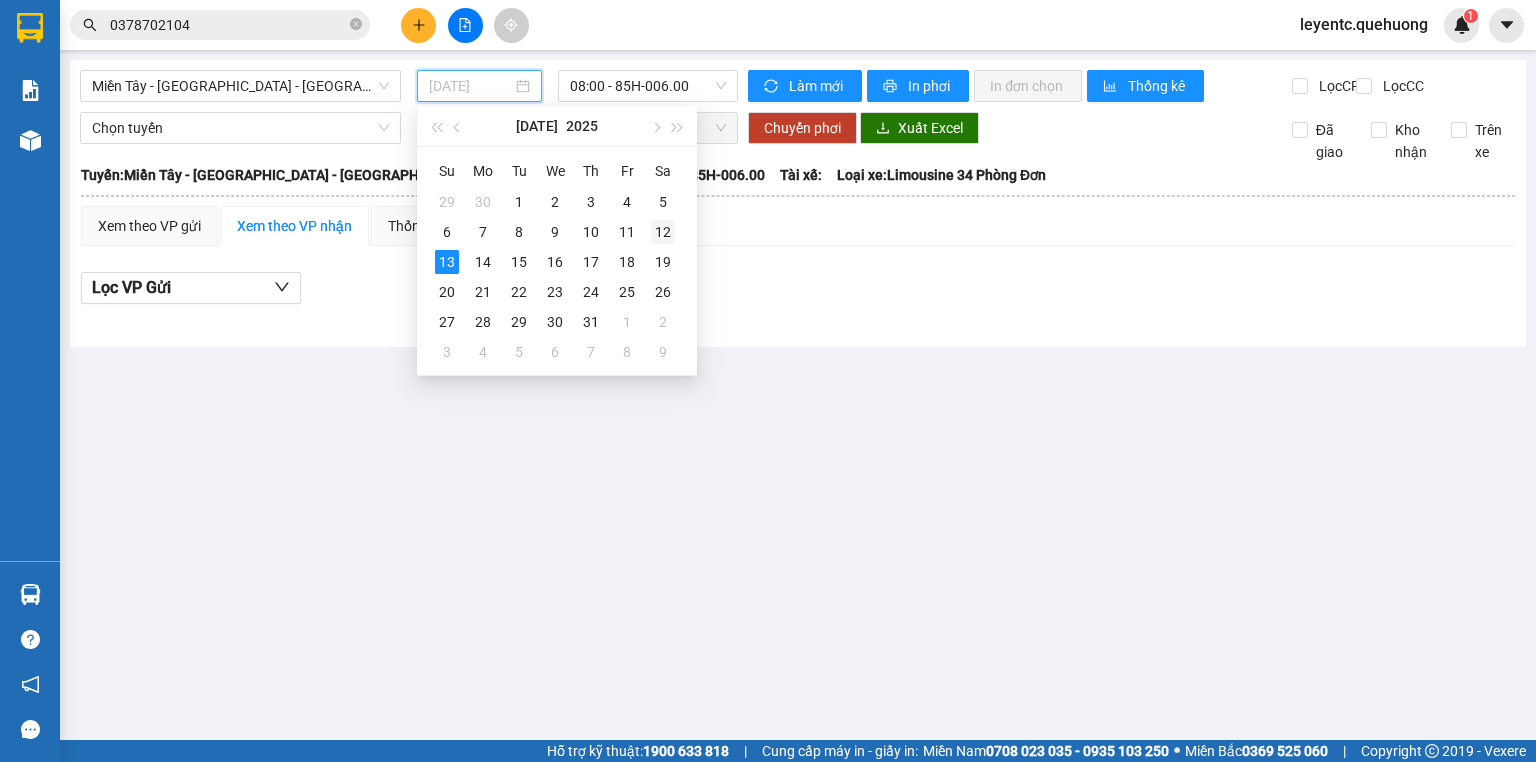 click on "12" at bounding box center (663, 232) 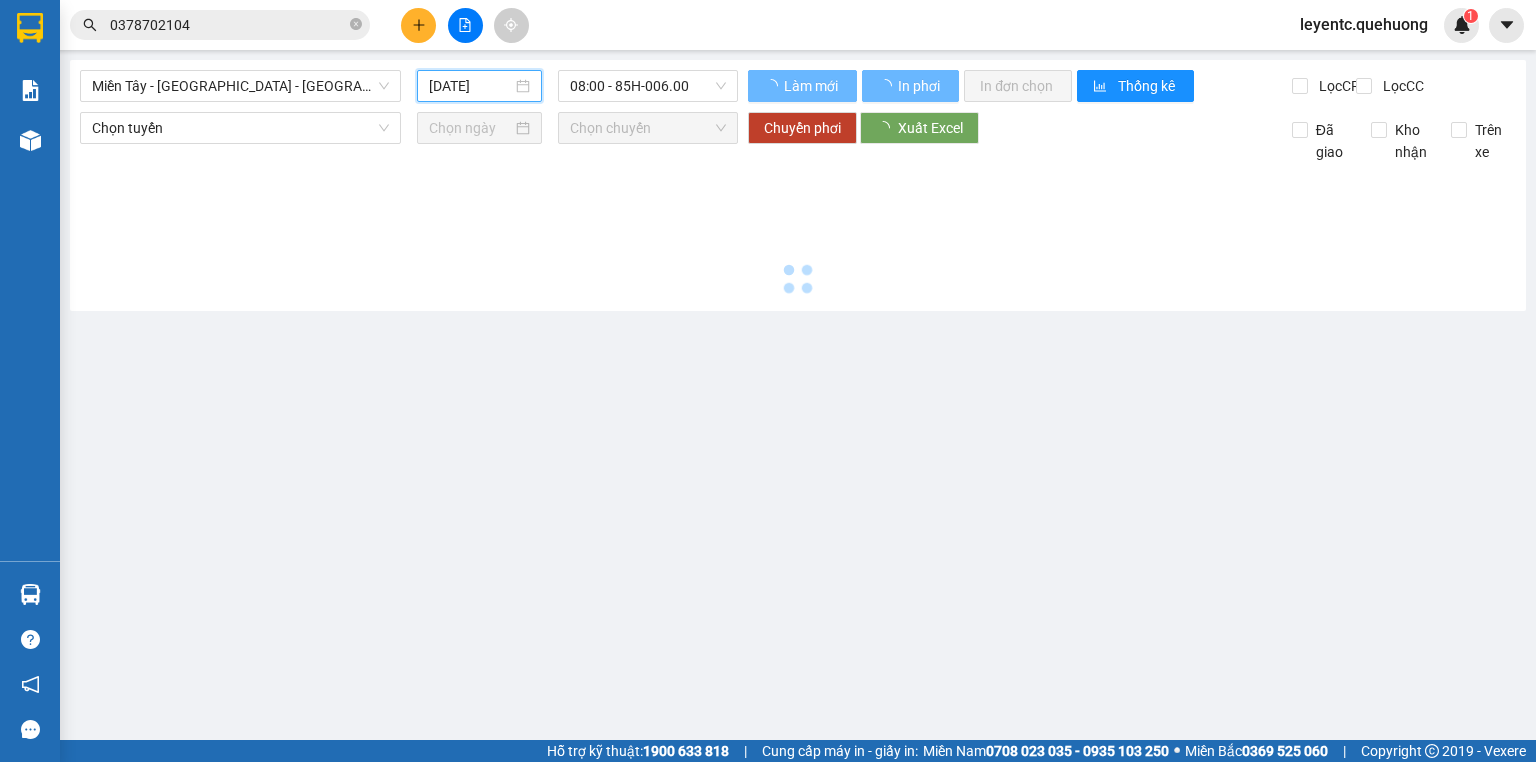 type on "[DATE]" 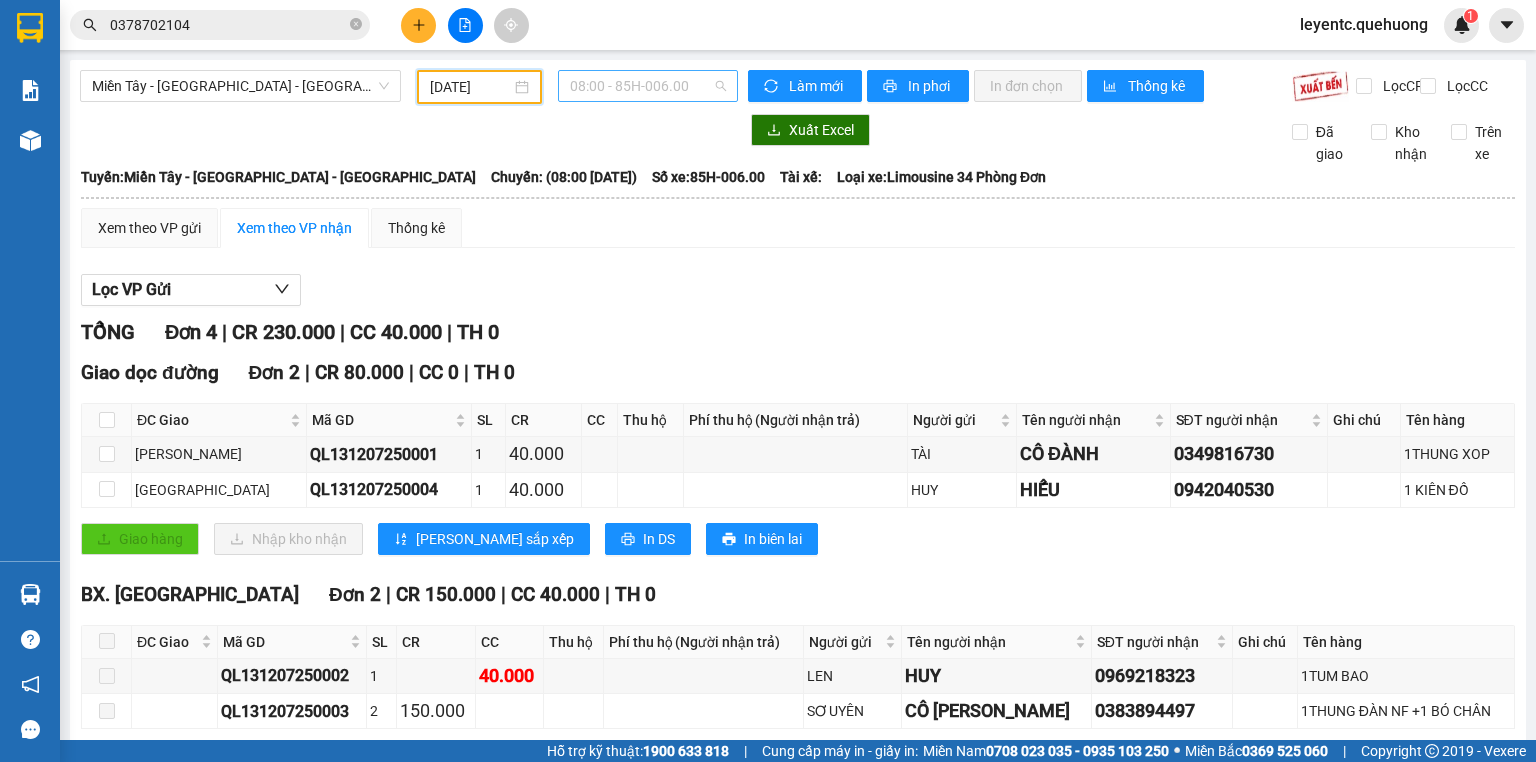click on "08:00     - 85H-006.00" at bounding box center [648, 86] 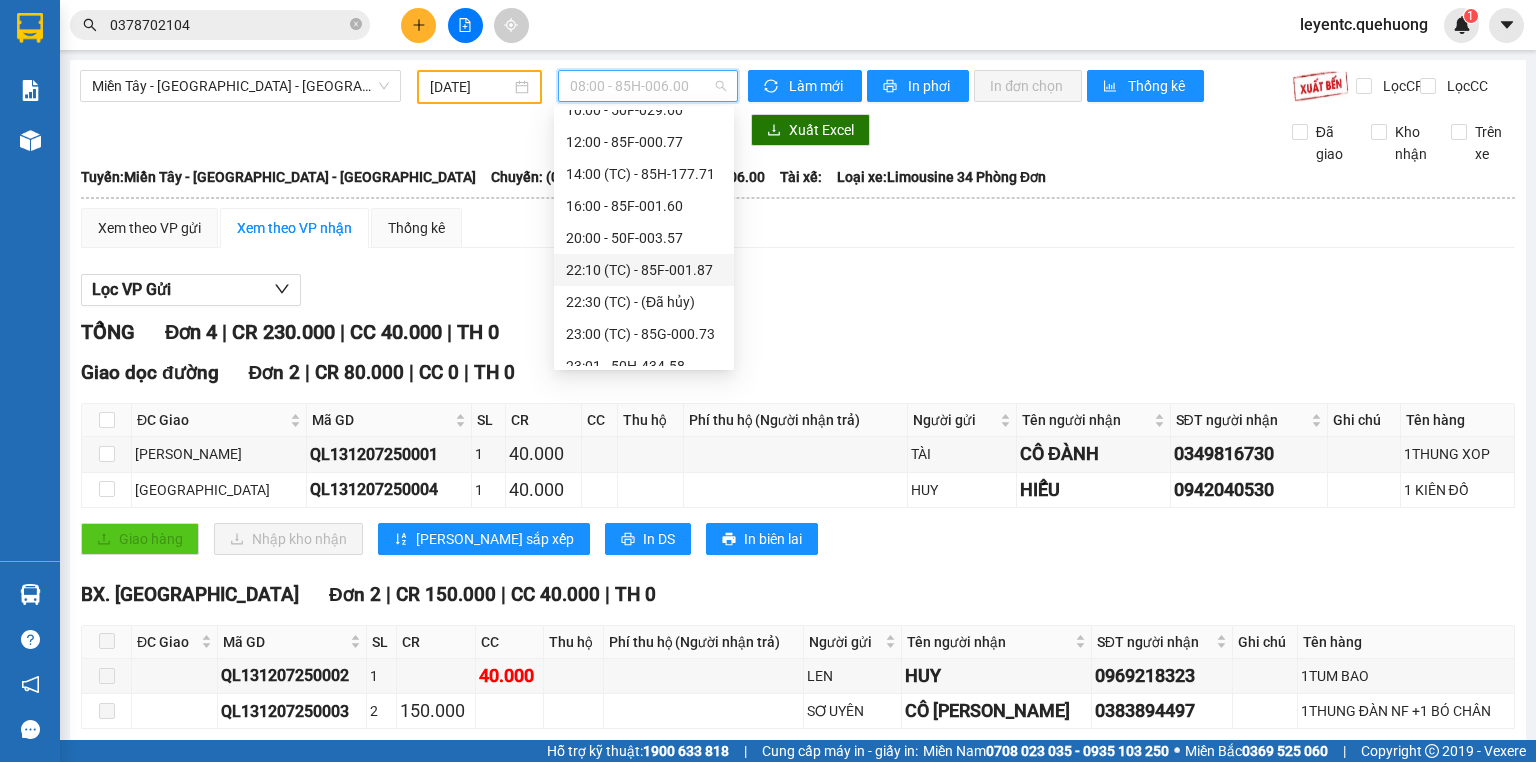 scroll, scrollTop: 288, scrollLeft: 0, axis: vertical 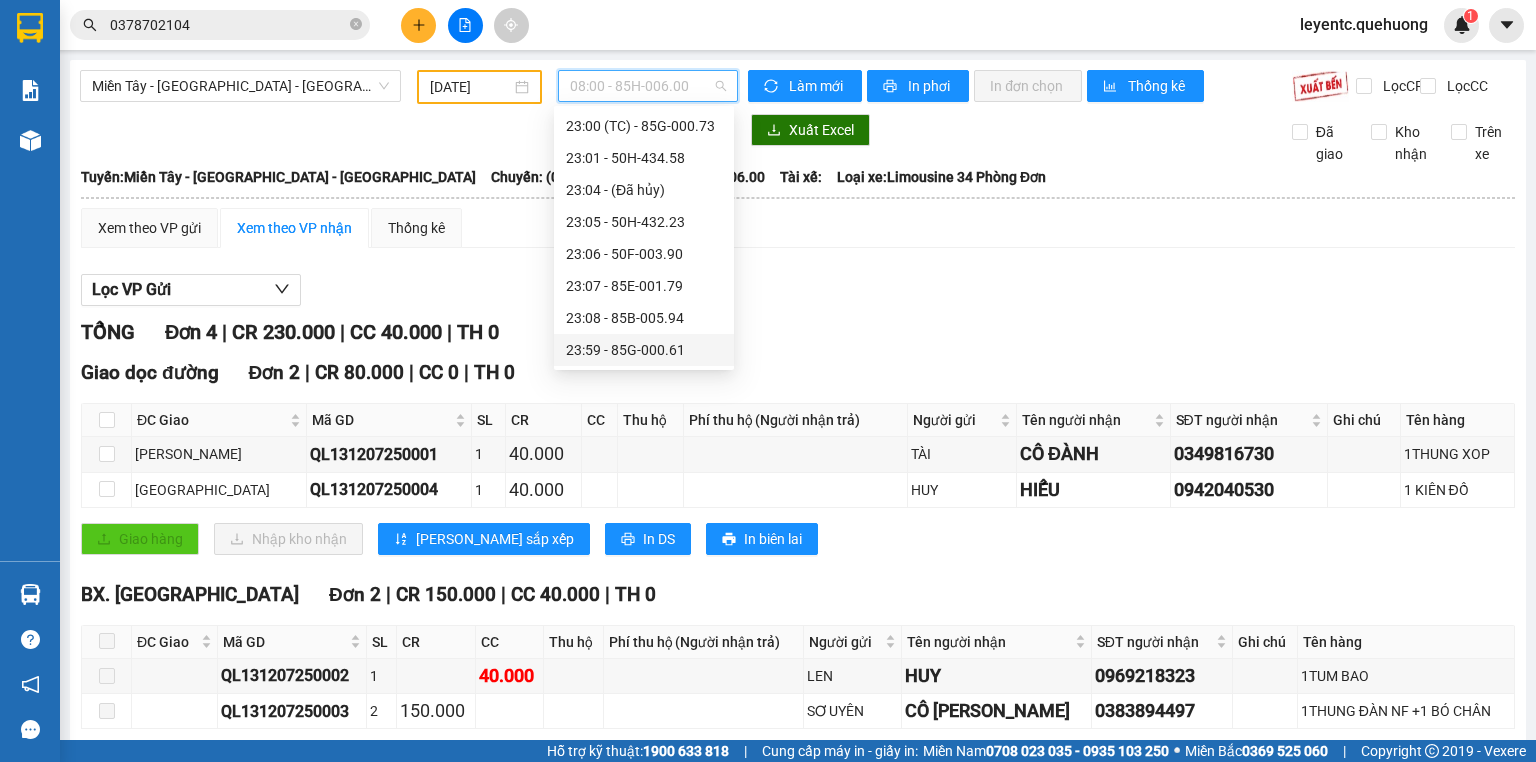 click on "23:59     - 85G-000.61" at bounding box center [644, 350] 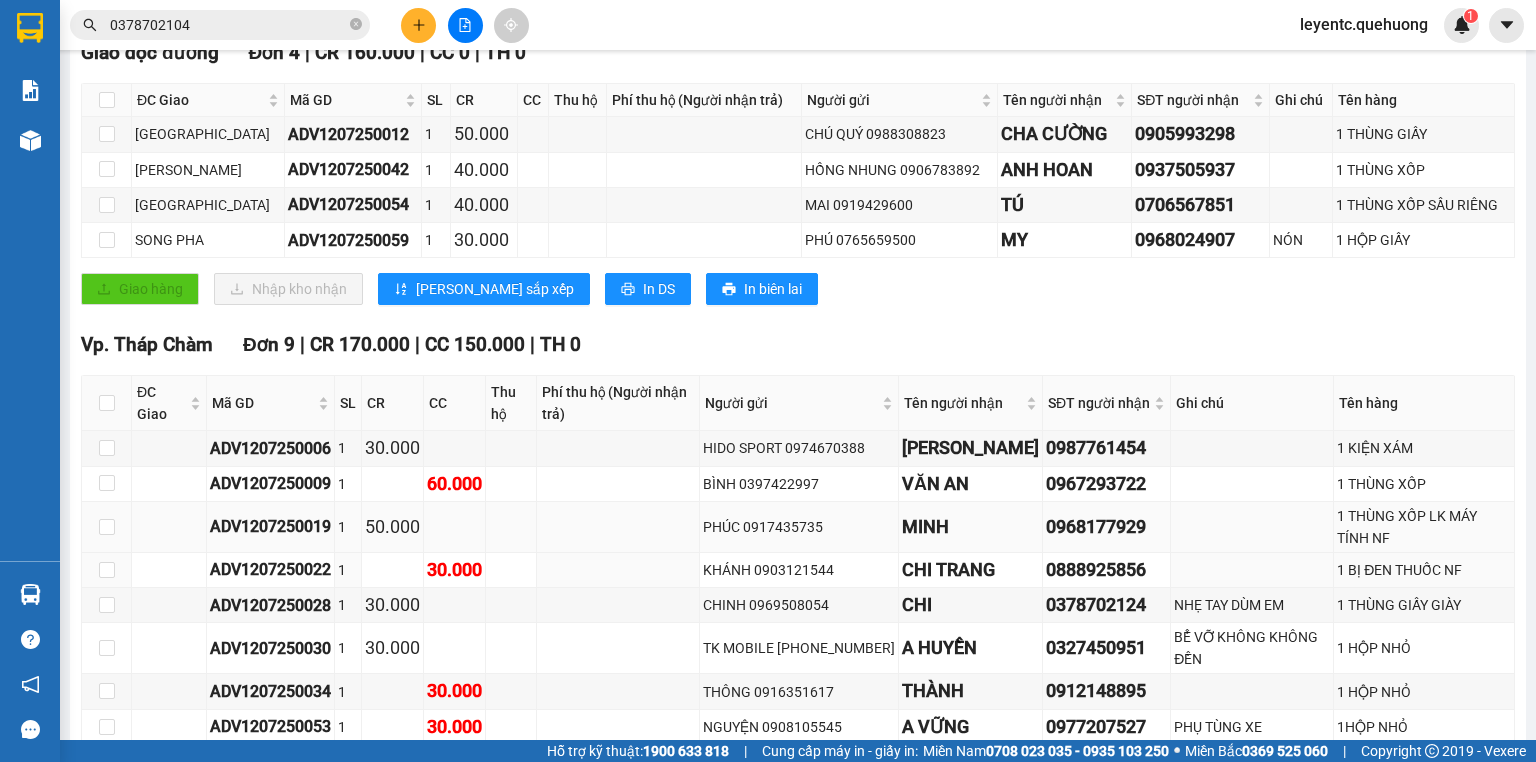 scroll, scrollTop: 400, scrollLeft: 0, axis: vertical 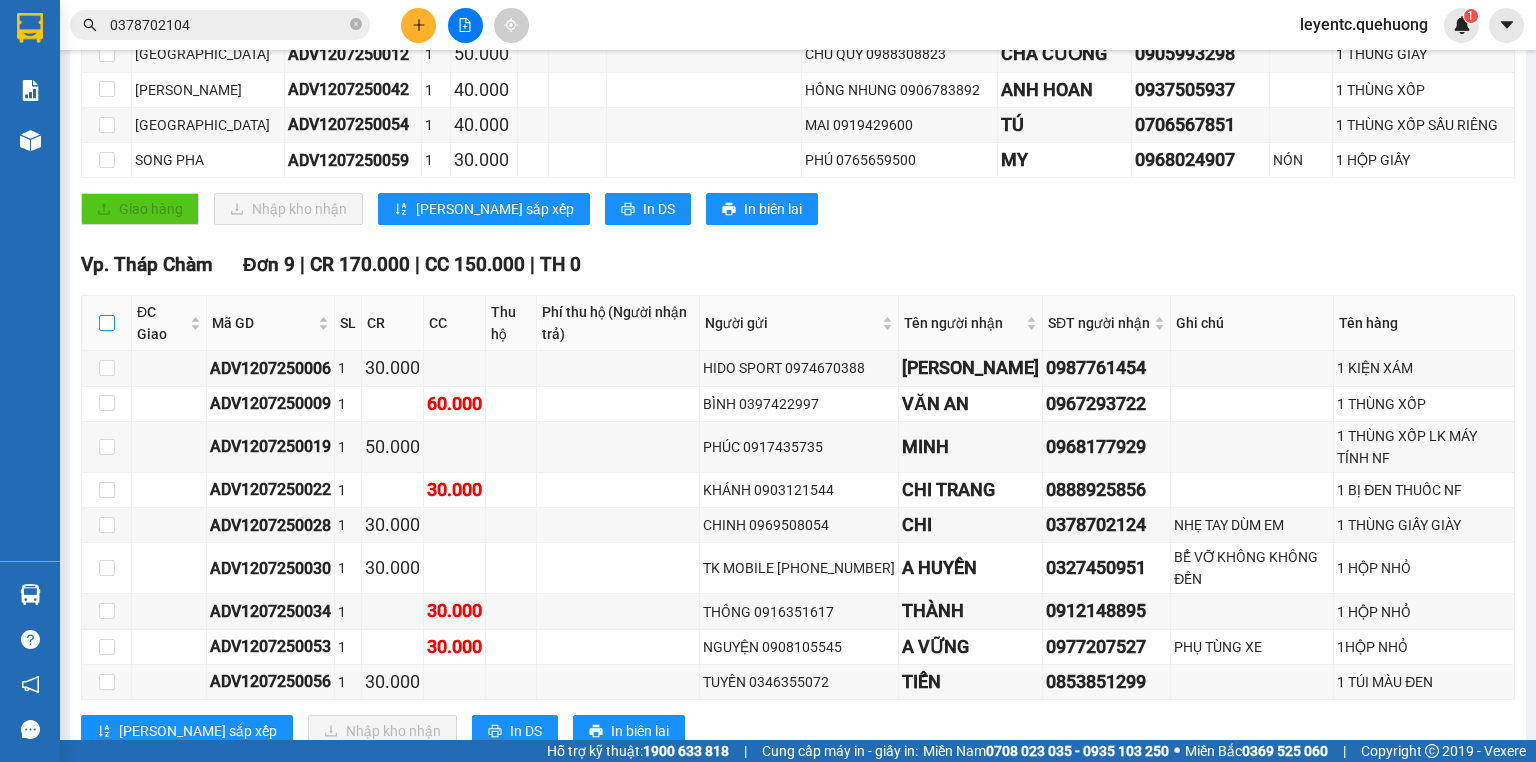 click at bounding box center [107, 323] 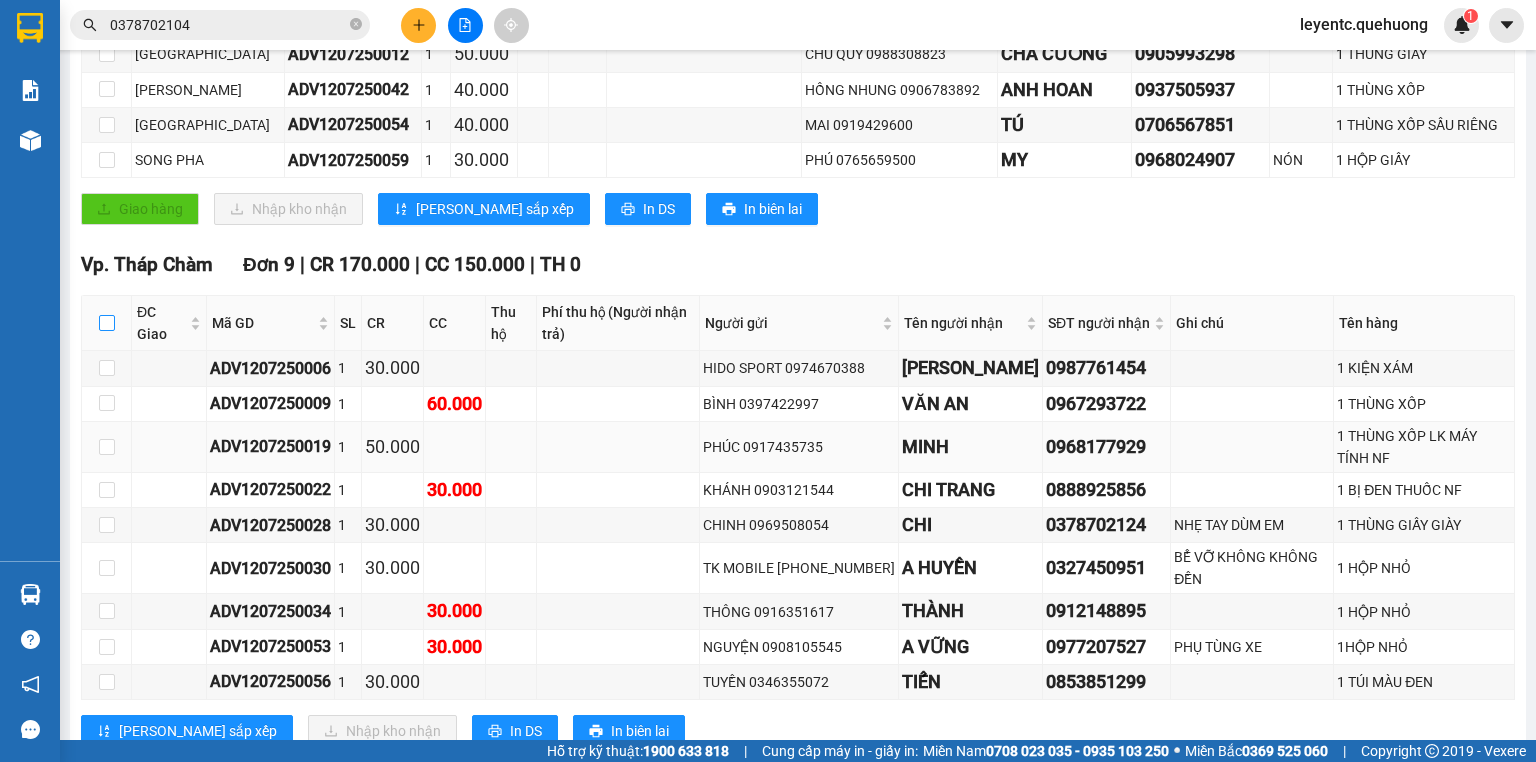 checkbox on "true" 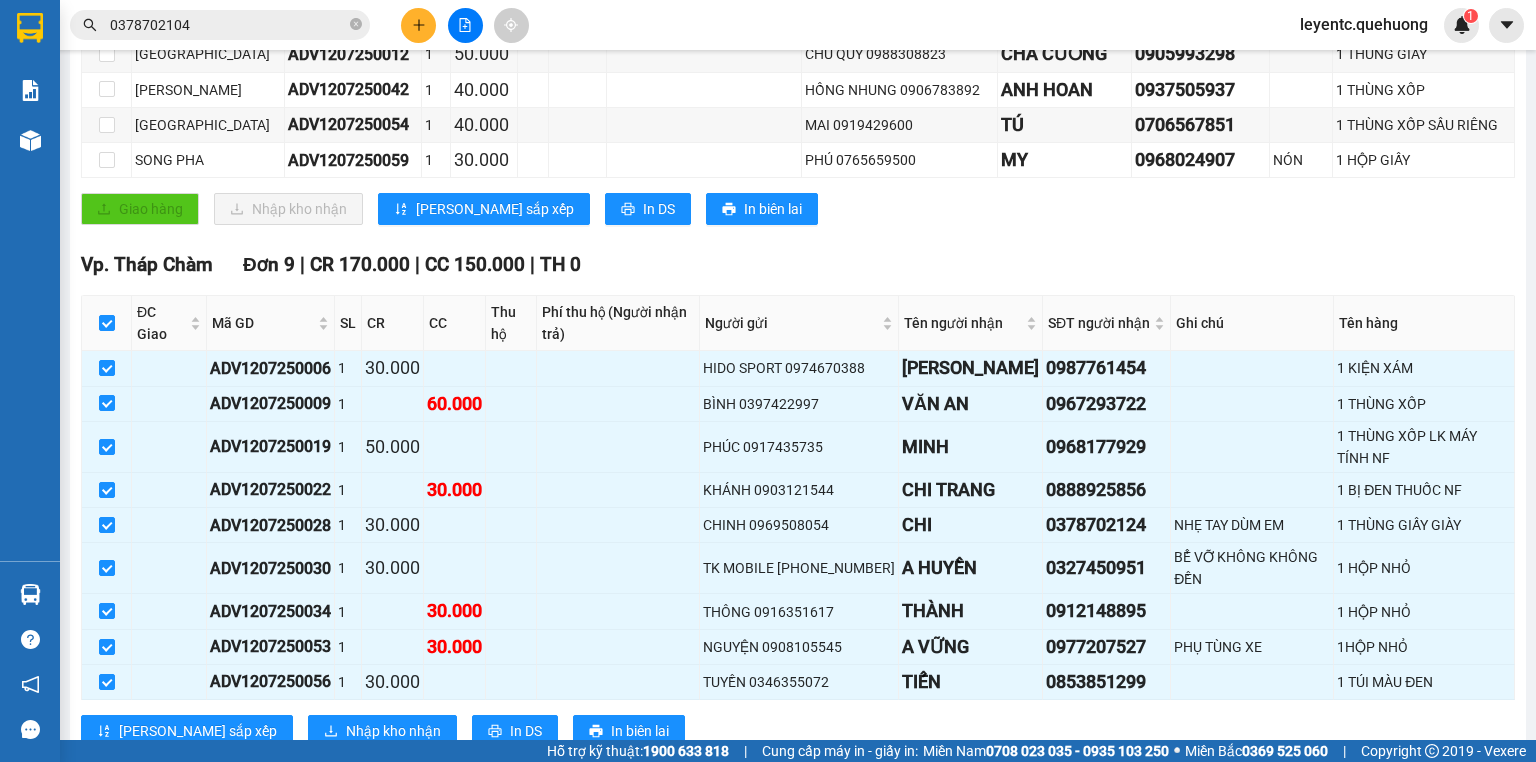 scroll, scrollTop: 800, scrollLeft: 0, axis: vertical 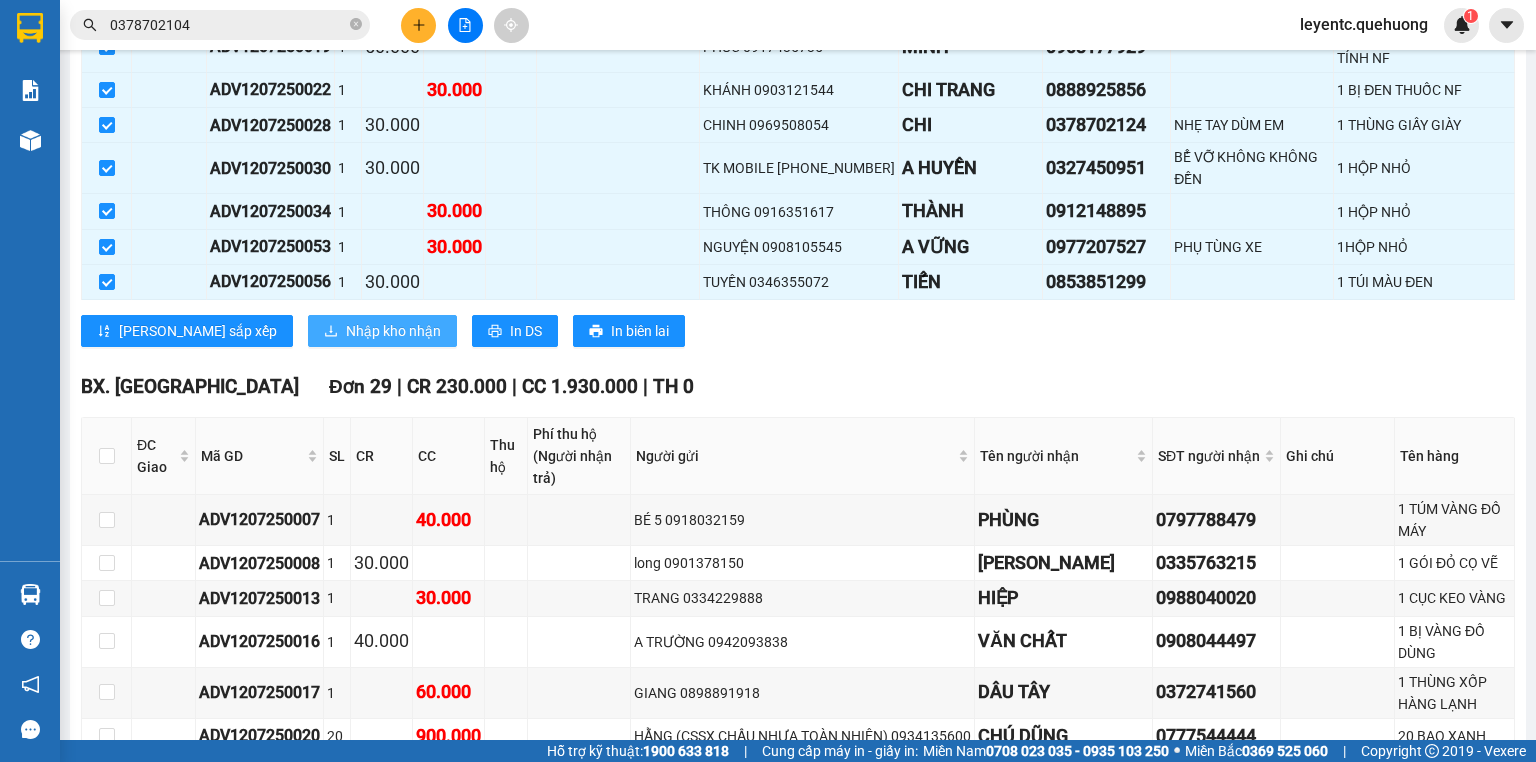 click on "Nhập kho nhận" at bounding box center [393, 331] 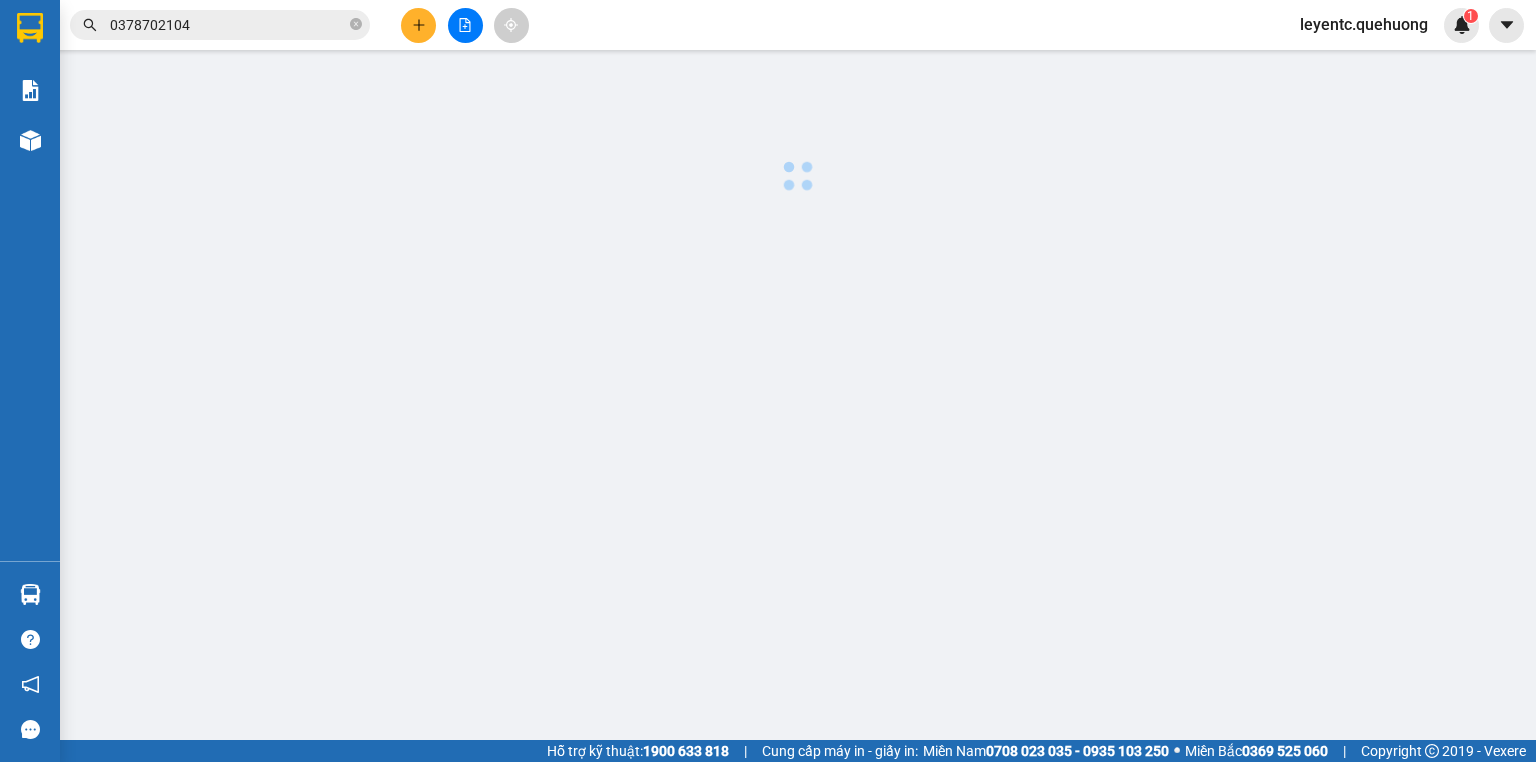 scroll, scrollTop: 0, scrollLeft: 0, axis: both 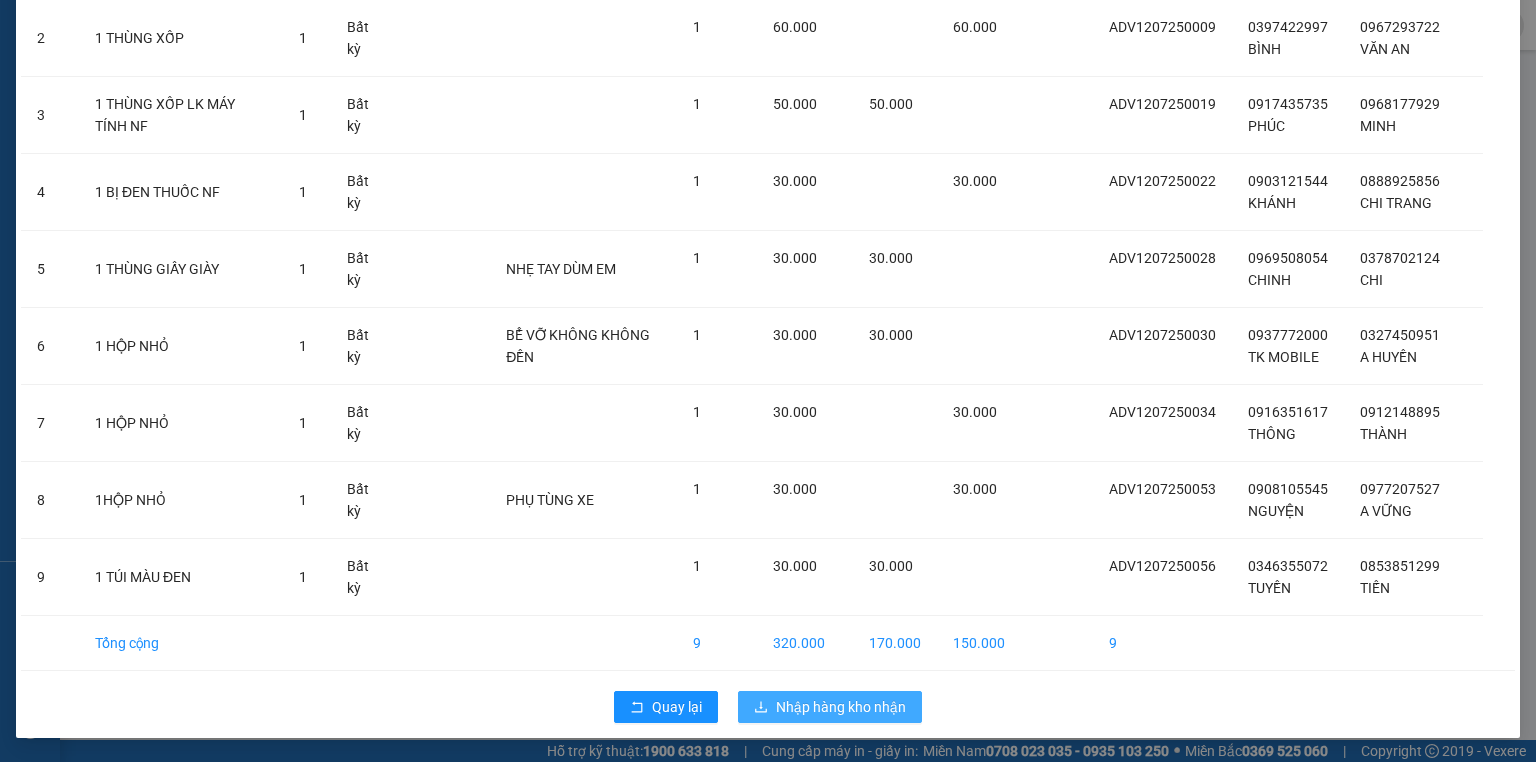 click on "Nhập hàng kho nhận" at bounding box center (841, 707) 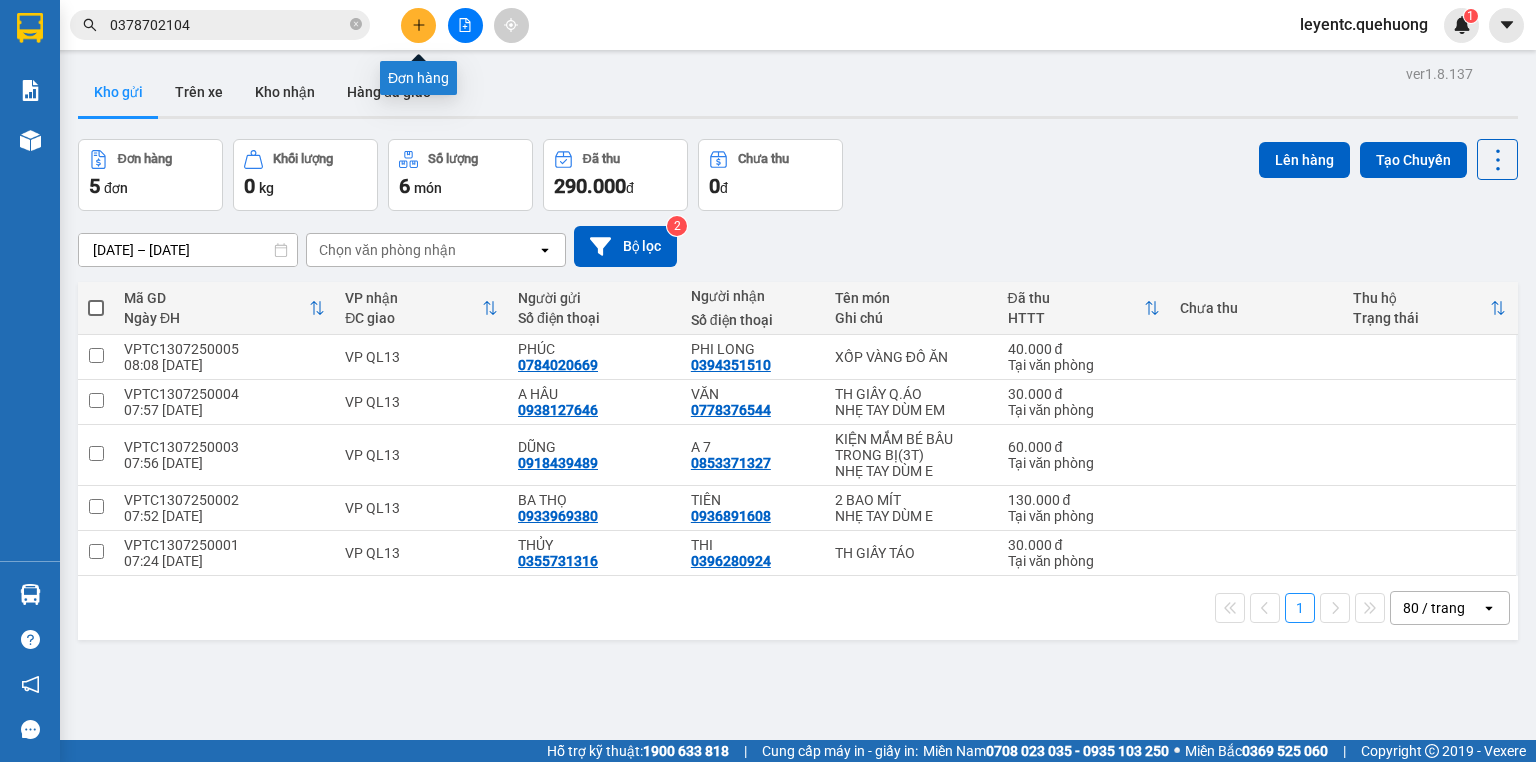 click at bounding box center [418, 25] 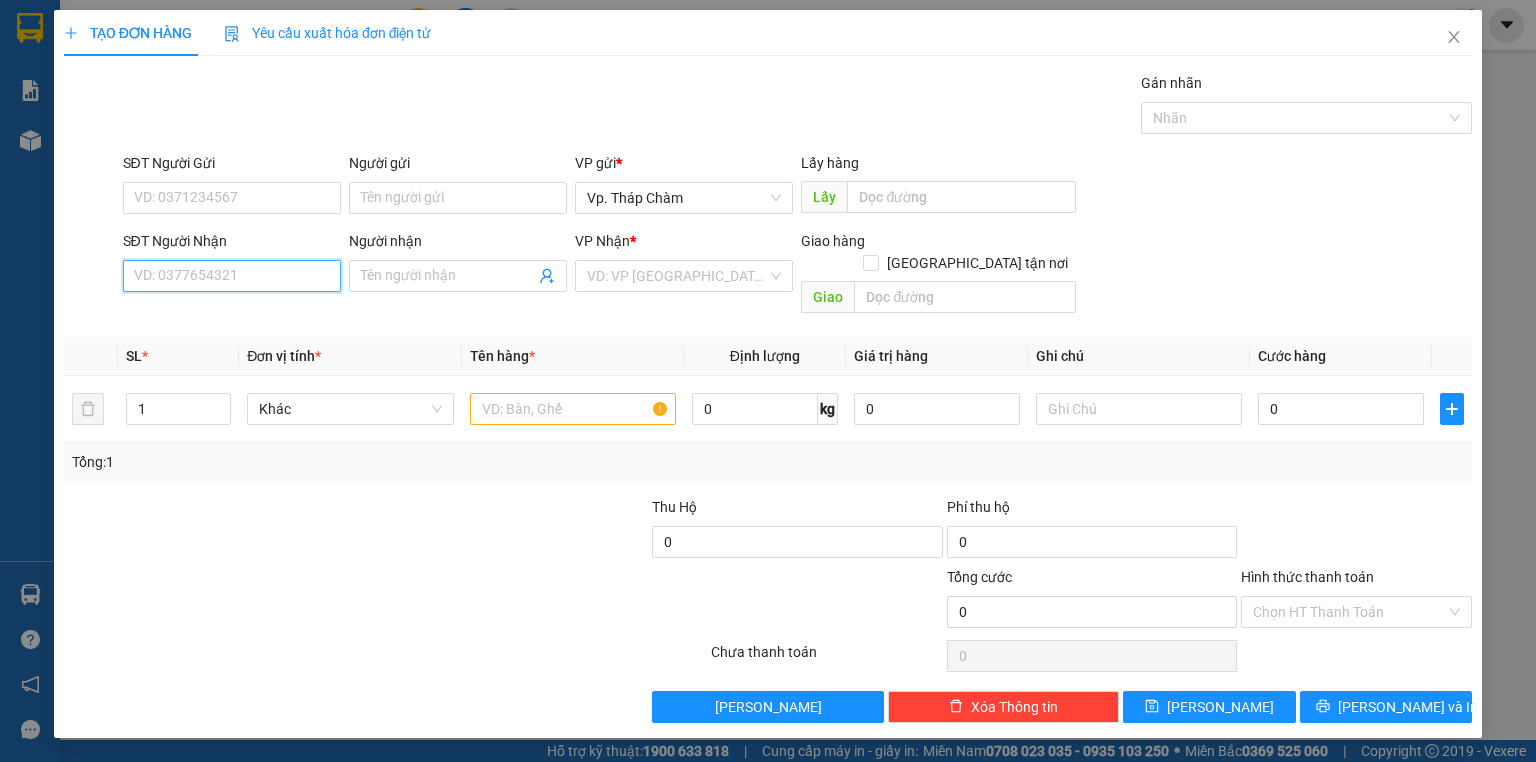 click on "SĐT Người Nhận" at bounding box center [232, 276] 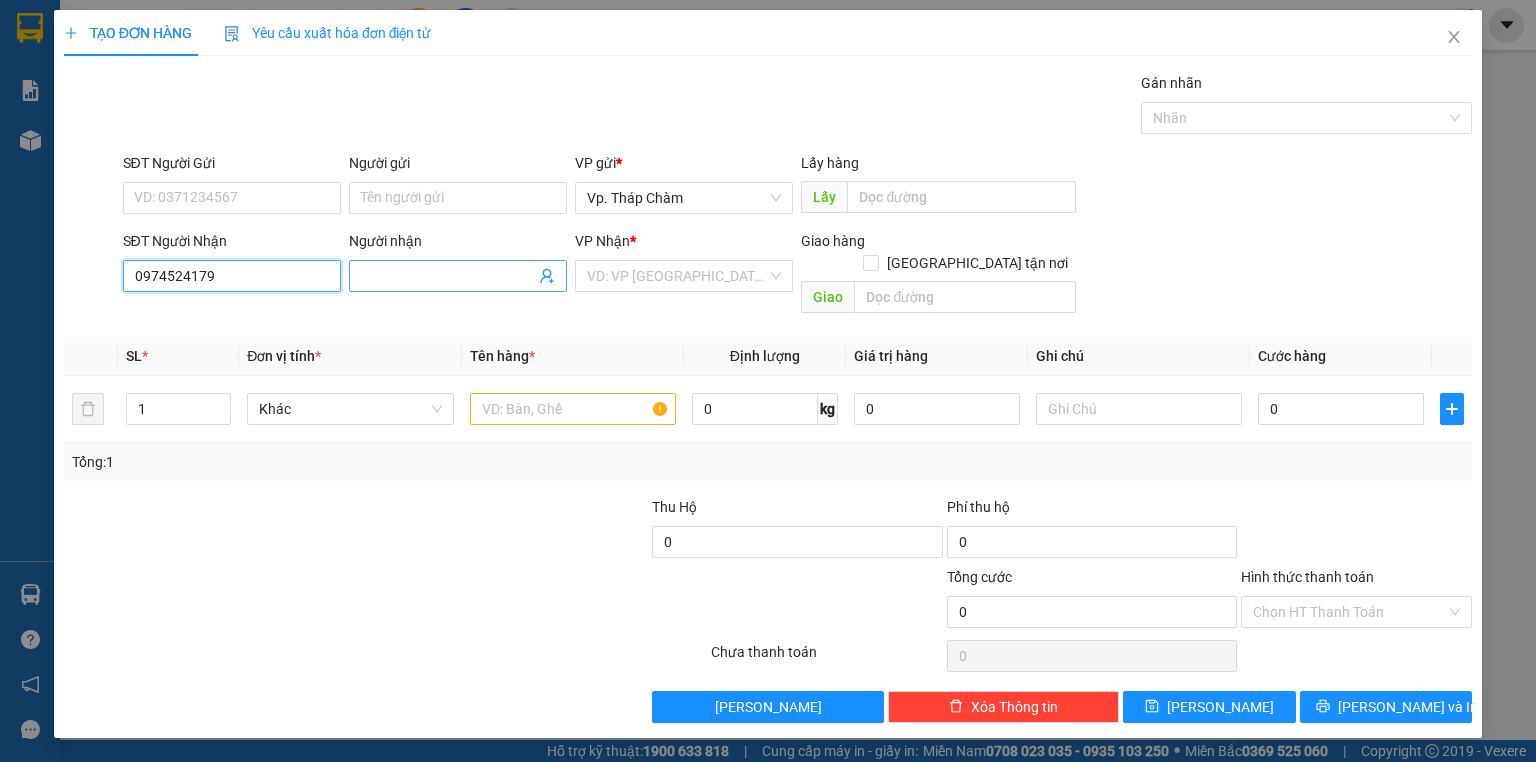 type on "0974524179" 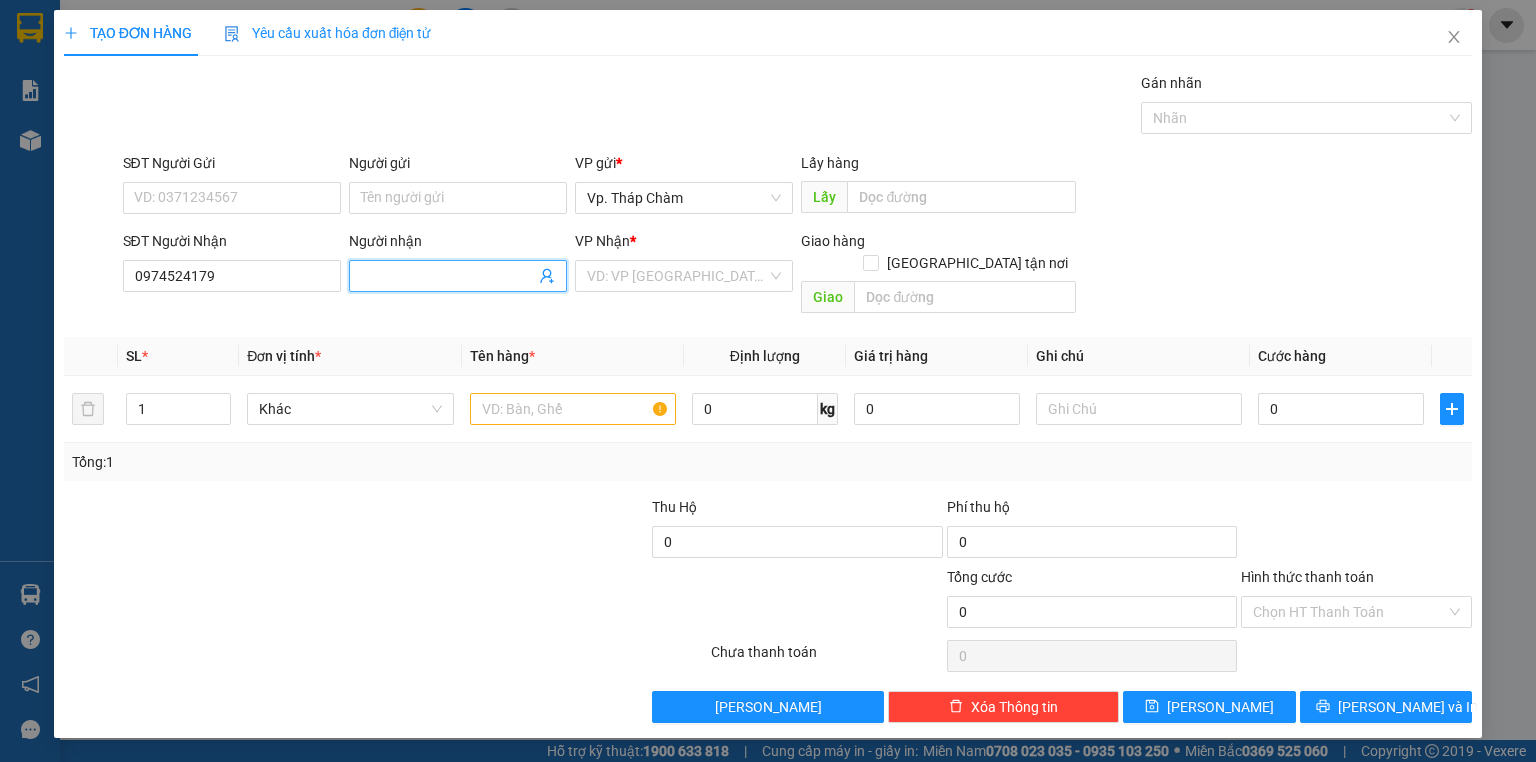 click on "Người nhận" at bounding box center (448, 276) 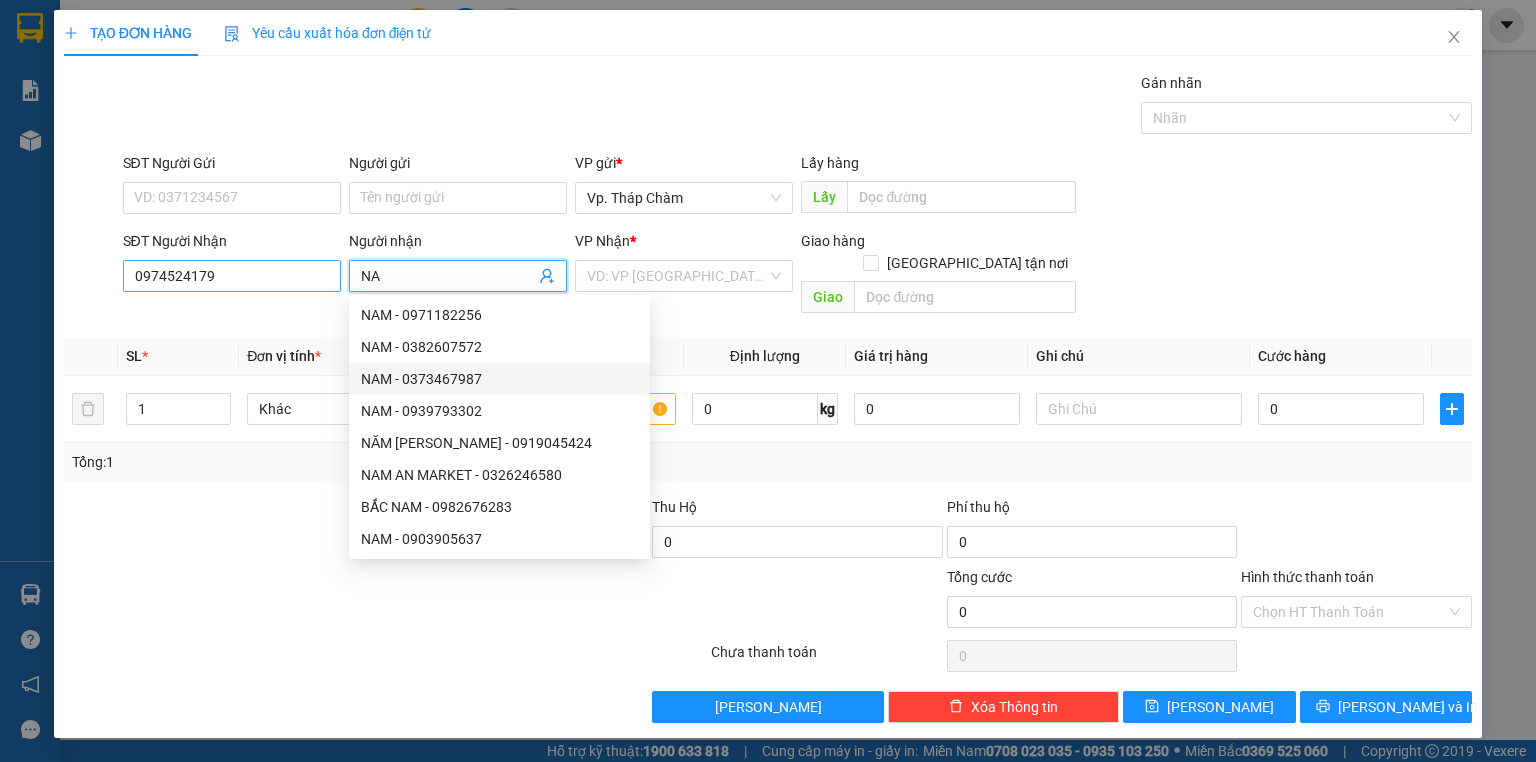 type on "NA" 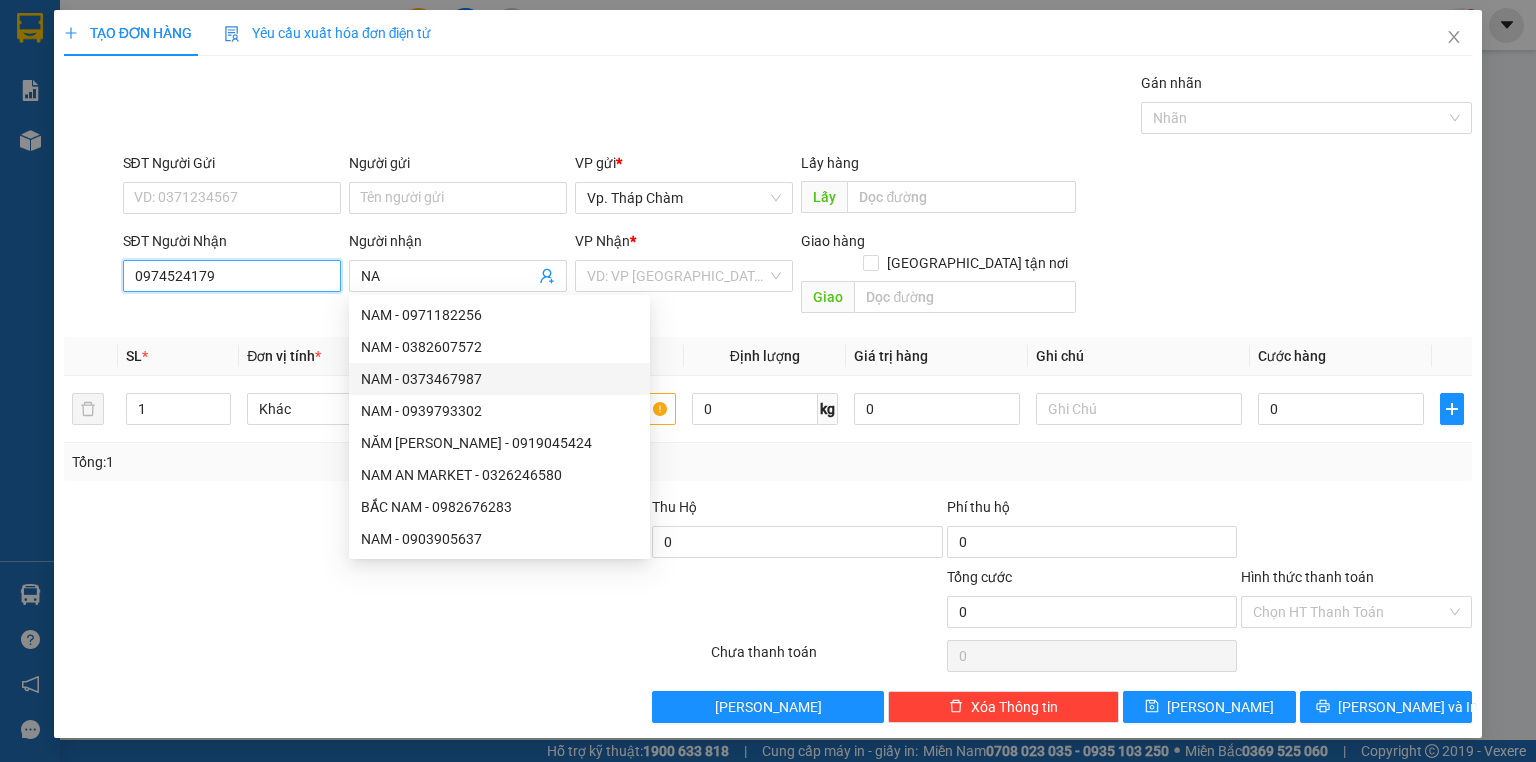 click on "0974524179" at bounding box center (232, 276) 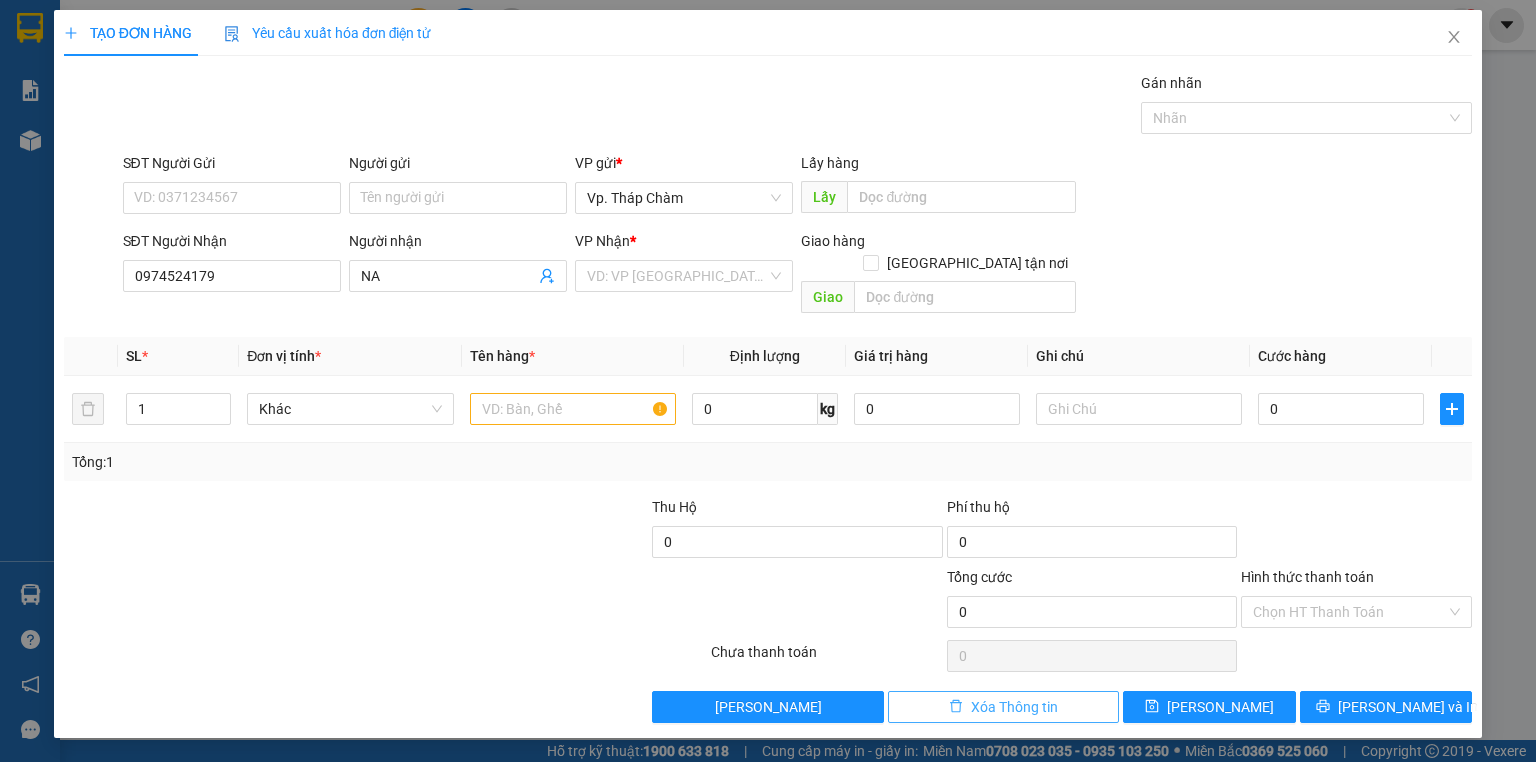 click at bounding box center [956, 707] 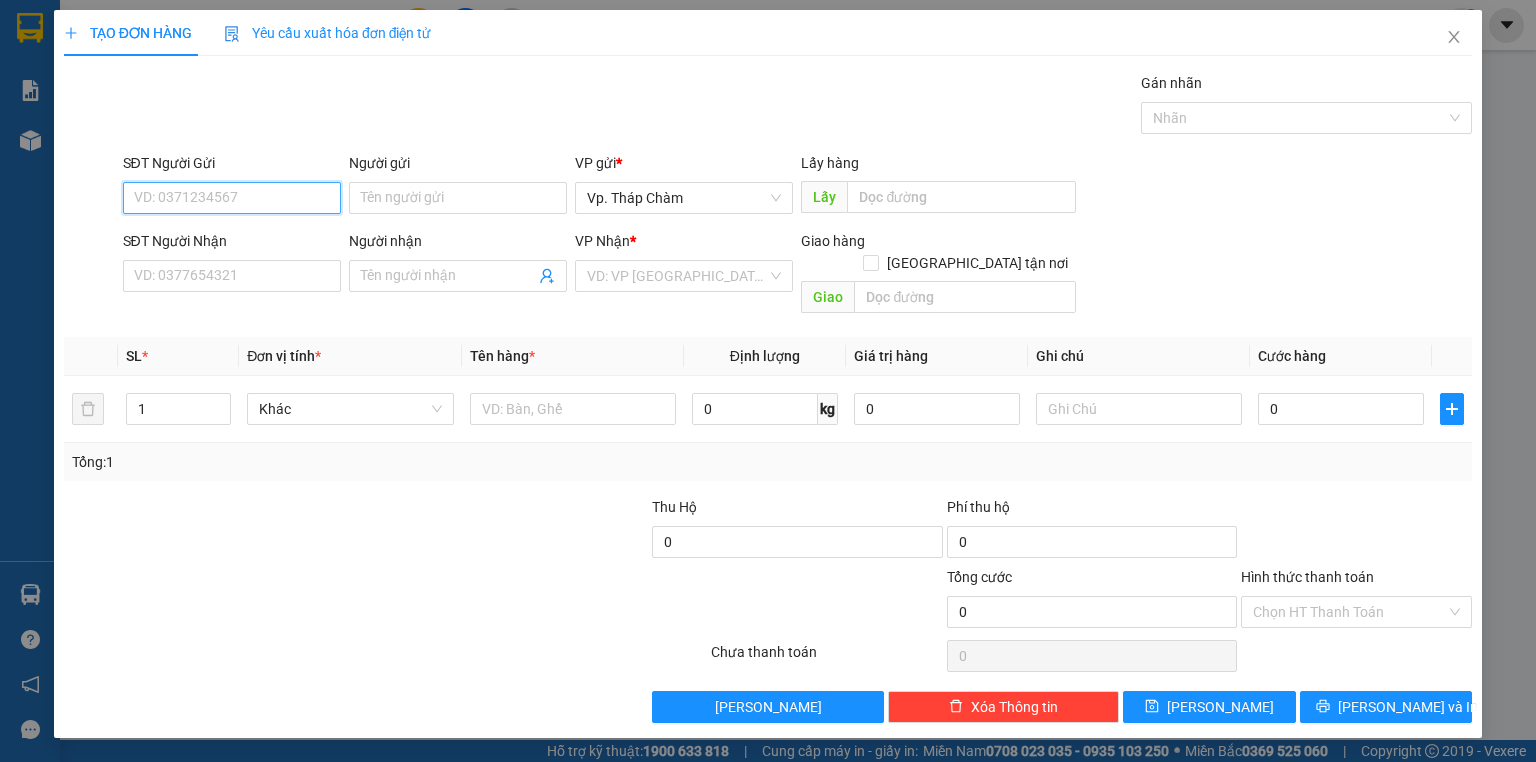 paste on "0974524179" 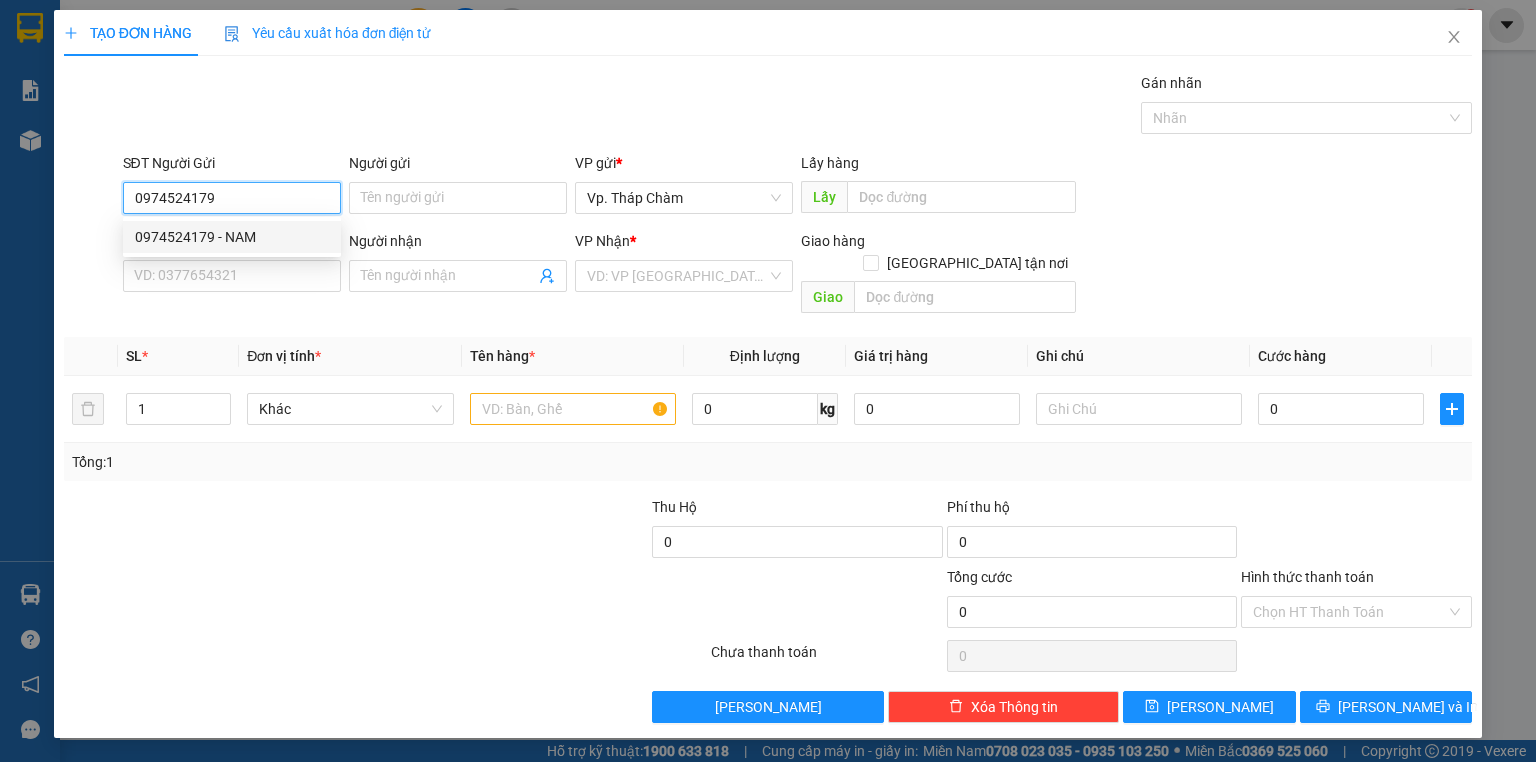 click on "0974524179 -  NAM" at bounding box center [232, 237] 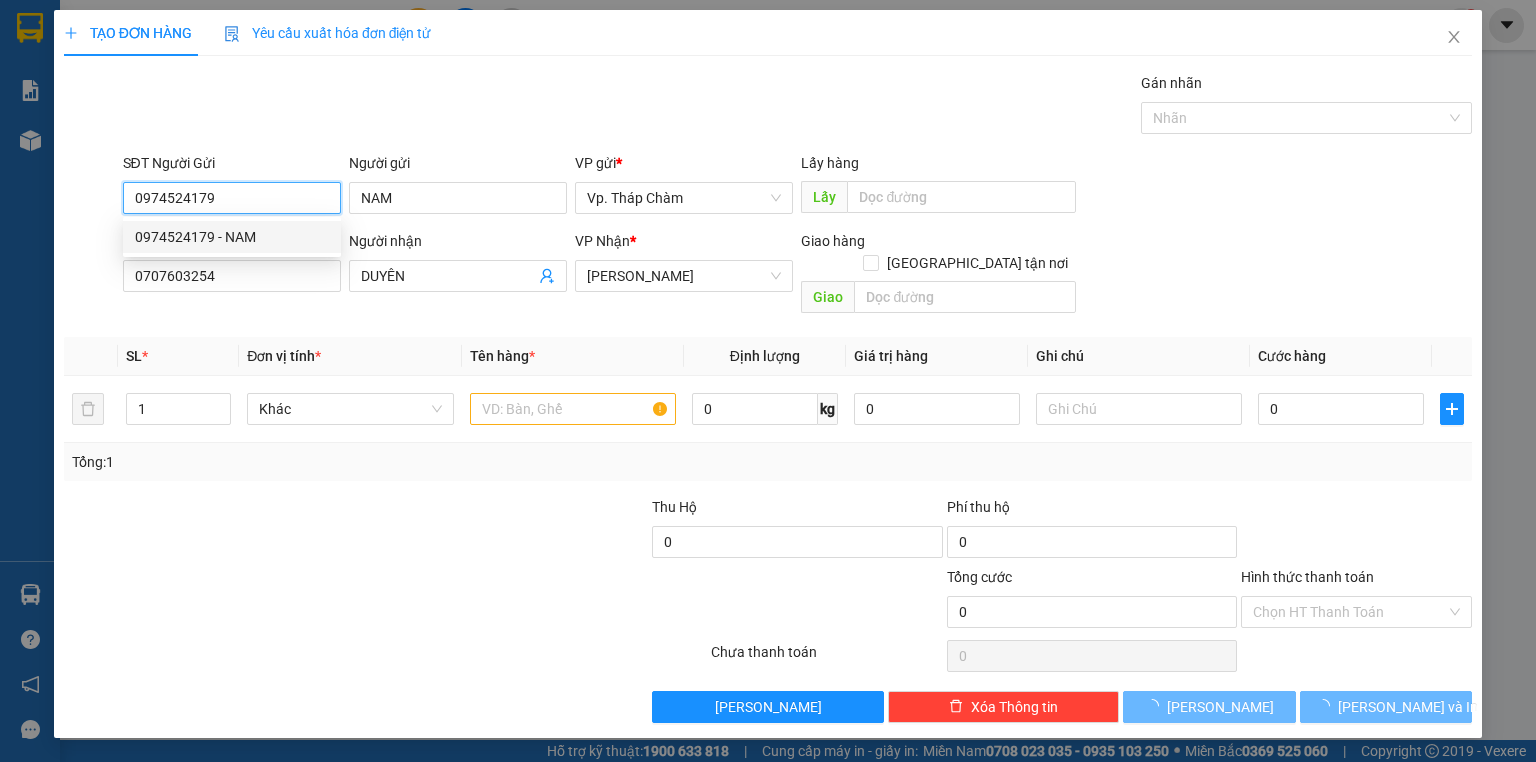type on "30.000" 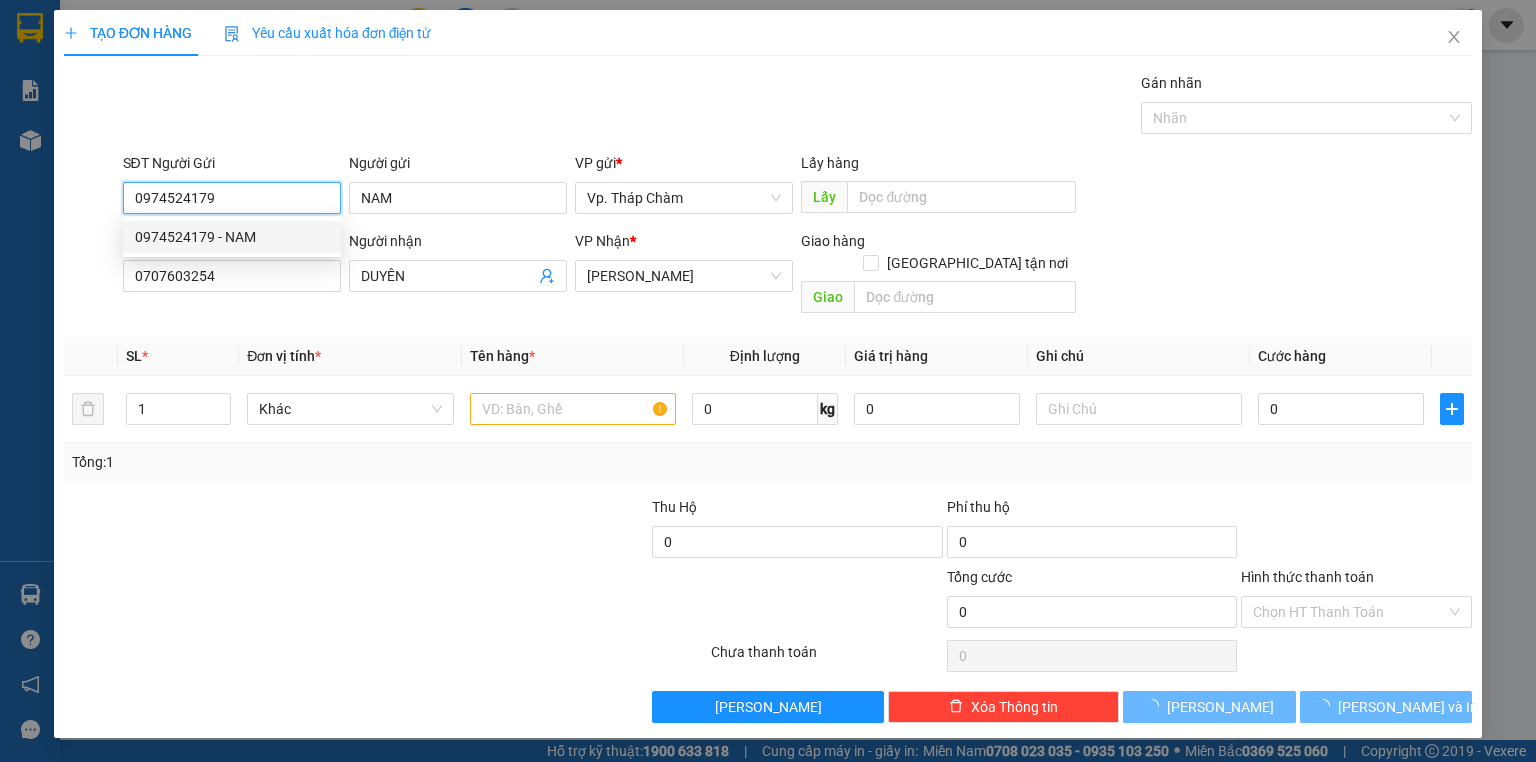 type on "30.000" 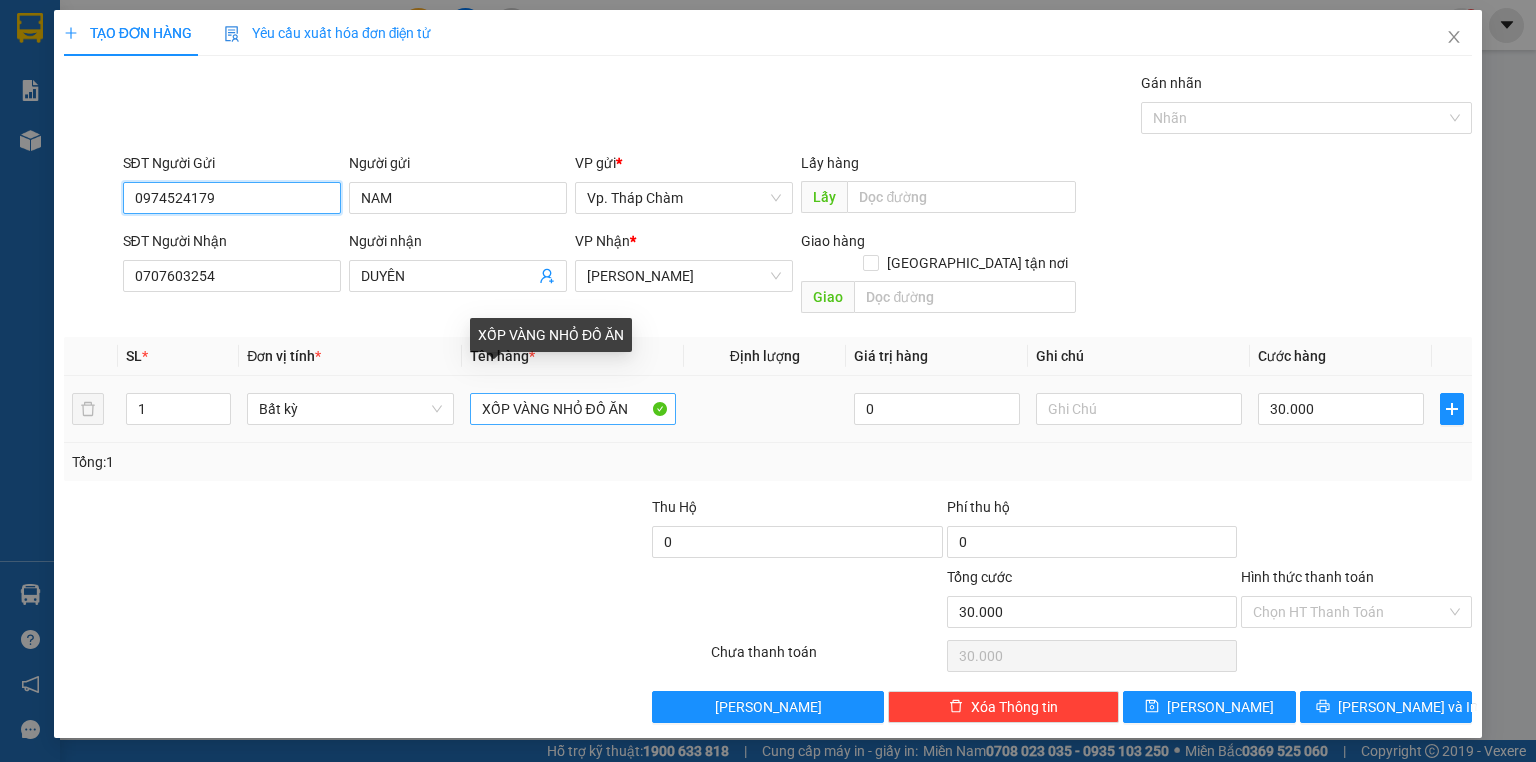 type on "0974524179" 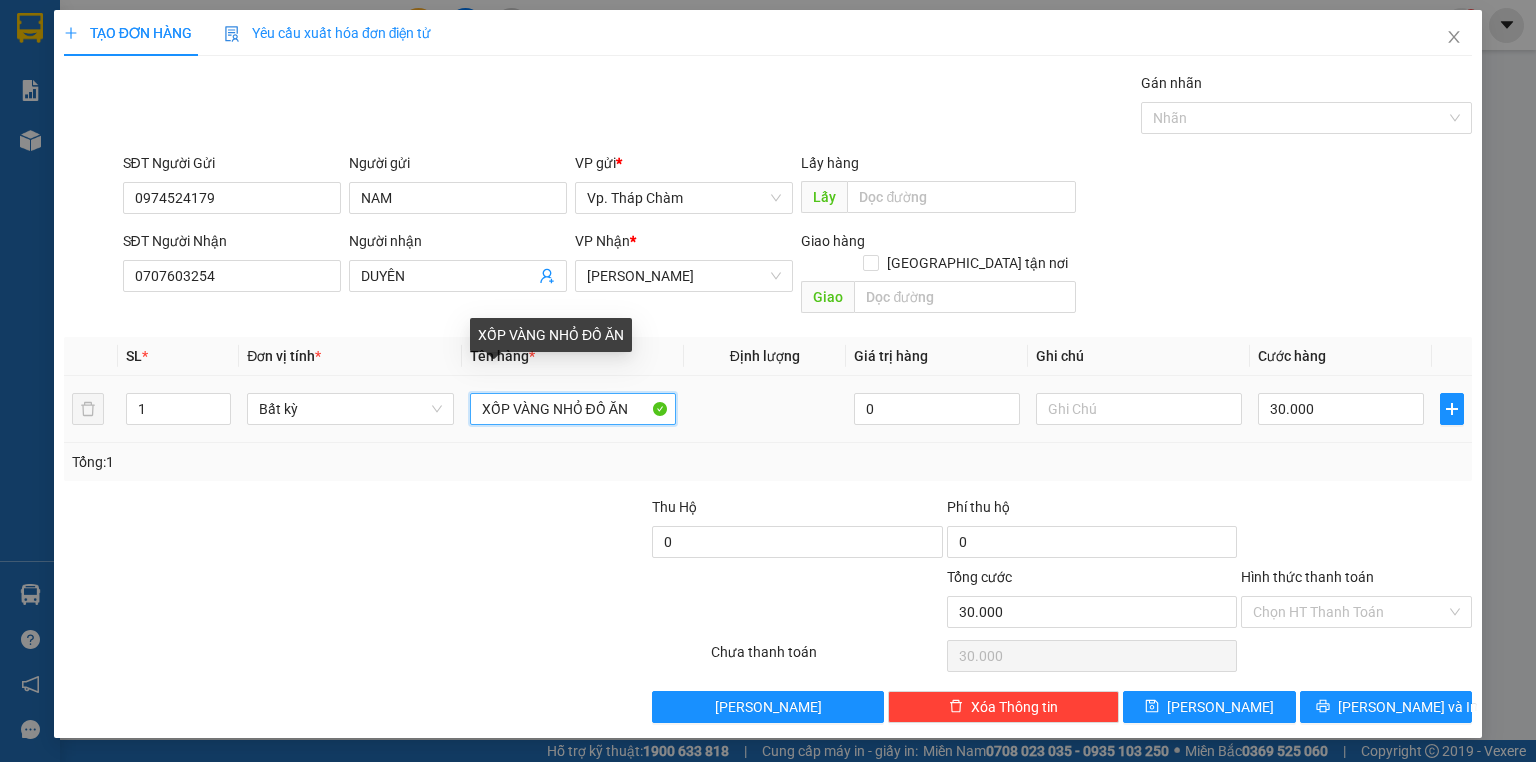 click on "XỐP VÀNG NHỎ ĐỒ ĂN" at bounding box center [573, 409] 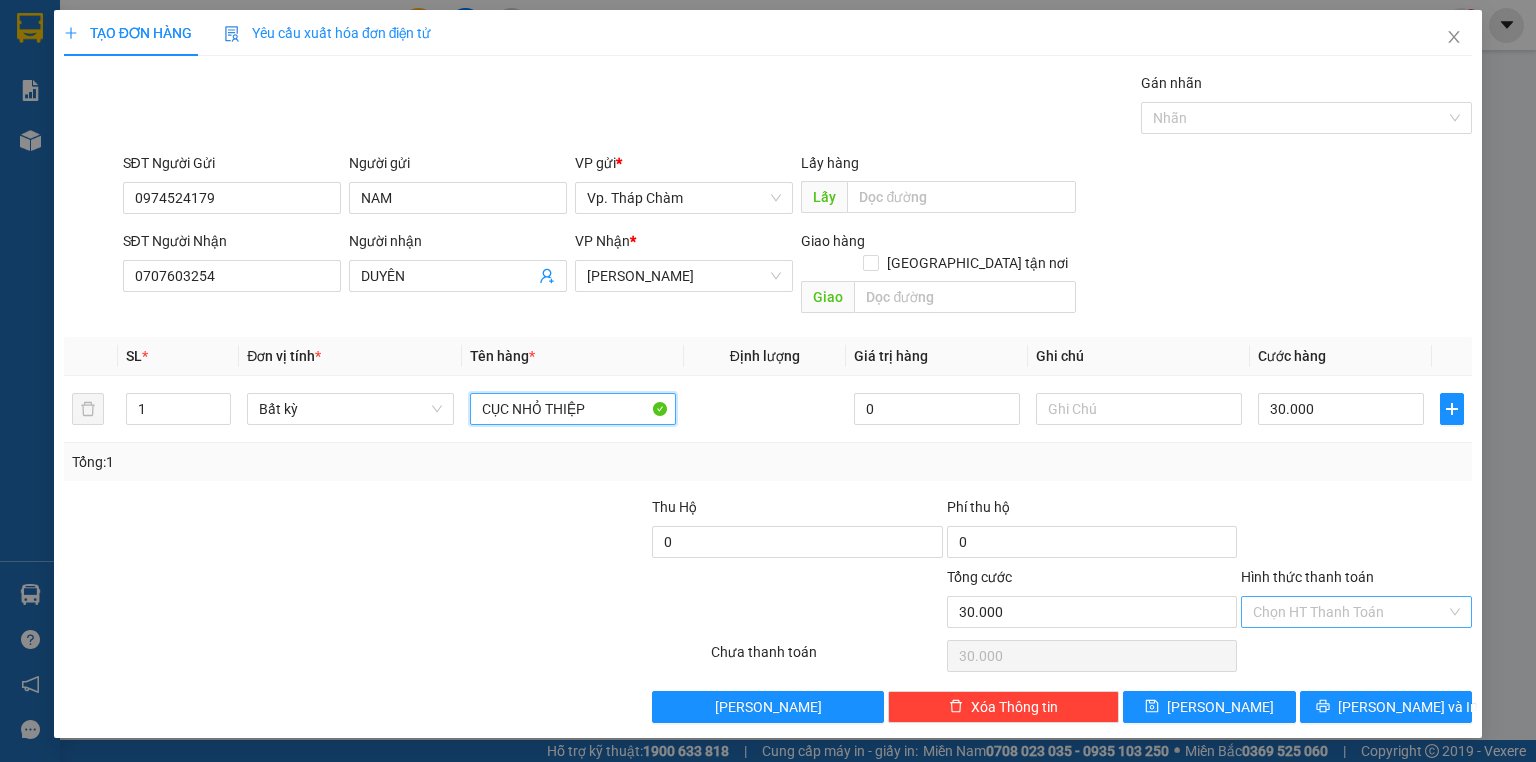 type on "CỤC NHỎ THIỆP" 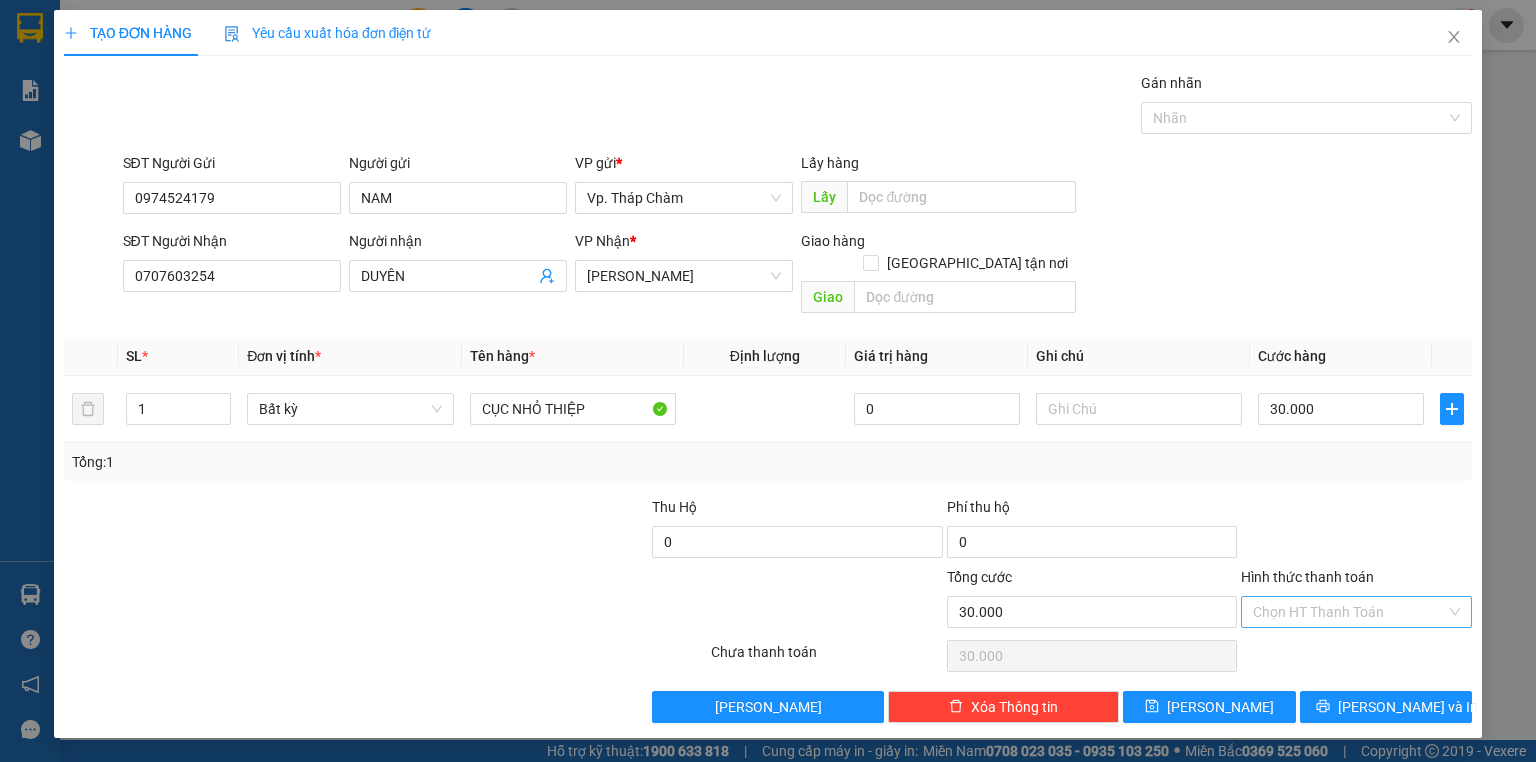 click on "Hình thức thanh toán" at bounding box center [1349, 612] 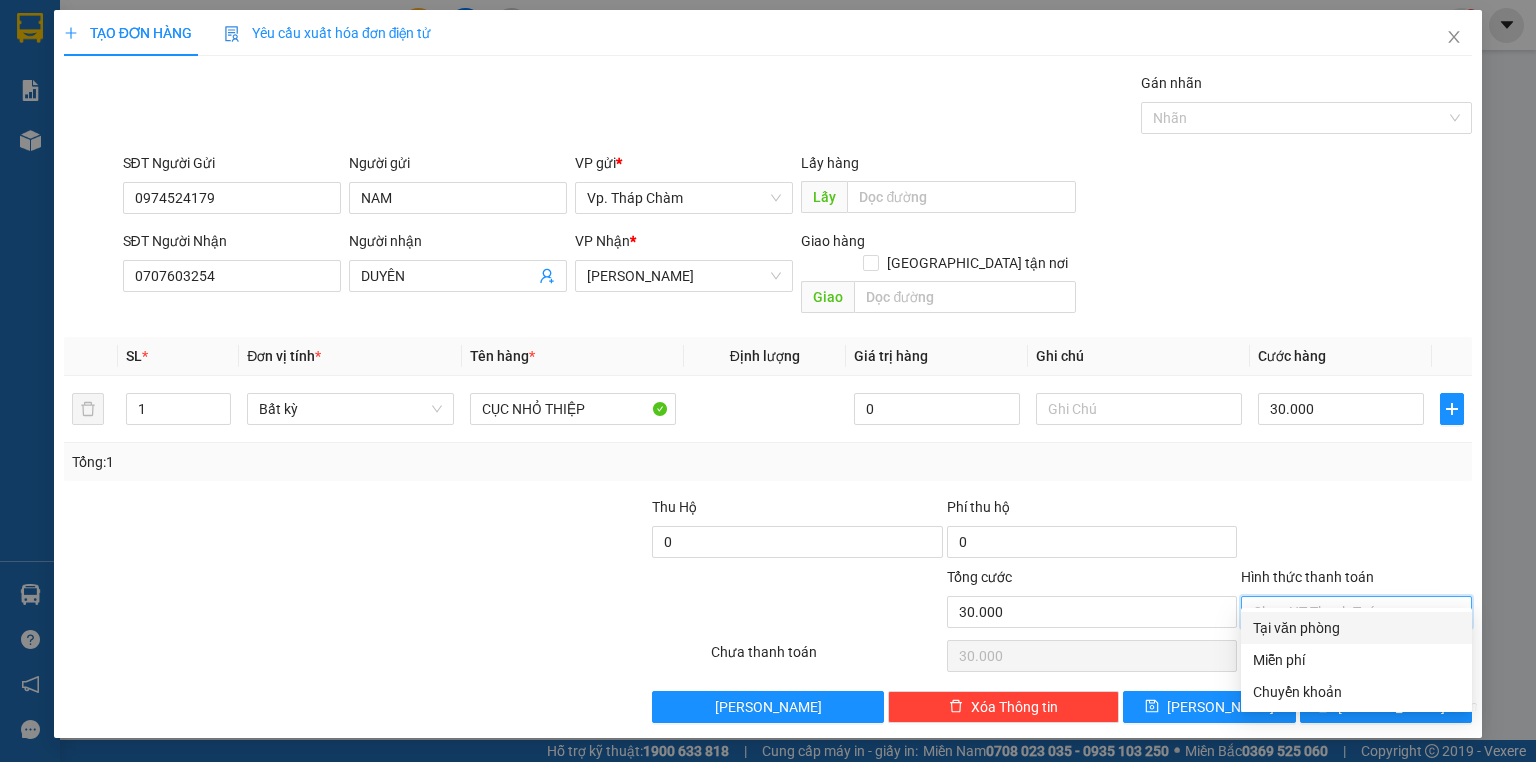 click on "Tại văn phòng" at bounding box center [1356, 628] 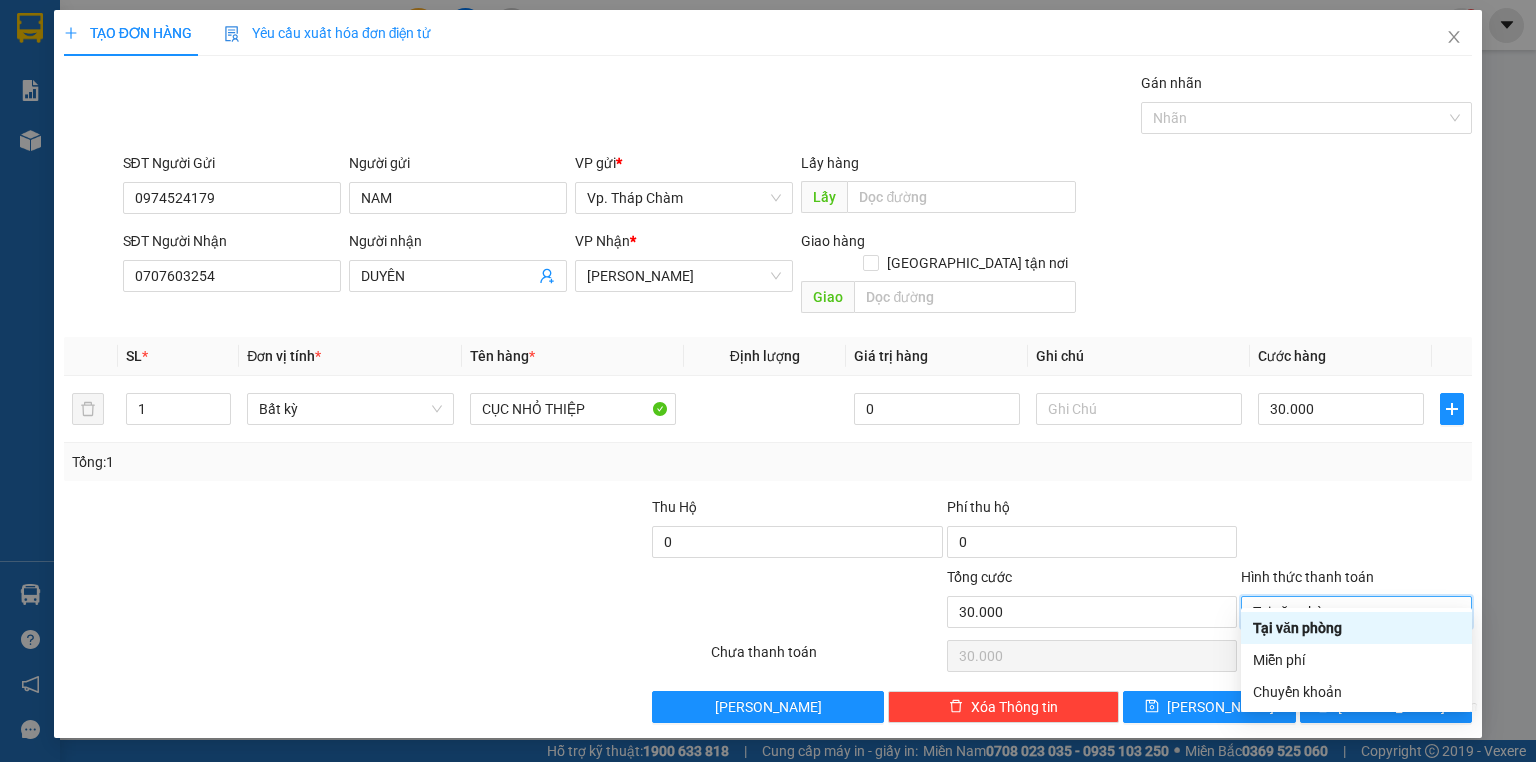 type on "0" 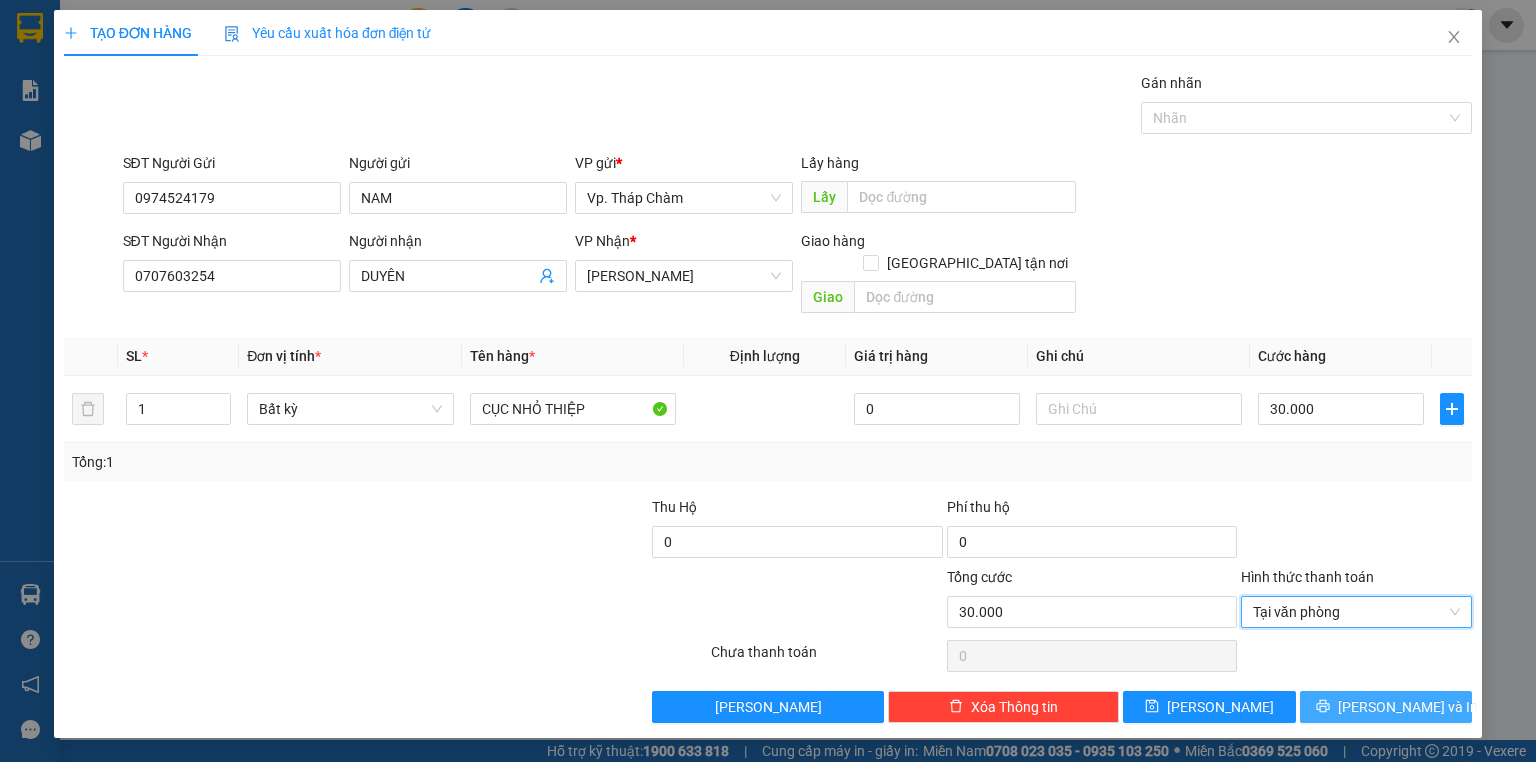click 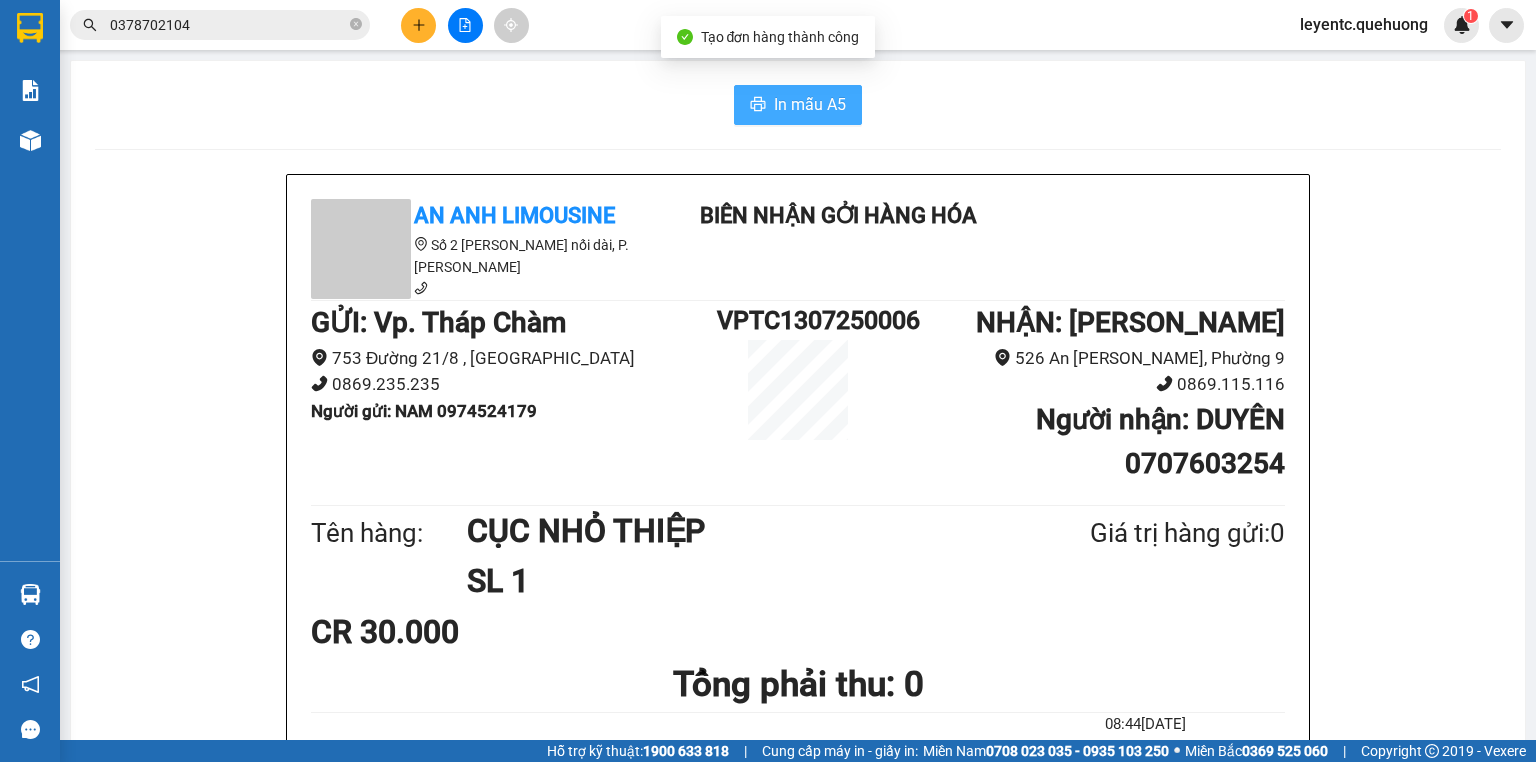 click on "In mẫu A5" at bounding box center [810, 104] 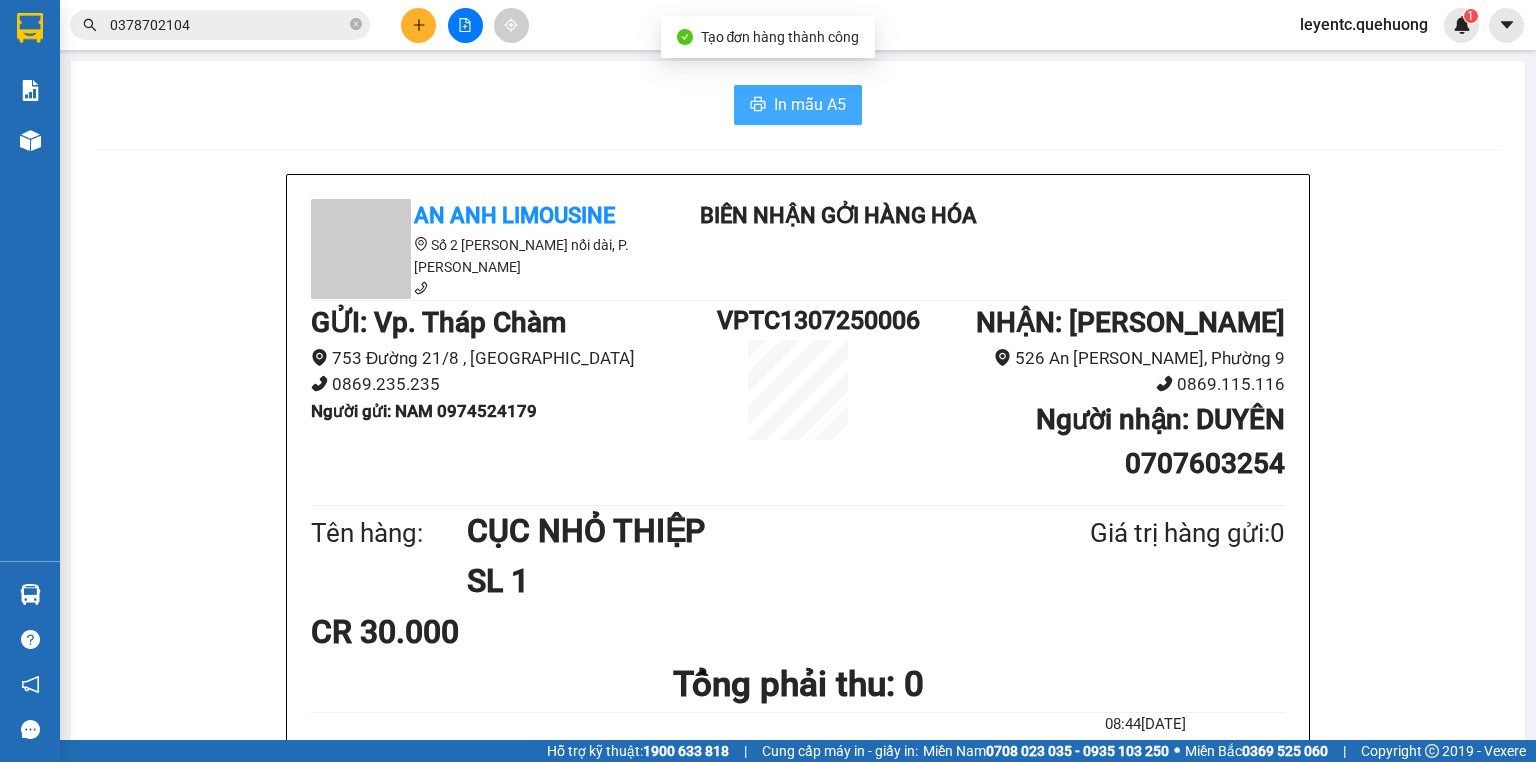 scroll, scrollTop: 0, scrollLeft: 0, axis: both 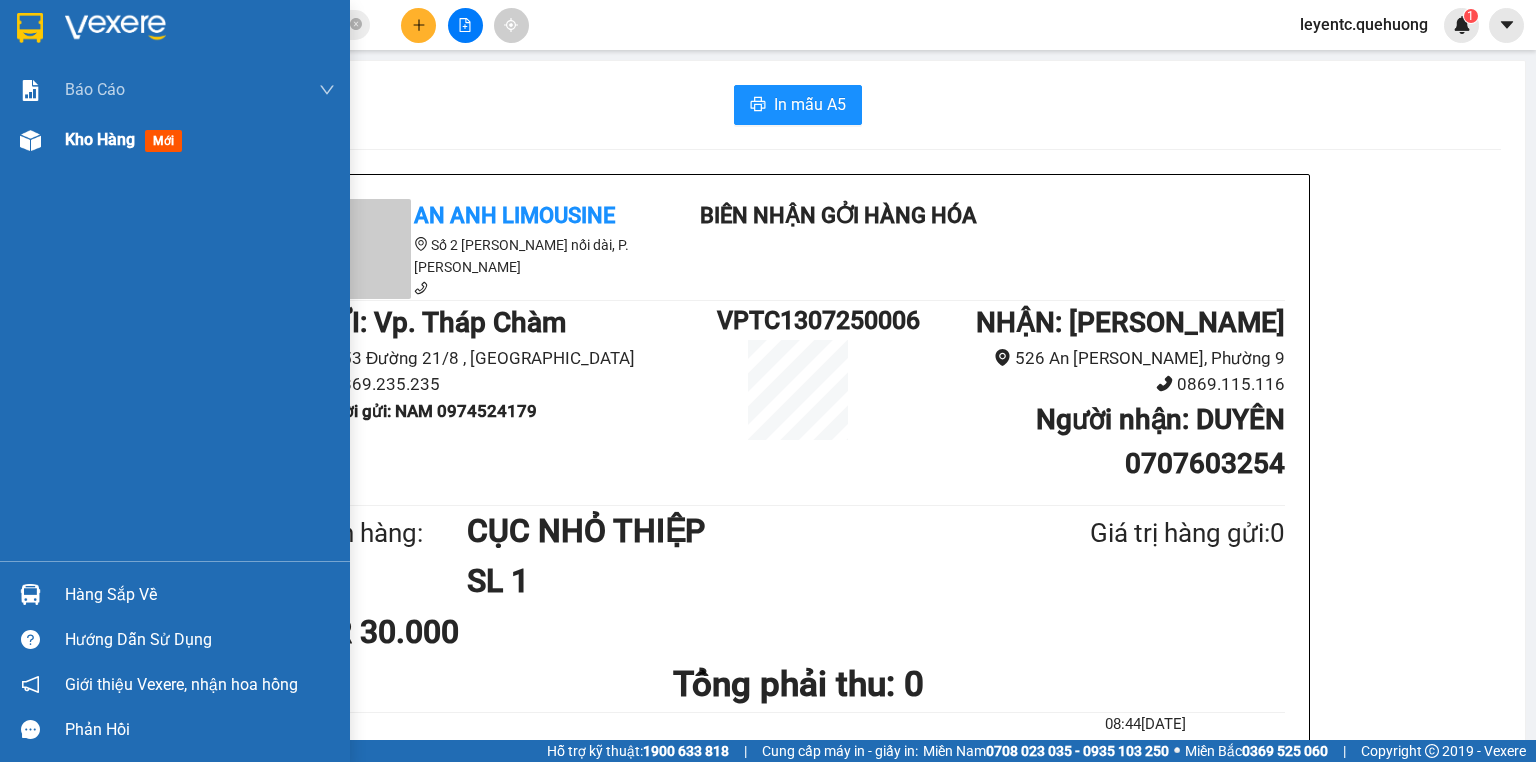 click at bounding box center [30, 140] 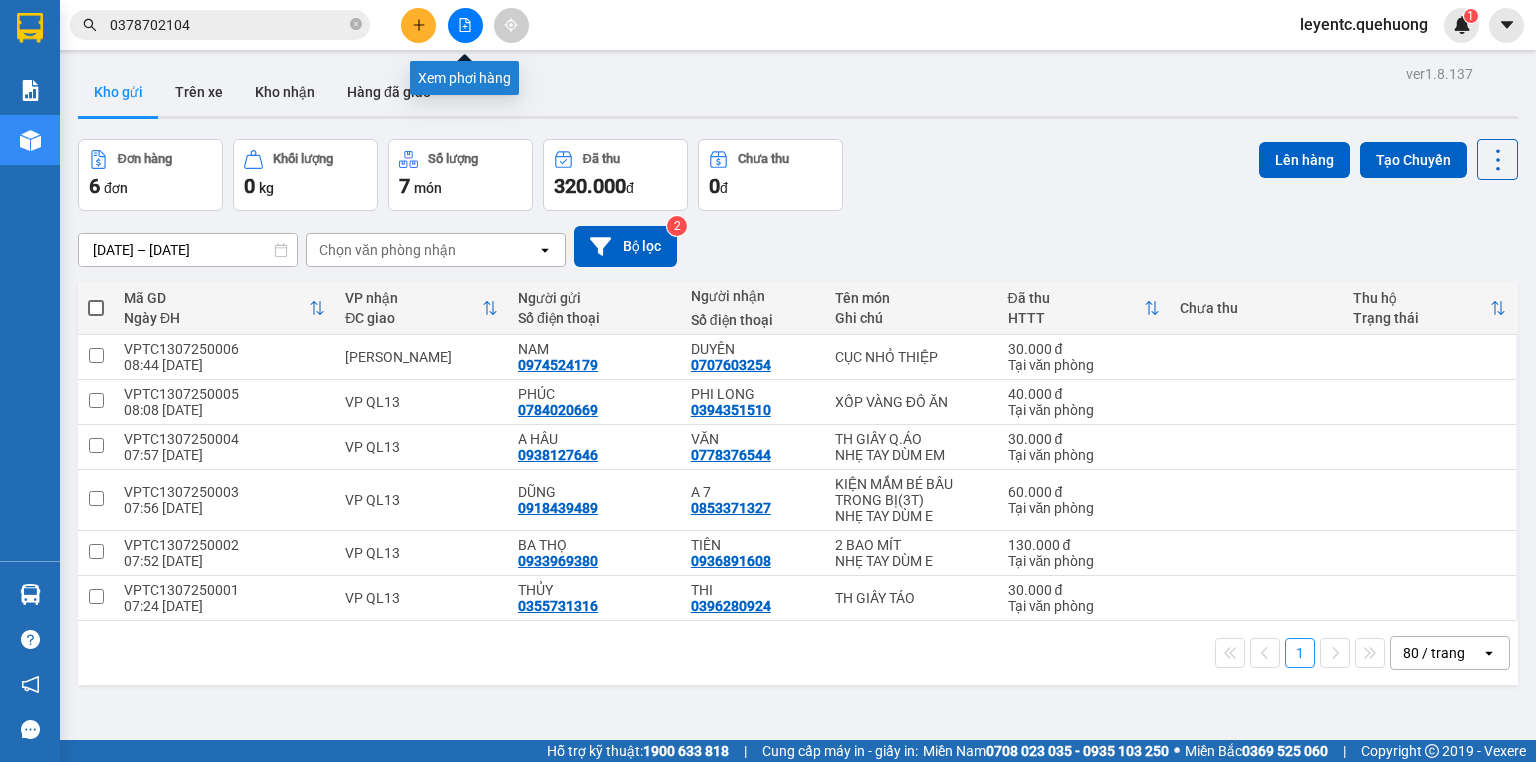 click at bounding box center [465, 25] 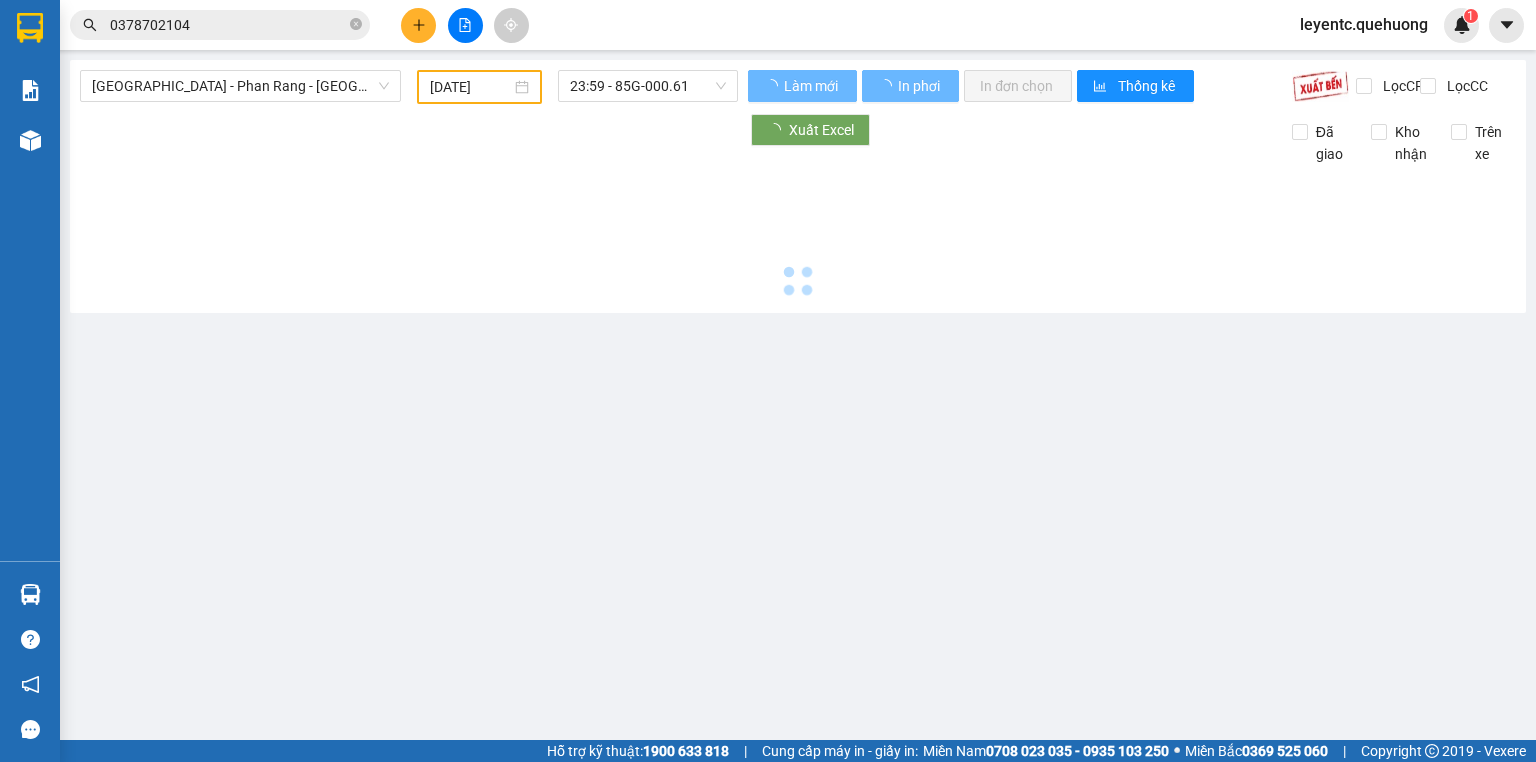 type on "[DATE]" 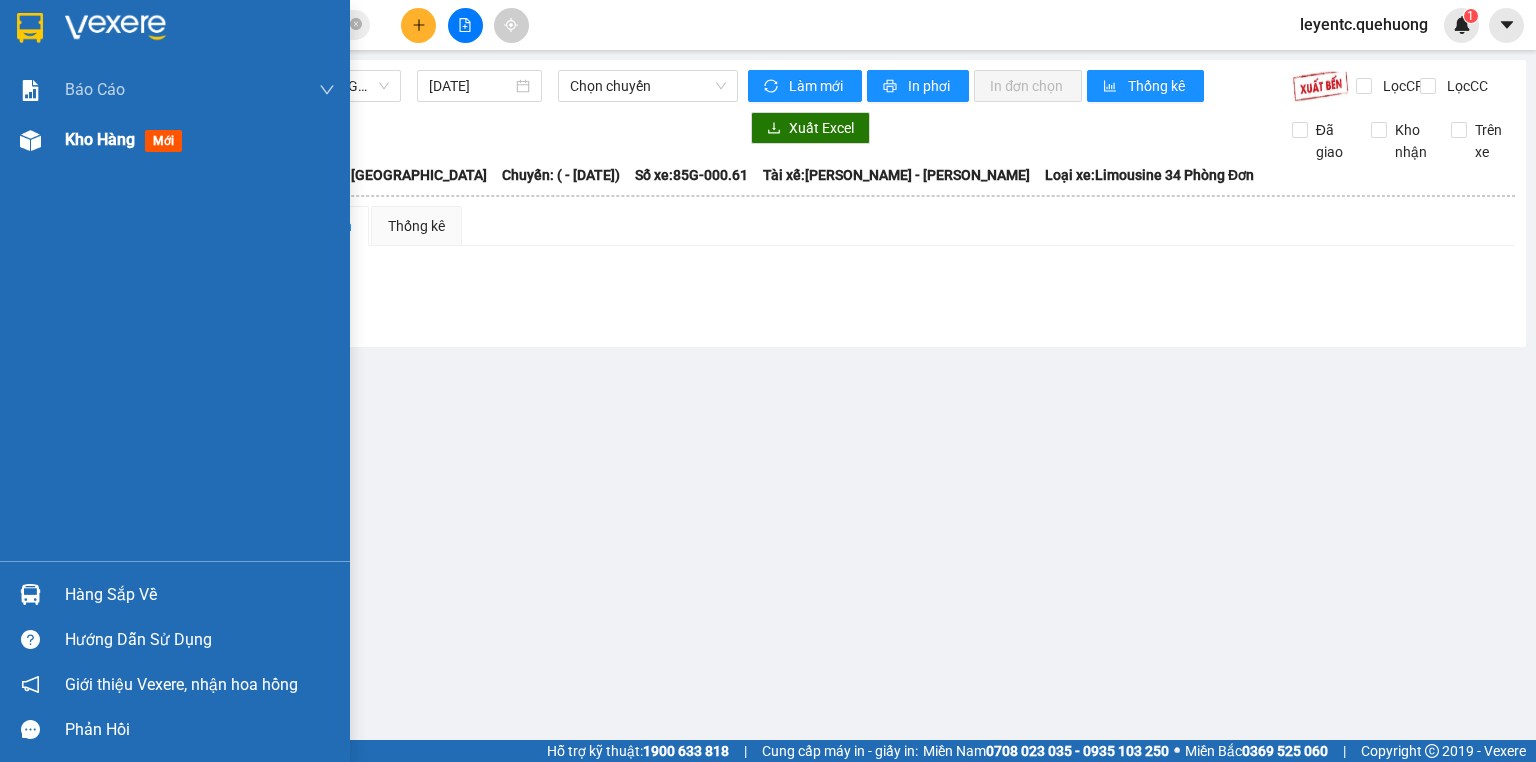 click on "Kho hàng" at bounding box center [100, 139] 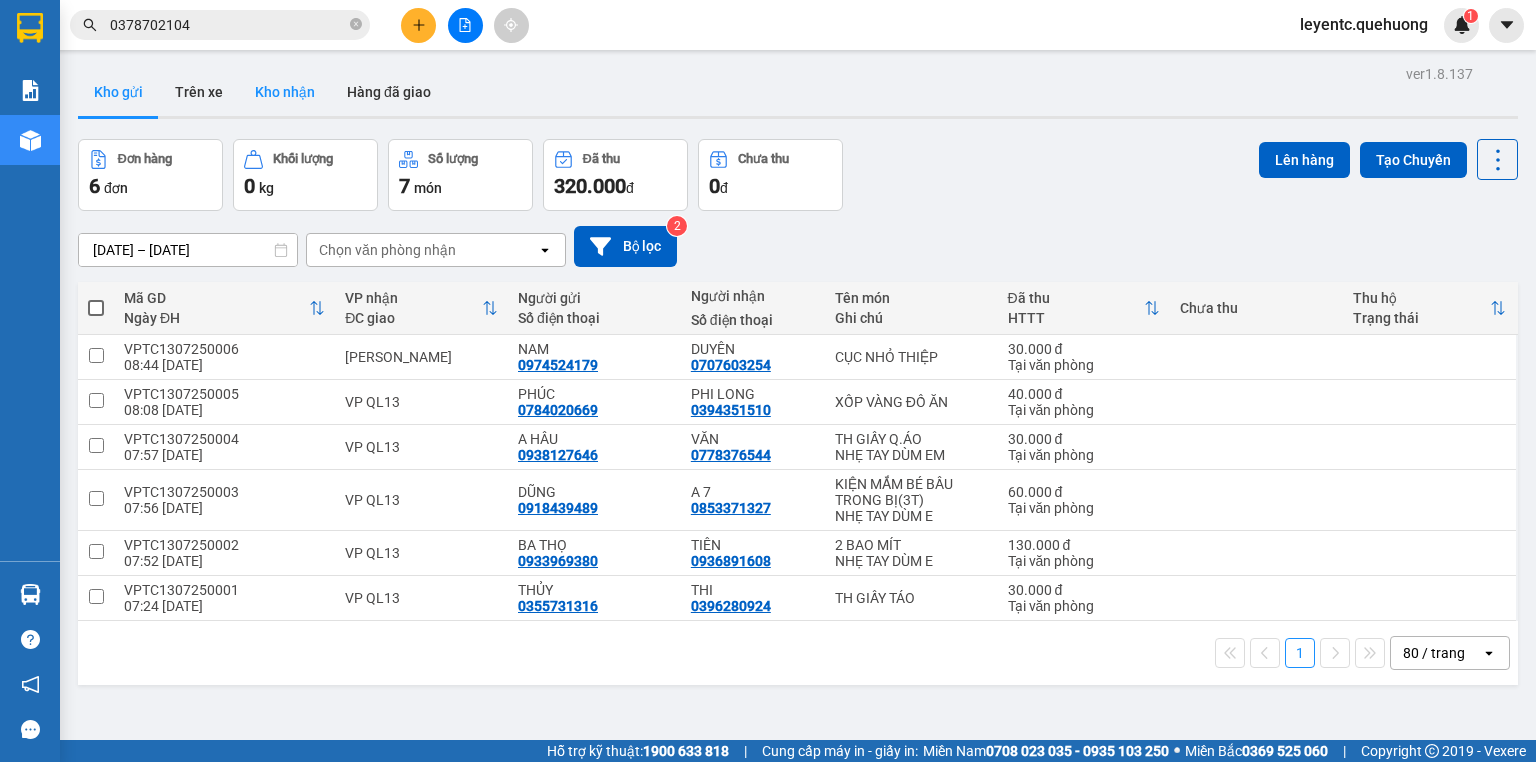 click on "Kho nhận" at bounding box center [285, 92] 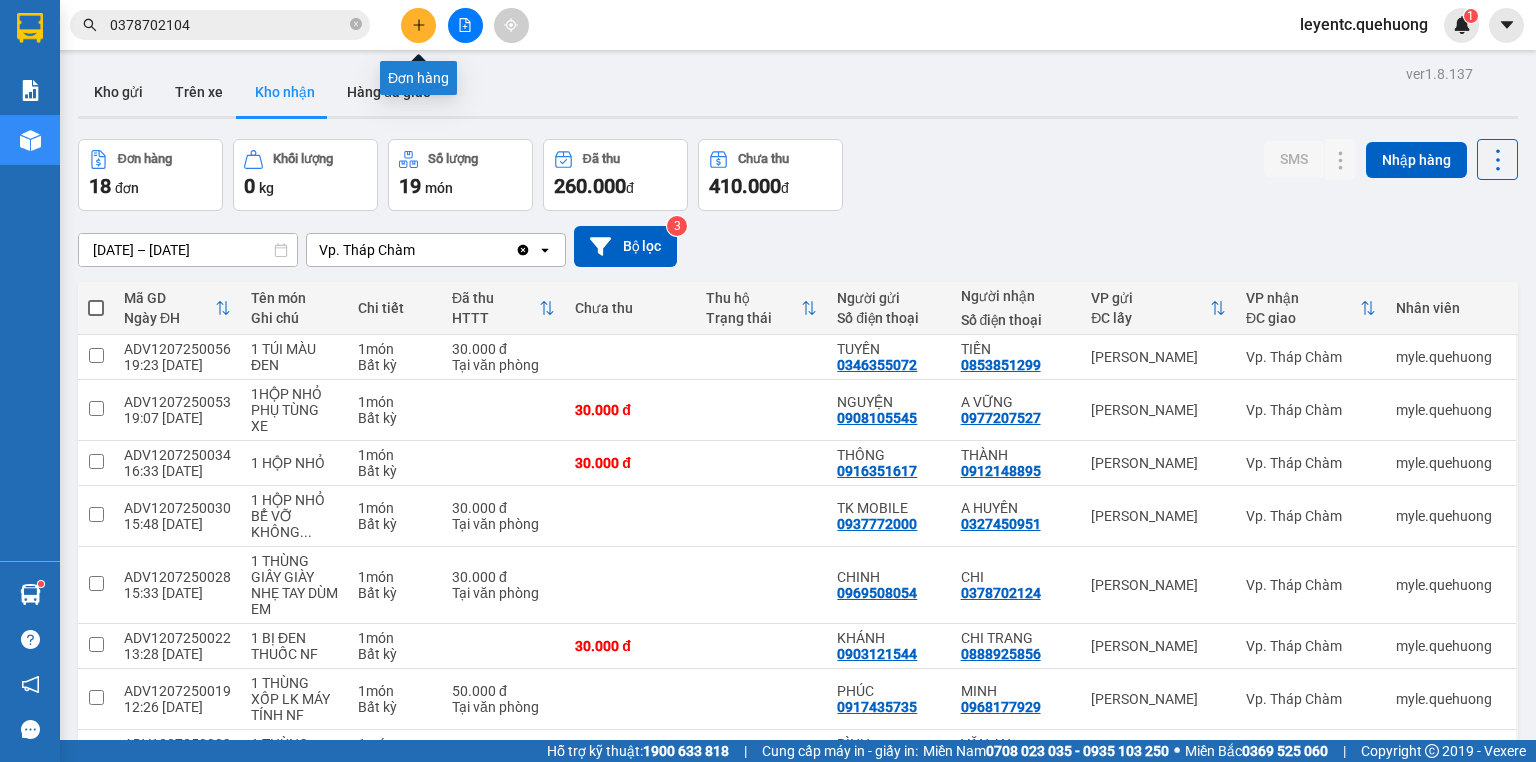 click at bounding box center (418, 25) 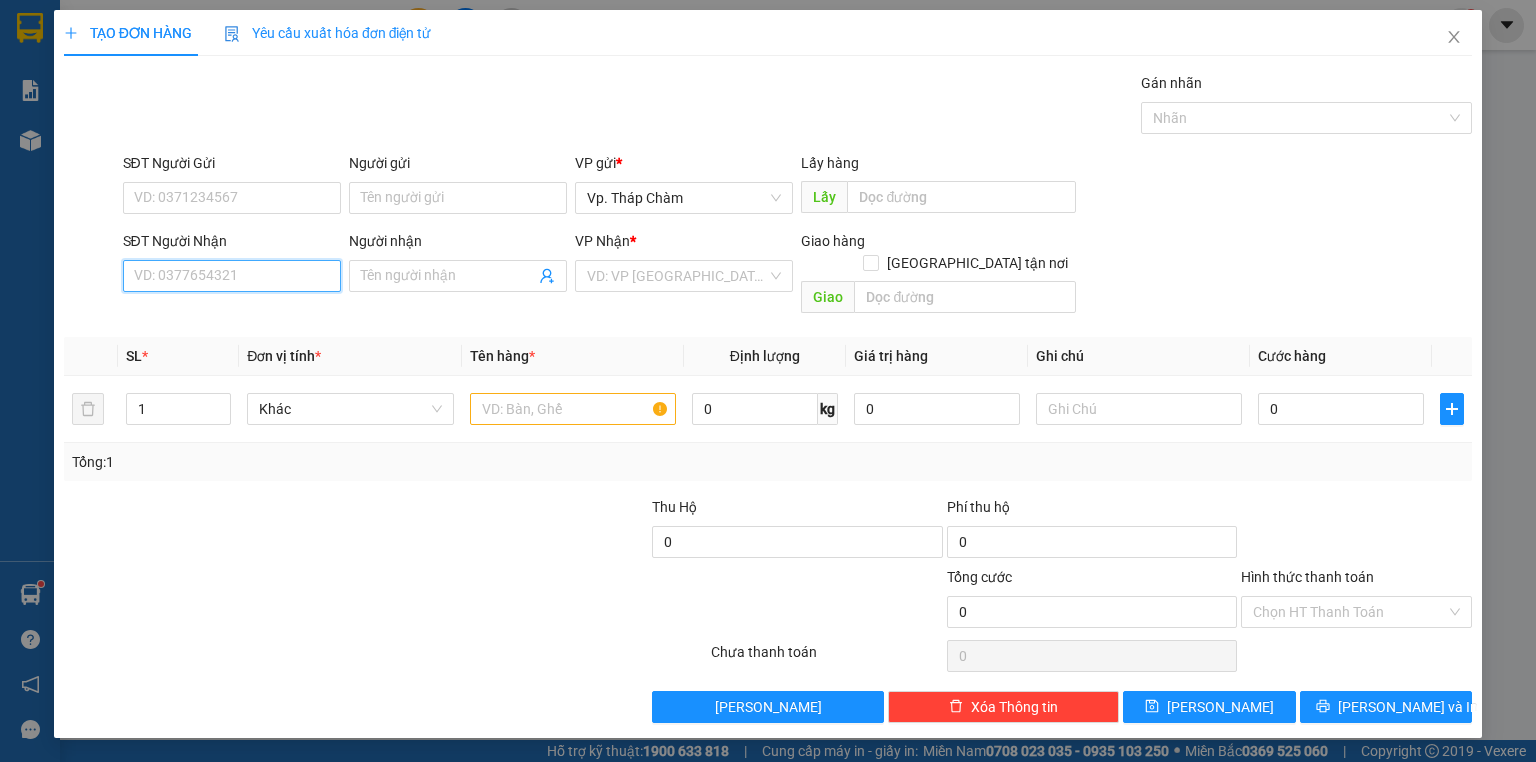 click on "SĐT Người Nhận" at bounding box center (232, 276) 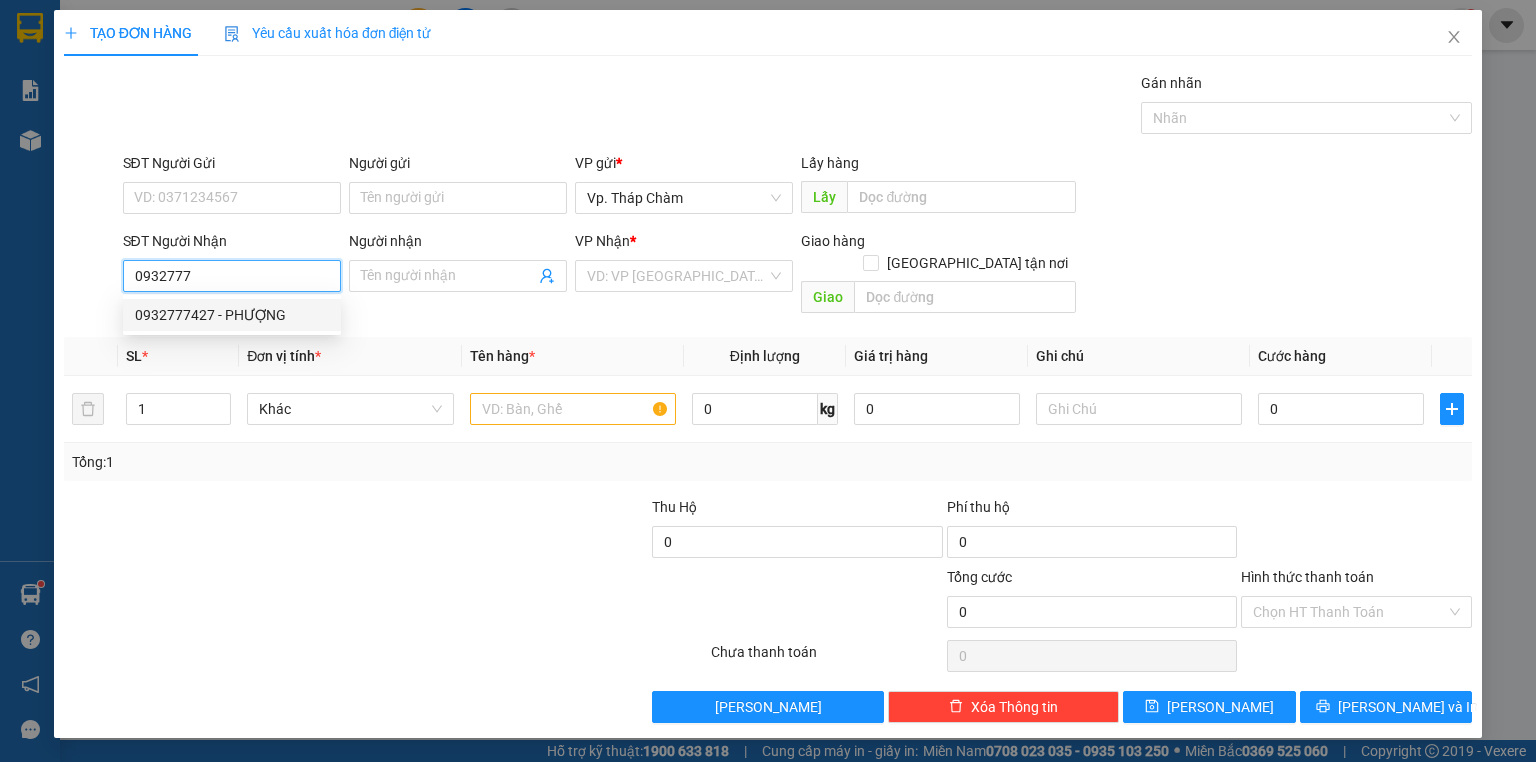 click on "0932777427 - PHƯỢNG" at bounding box center [232, 315] 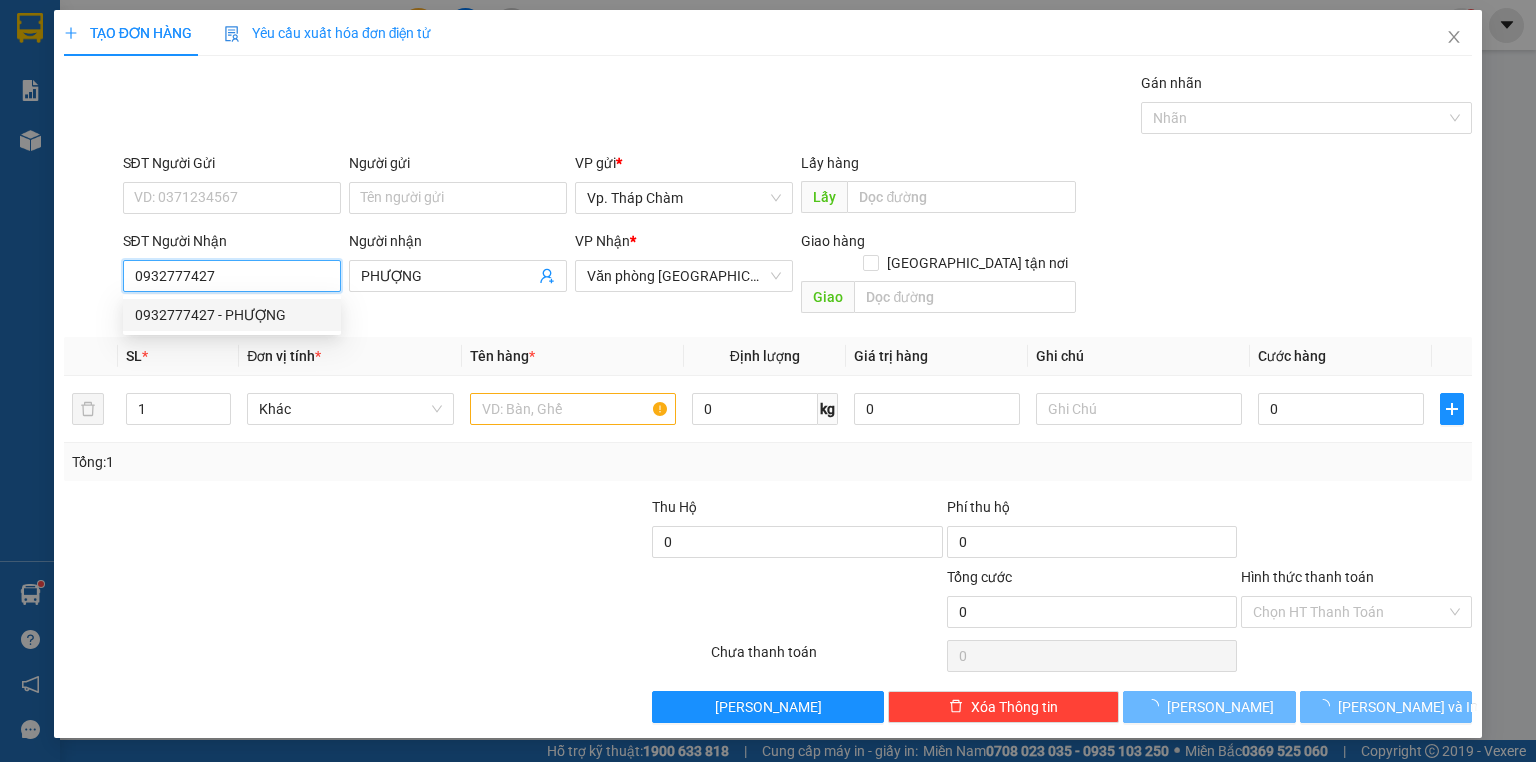 type on "40.000" 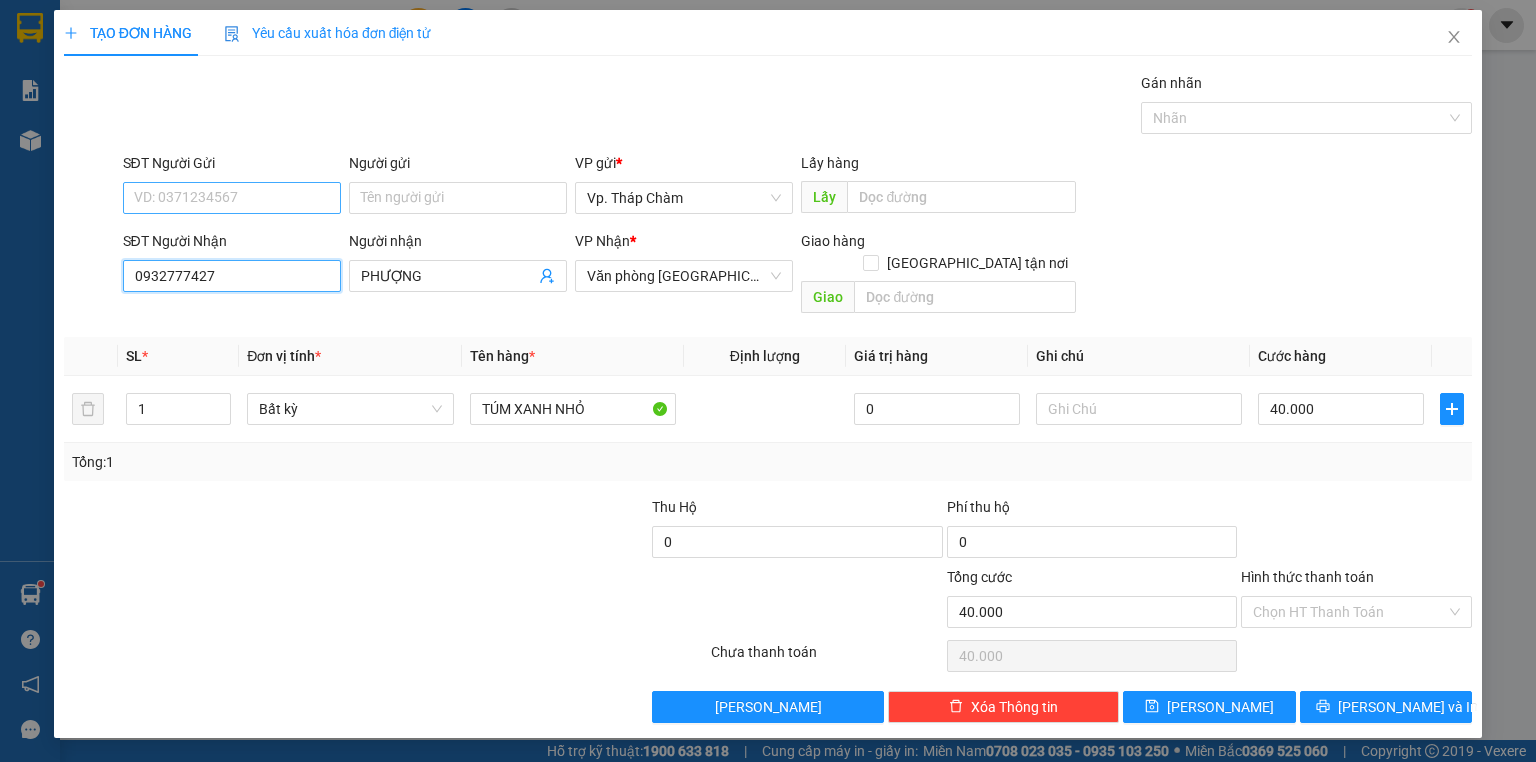 type on "0932777427" 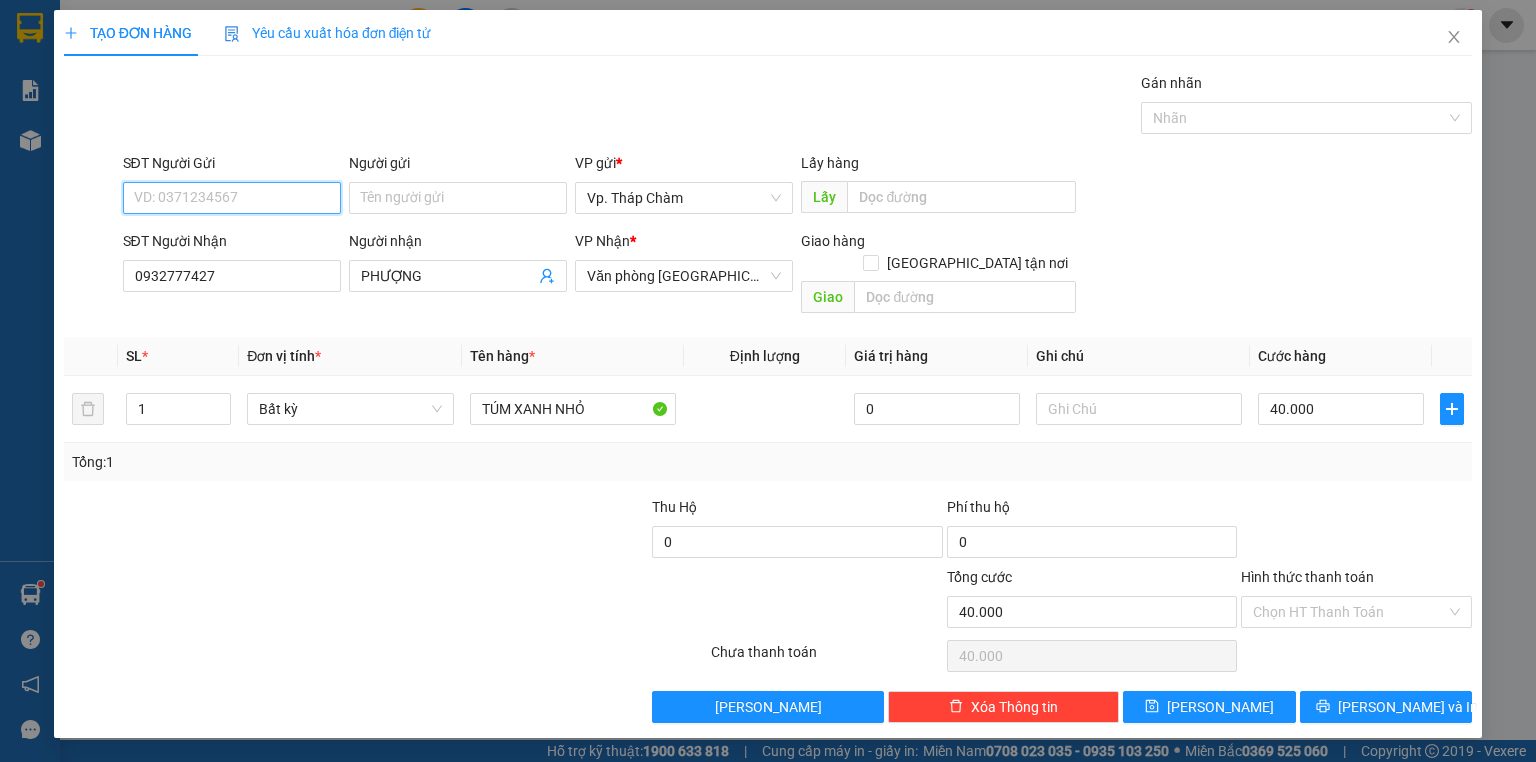 click on "SĐT Người Gửi" at bounding box center [232, 198] 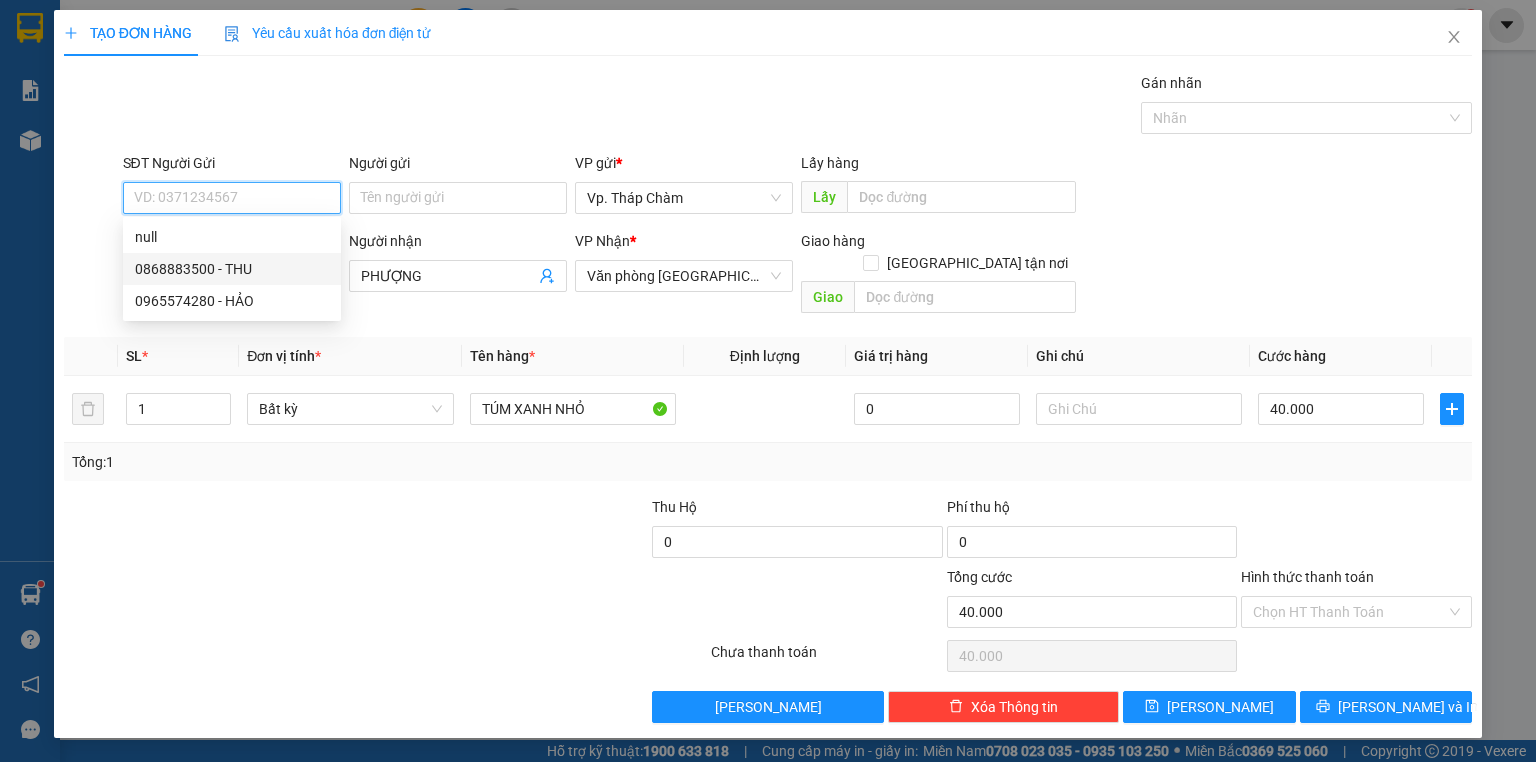 click on "0868883500 - THU" at bounding box center [232, 269] 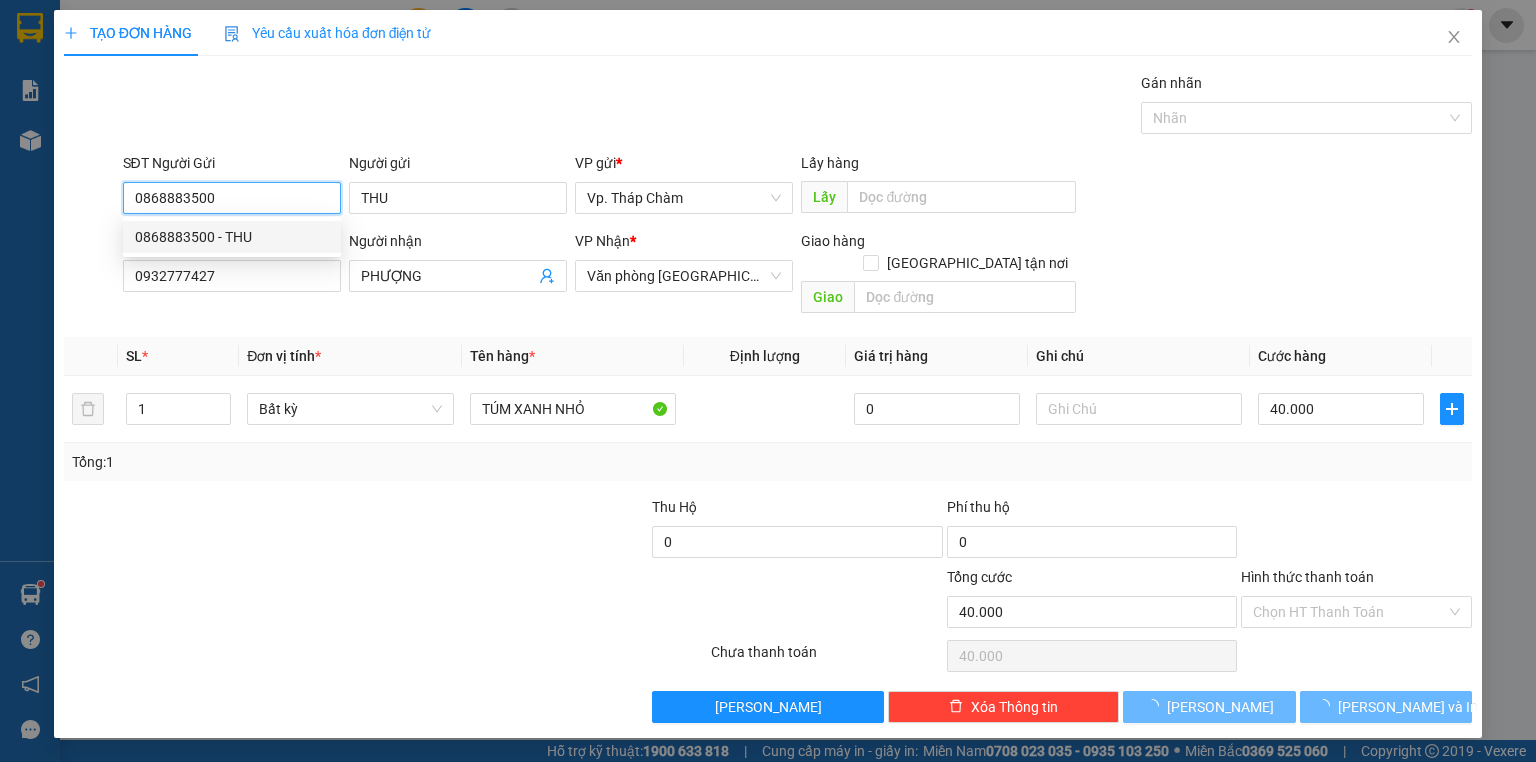 type on "80.000" 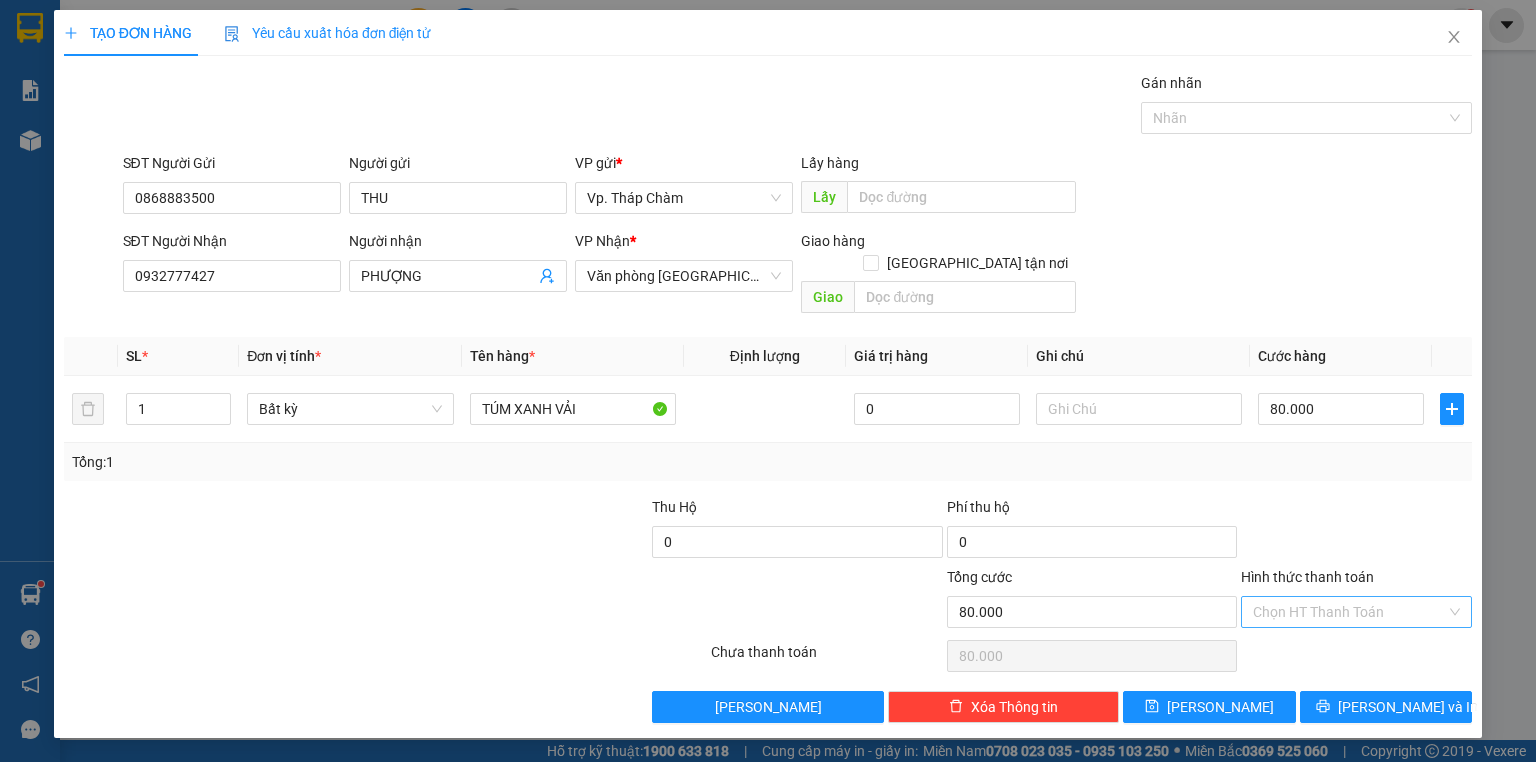 click on "Hình thức thanh toán" at bounding box center [1349, 612] 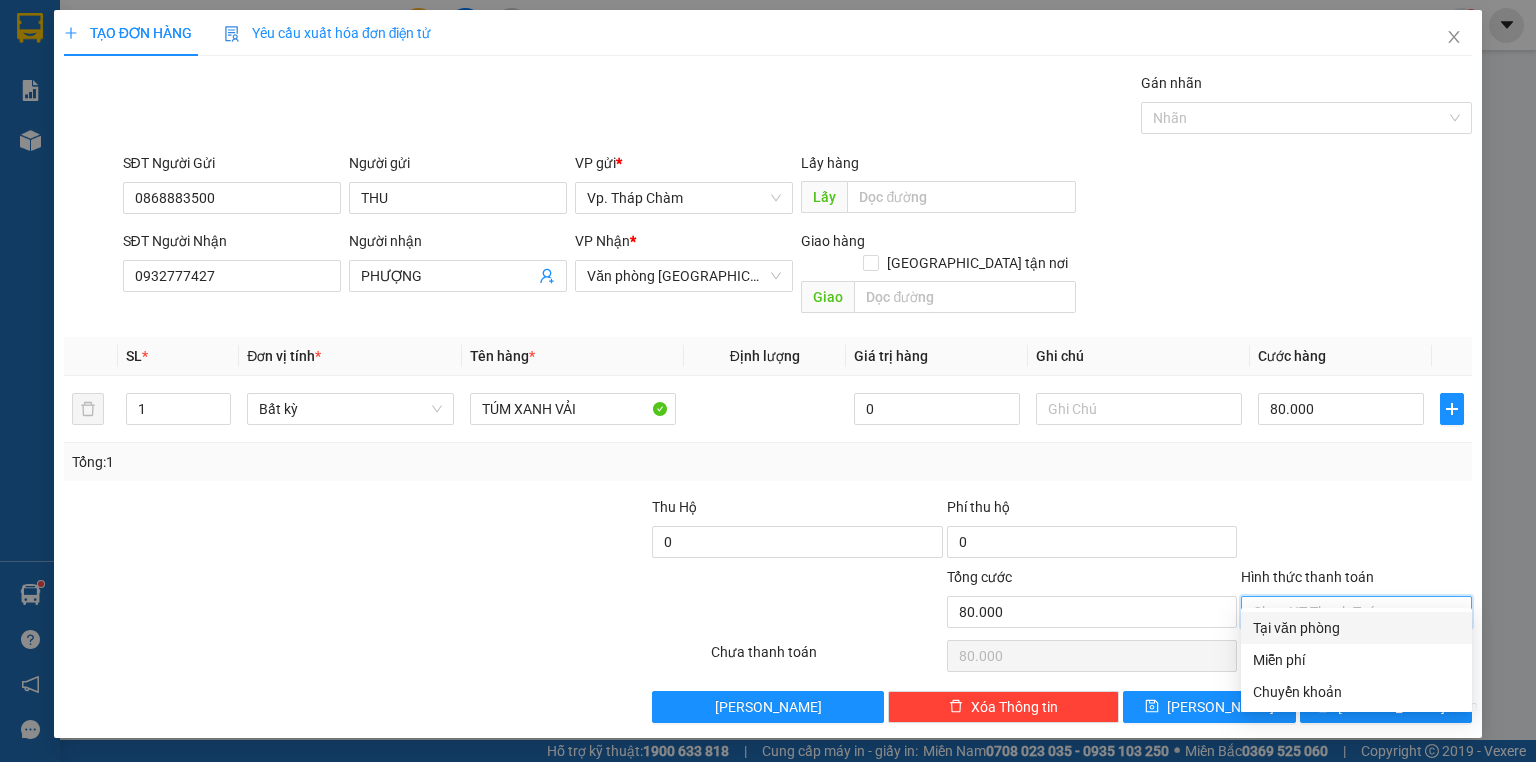 click on "Tại văn phòng" at bounding box center (1356, 628) 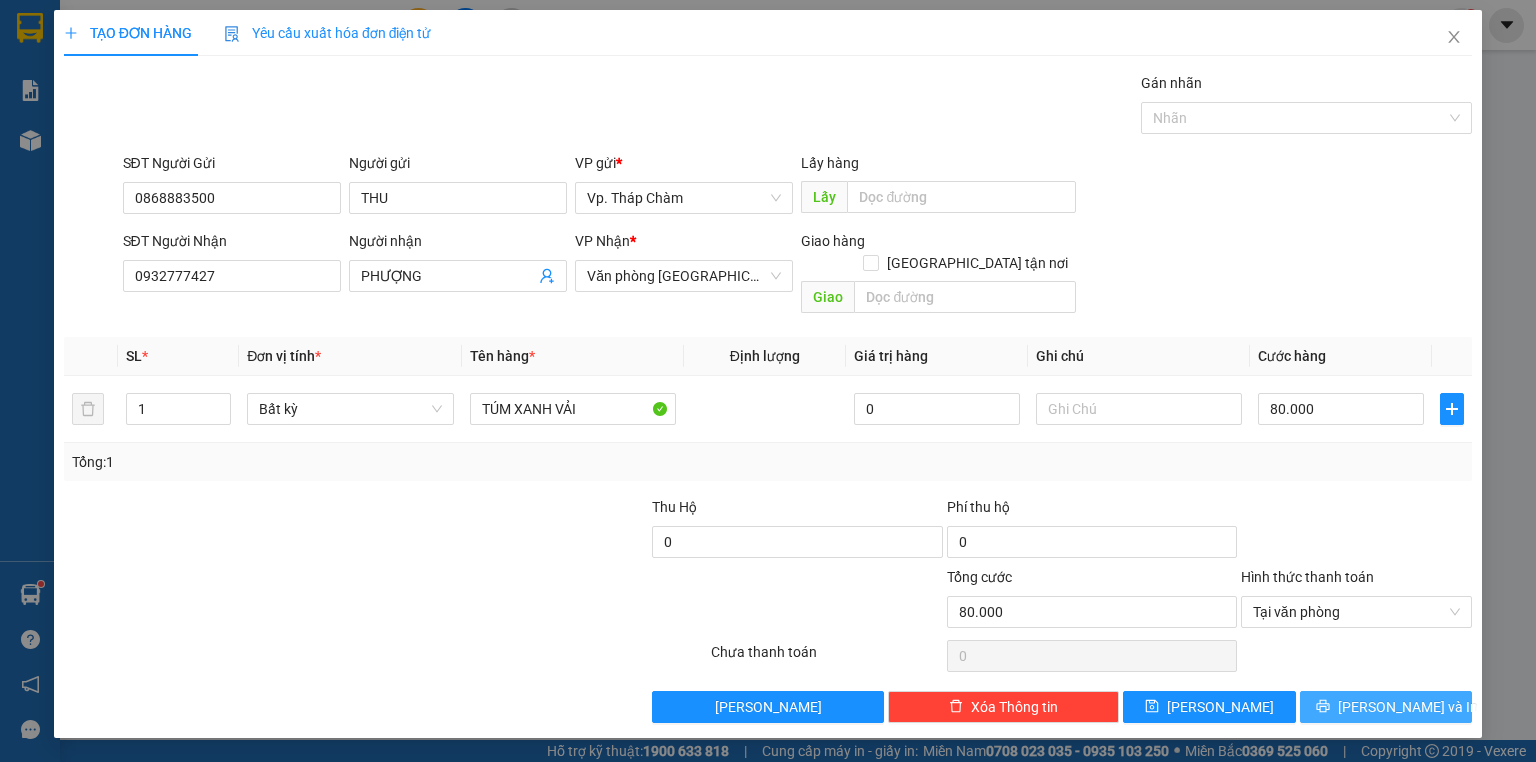 click on "[PERSON_NAME] và In" at bounding box center [1408, 707] 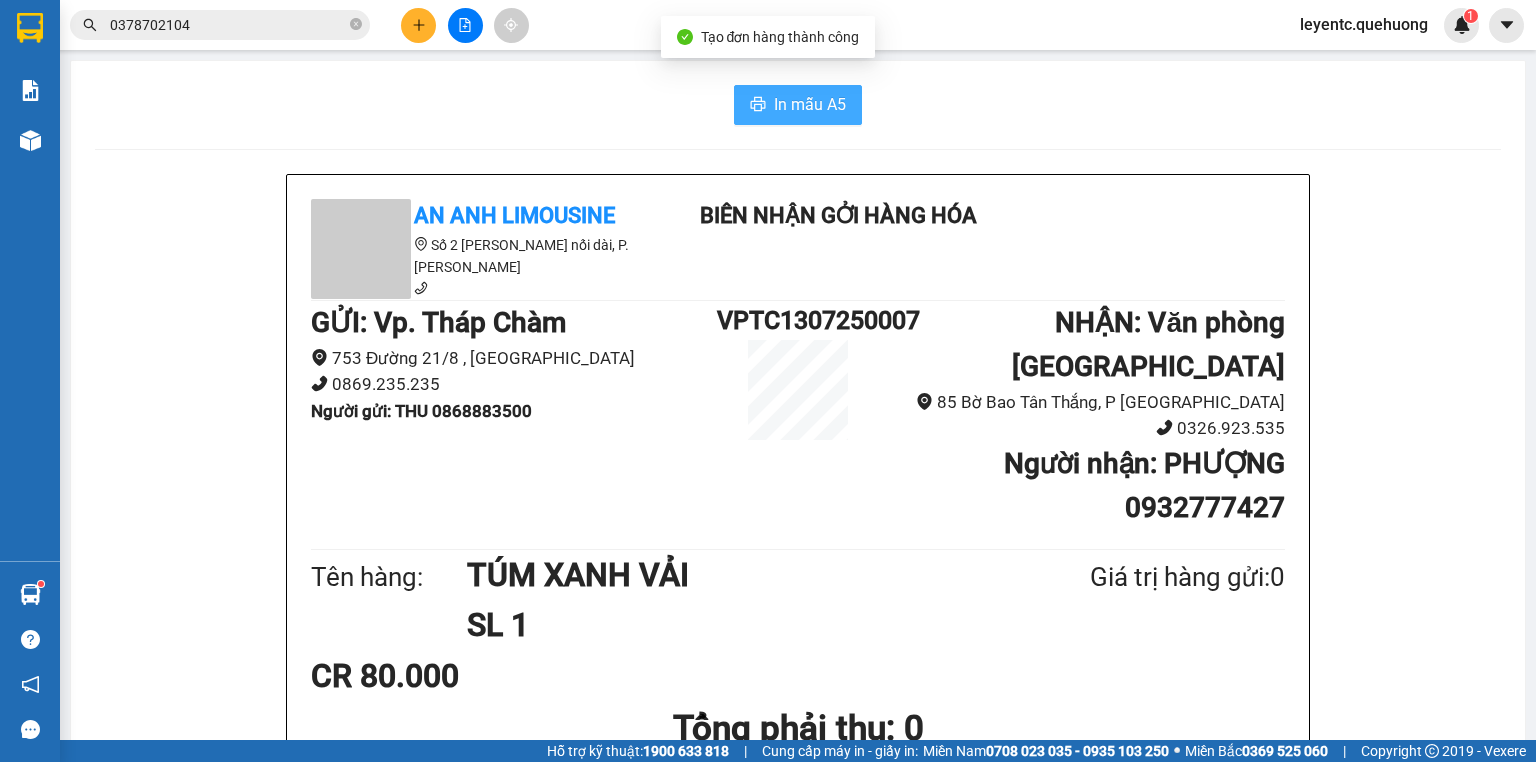 click on "In mẫu A5" at bounding box center (810, 104) 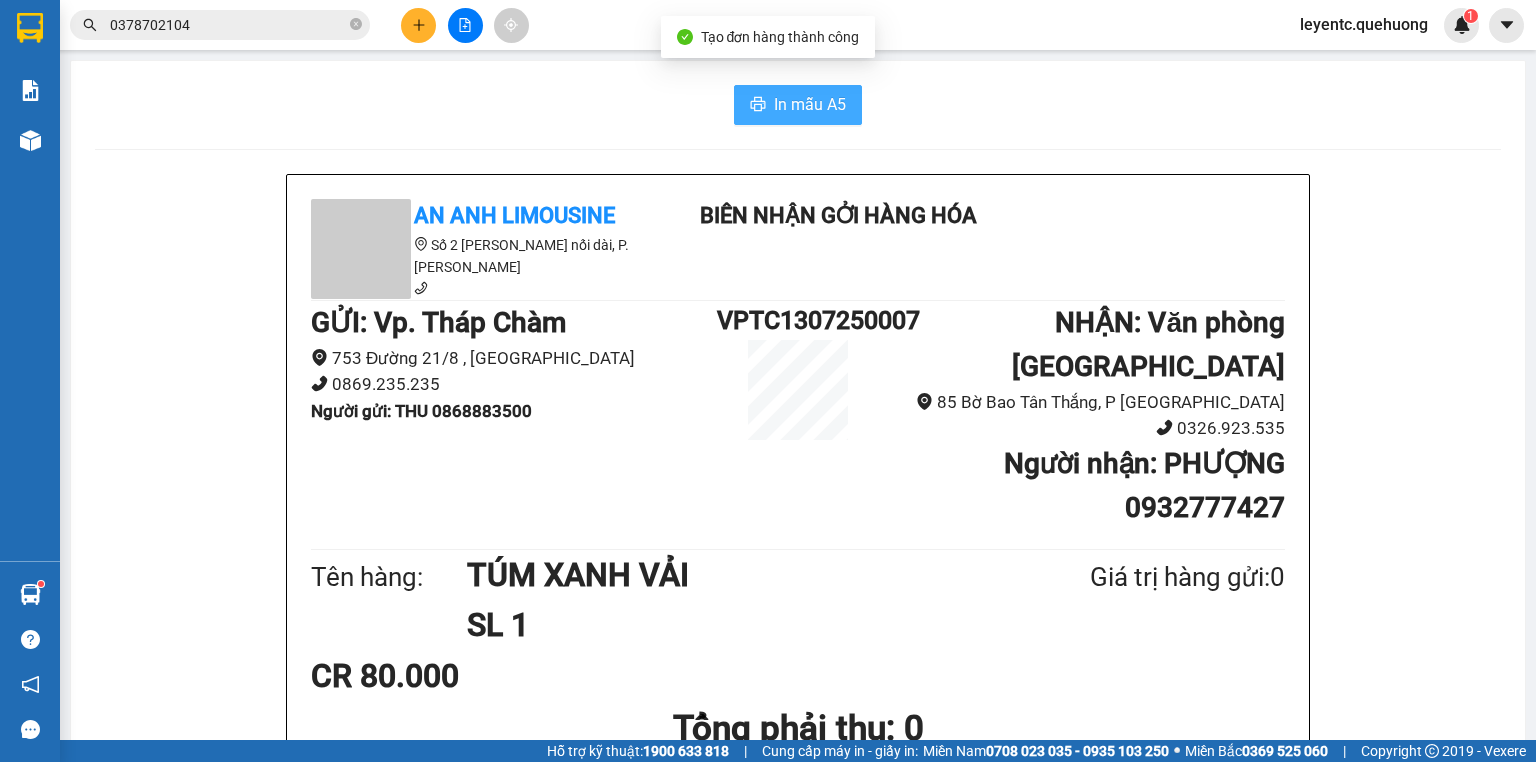 scroll, scrollTop: 0, scrollLeft: 0, axis: both 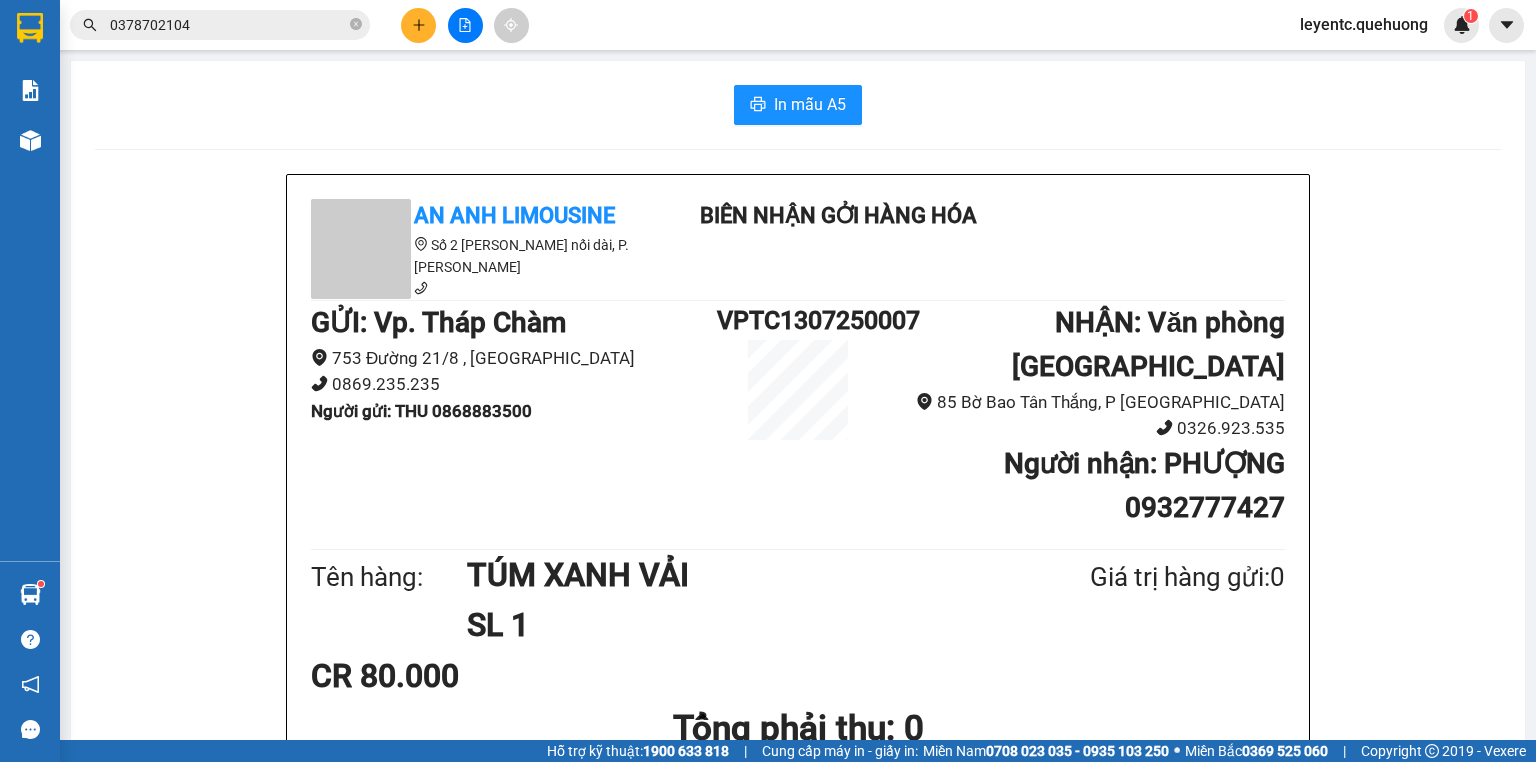 click on "0869.235.235" at bounding box center [514, 384] 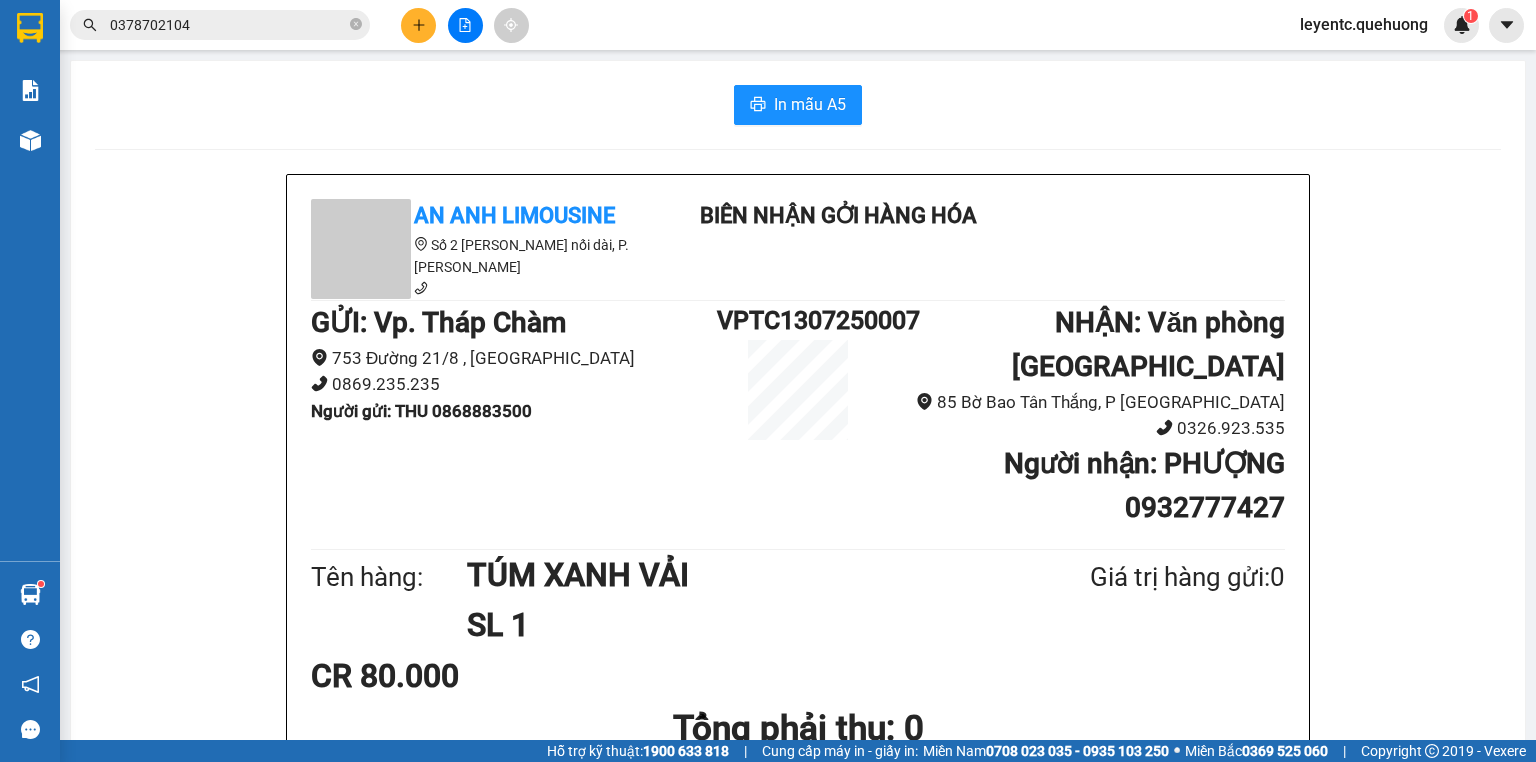 click on "GỬI :   Vp. Tháp Chàm   [STREET_ADDRESS] An   0869.235.235 Người gửi :   THU 0868883500" at bounding box center (514, 370) 